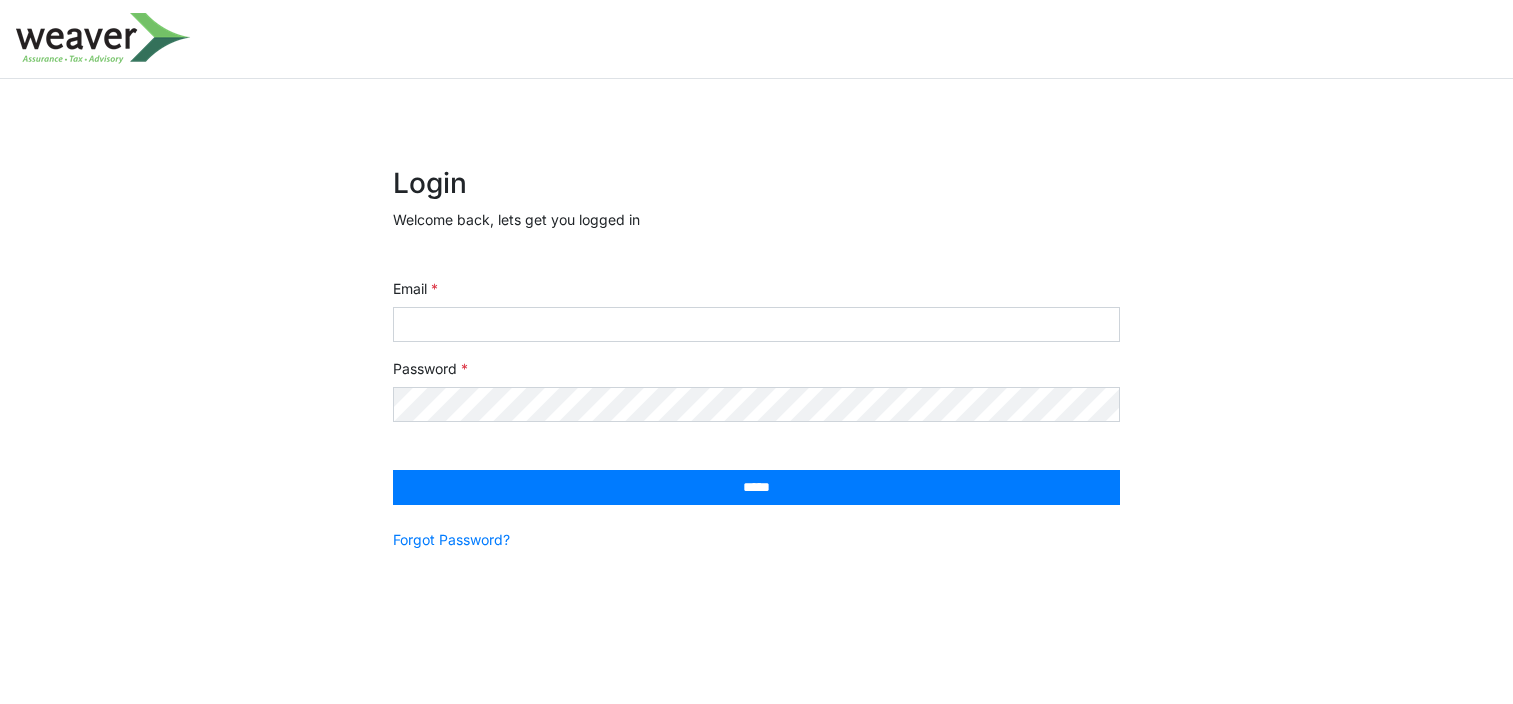 scroll, scrollTop: 0, scrollLeft: 0, axis: both 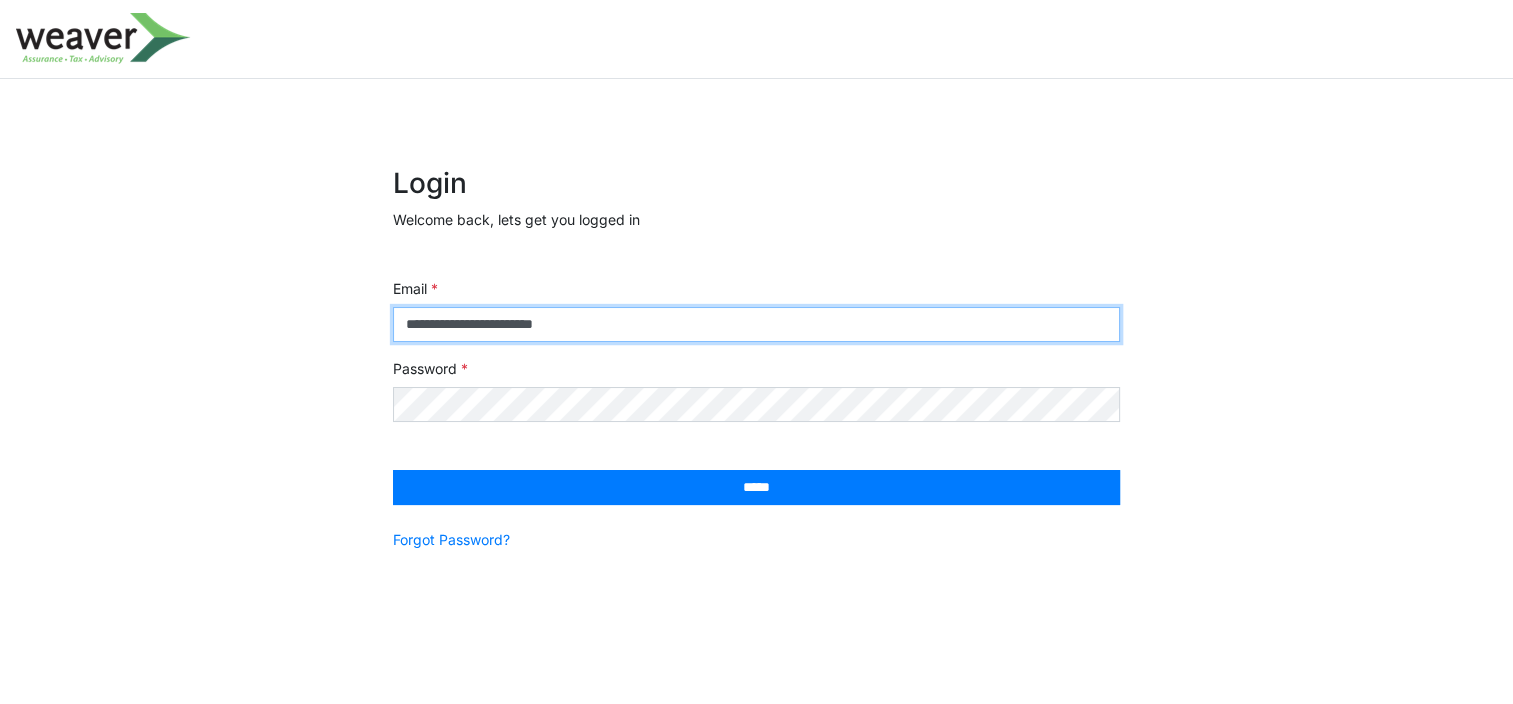 click on "**********" at bounding box center (756, 324) 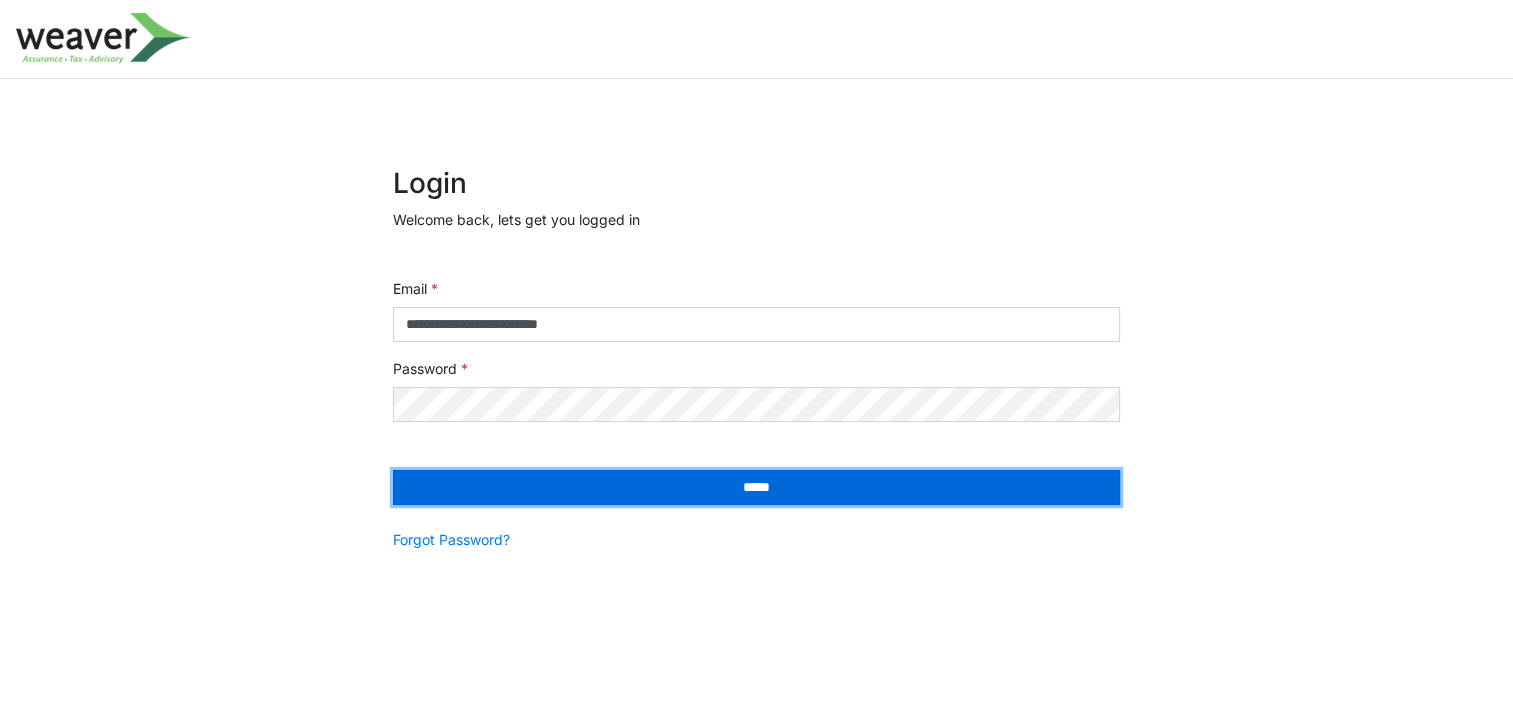 click on "*****" at bounding box center [756, 487] 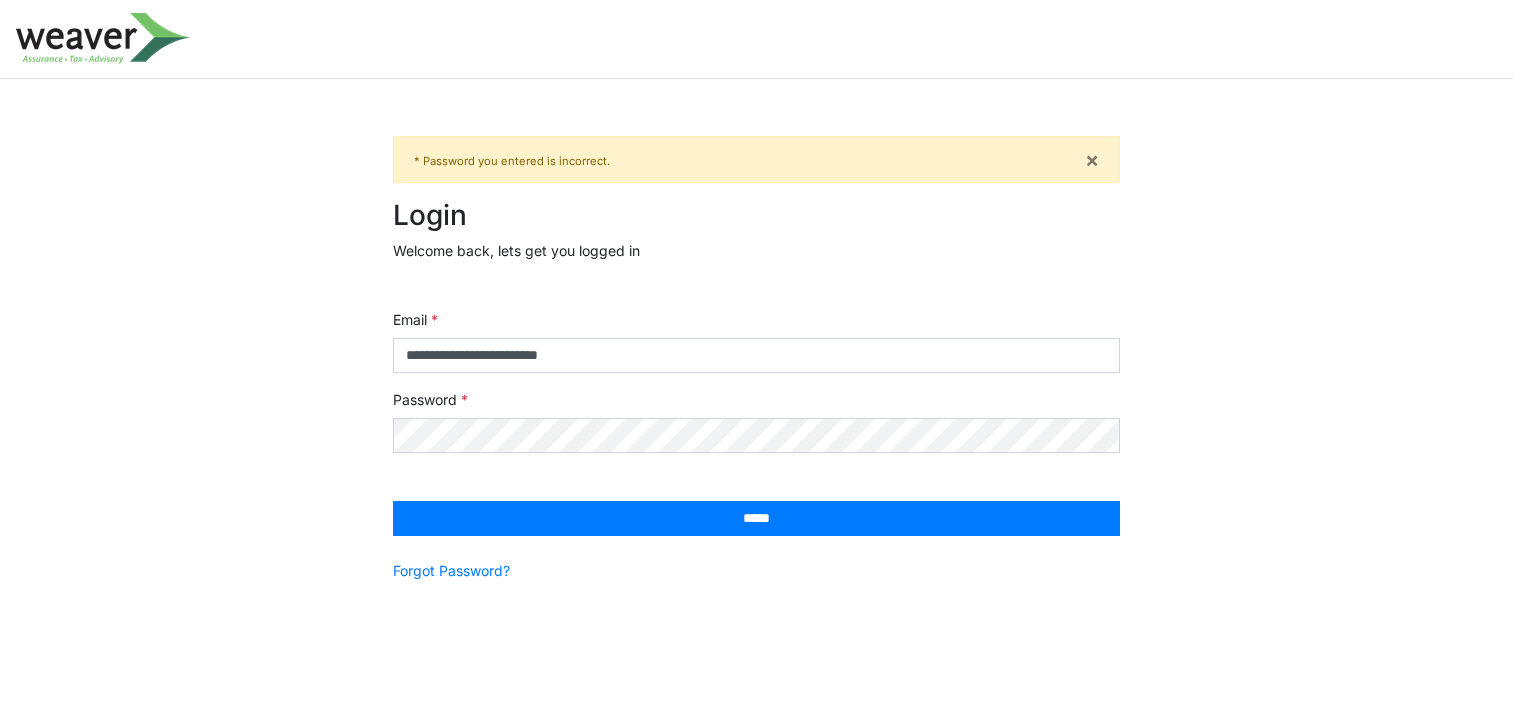 scroll, scrollTop: 0, scrollLeft: 0, axis: both 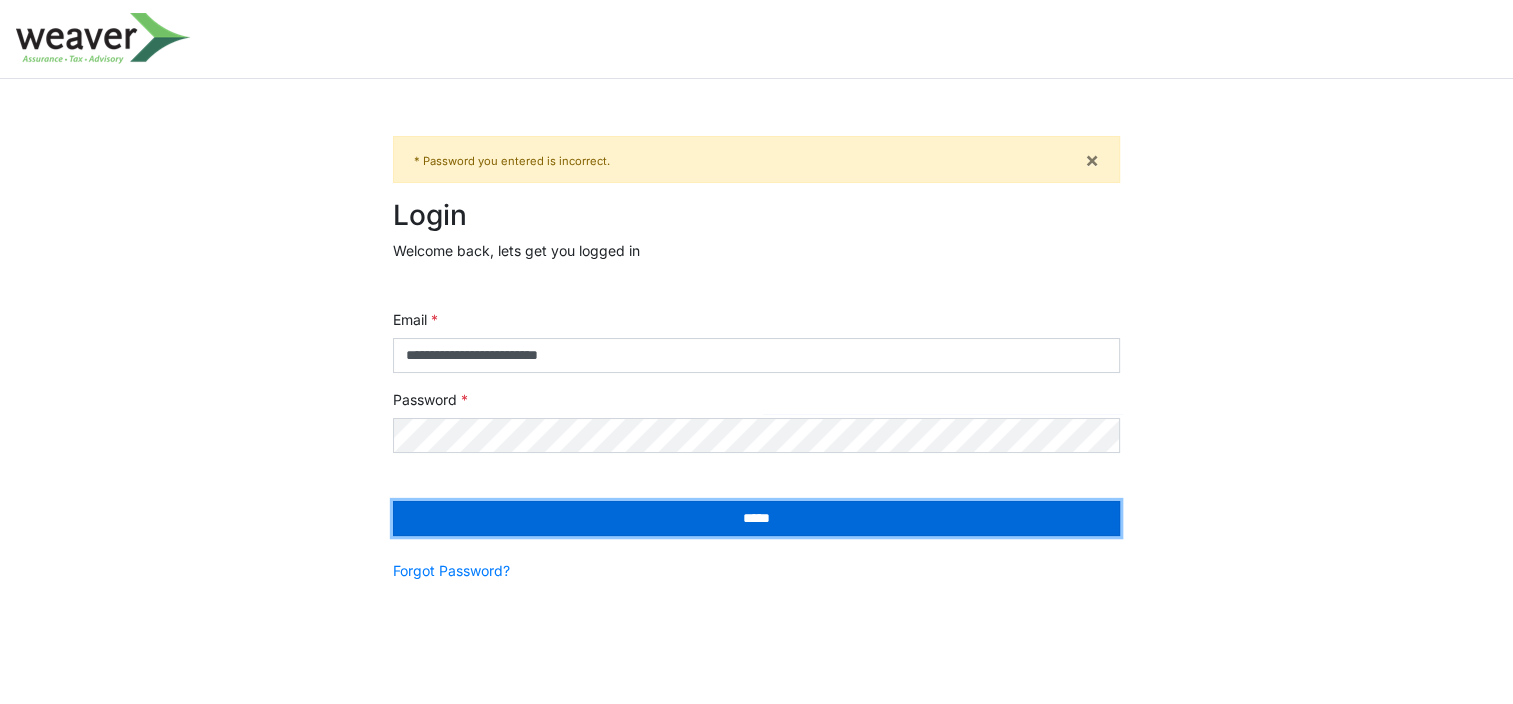 click on "*****" at bounding box center [756, 518] 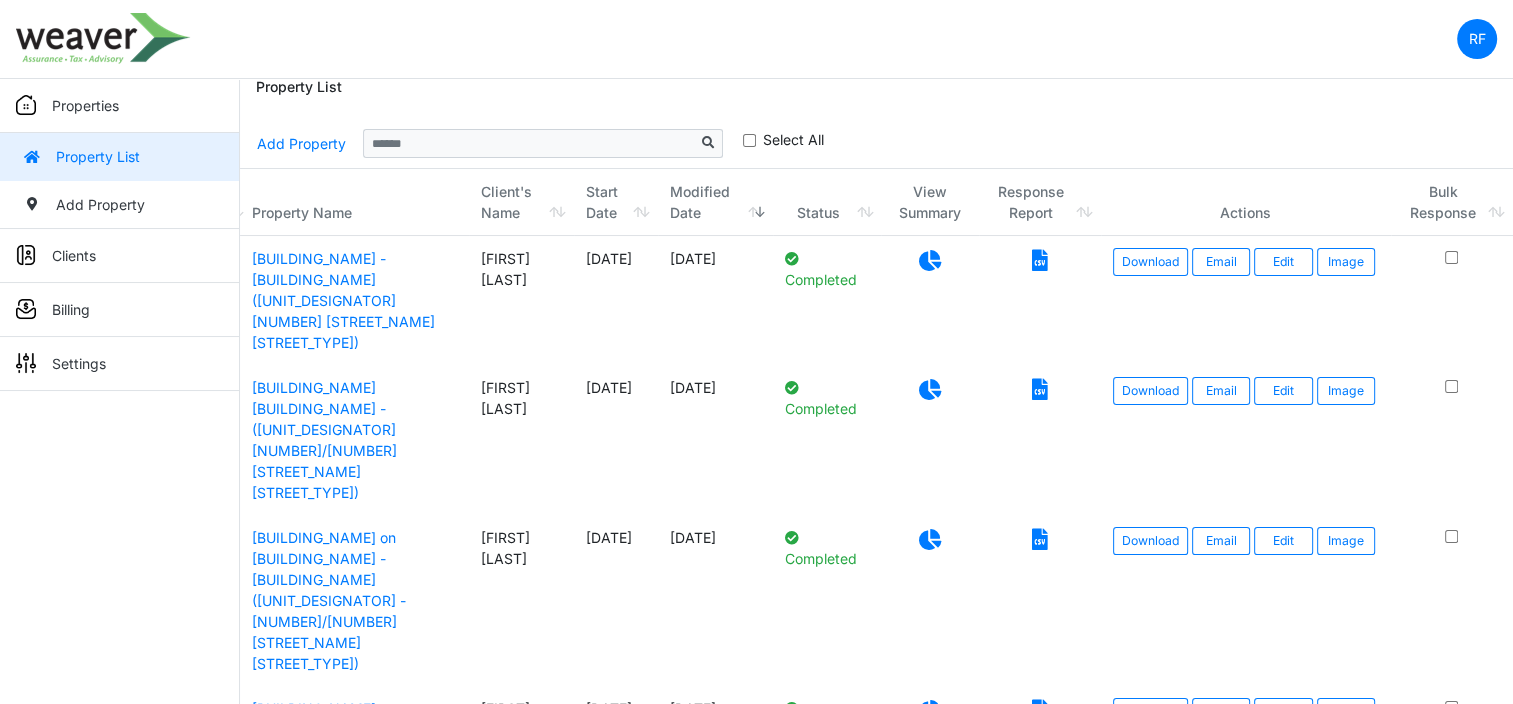 scroll, scrollTop: 0, scrollLeft: 0, axis: both 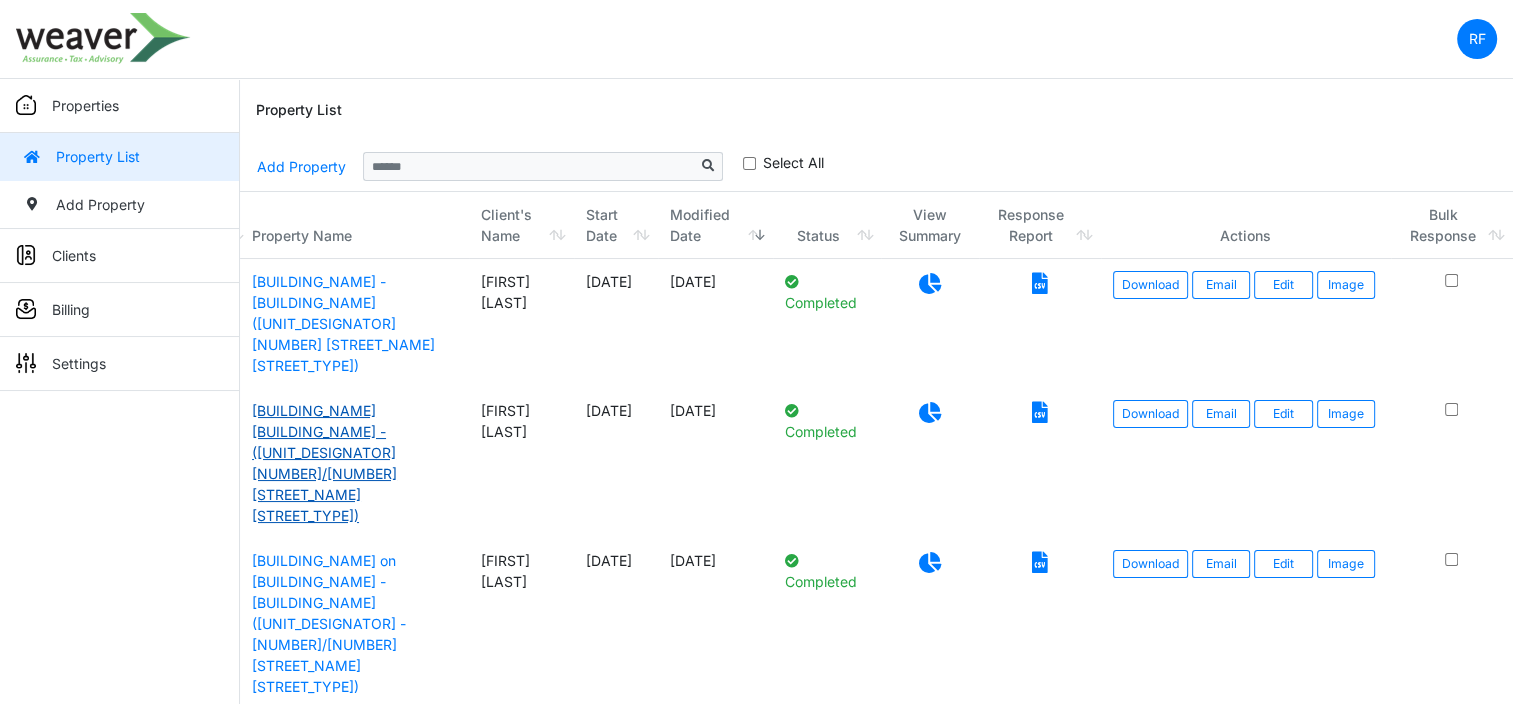click on "[BUILDING_NAME] [BUILDING_NAME] - ([UNIT_DESIGNATOR] [NUMBER]/[NUMBER] [STREET_NAME] [STREET_TYPE])" at bounding box center [324, 463] 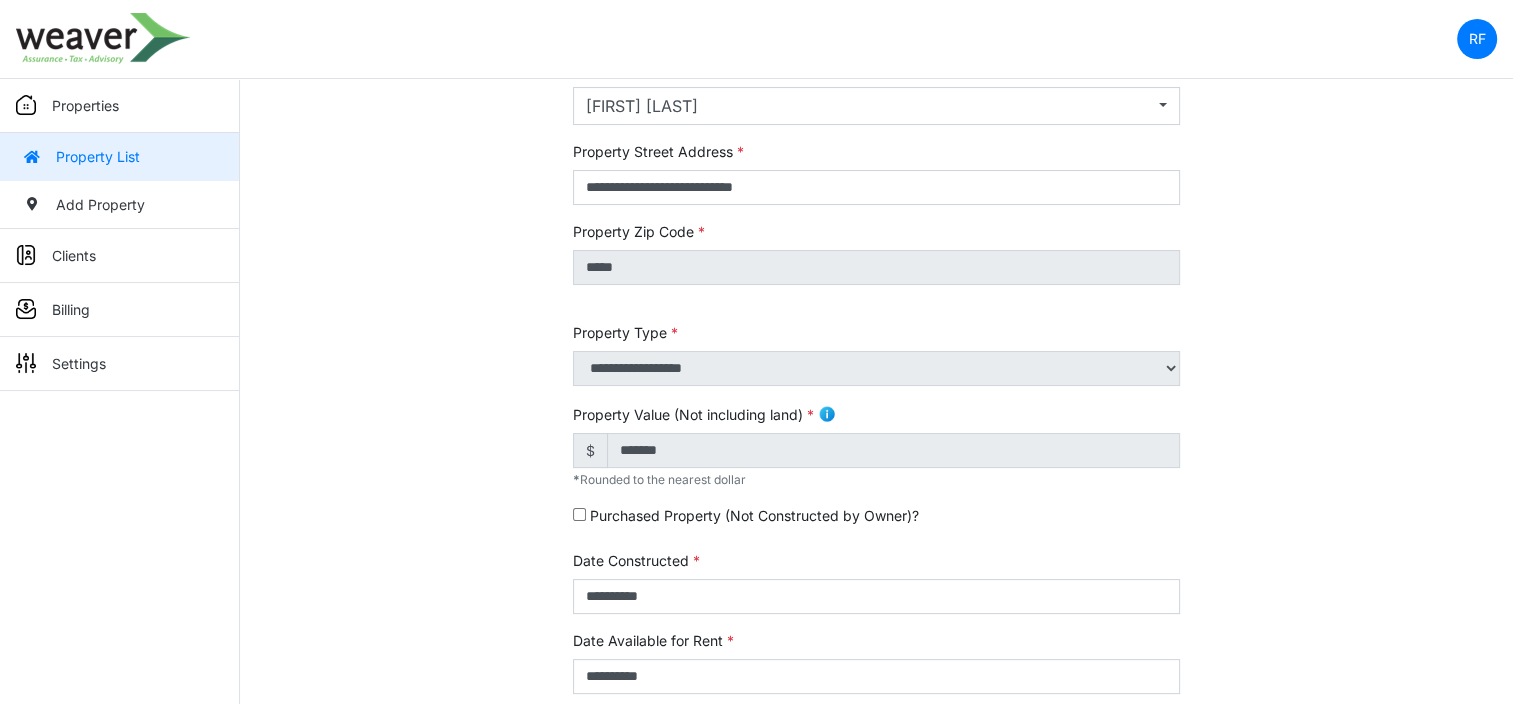 scroll, scrollTop: 0, scrollLeft: 0, axis: both 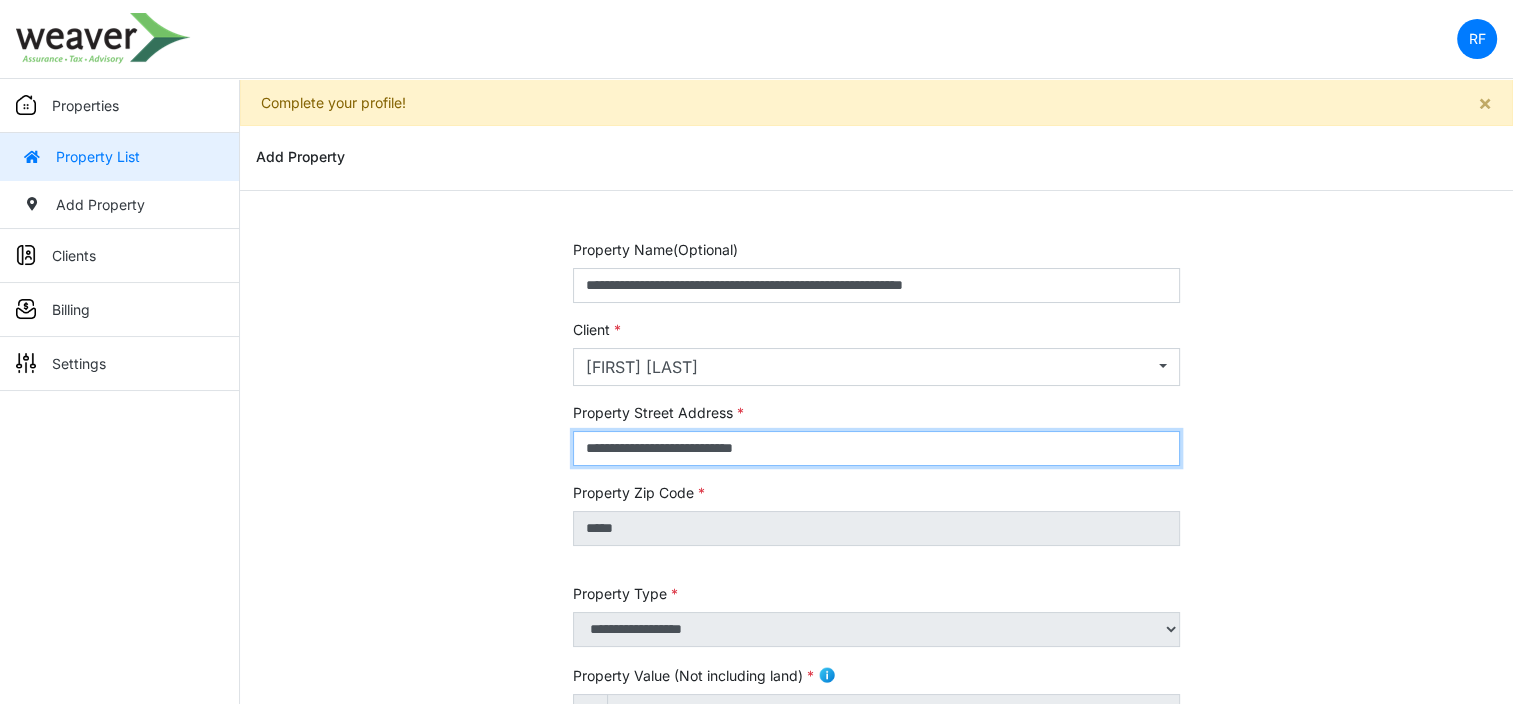 drag, startPoint x: 808, startPoint y: 446, endPoint x: 580, endPoint y: 455, distance: 228.17757 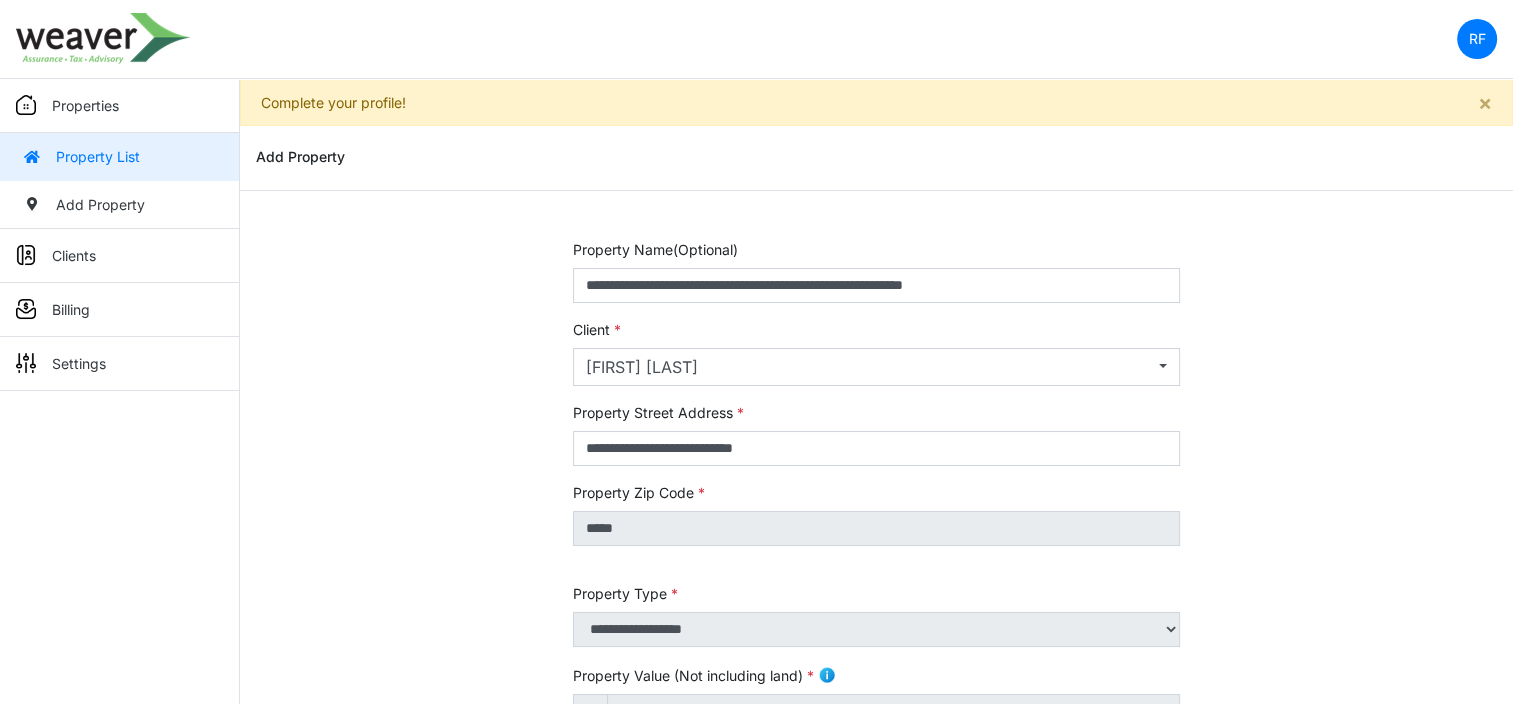 click on "**********" at bounding box center [876, 803] 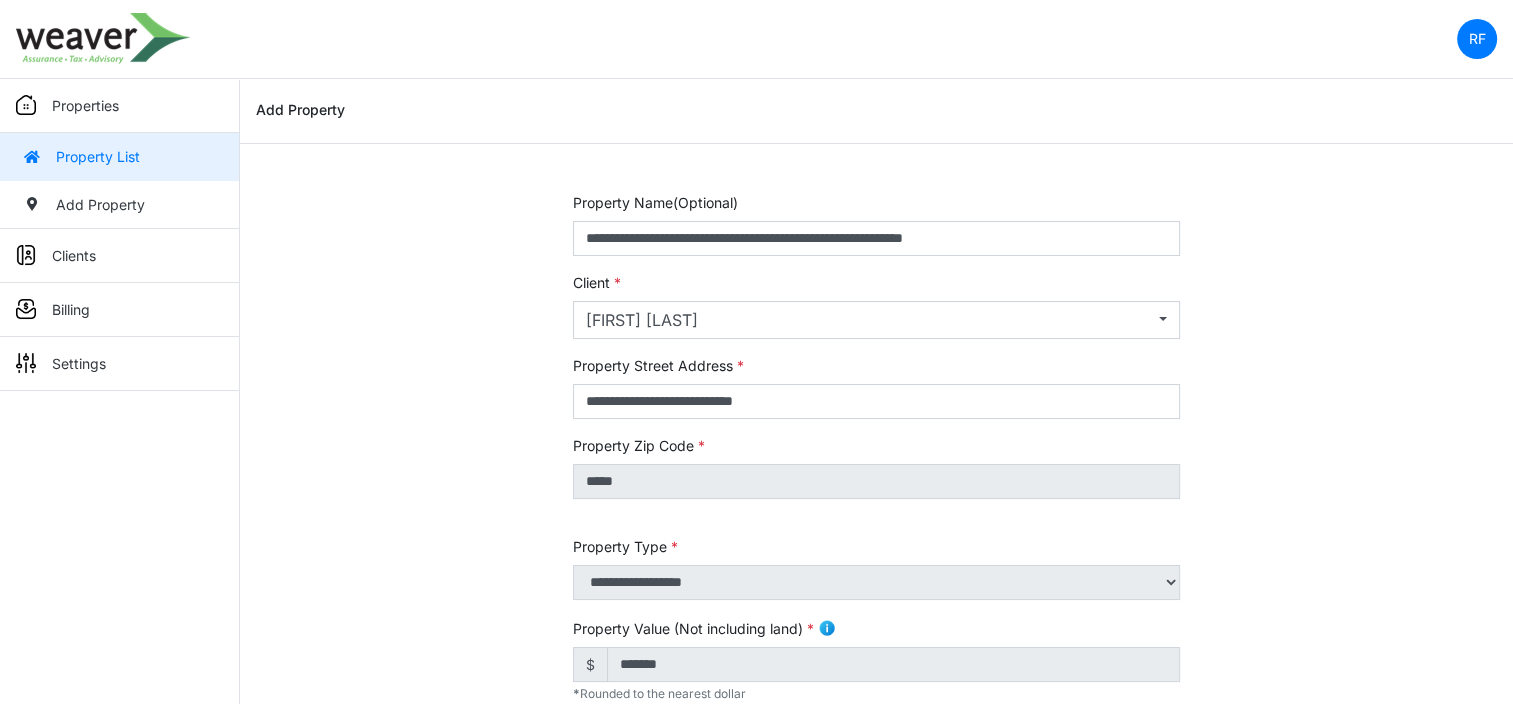 scroll, scrollTop: 0, scrollLeft: 0, axis: both 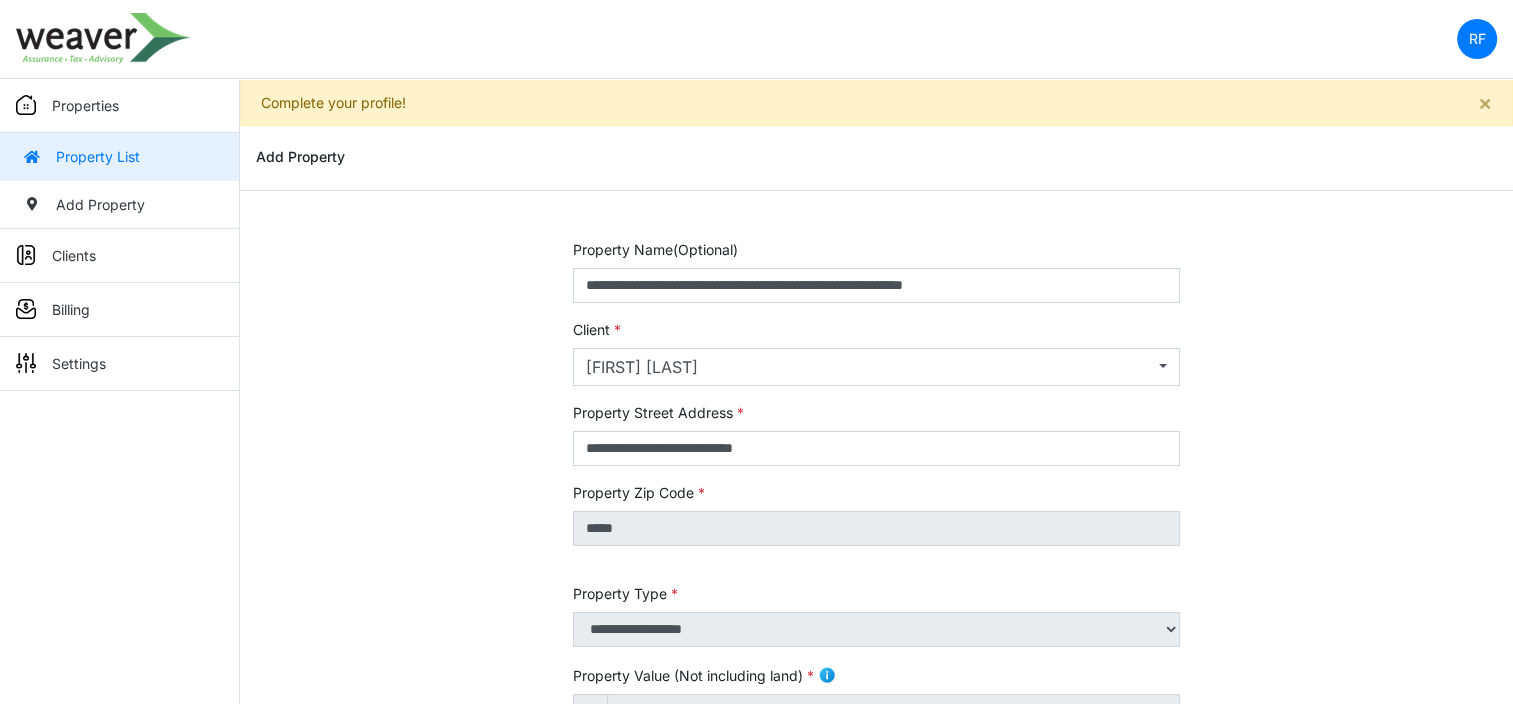 click on "Property List" at bounding box center (119, 157) 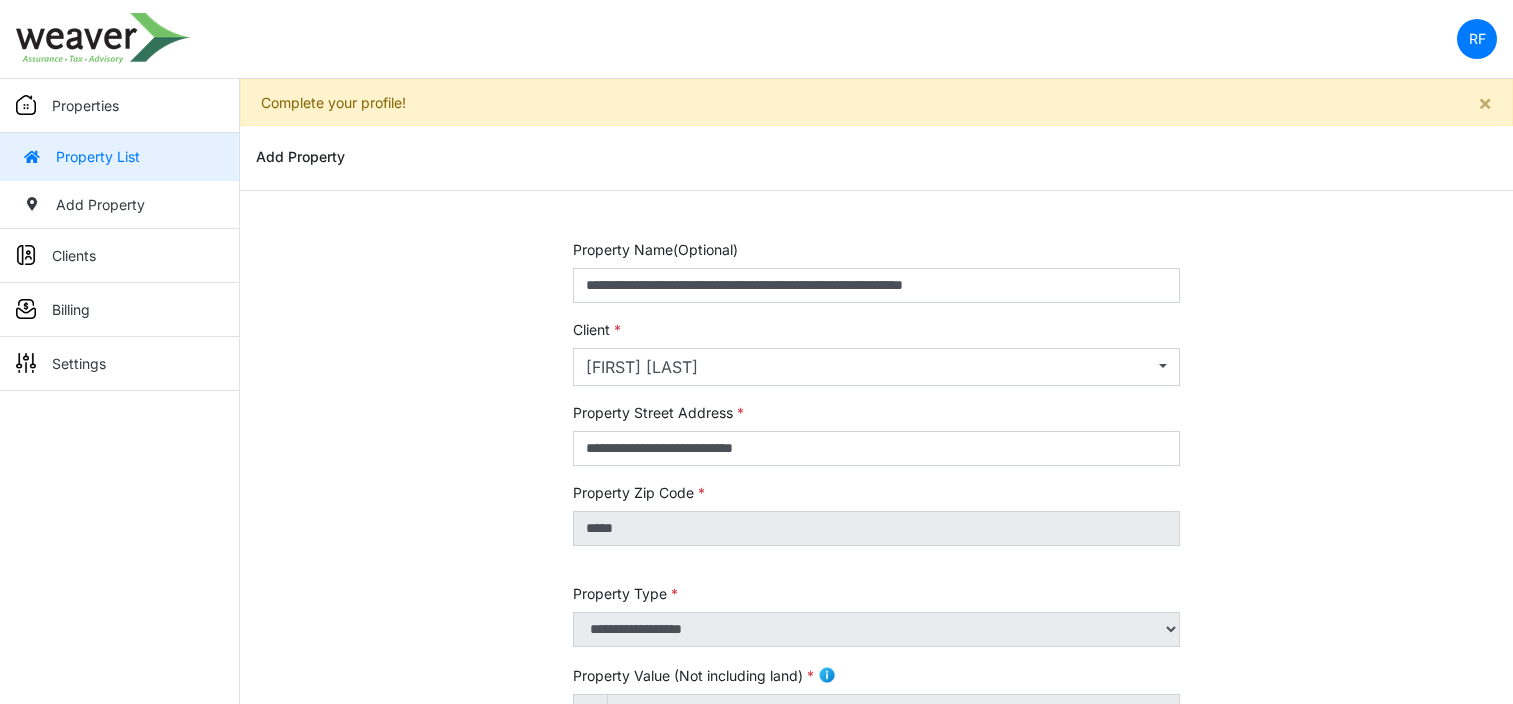 scroll, scrollTop: 0, scrollLeft: 0, axis: both 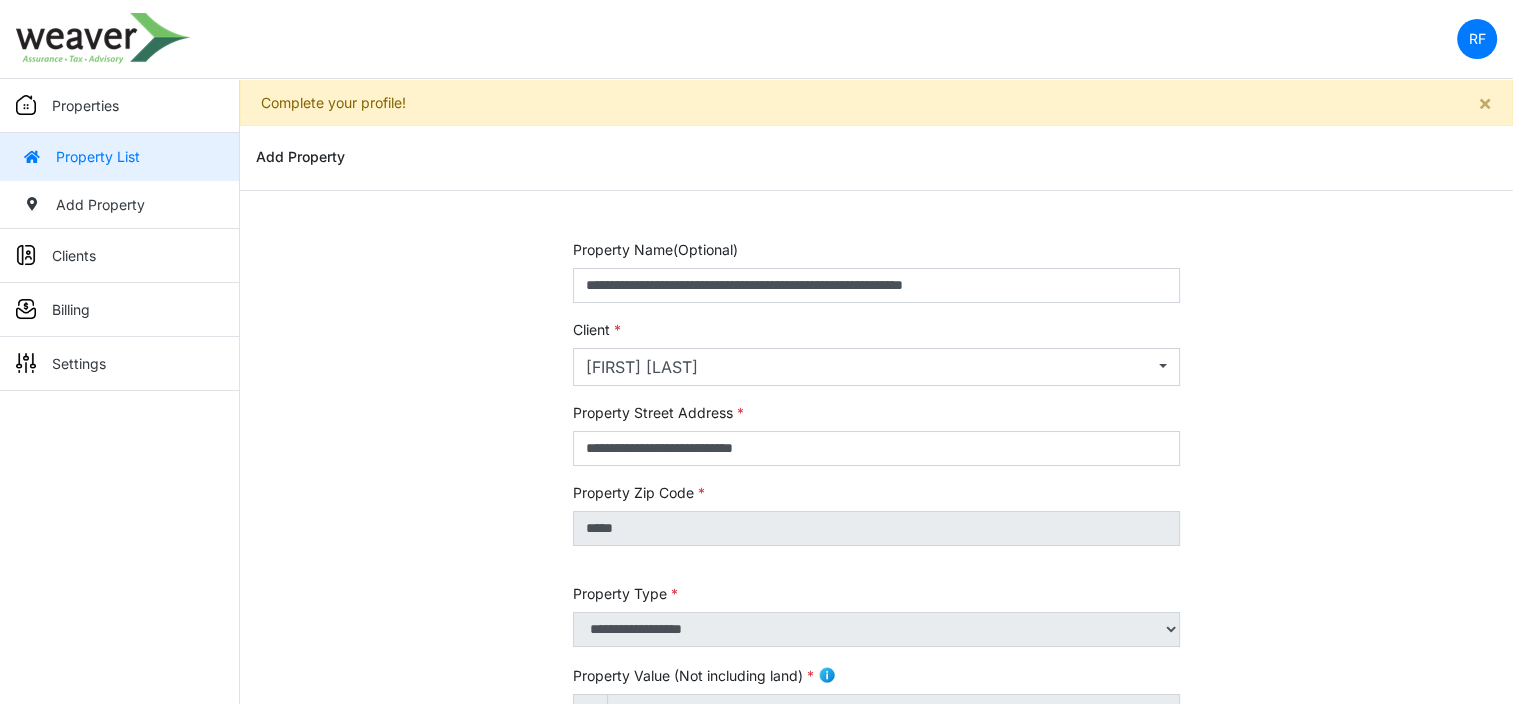 click on "Property List" at bounding box center [119, 157] 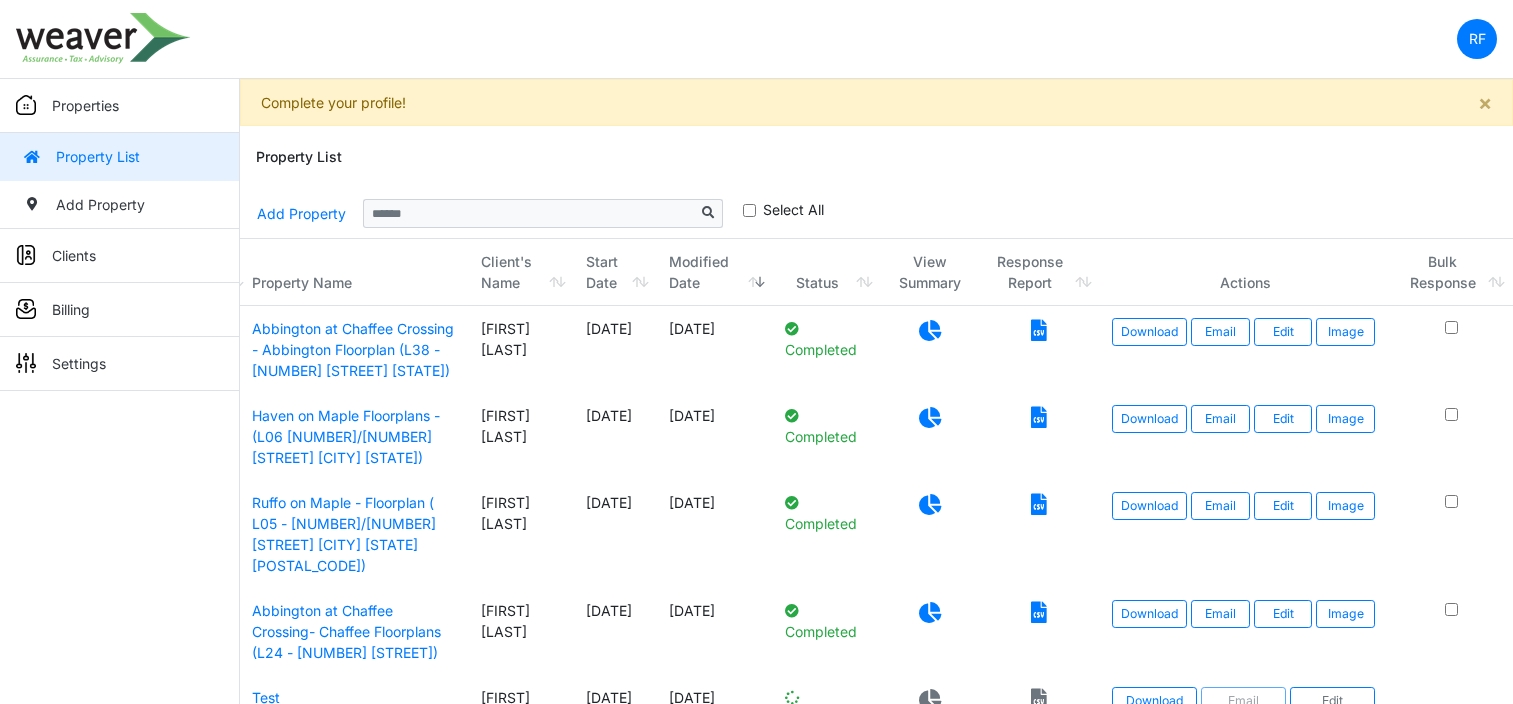 scroll, scrollTop: 0, scrollLeft: 0, axis: both 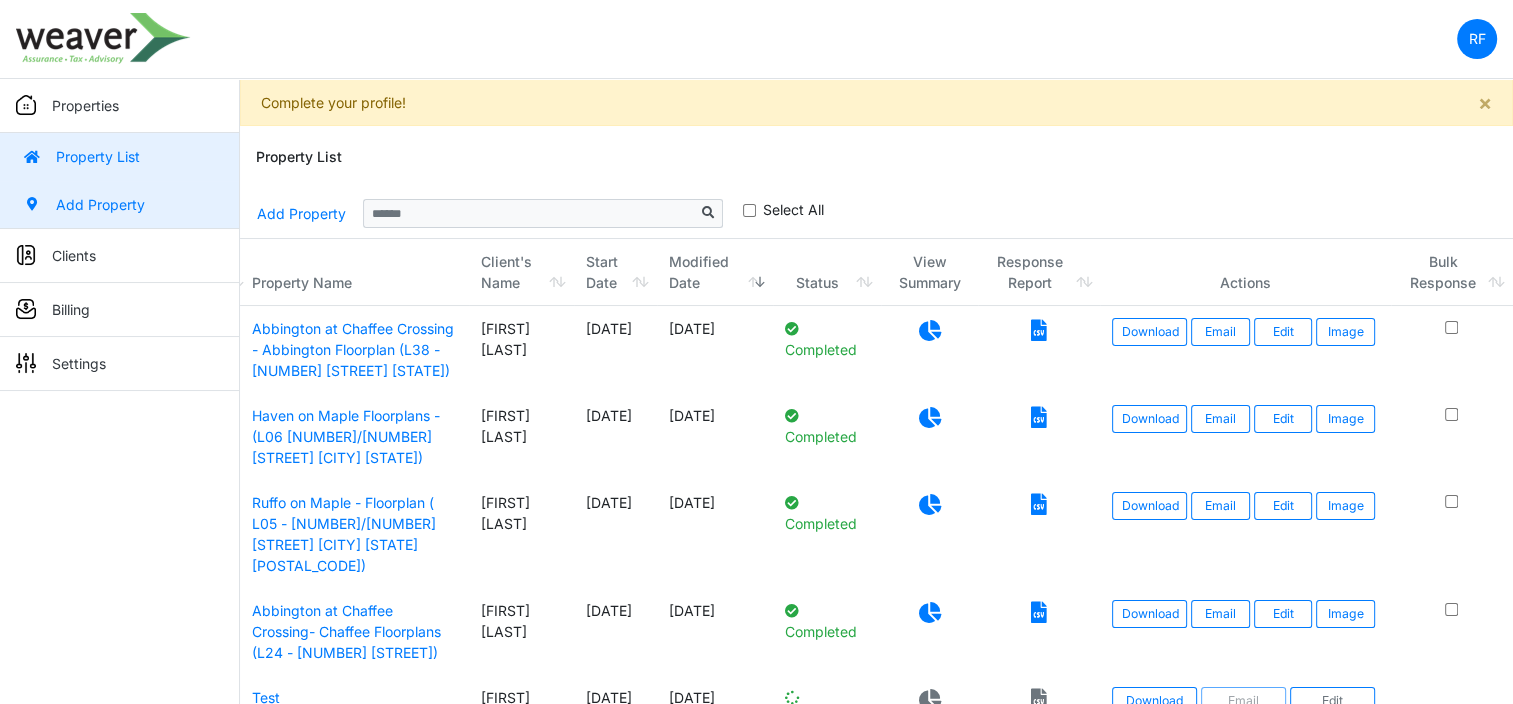 click on "Add Property" at bounding box center [119, 205] 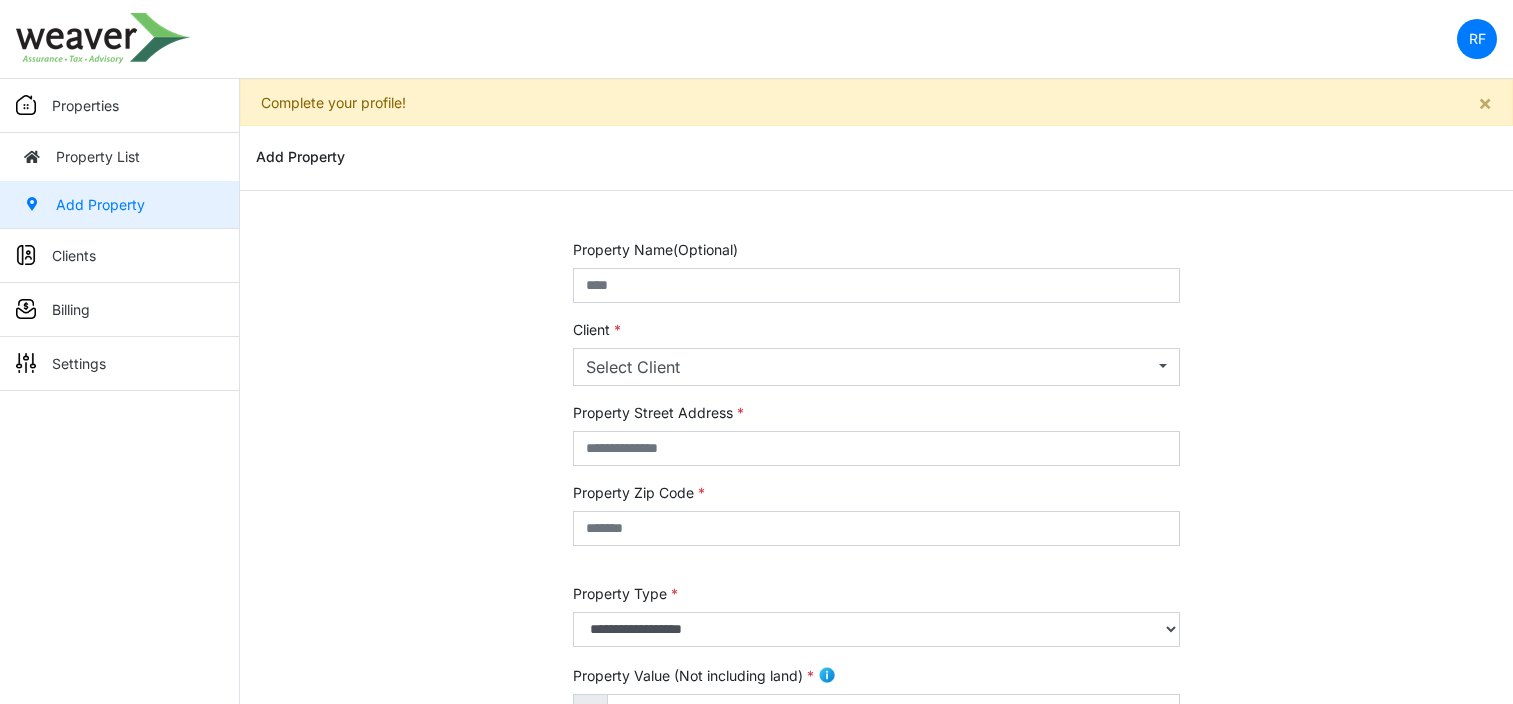 scroll, scrollTop: 0, scrollLeft: 0, axis: both 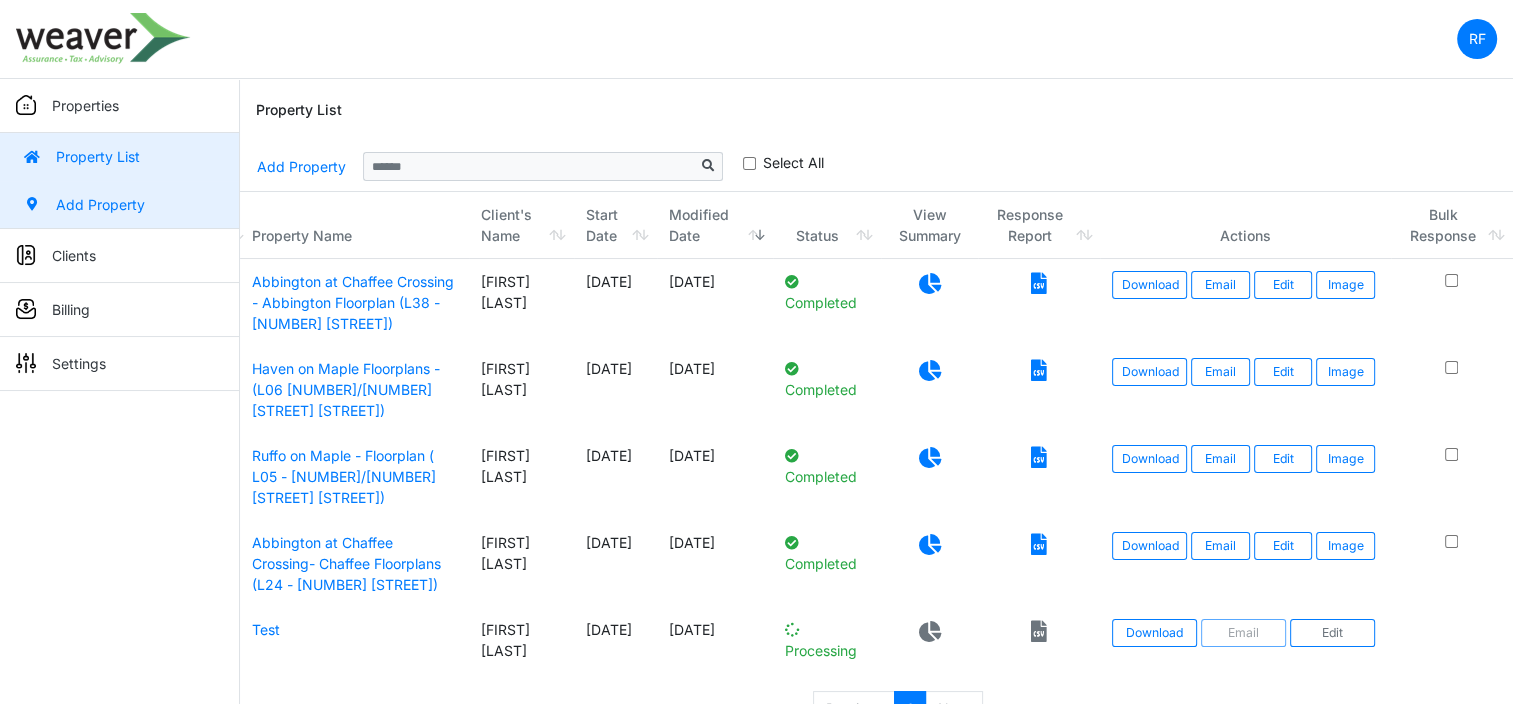 click on "Add Property" at bounding box center [119, 205] 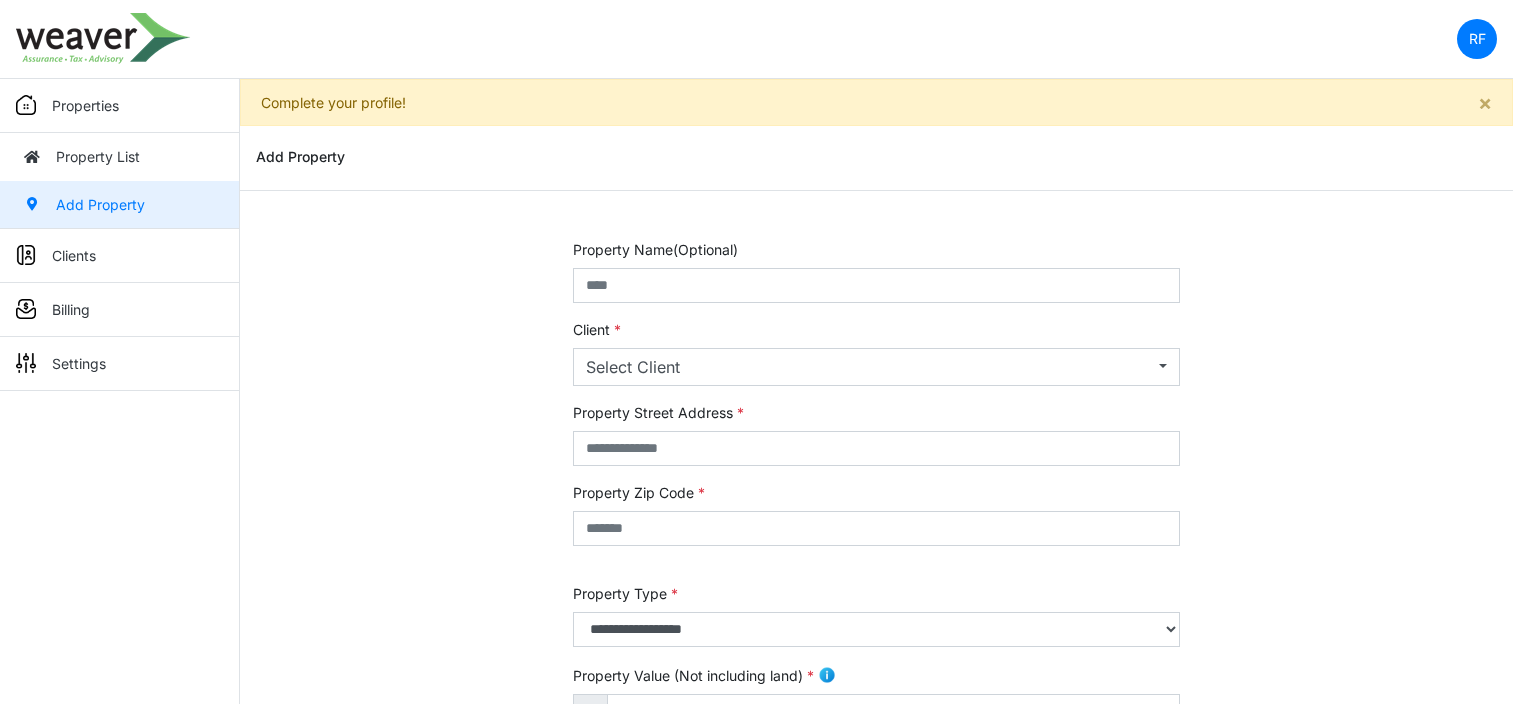 scroll, scrollTop: 0, scrollLeft: 0, axis: both 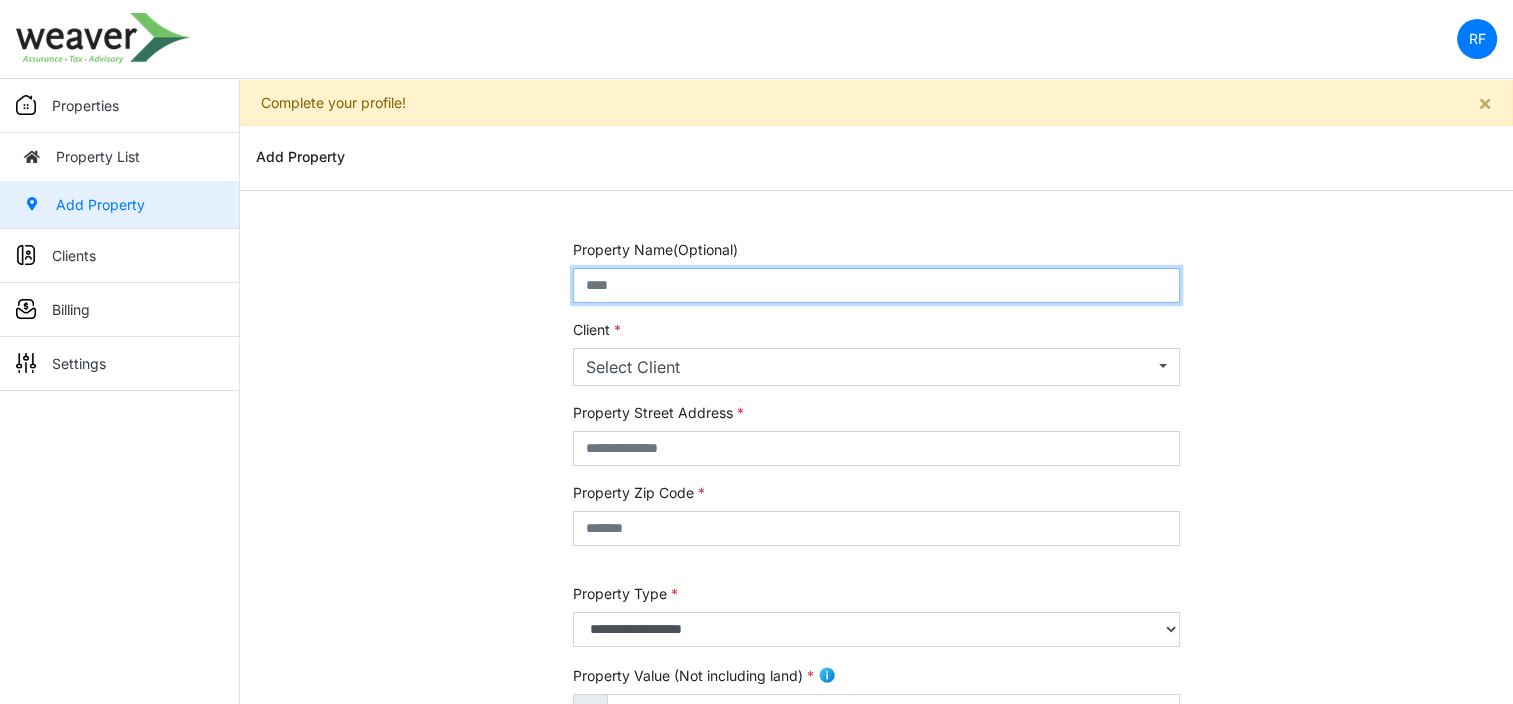 click at bounding box center (876, 285) 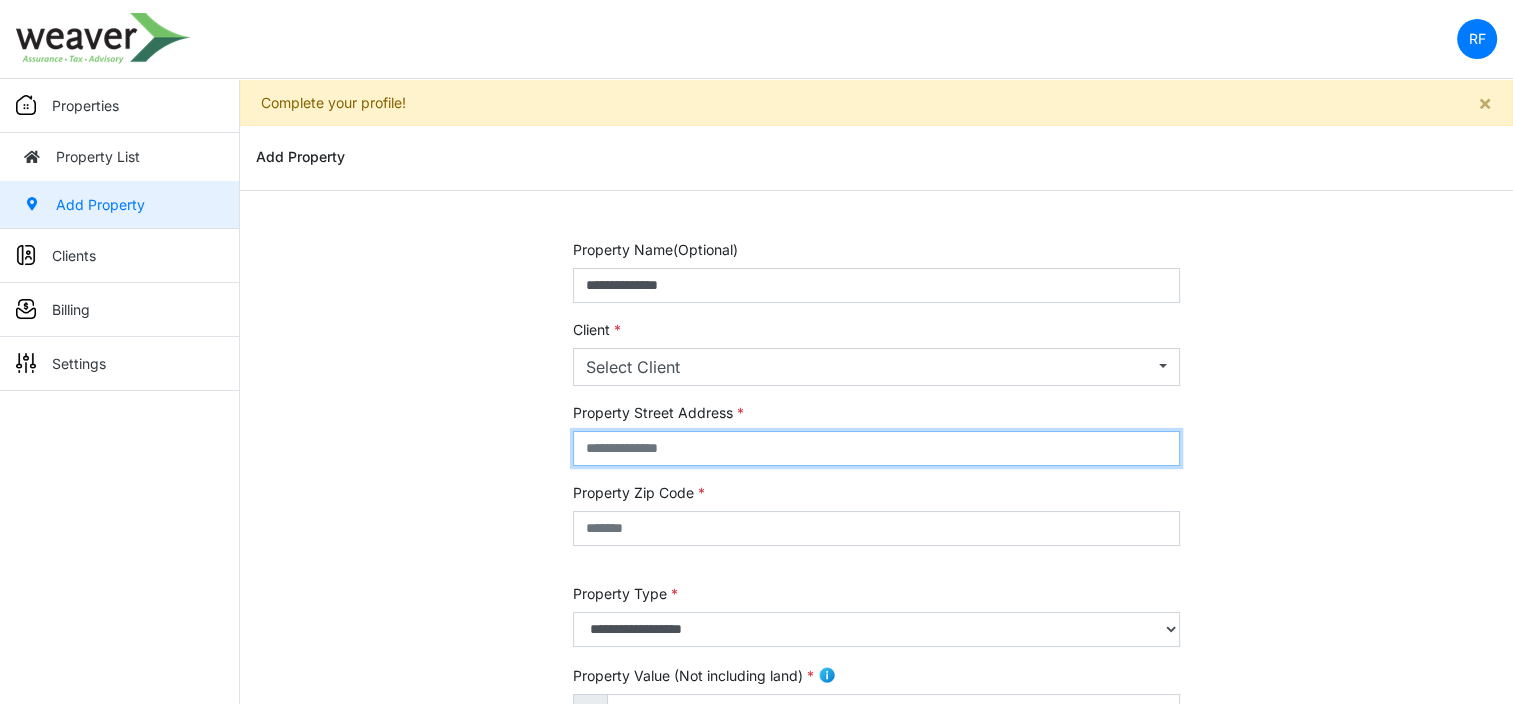 type on "**********" 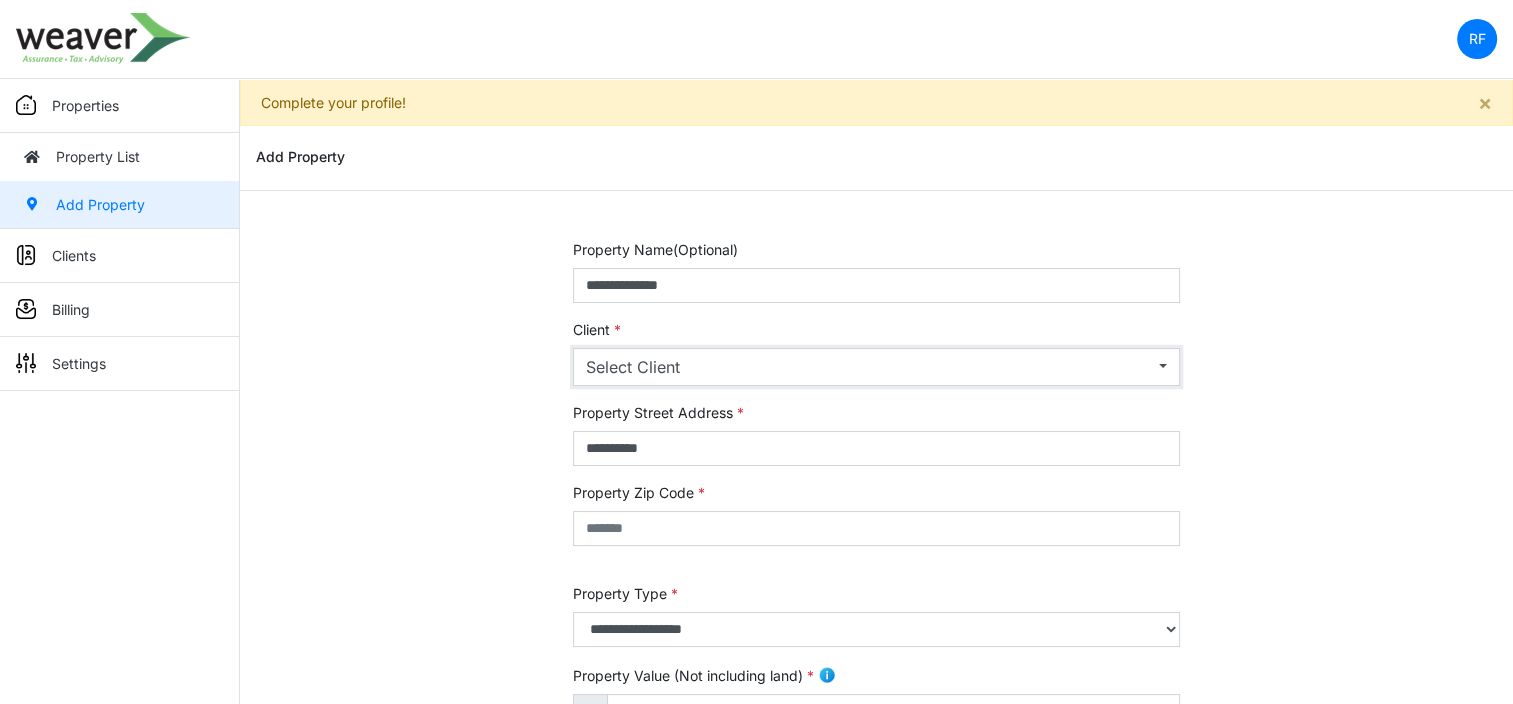 click on "Select Client" at bounding box center [870, 367] 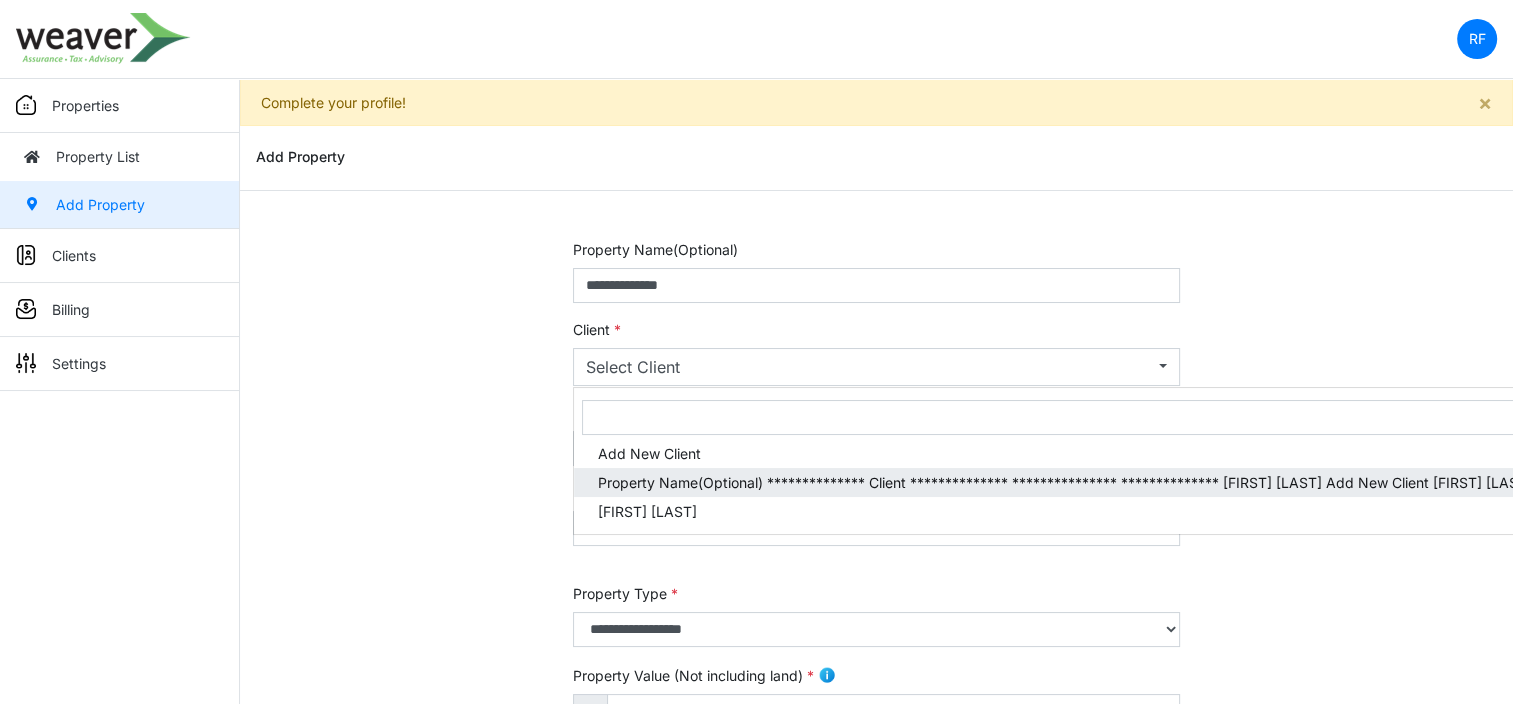 click on "**********" at bounding box center [1673, 482] 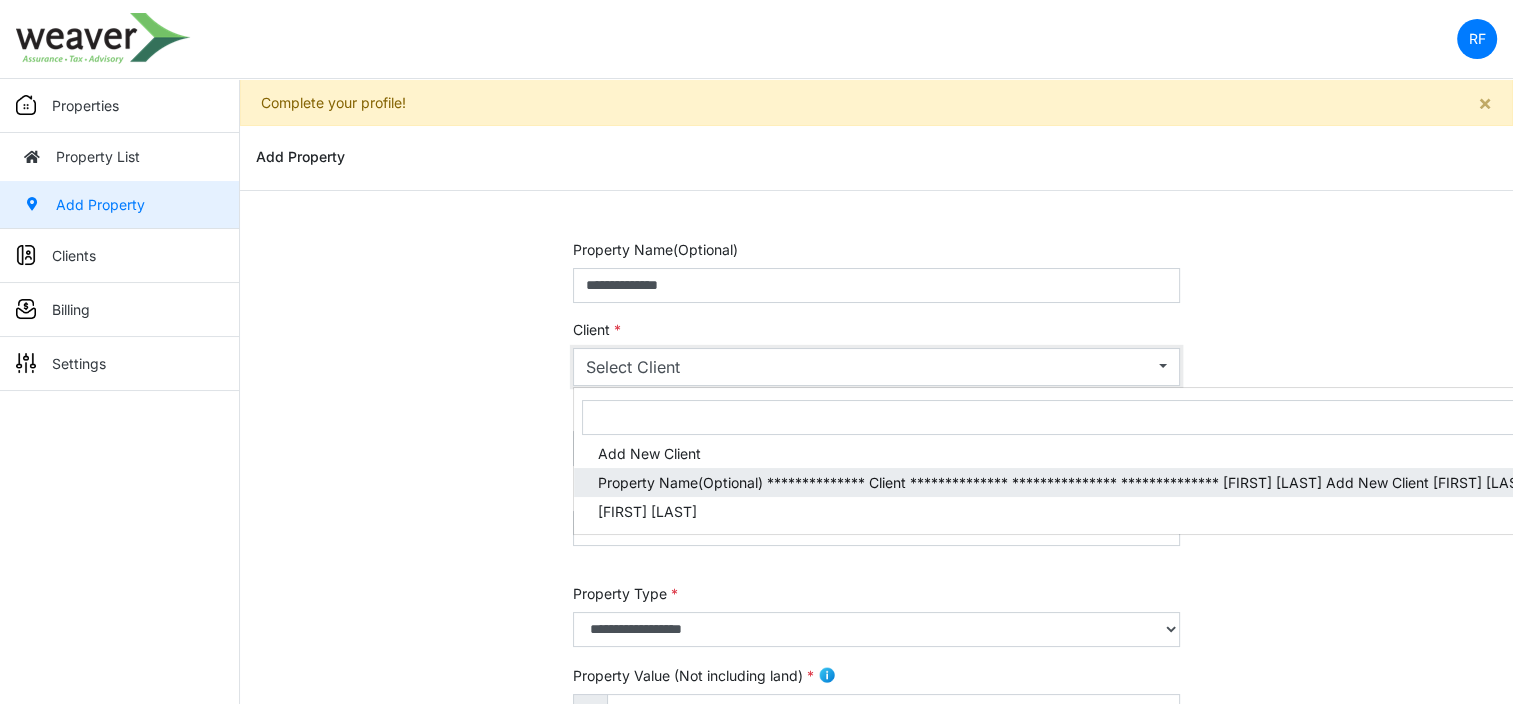 select on "***" 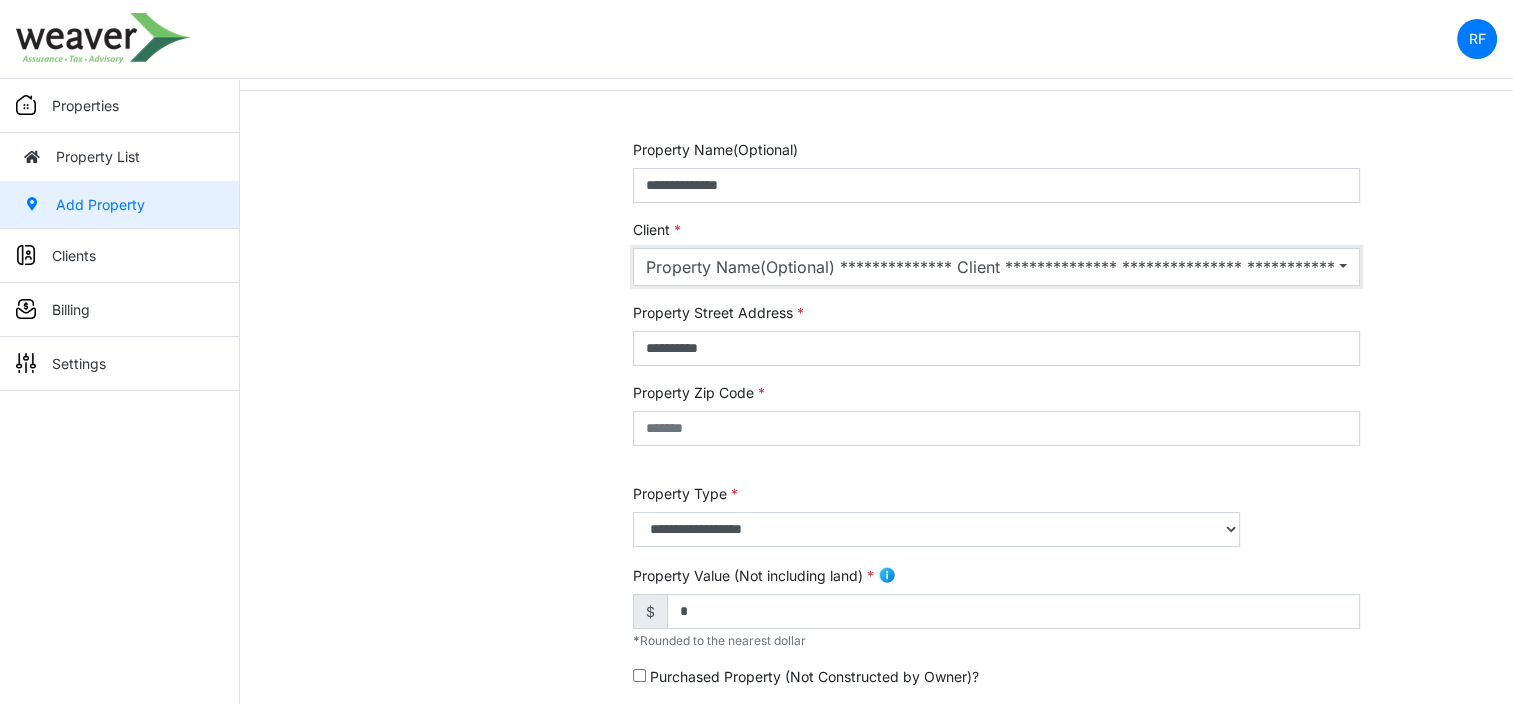 scroll, scrollTop: 200, scrollLeft: 0, axis: vertical 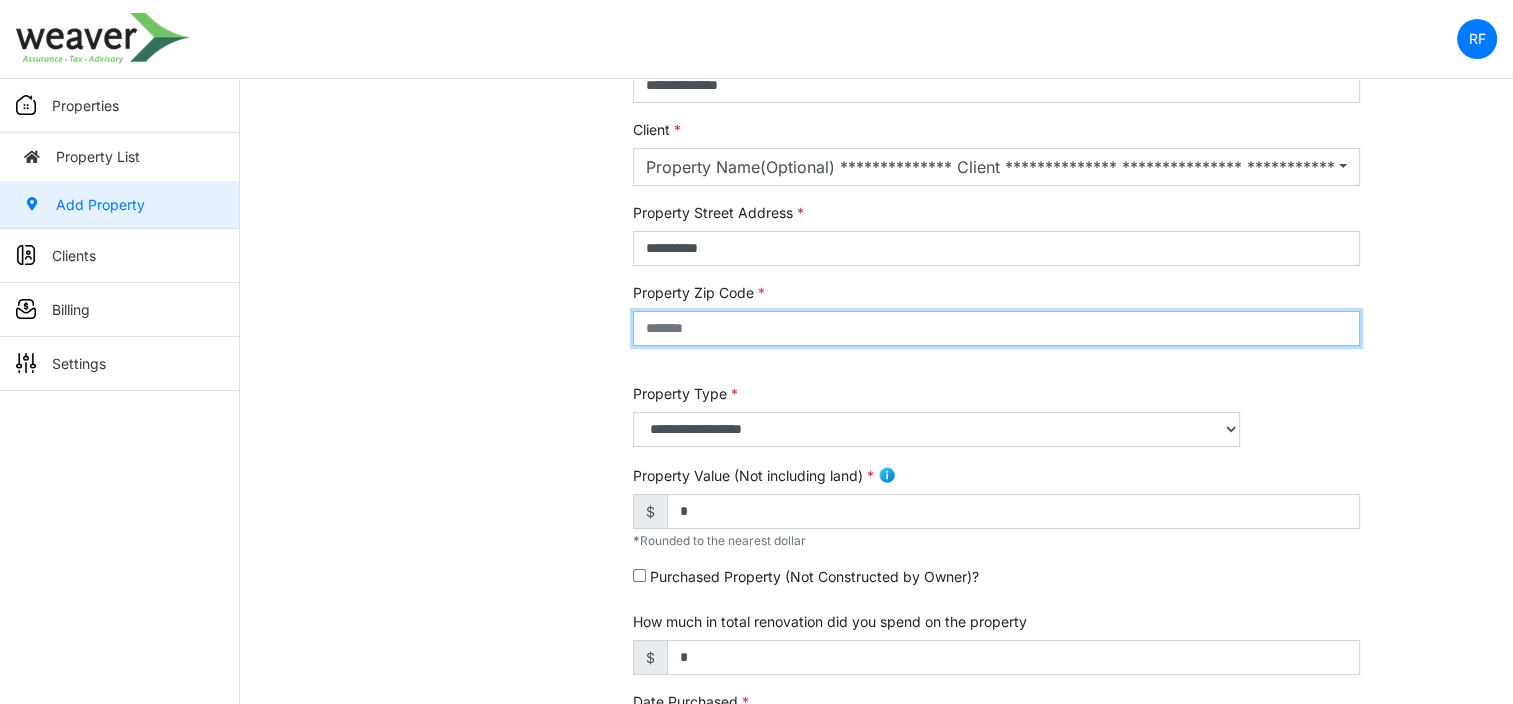 click at bounding box center [996, 328] 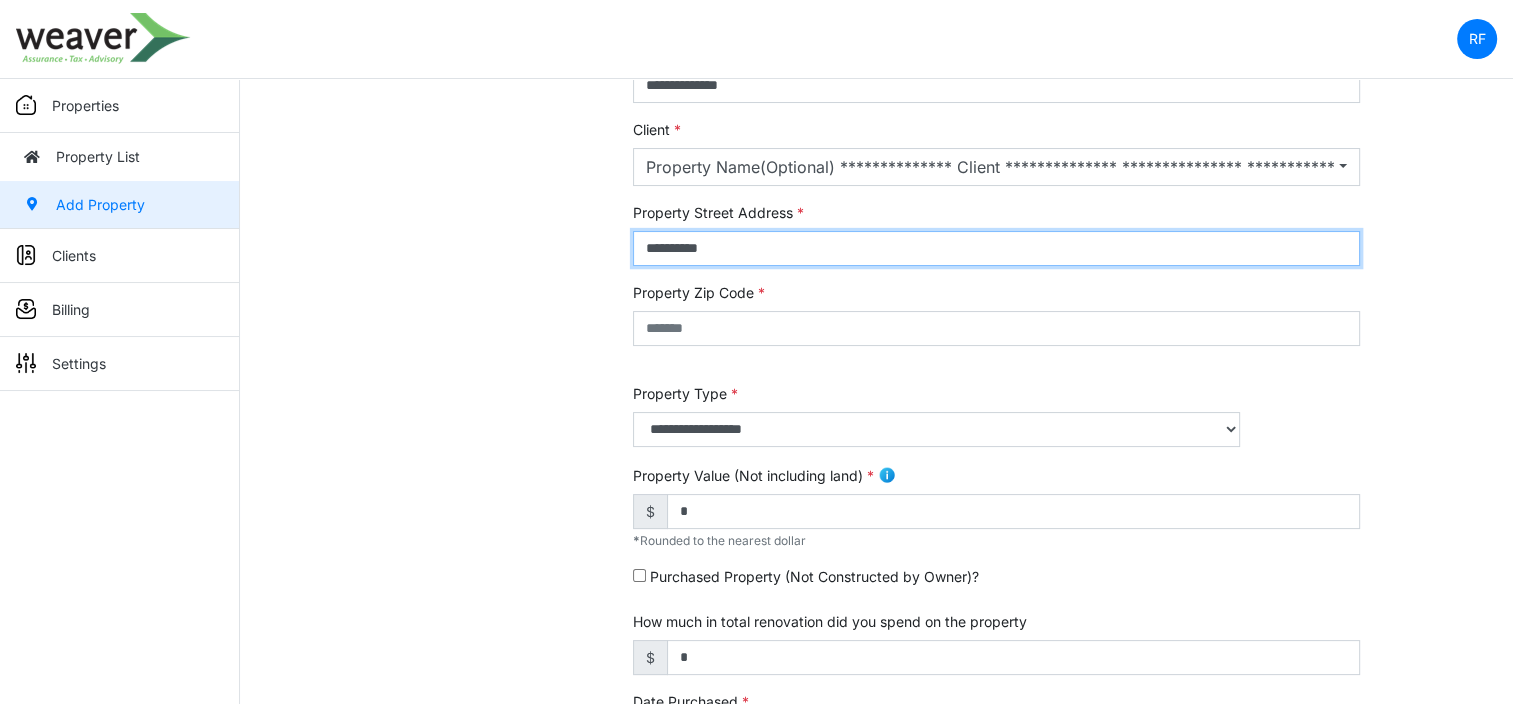 drag, startPoint x: 702, startPoint y: 244, endPoint x: 436, endPoint y: 233, distance: 266.22736 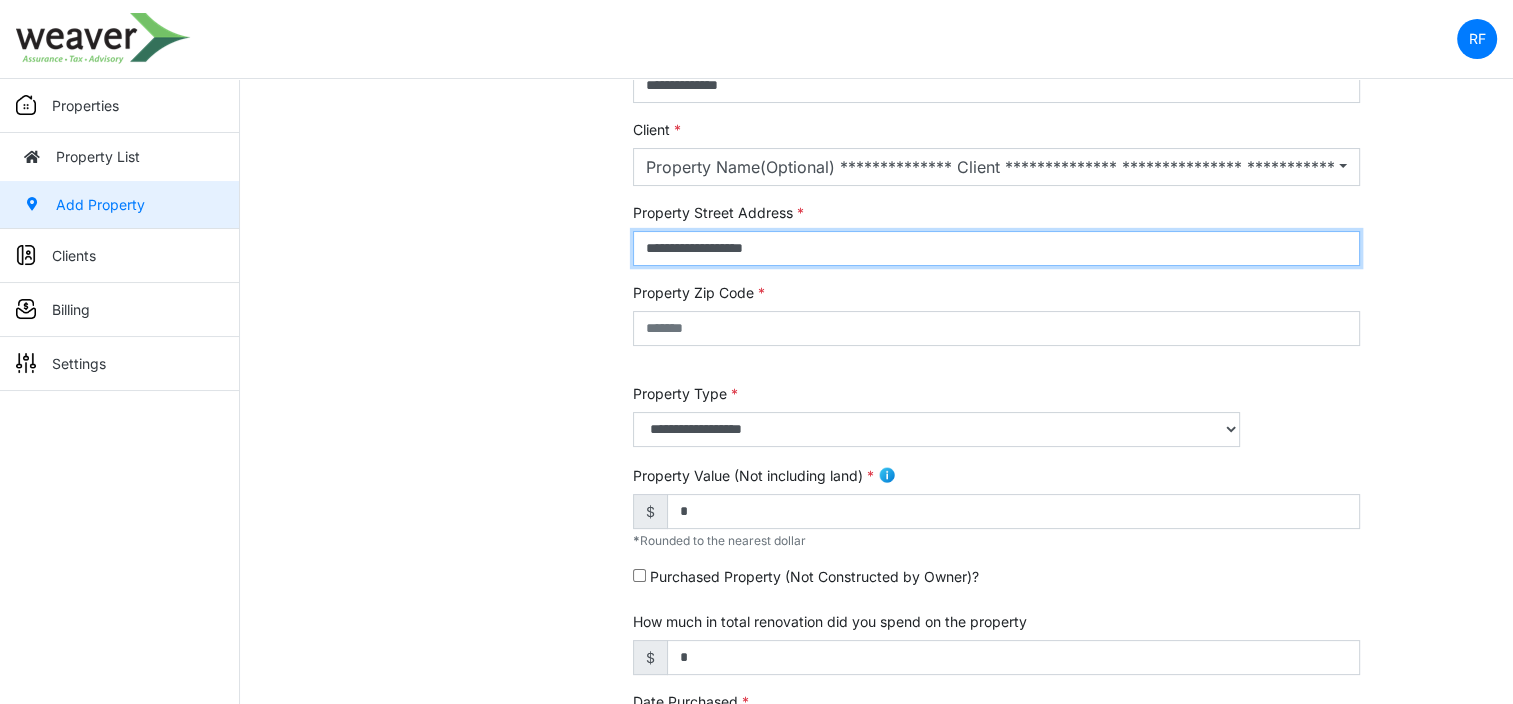 type on "**********" 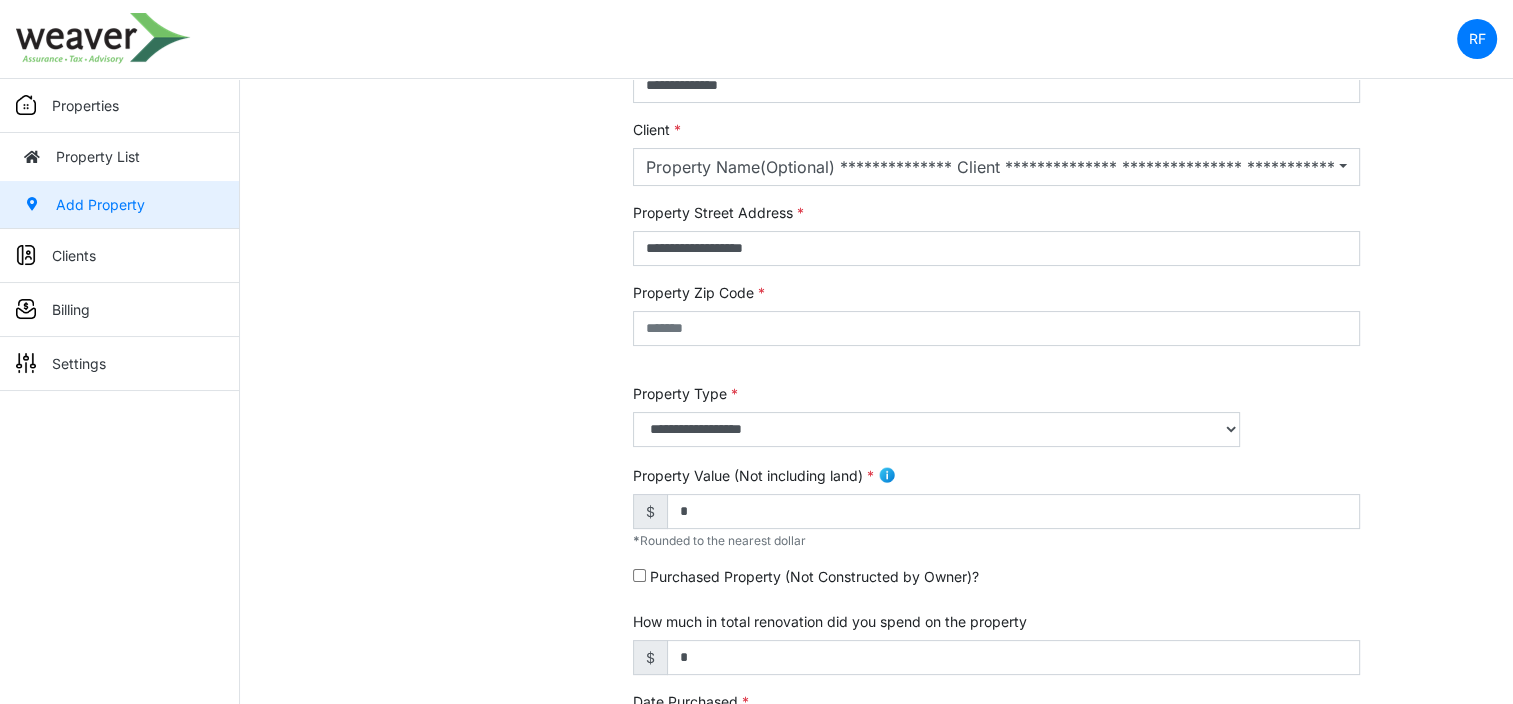 click on "Property Zip Code" at bounding box center (996, 324) 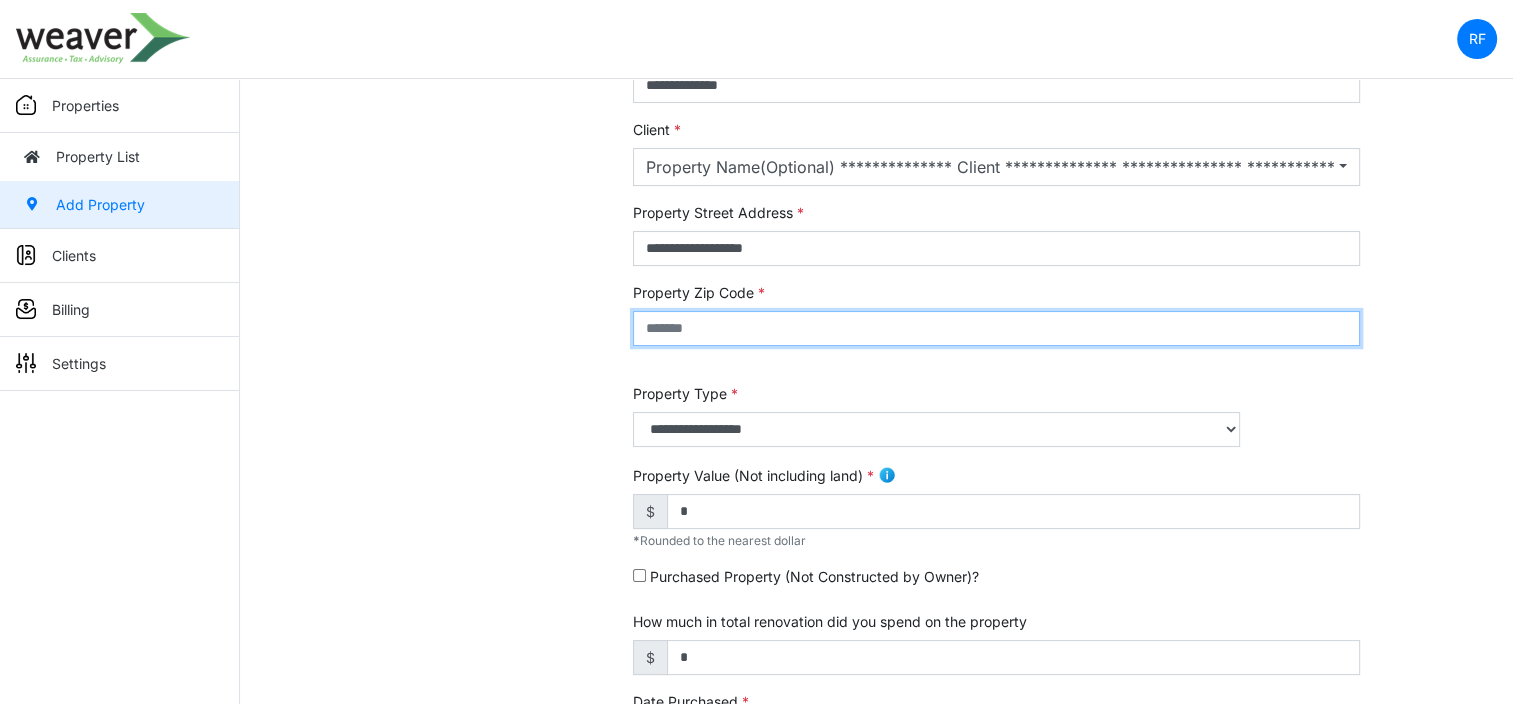 click at bounding box center (996, 328) 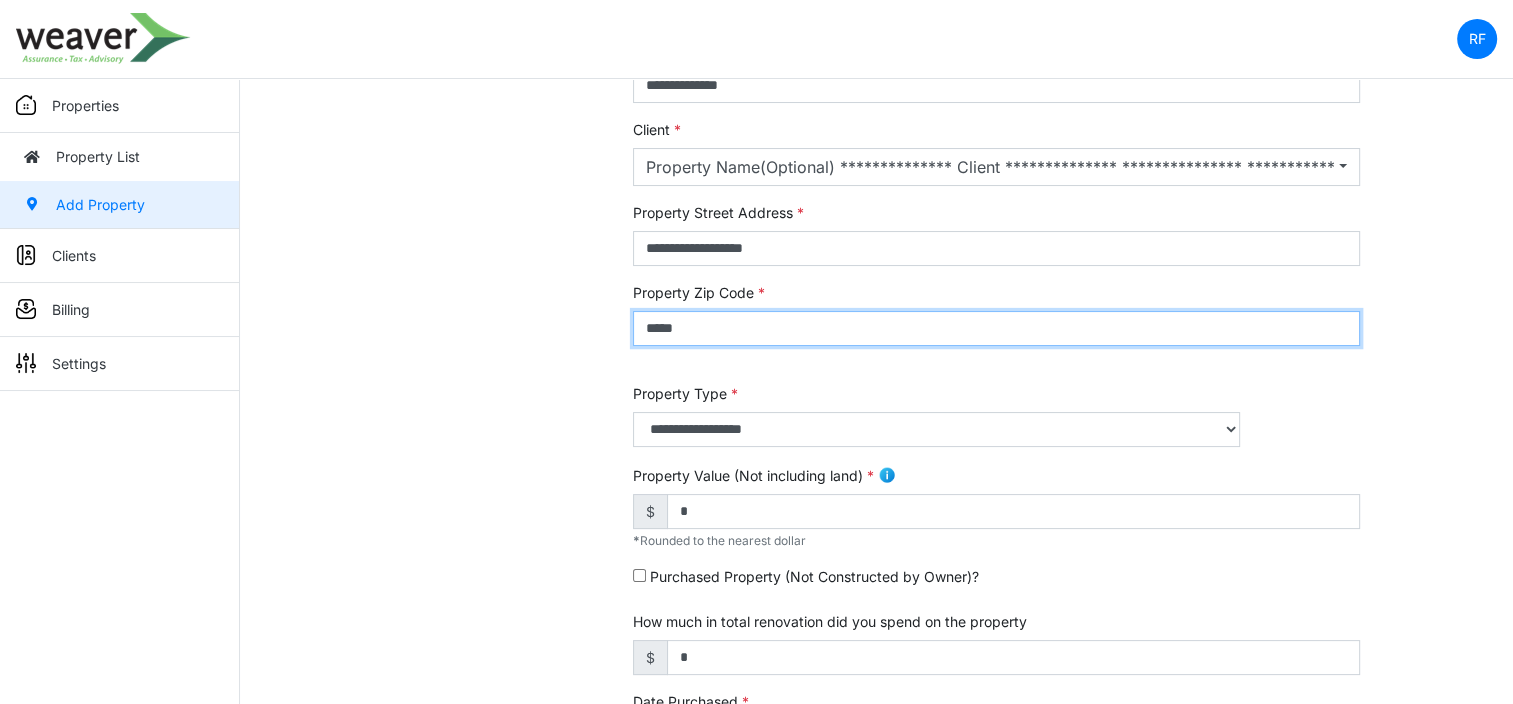 type on "*****" 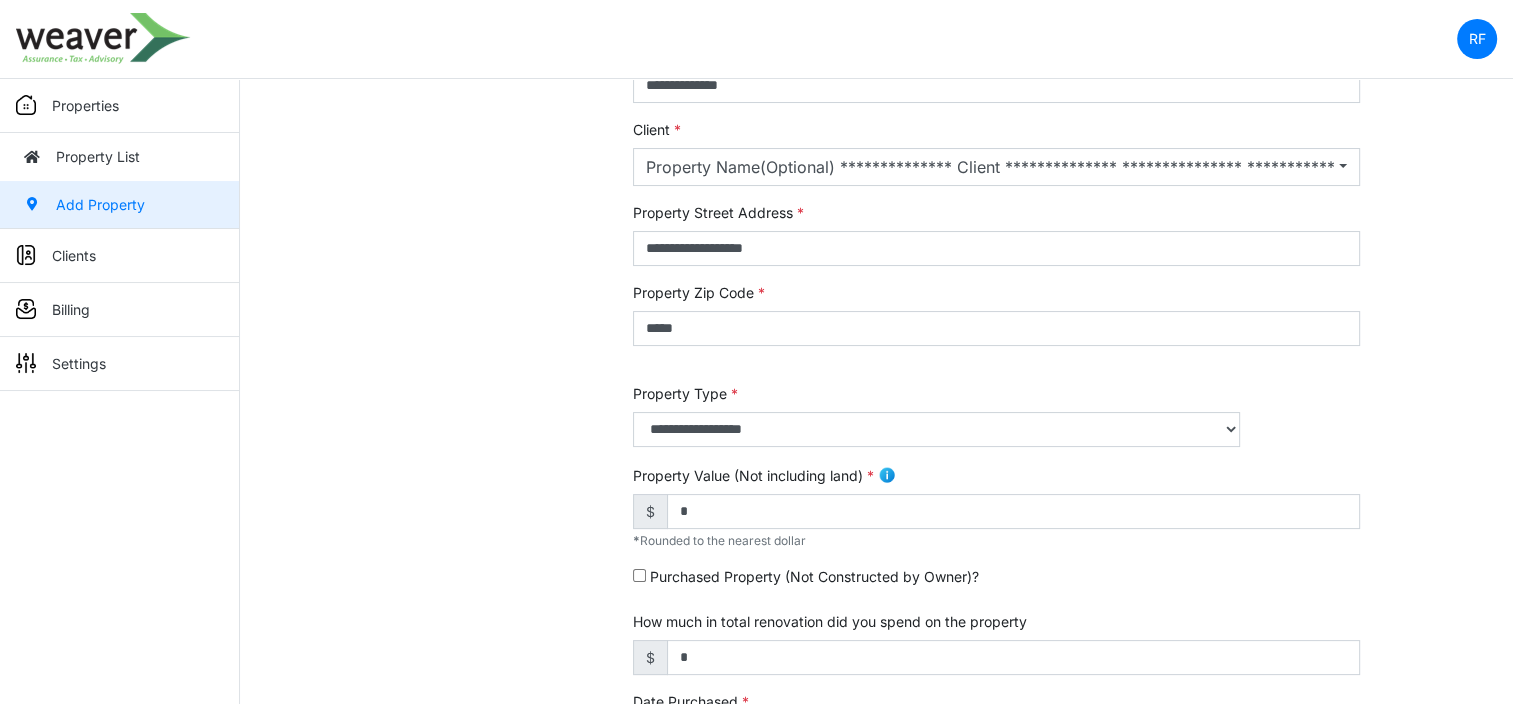 click on "**********" at bounding box center (996, 643) 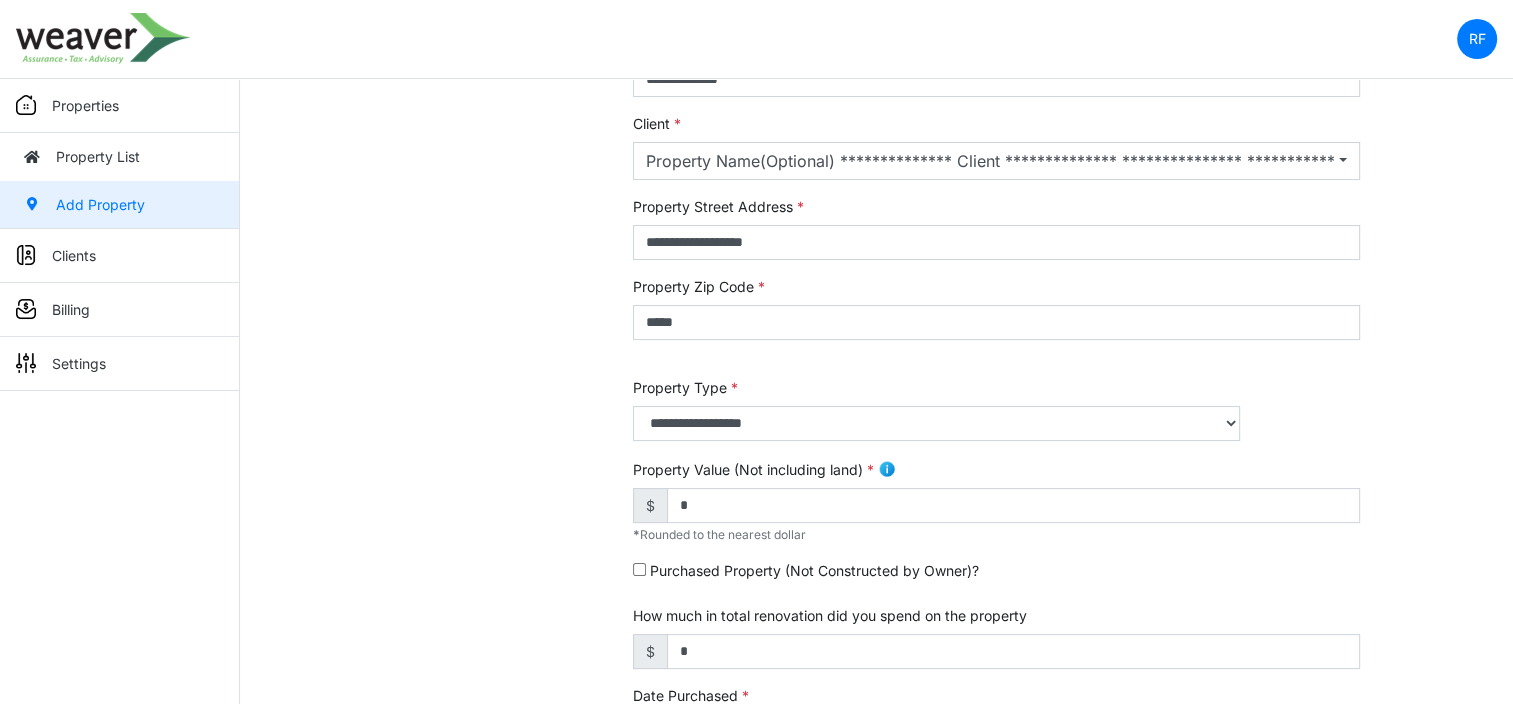 scroll, scrollTop: 200, scrollLeft: 0, axis: vertical 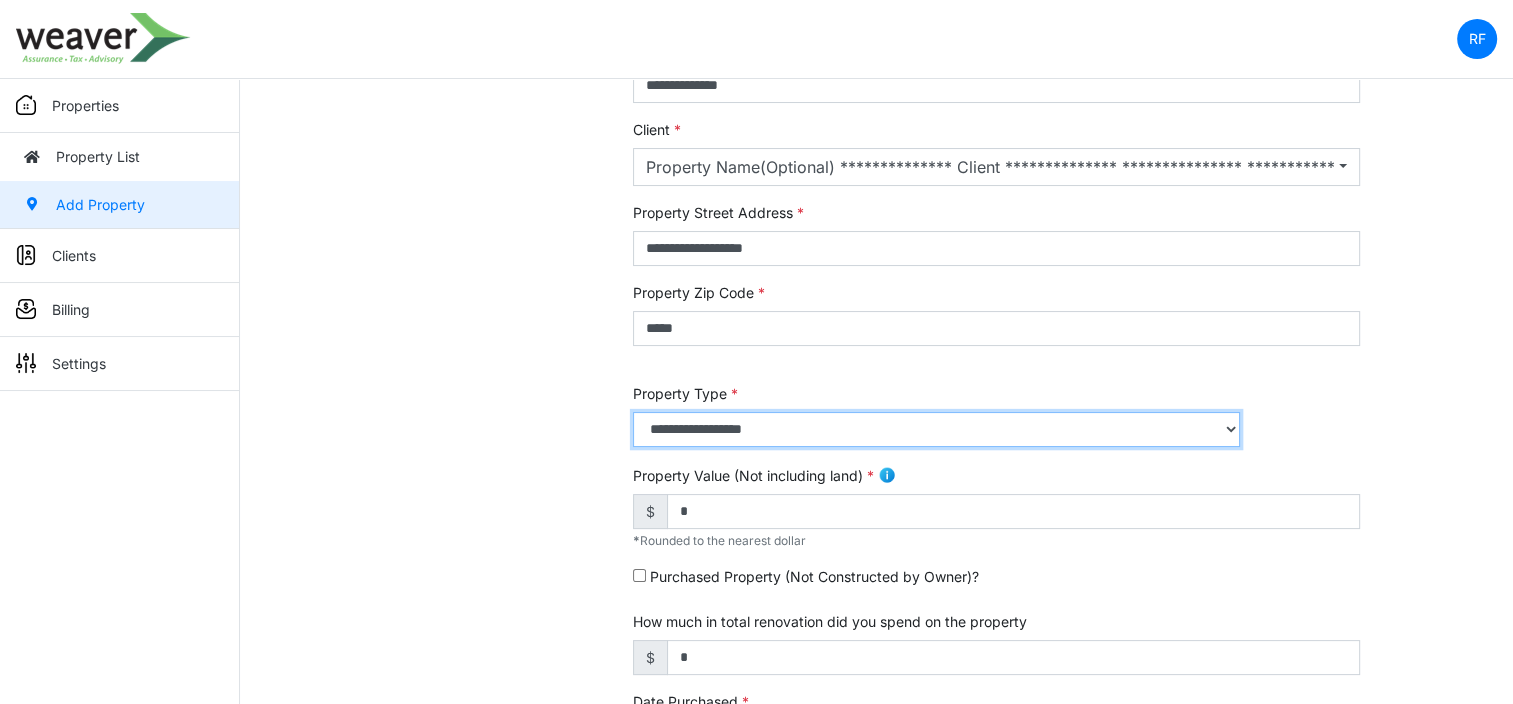 click on "**********" at bounding box center [936, 429] 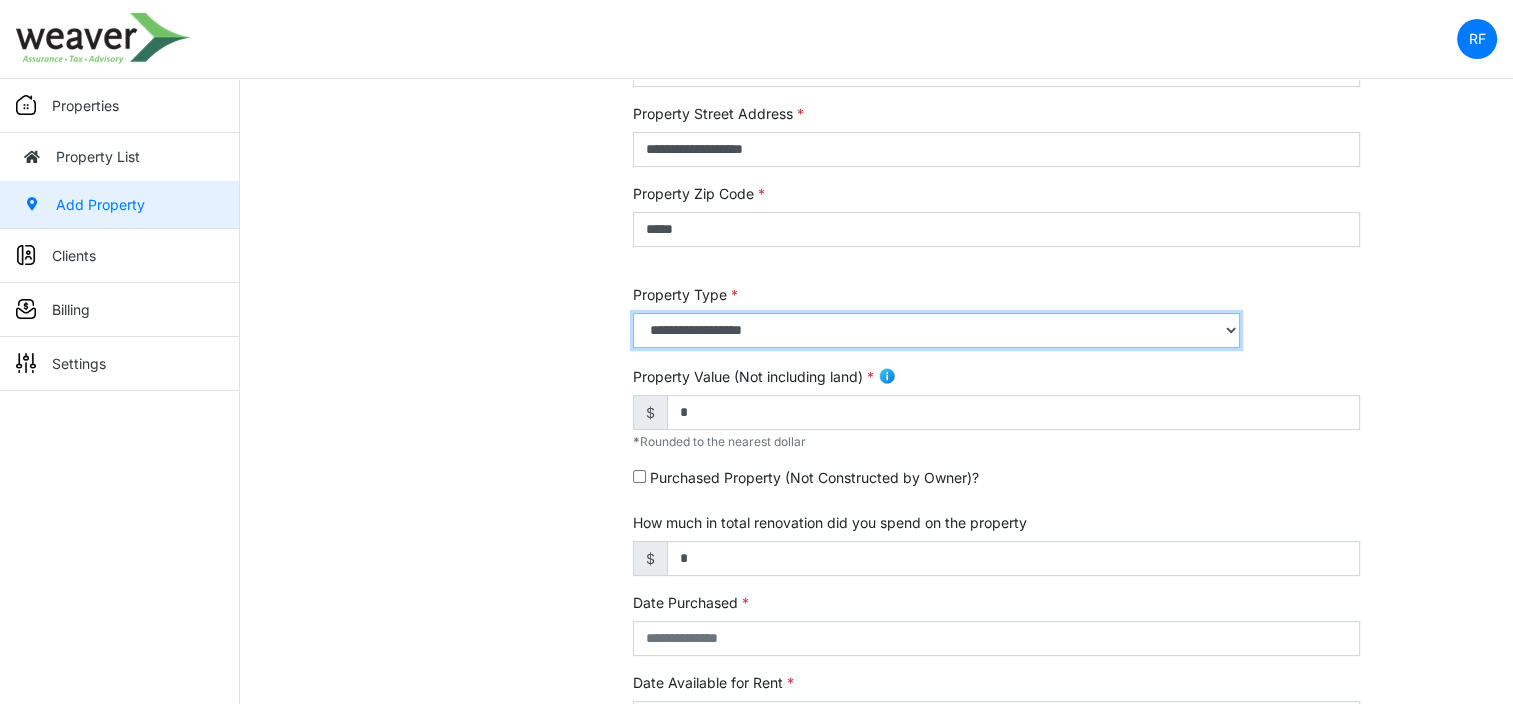 scroll, scrollTop: 300, scrollLeft: 0, axis: vertical 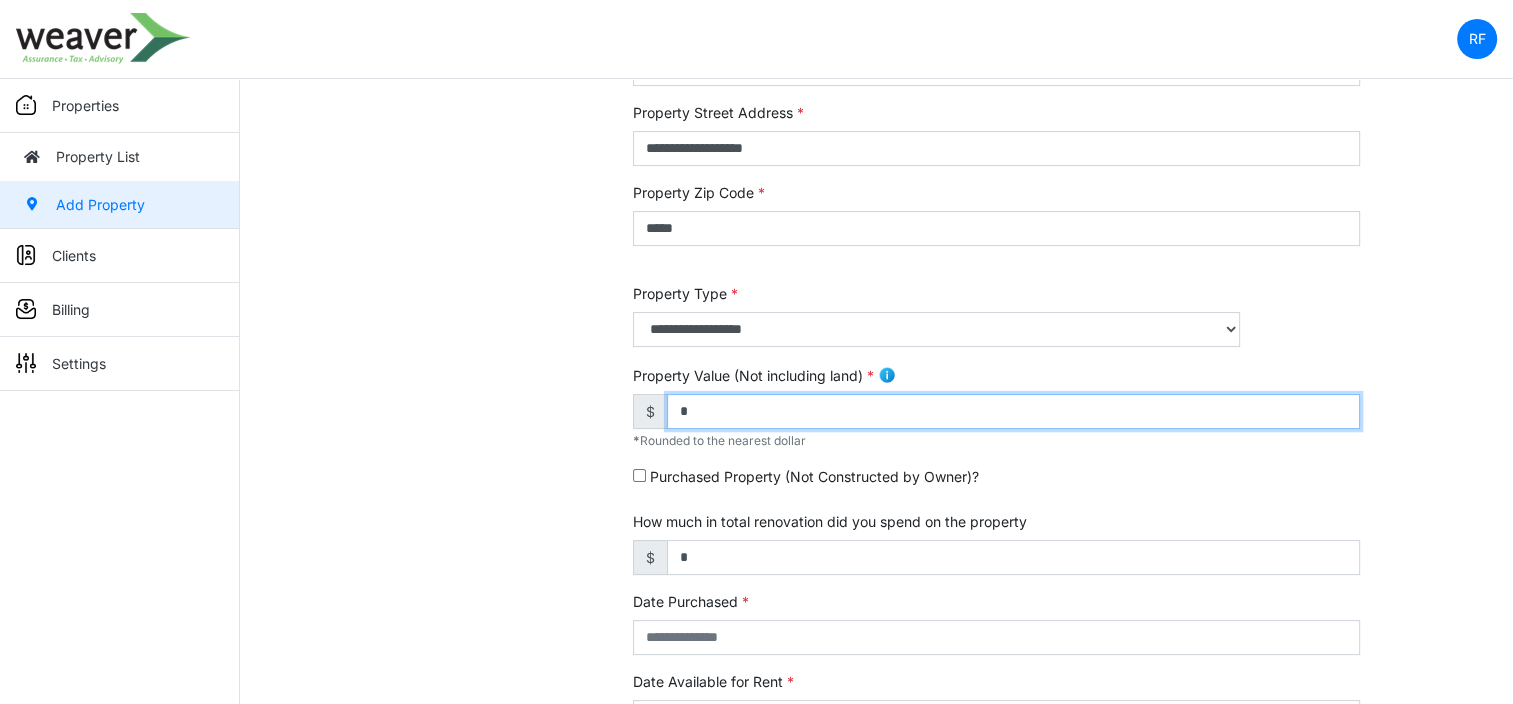 drag, startPoint x: 692, startPoint y: 423, endPoint x: 616, endPoint y: 415, distance: 76.41989 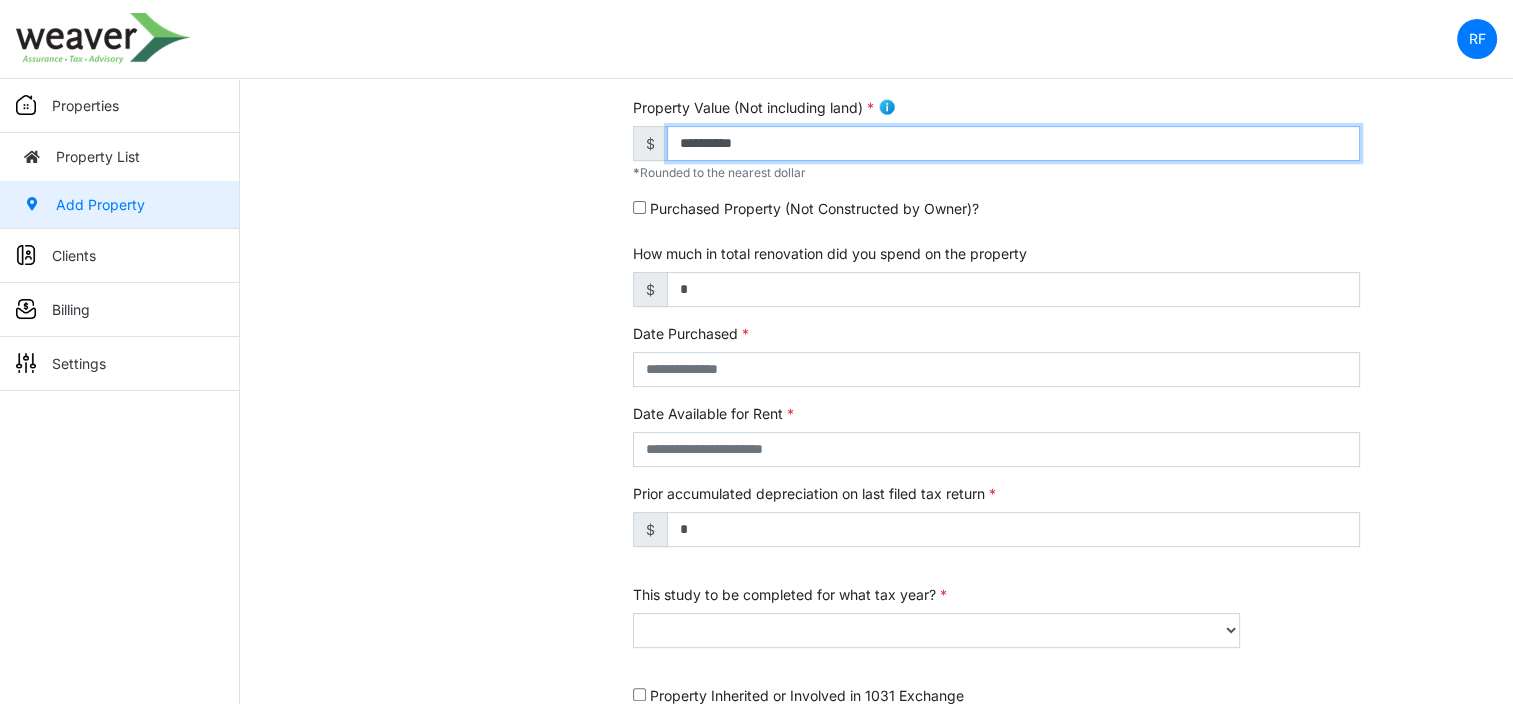scroll, scrollTop: 600, scrollLeft: 0, axis: vertical 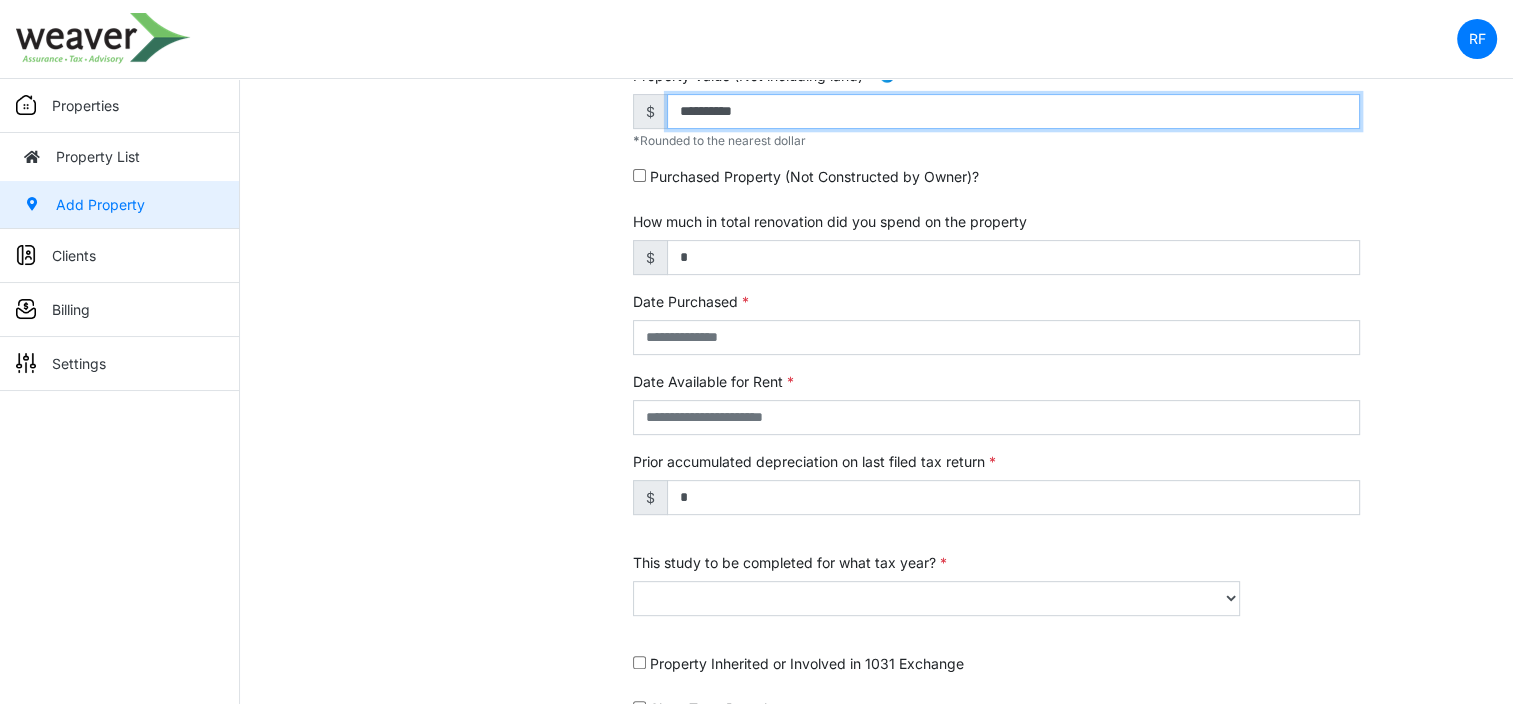 type on "**********" 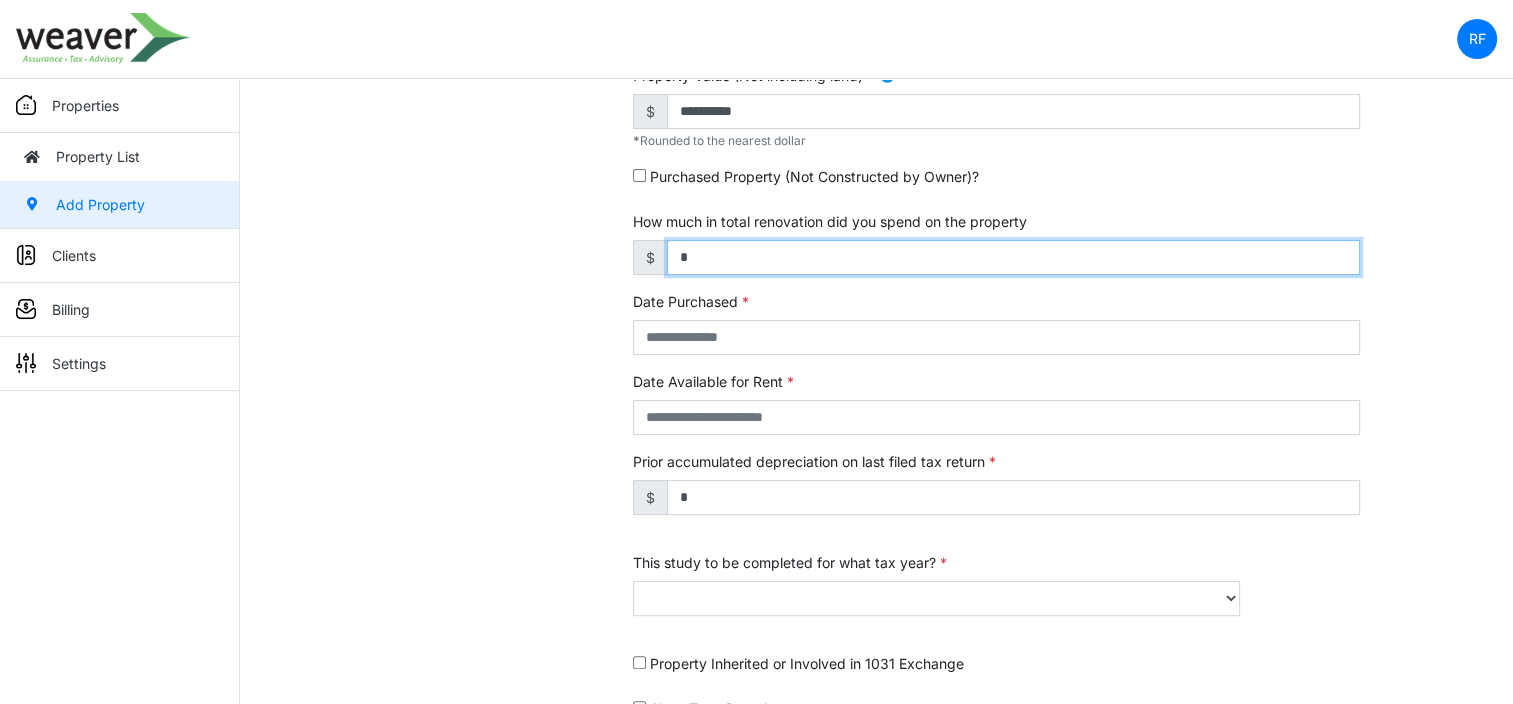 click on "*" at bounding box center (1013, 257) 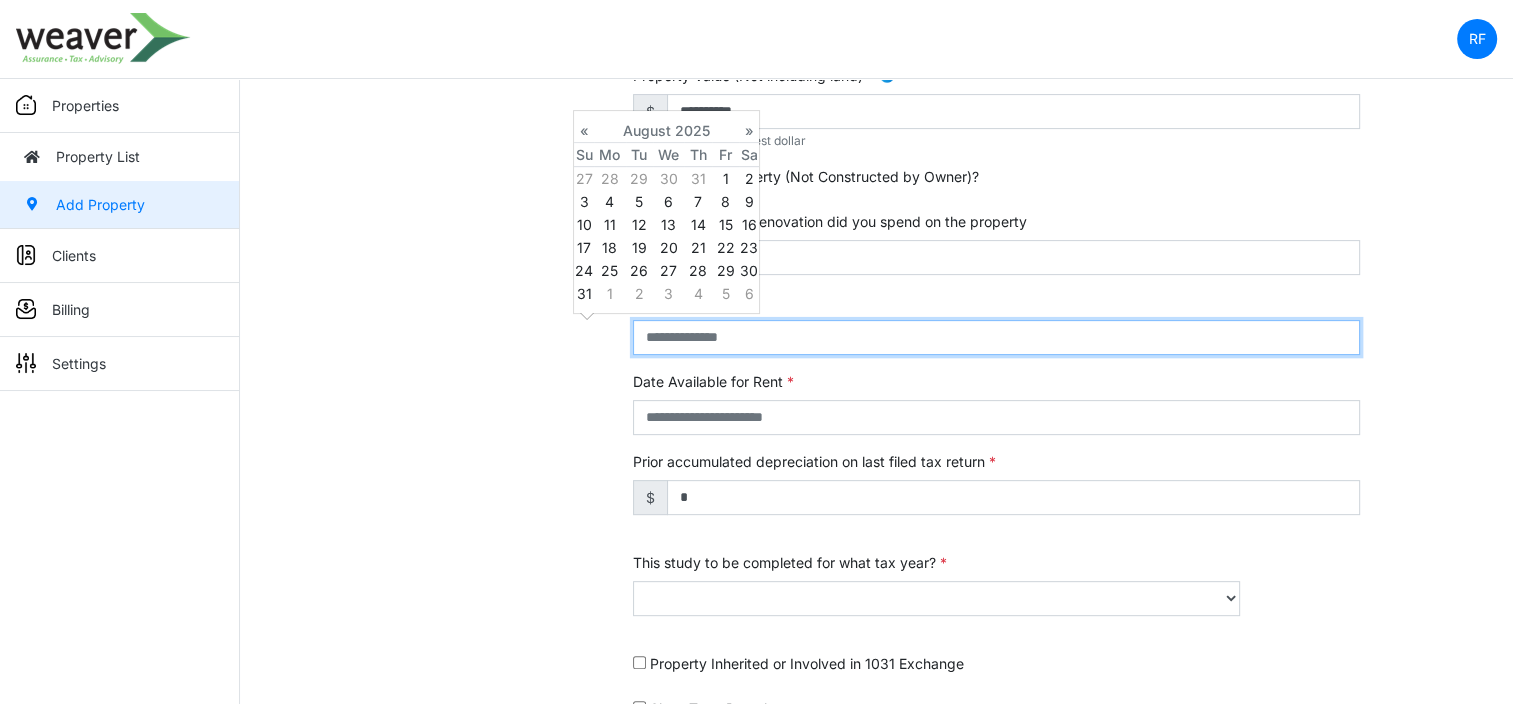 click at bounding box center (996, 337) 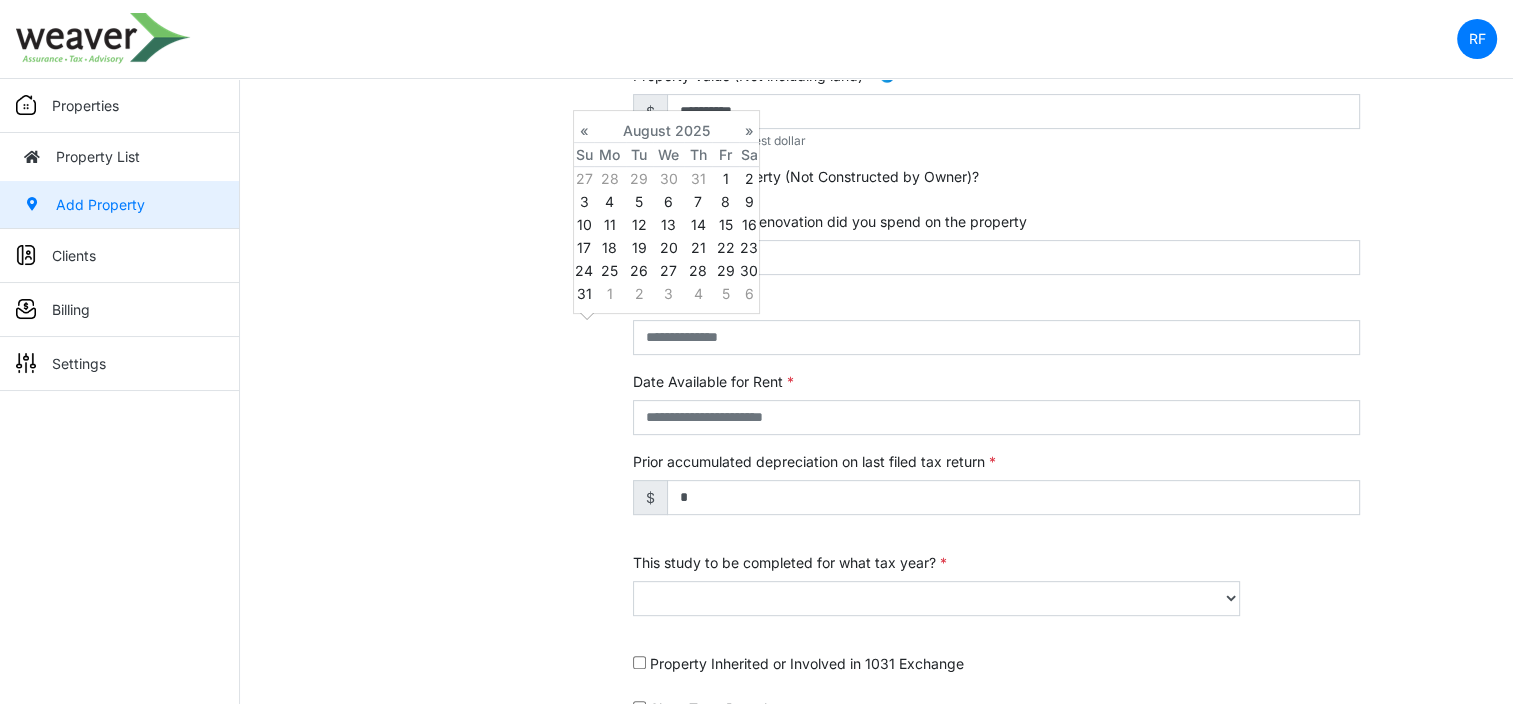 click on "**********" at bounding box center (996, 243) 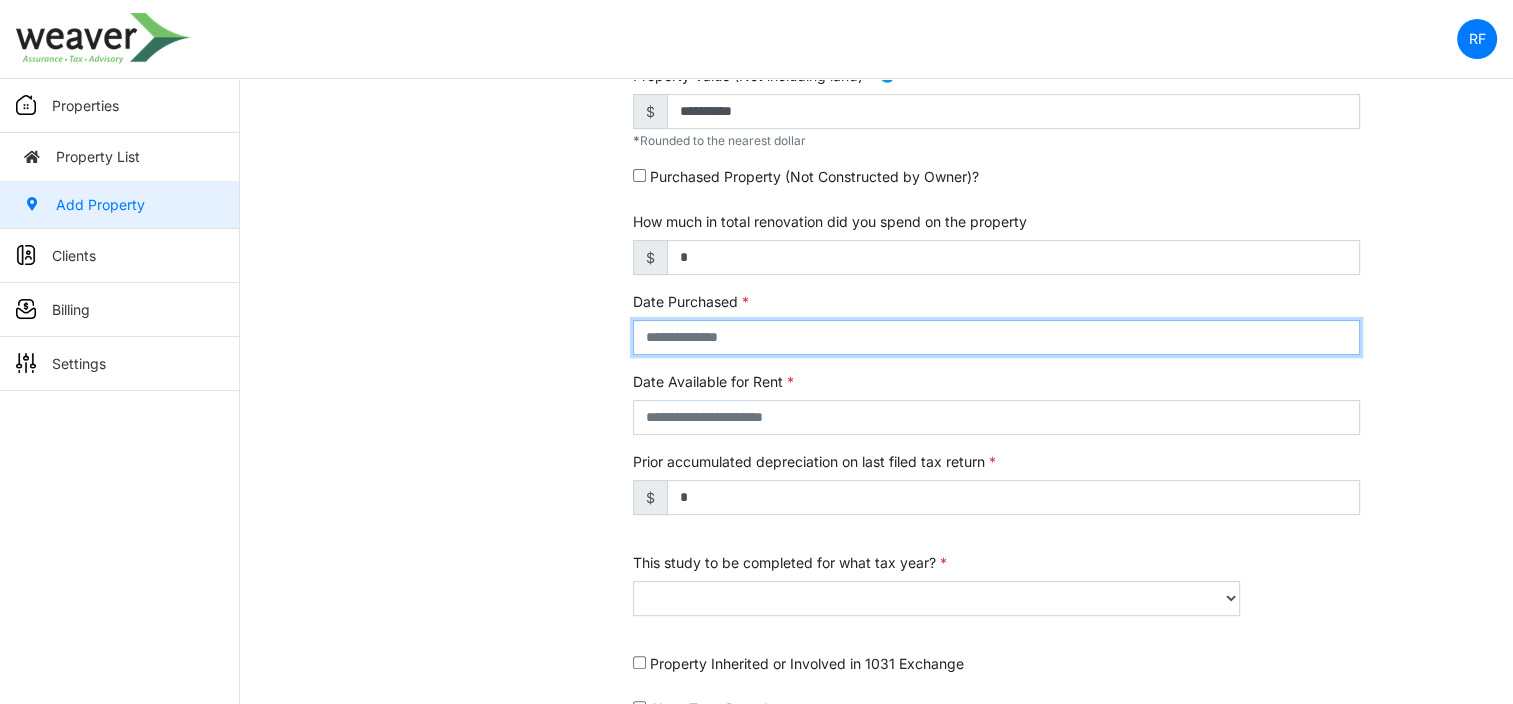 click at bounding box center (996, 337) 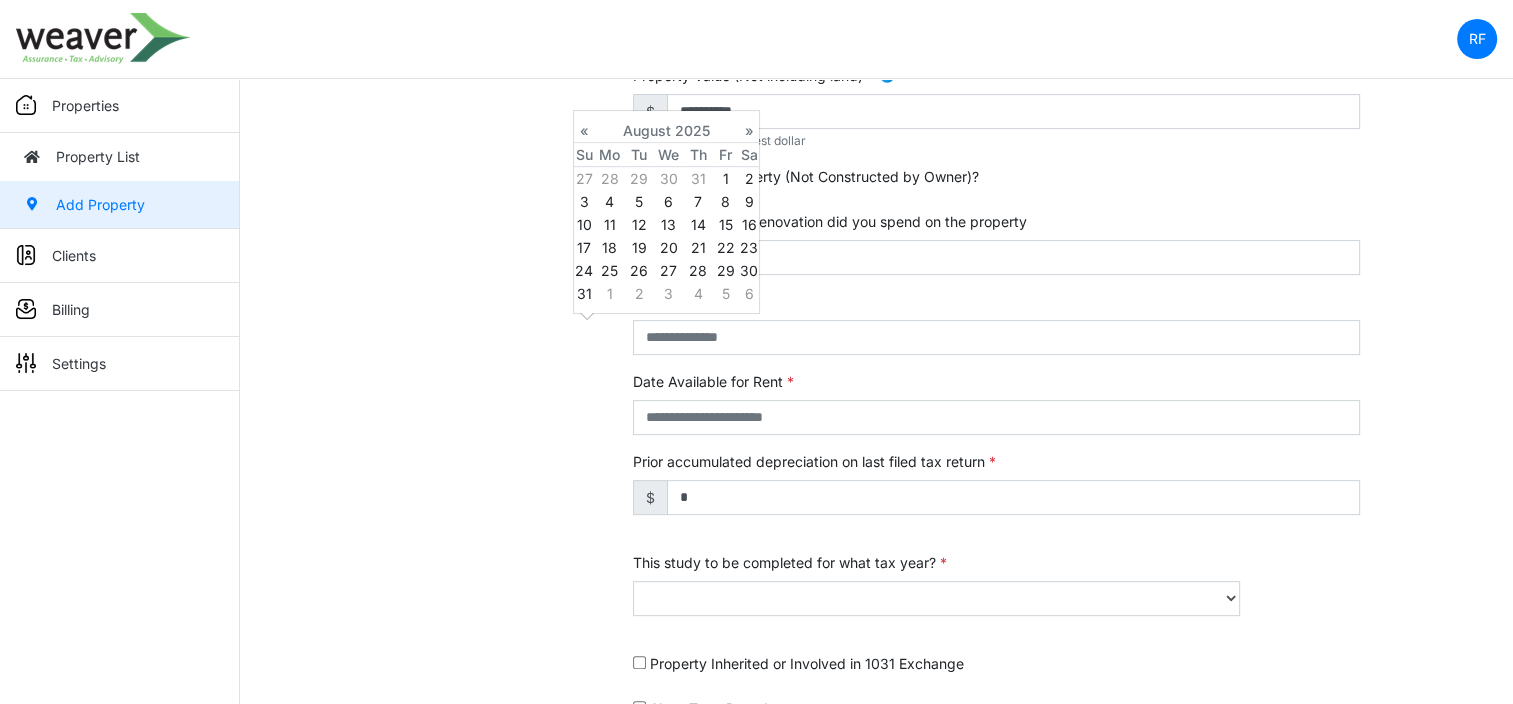 click on "**********" at bounding box center (996, 243) 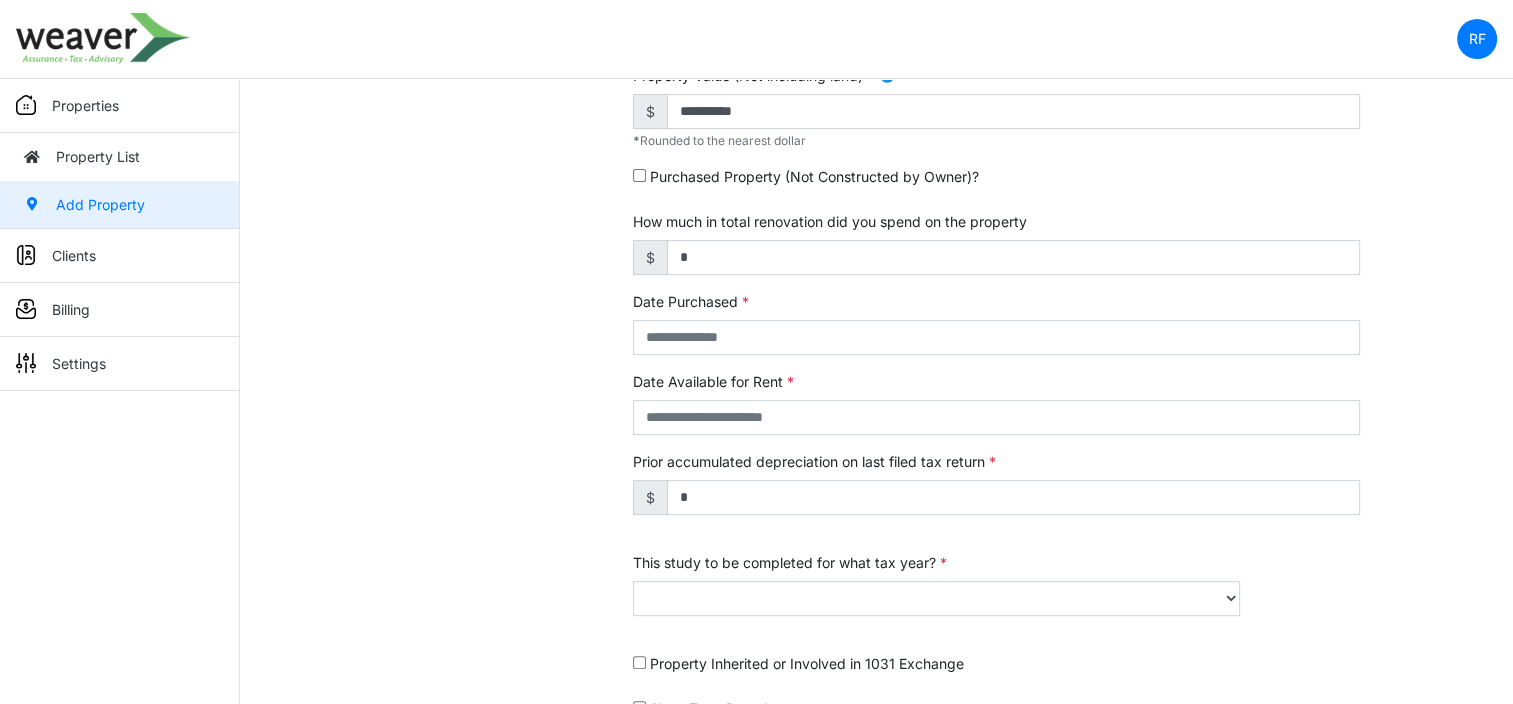 scroll, scrollTop: 741, scrollLeft: 0, axis: vertical 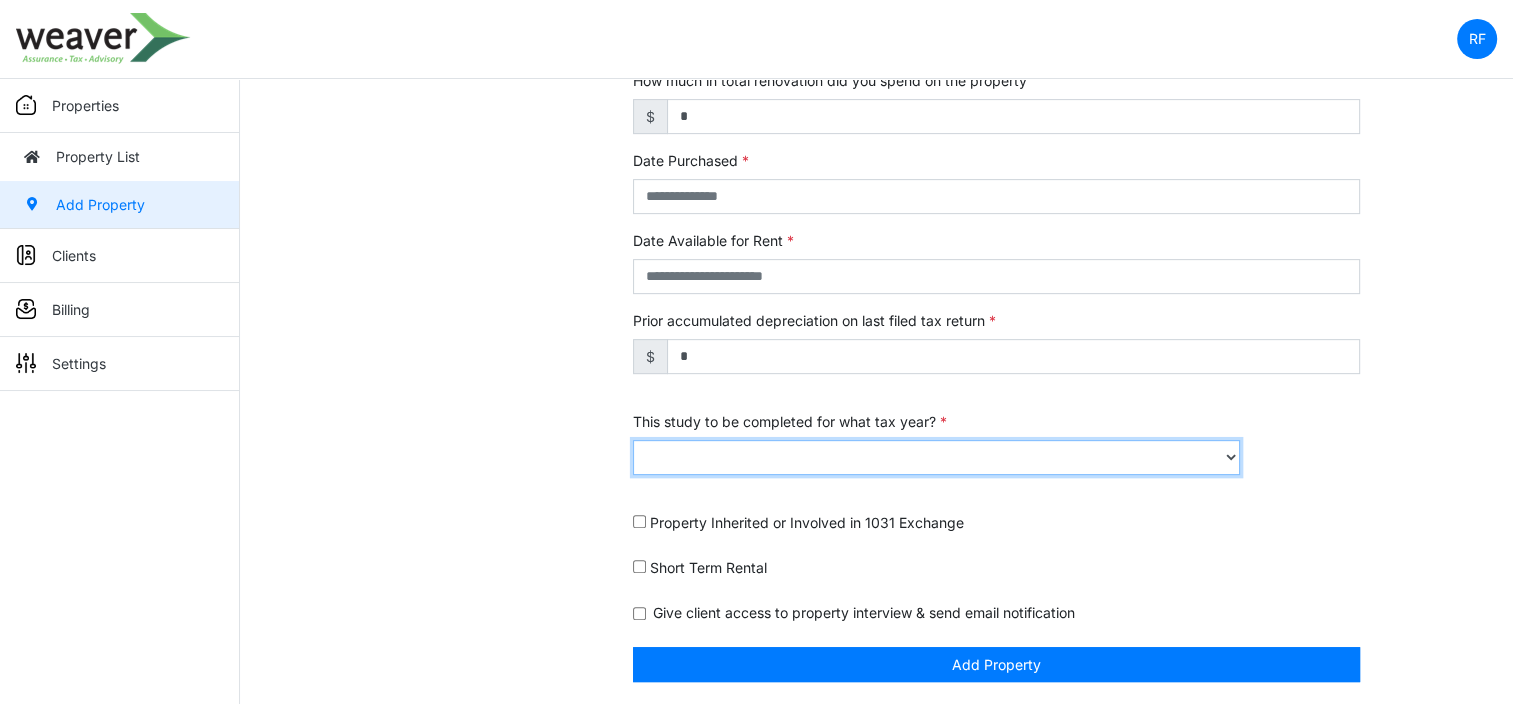click at bounding box center (936, 457) 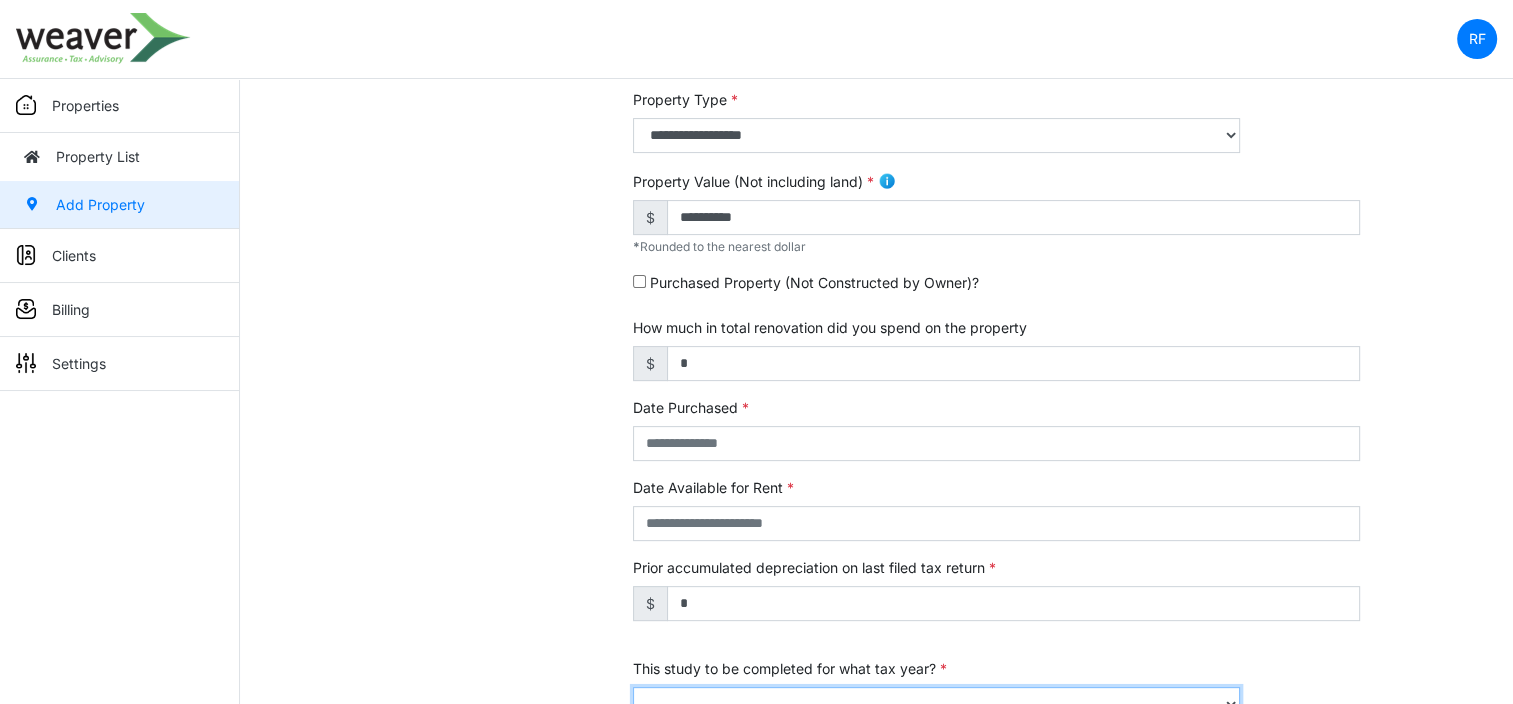 scroll, scrollTop: 441, scrollLeft: 0, axis: vertical 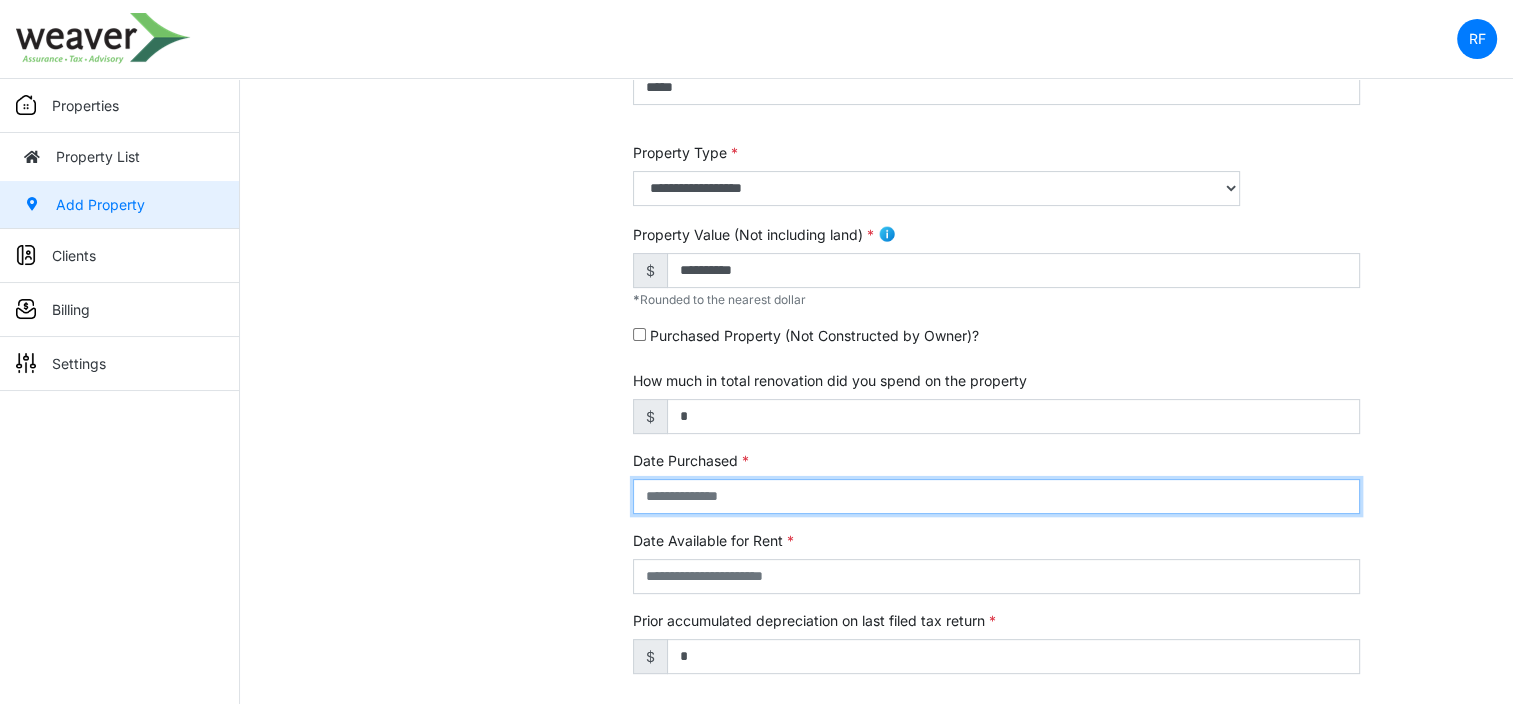 click at bounding box center [996, 496] 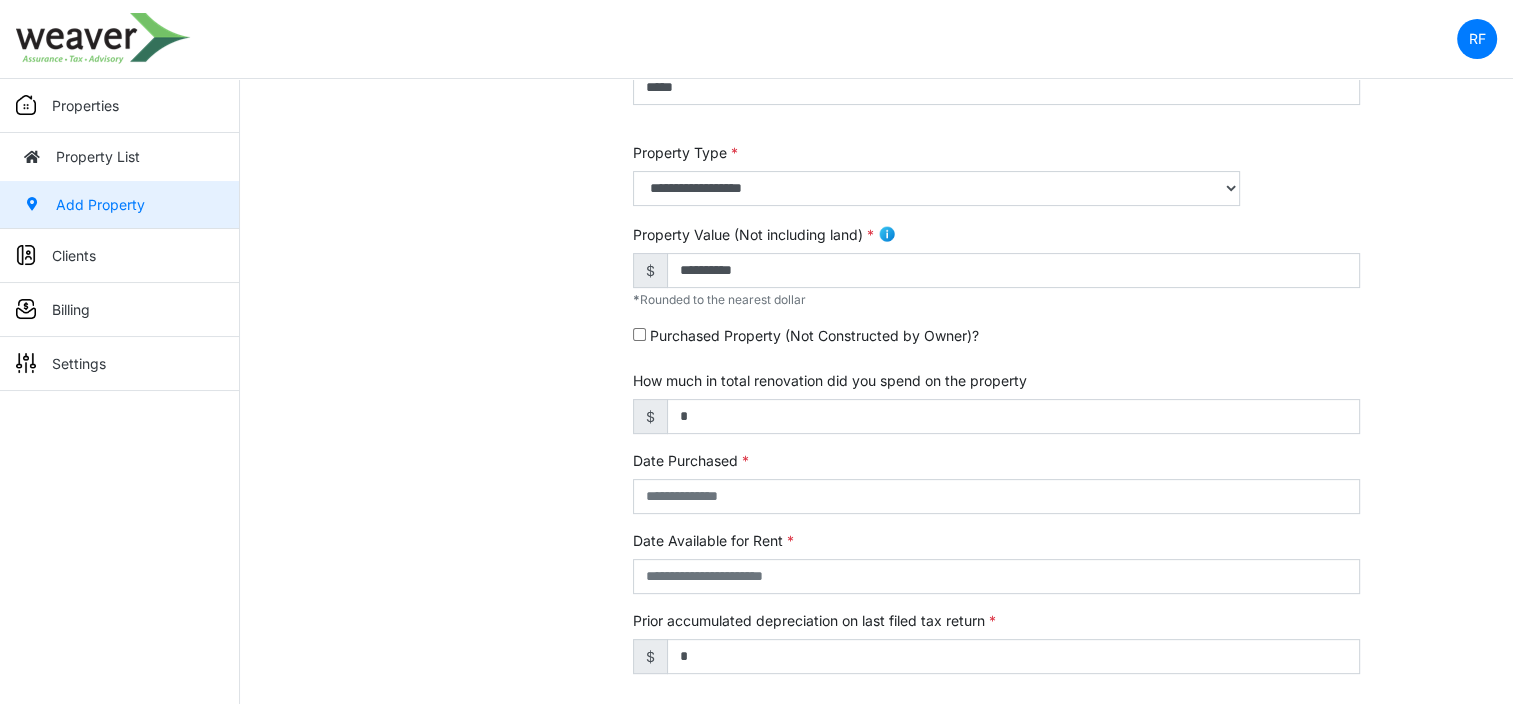 drag, startPoint x: 1308, startPoint y: 370, endPoint x: 1339, endPoint y: 364, distance: 31.575306 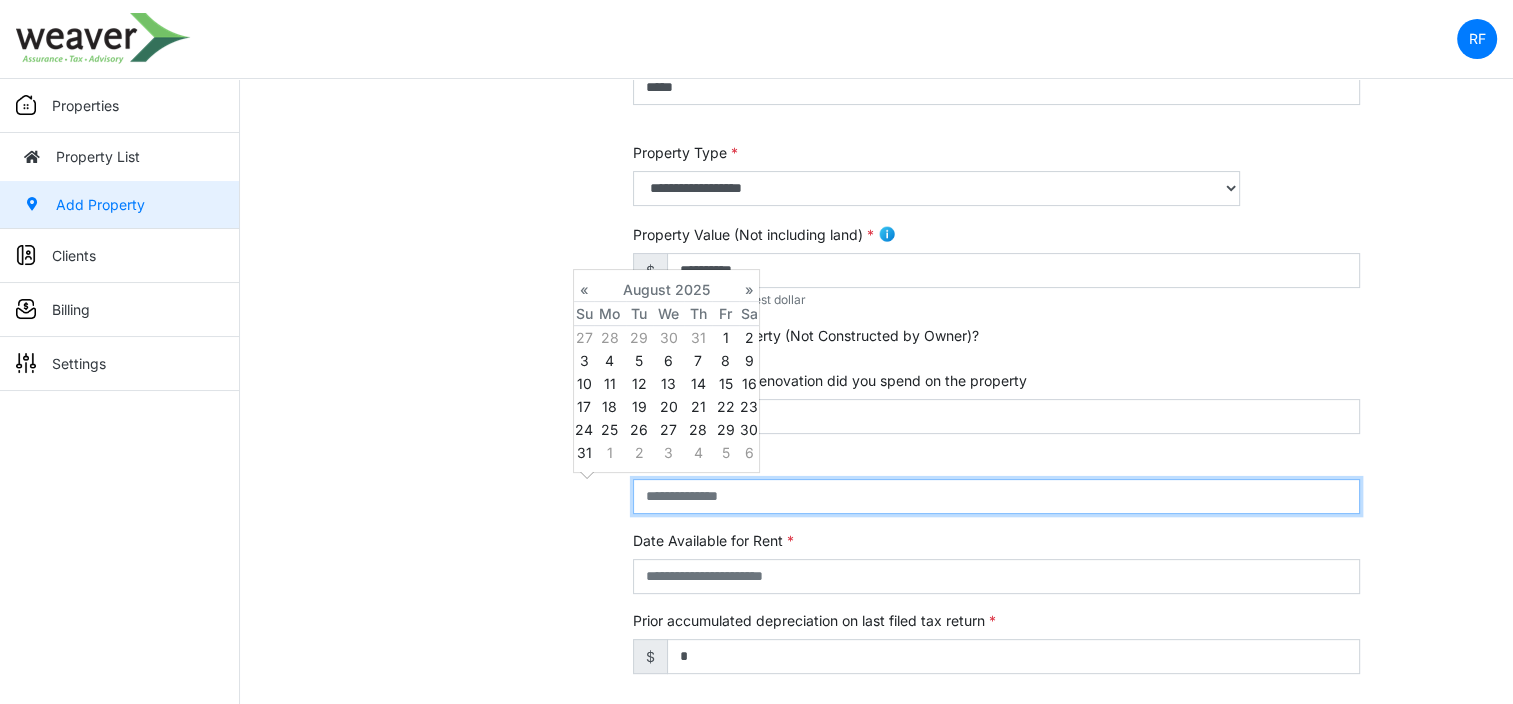 click at bounding box center (996, 496) 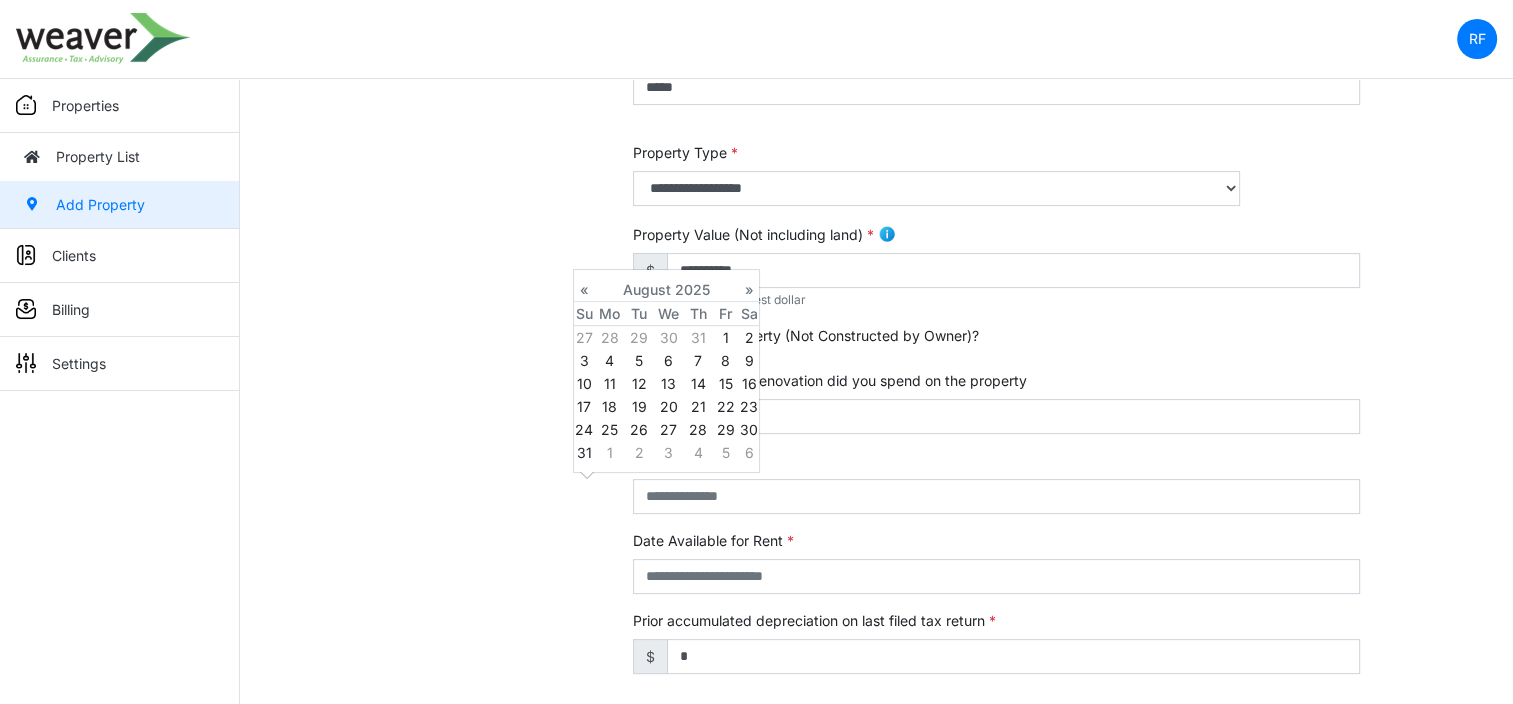 click on "**********" at bounding box center [996, 402] 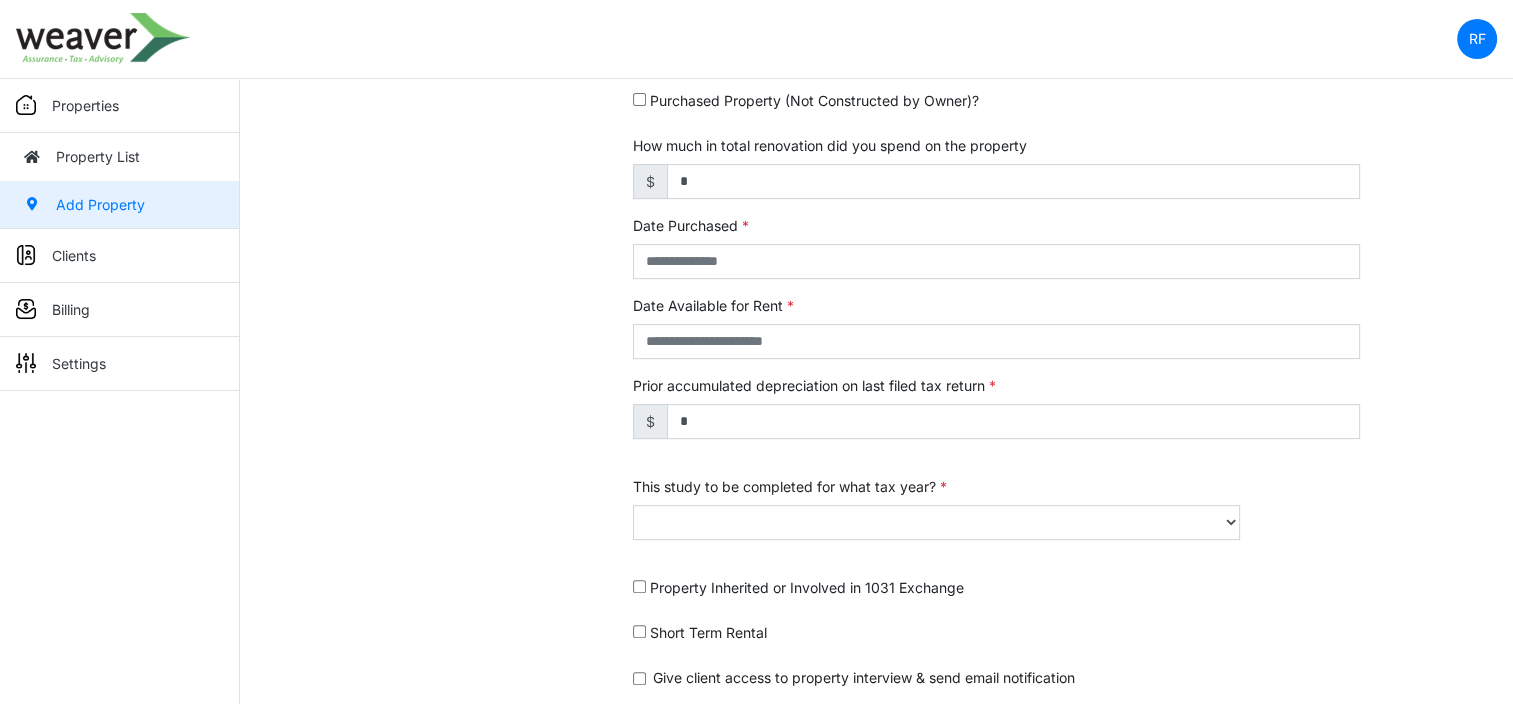 scroll, scrollTop: 641, scrollLeft: 0, axis: vertical 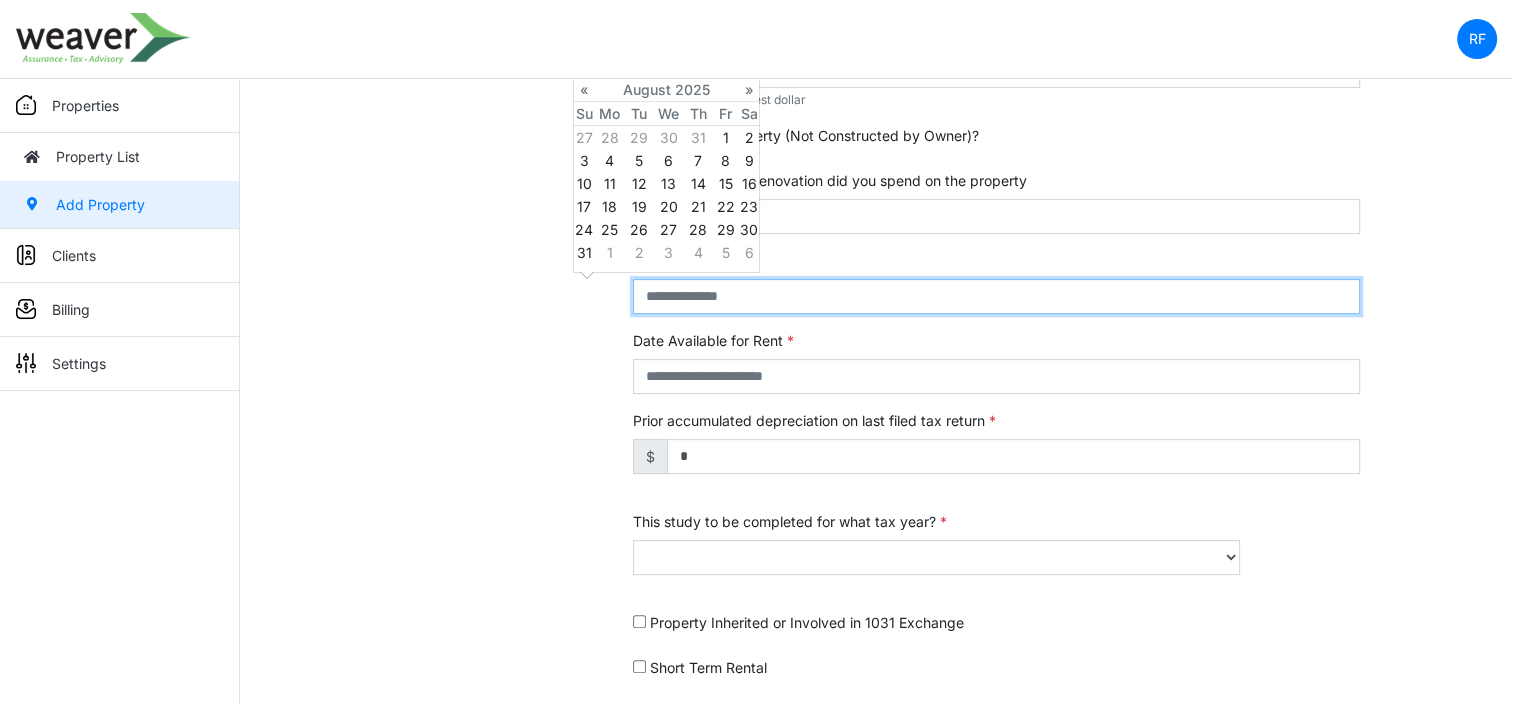 click at bounding box center [996, 296] 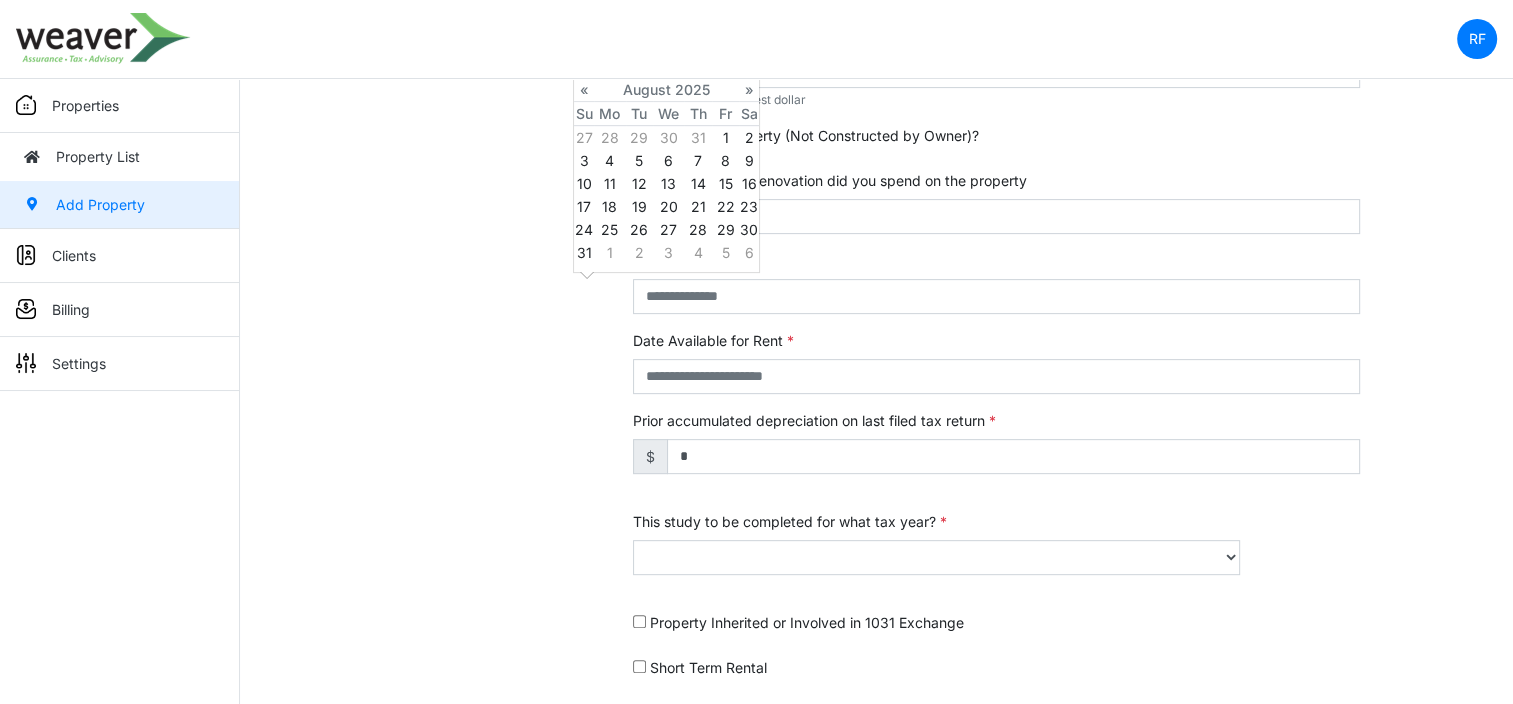 click on "**********" at bounding box center (996, 202) 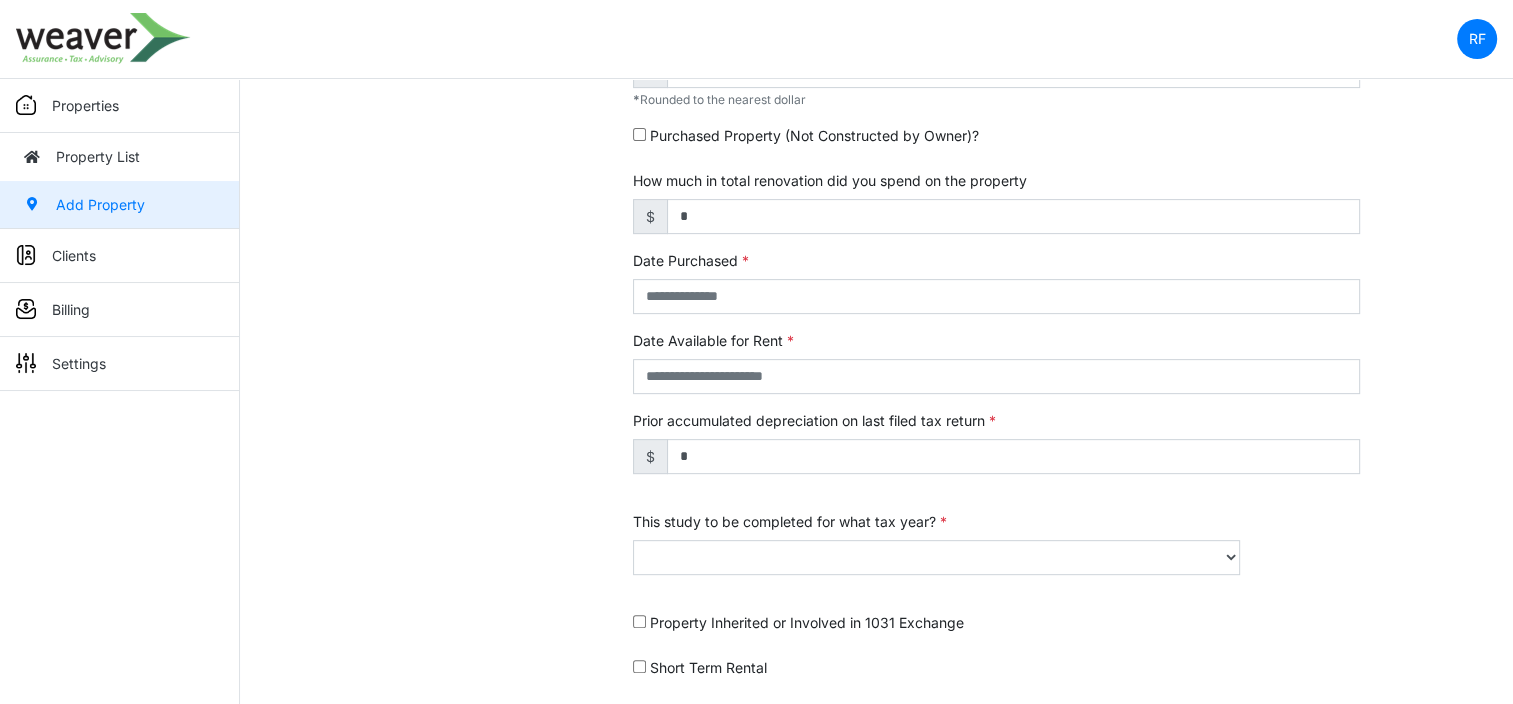 click on "**********" at bounding box center [996, 202] 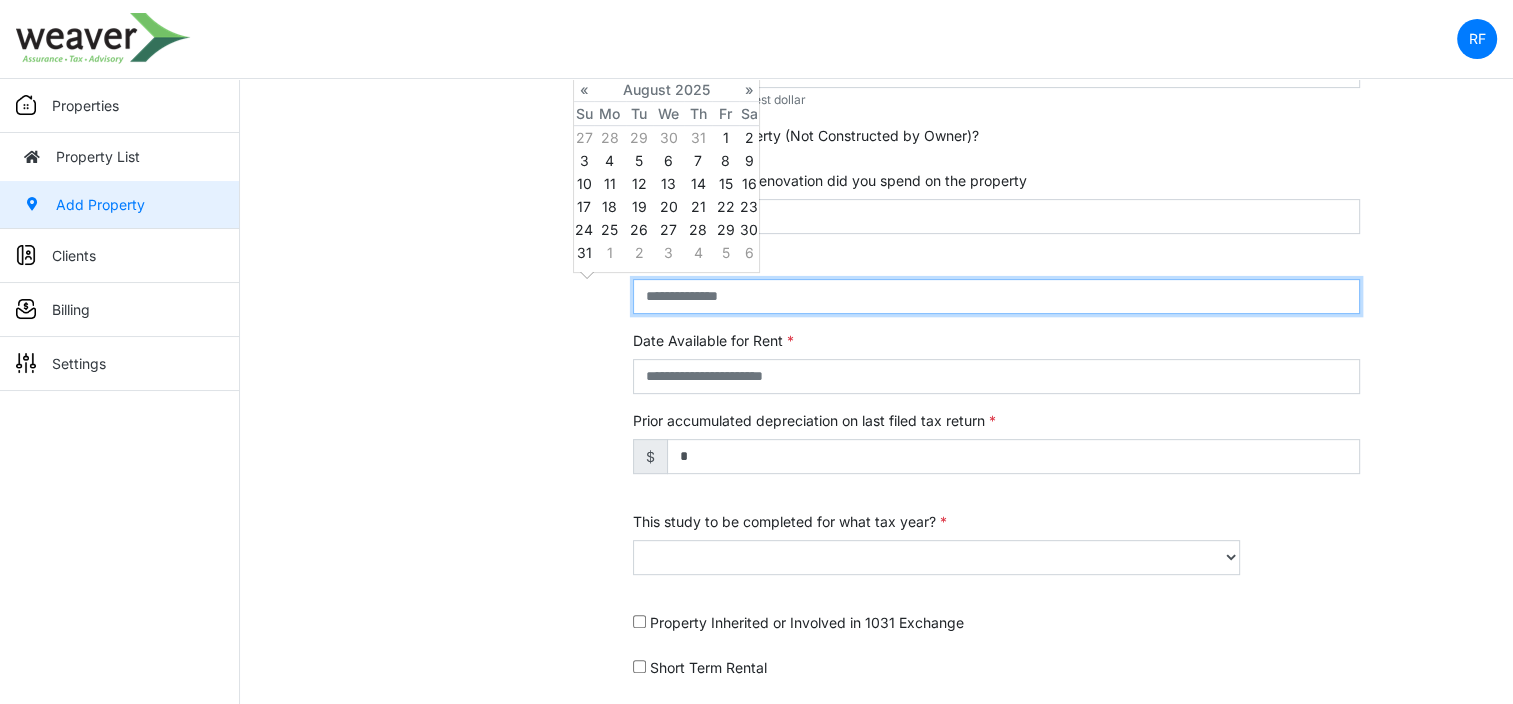 click at bounding box center [996, 296] 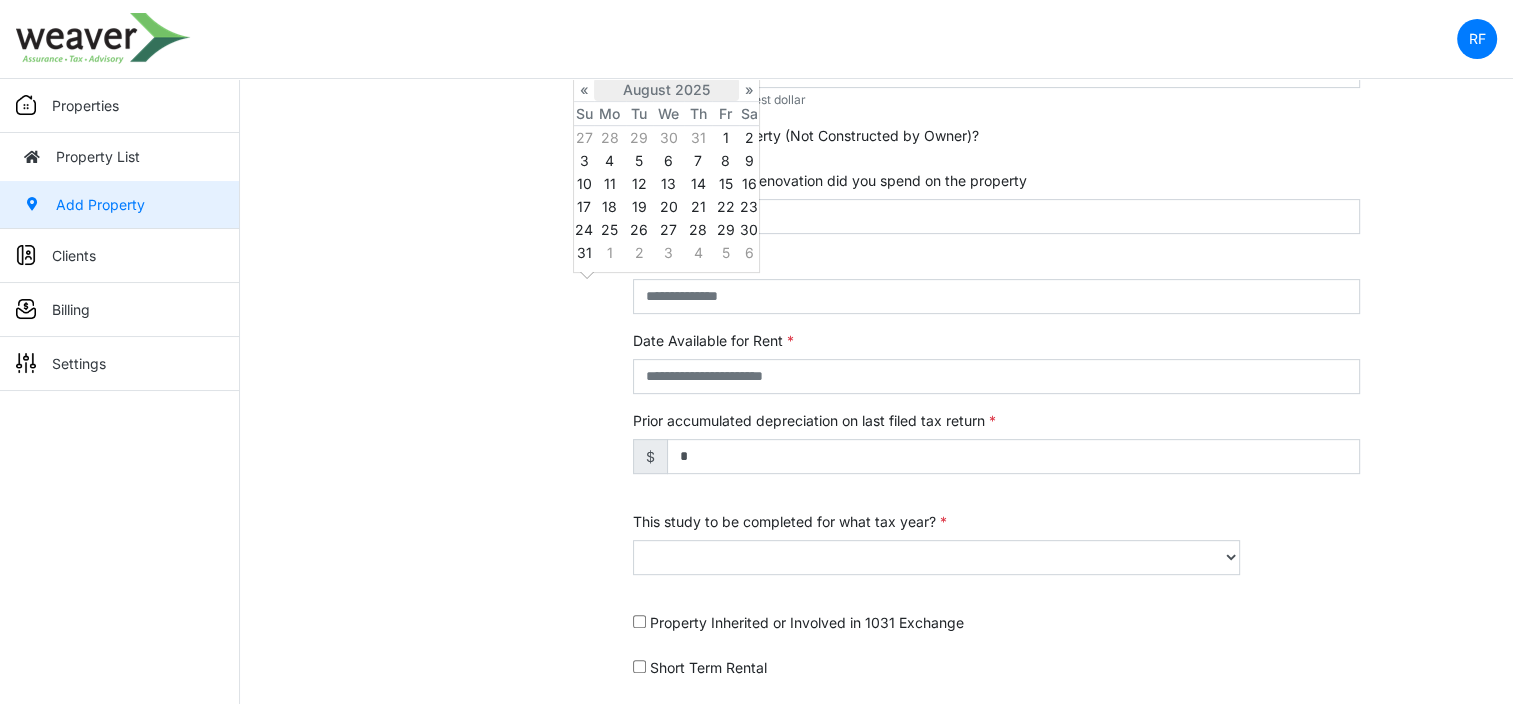 click on "August 2025" at bounding box center (666, 90) 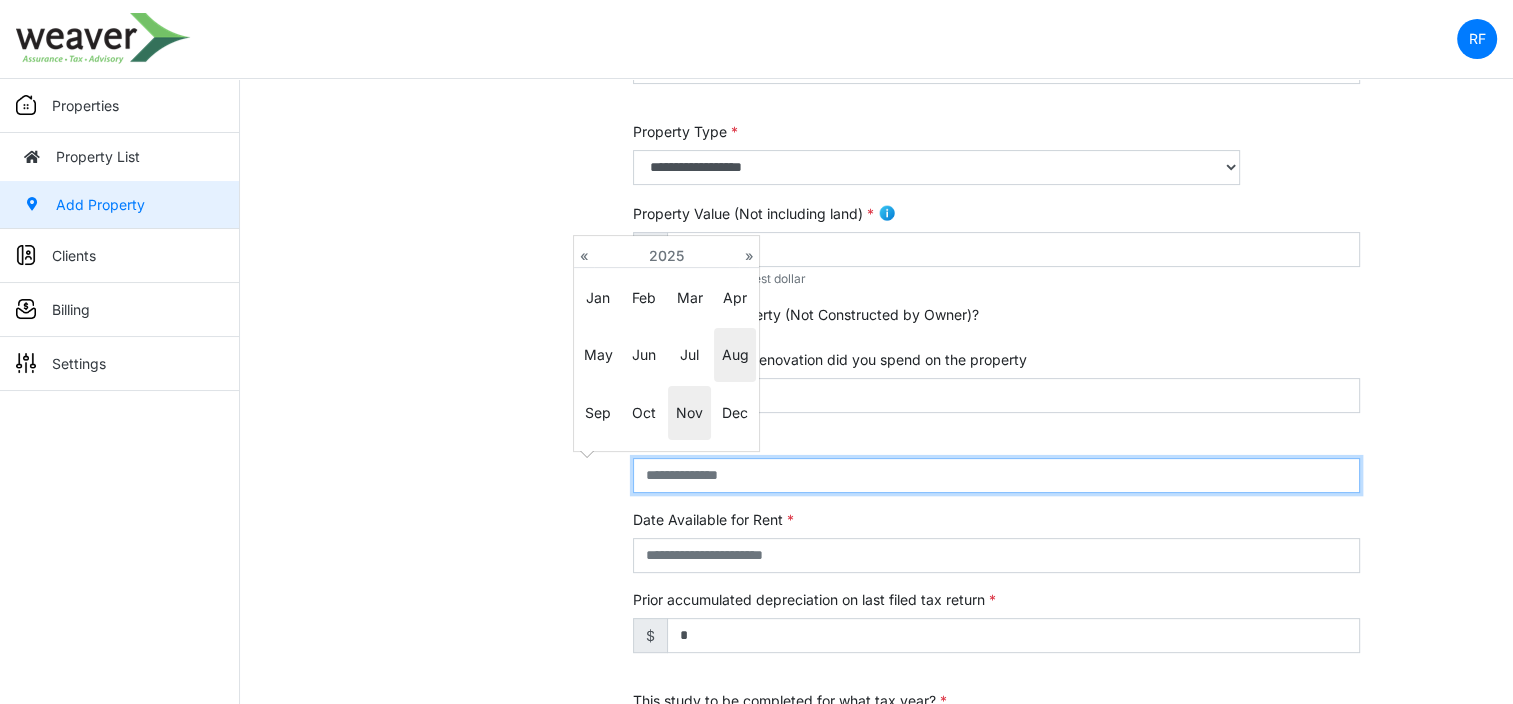 scroll, scrollTop: 341, scrollLeft: 0, axis: vertical 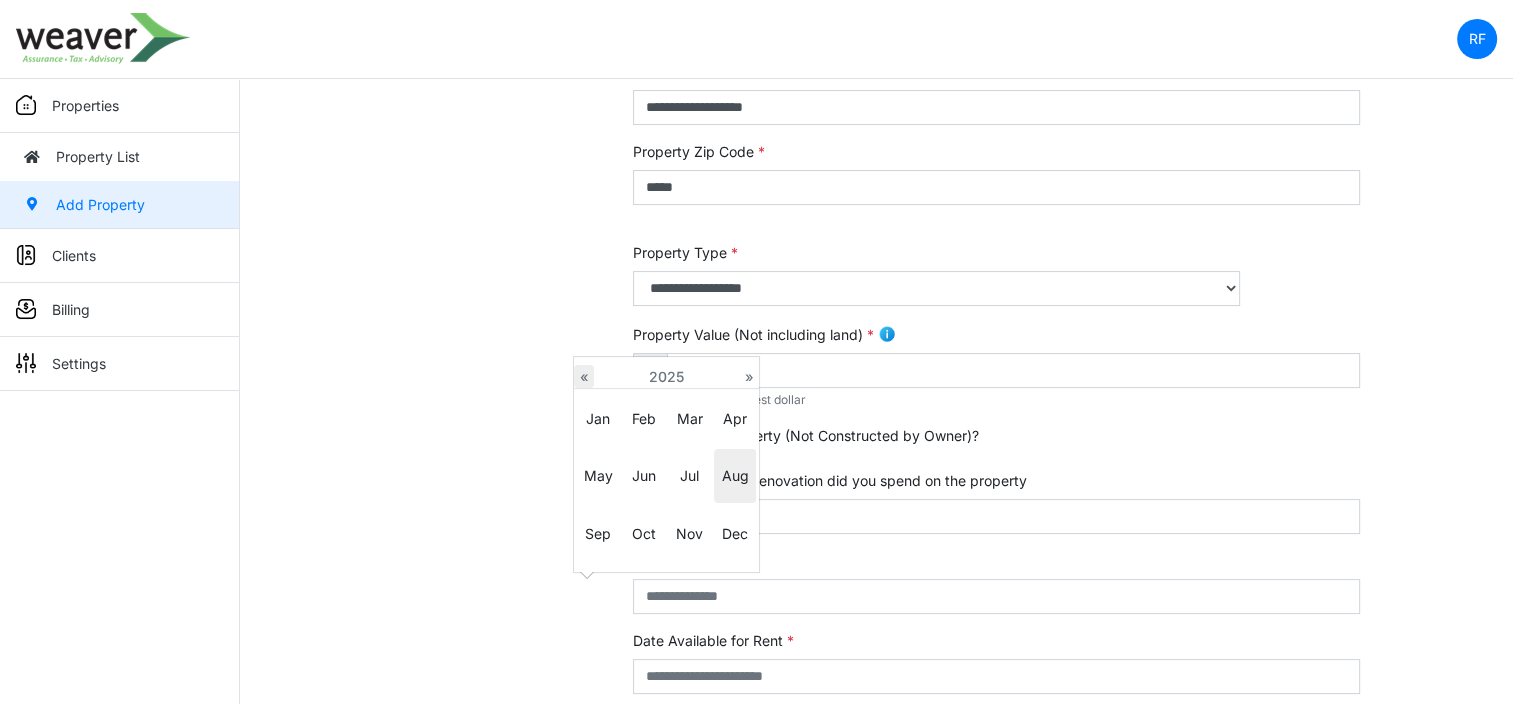 click on "«" at bounding box center (584, 377) 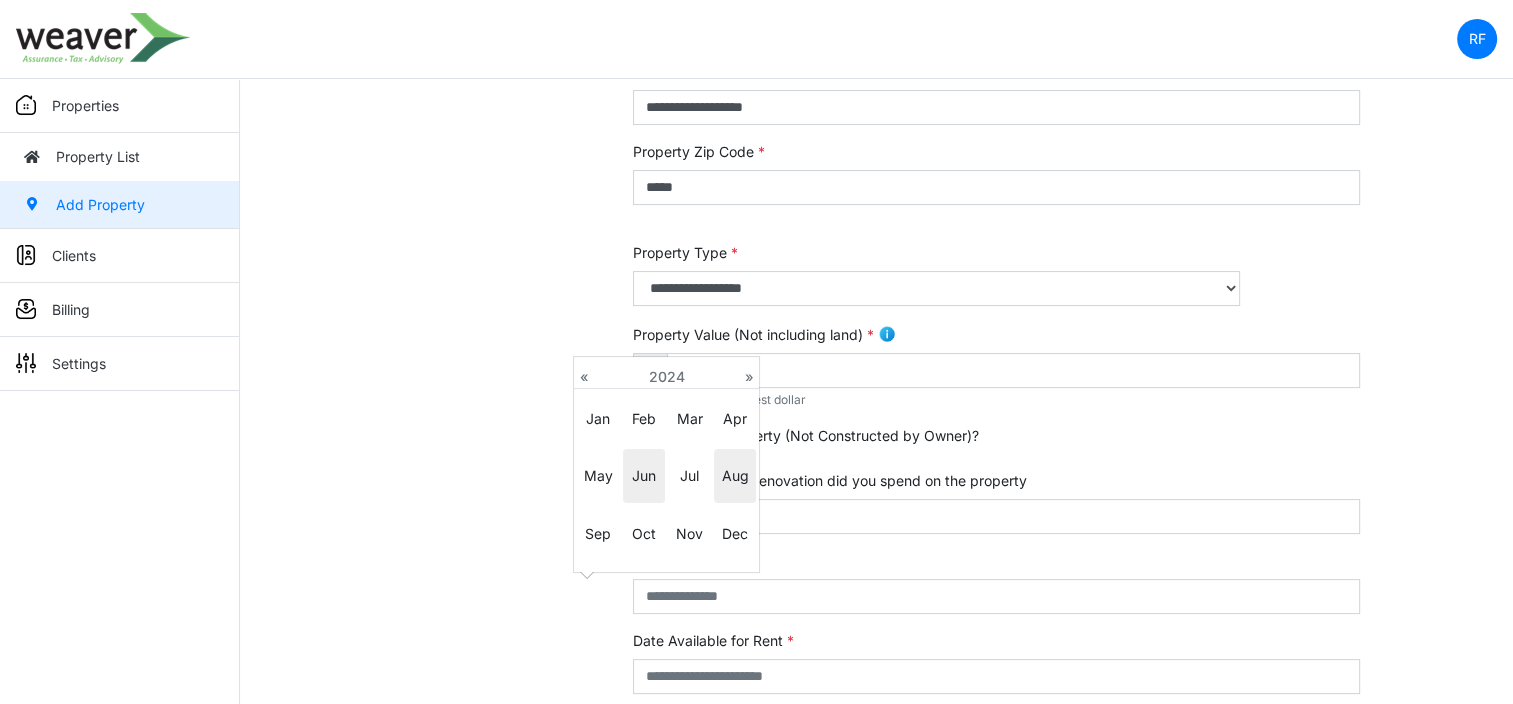 click on "Jun" at bounding box center [644, 476] 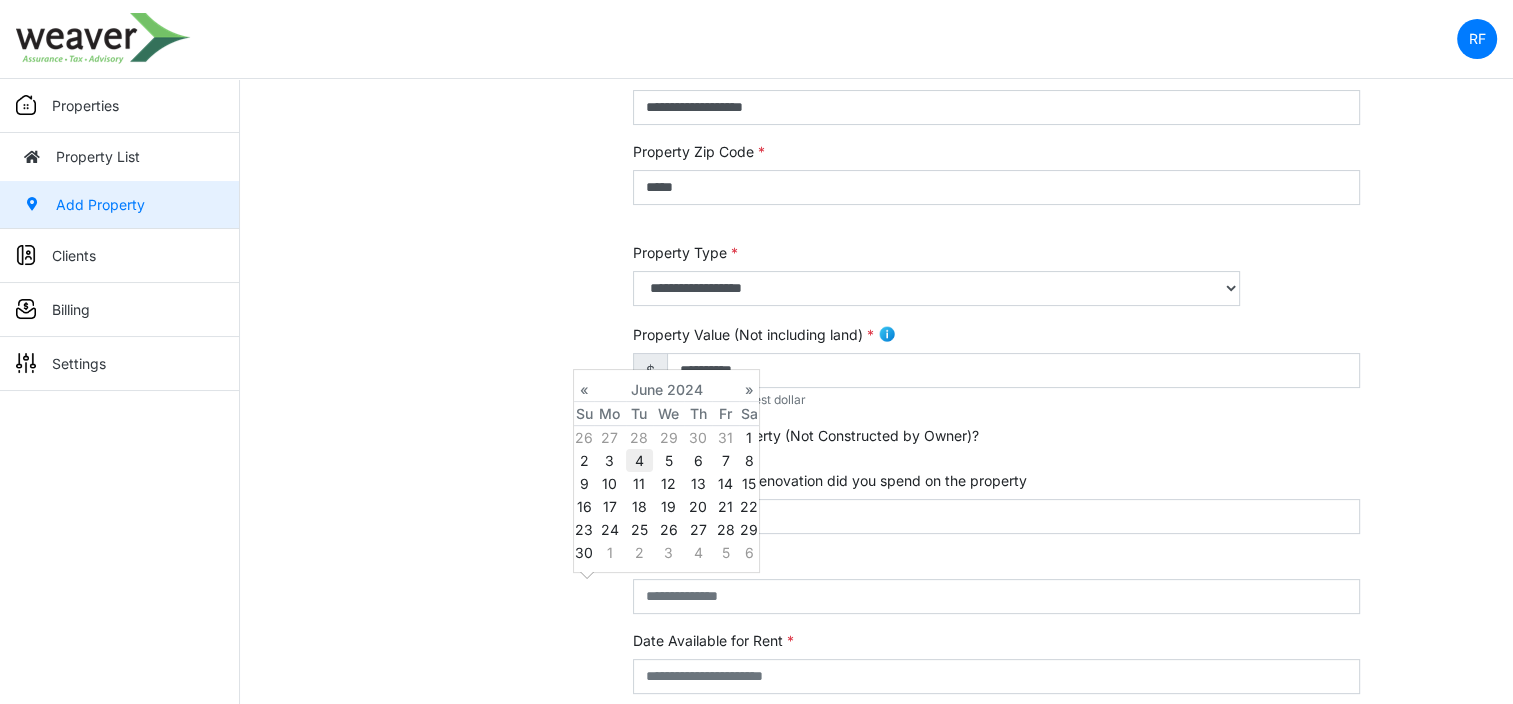 click on "4" at bounding box center [639, 460] 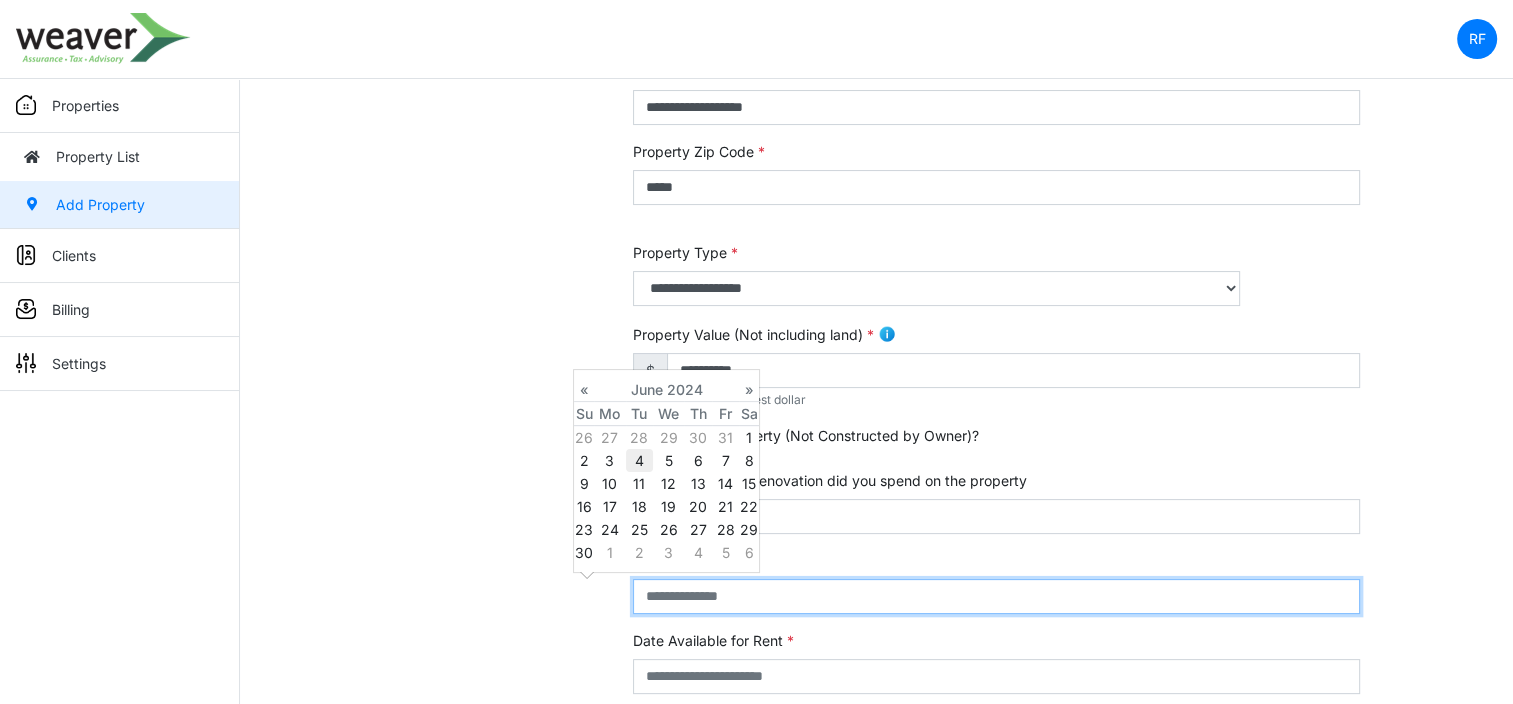 type on "**********" 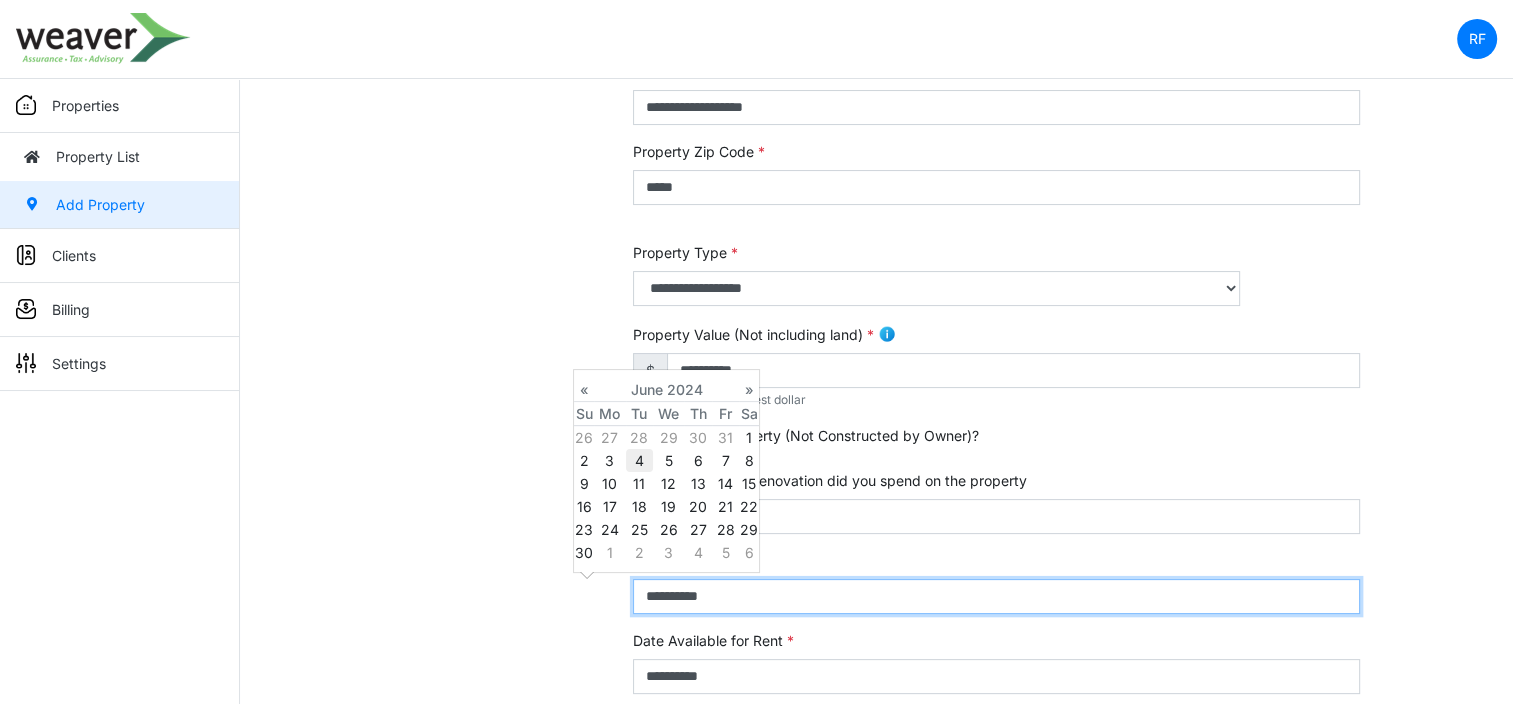 select on "****" 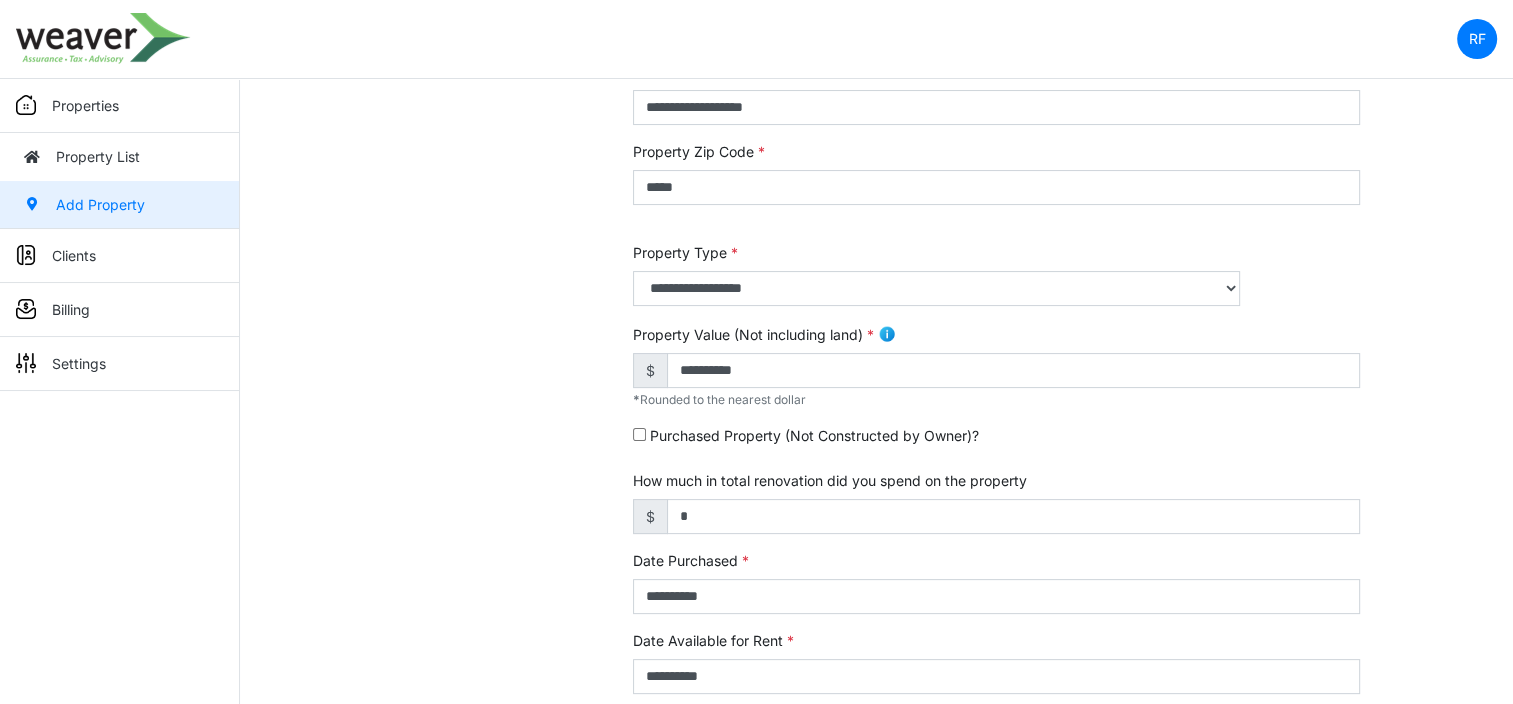 click on "**********" at bounding box center (996, 502) 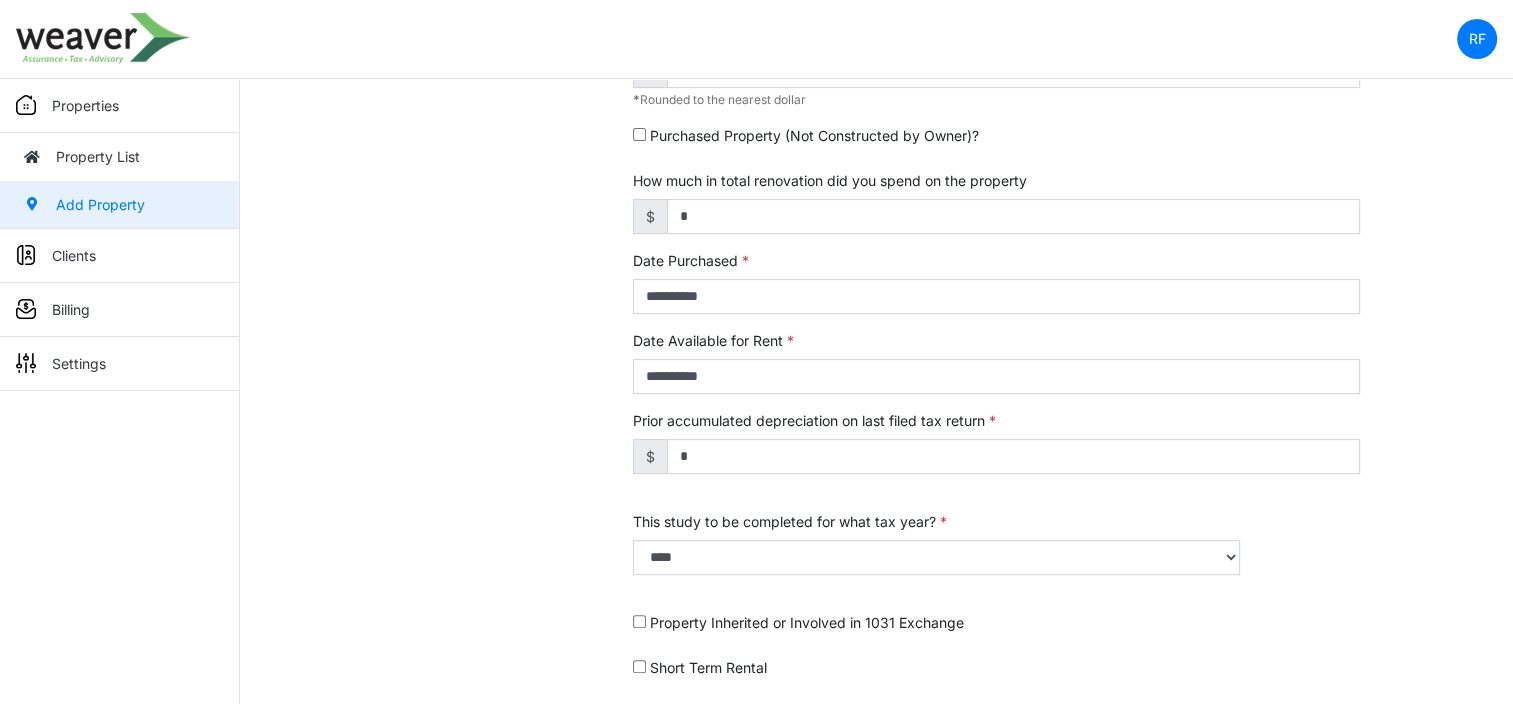 scroll, scrollTop: 741, scrollLeft: 0, axis: vertical 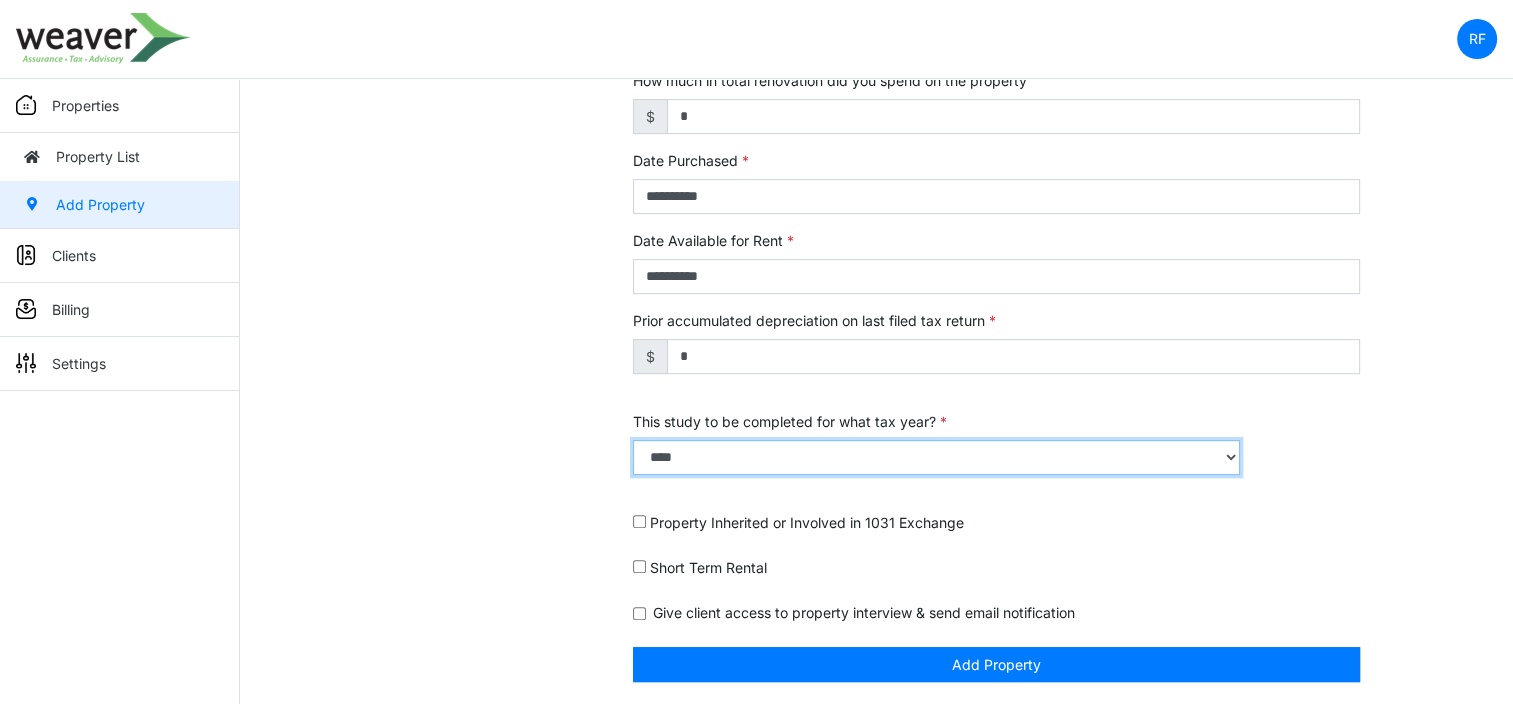 click on "**** **** **** **** **** **** **** **** **** **** **** **** **** **** **** **** **** **** **** **** **** **** **** **** **** **** **** **** **** **** **** **** **** **** **** **** **** **** **** **** **** **** ****" at bounding box center (936, 457) 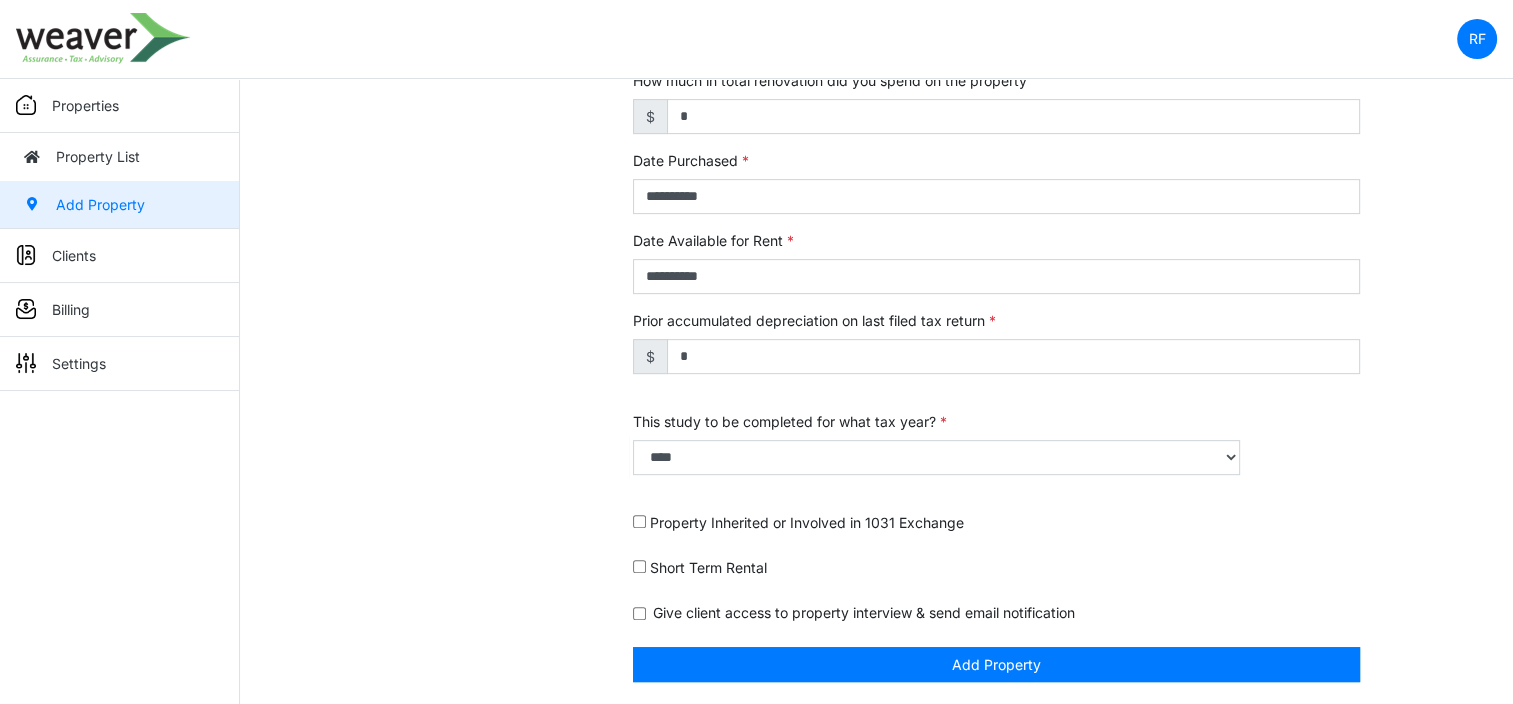 click on "**********" at bounding box center [996, 102] 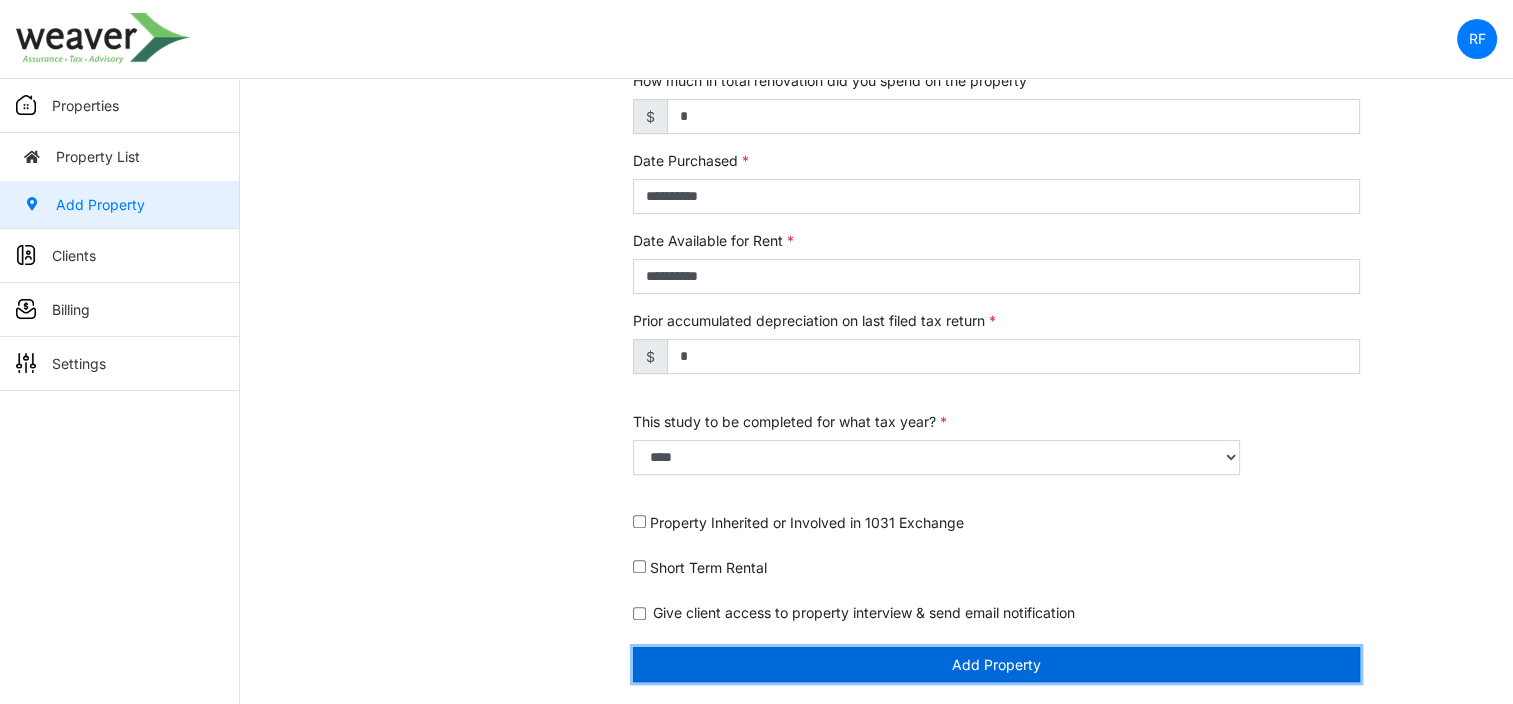 click on "Add Property" at bounding box center (996, 664) 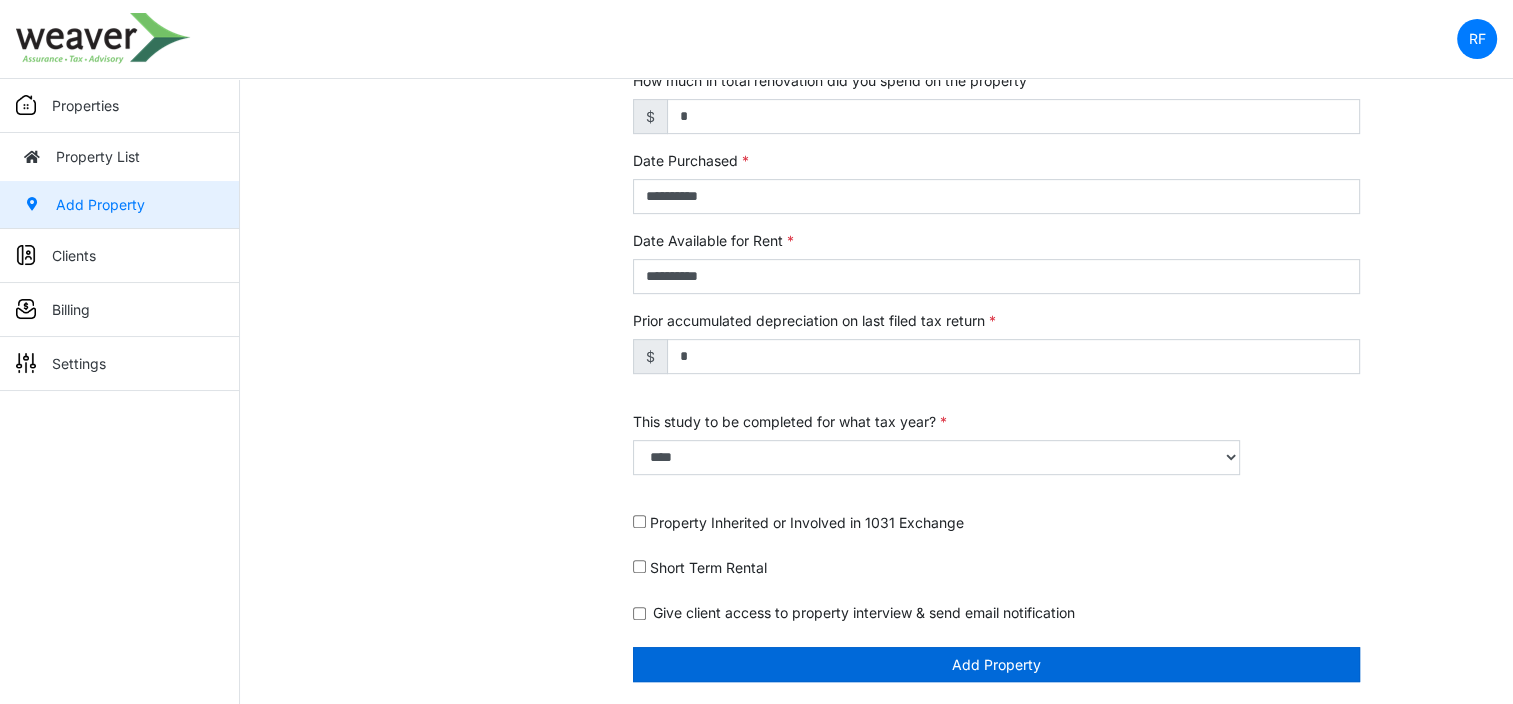 scroll, scrollTop: 678, scrollLeft: 0, axis: vertical 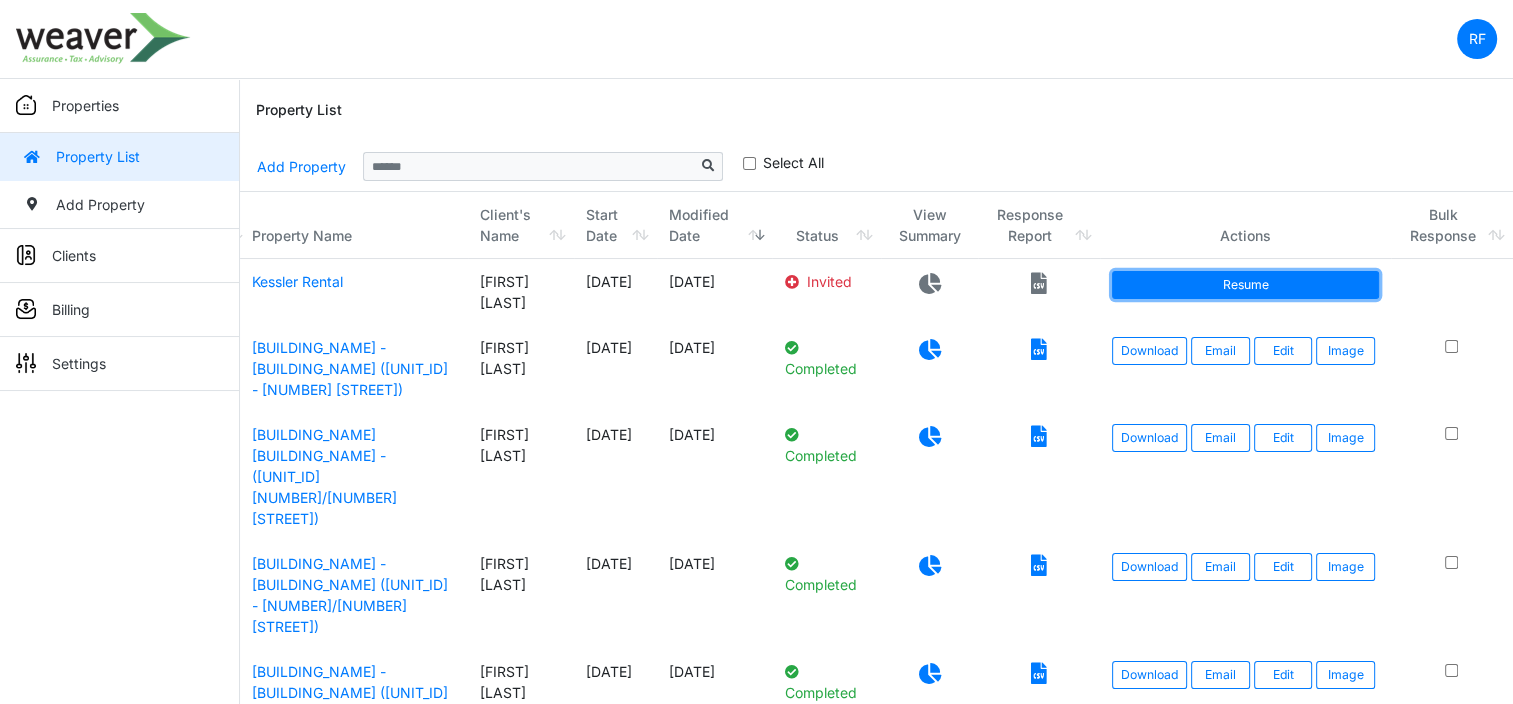 click on "Resume" at bounding box center (1245, 285) 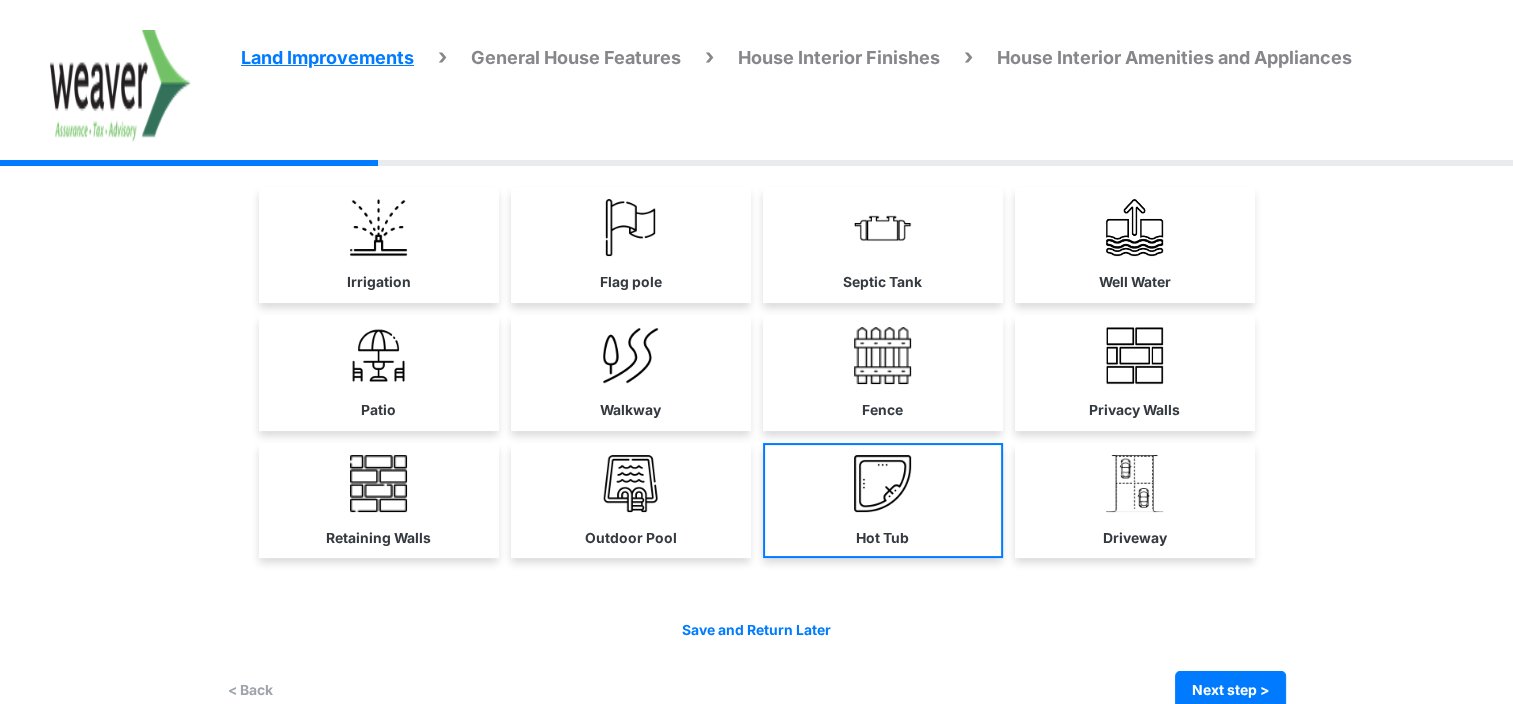 scroll, scrollTop: 192, scrollLeft: 0, axis: vertical 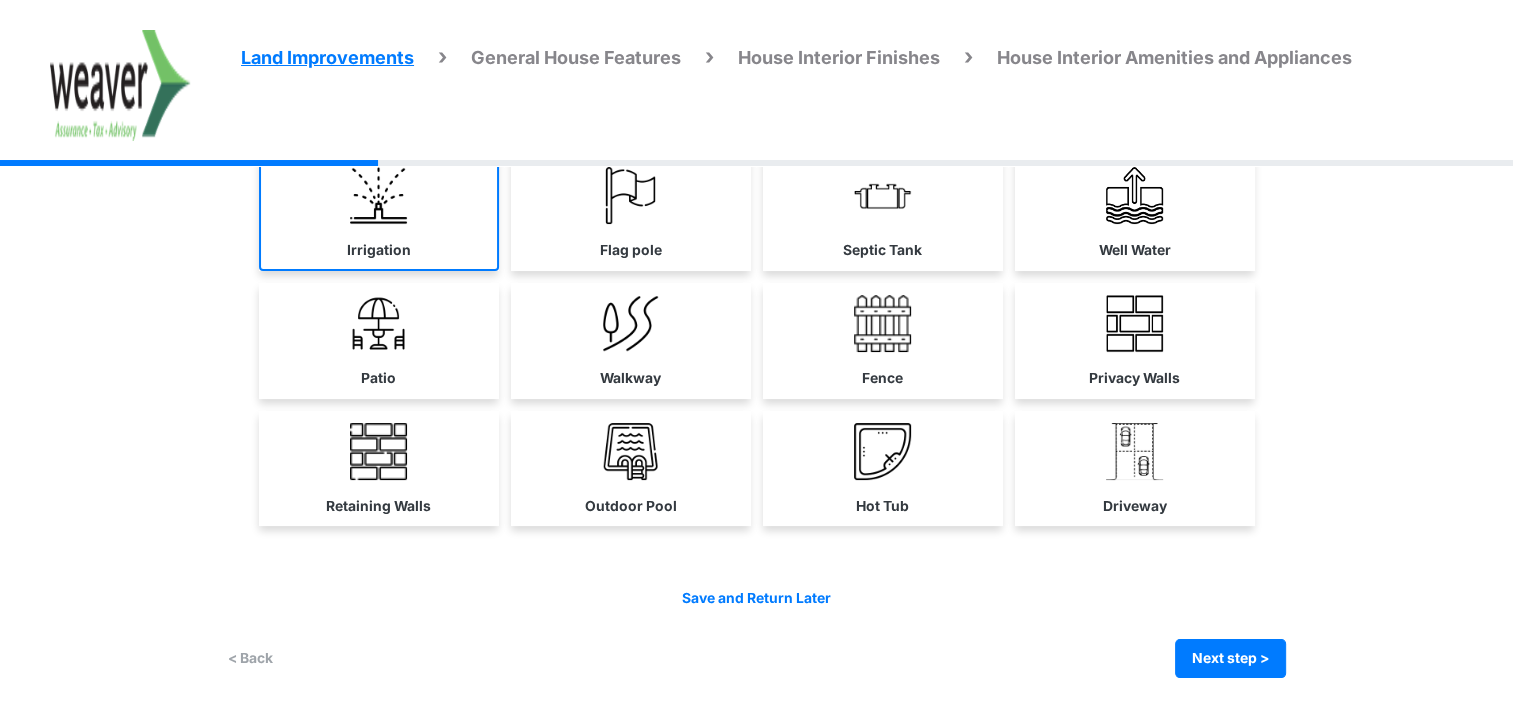 click on "Irrigation" at bounding box center (379, 213) 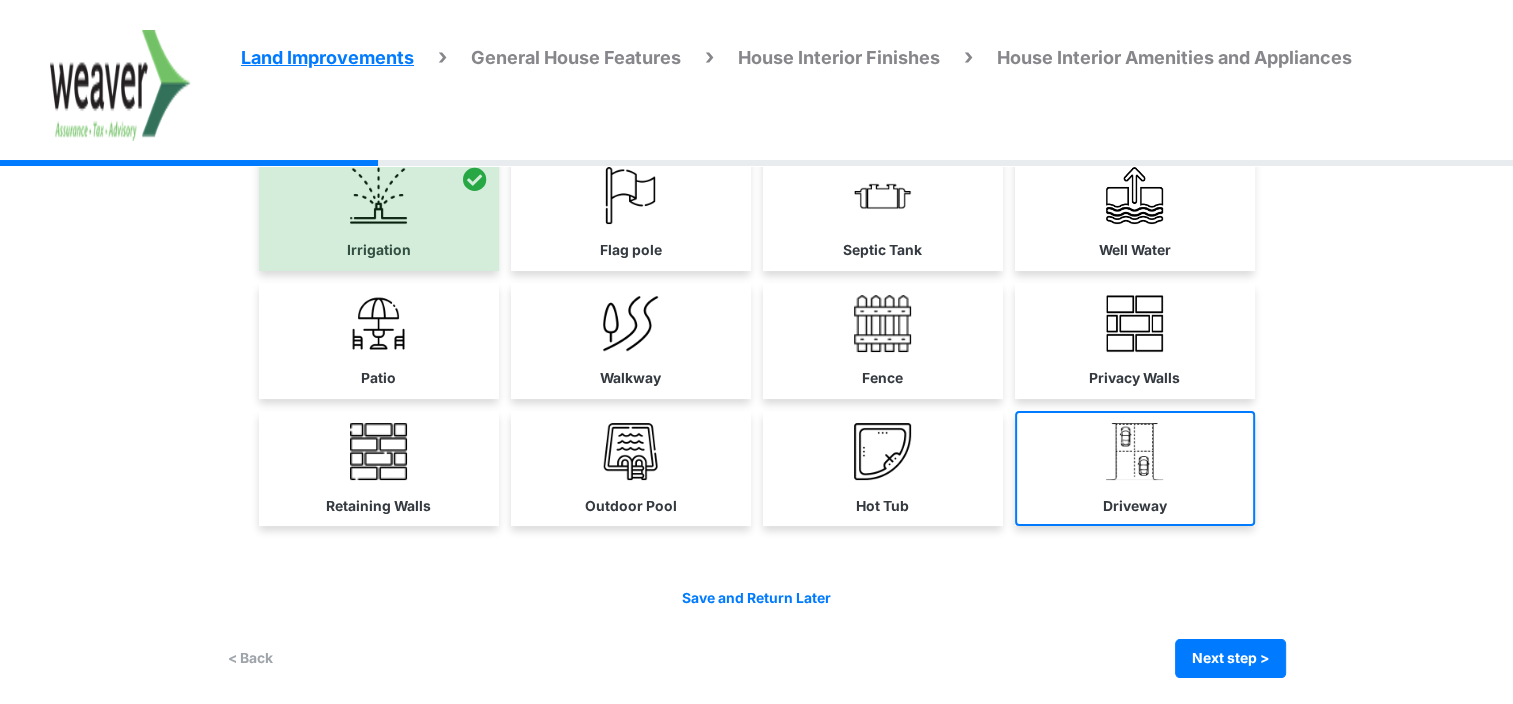 click on "Driveway" at bounding box center (1135, 506) 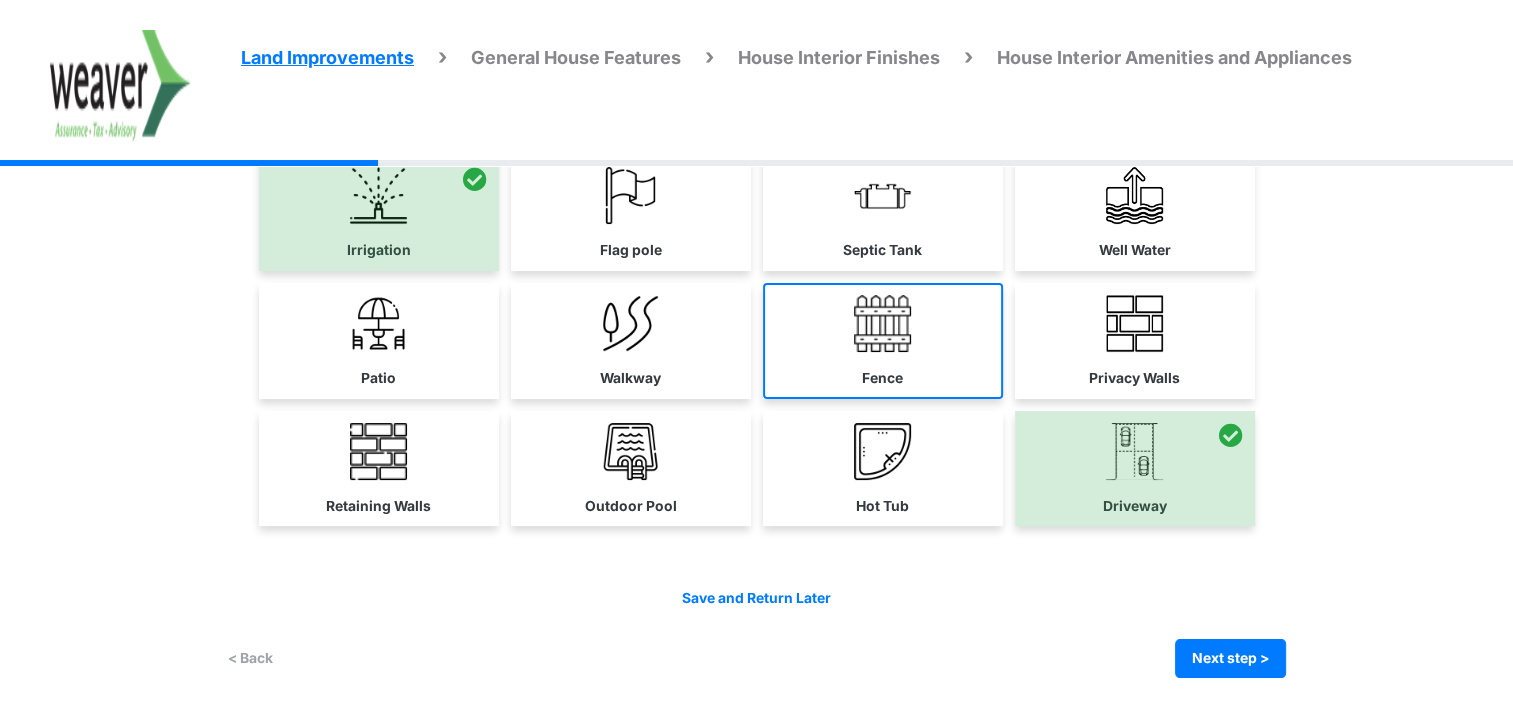 click on "Fence" at bounding box center [883, 341] 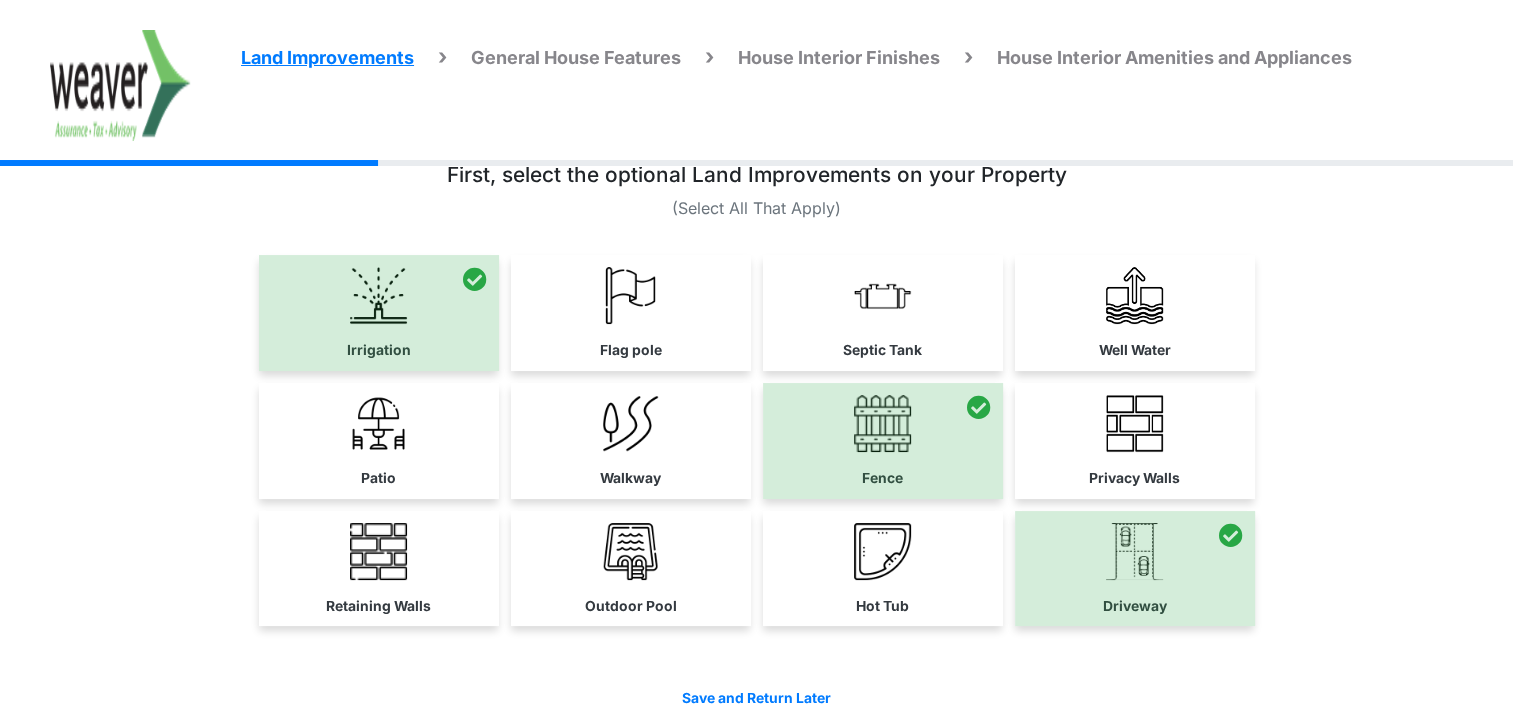 scroll, scrollTop: 192, scrollLeft: 0, axis: vertical 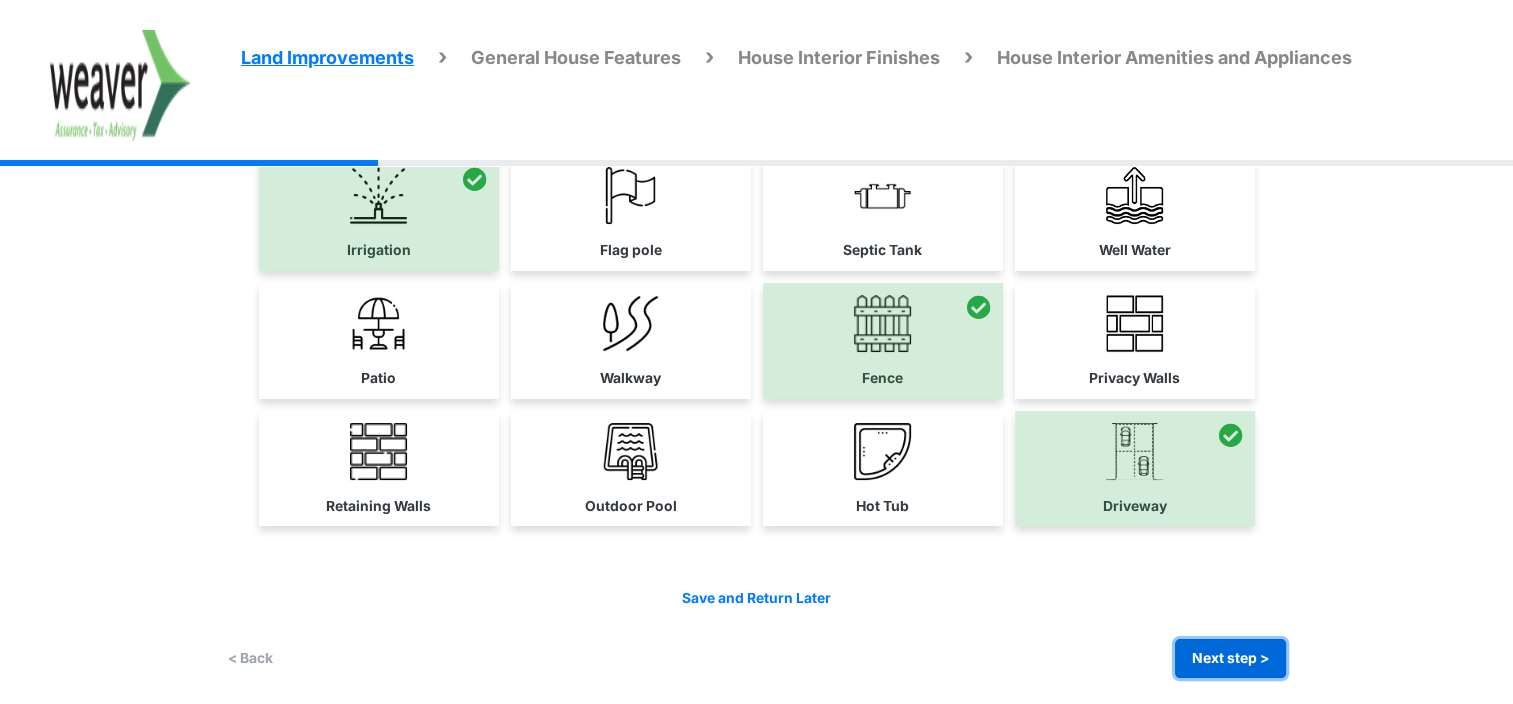 click on "Next step >" at bounding box center [1230, 658] 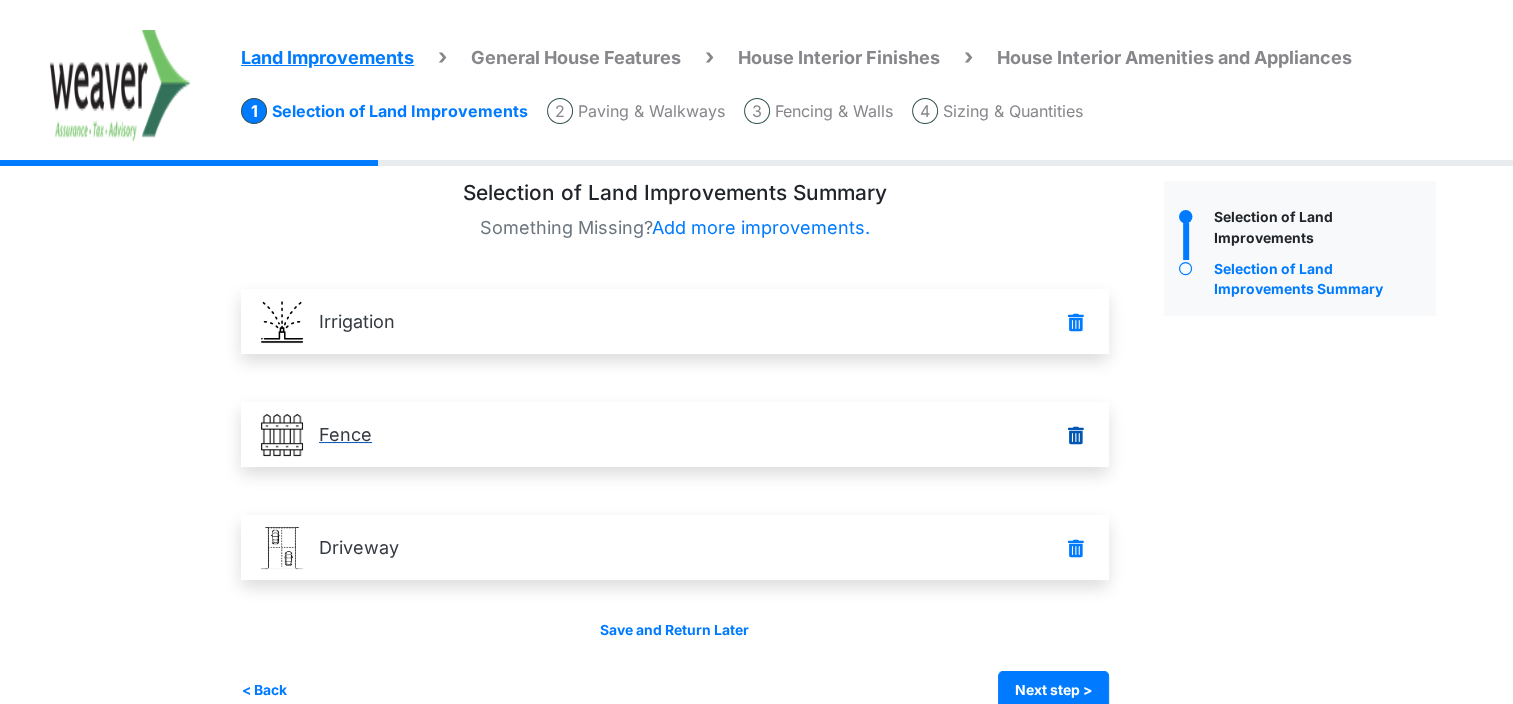 scroll, scrollTop: 100, scrollLeft: 0, axis: vertical 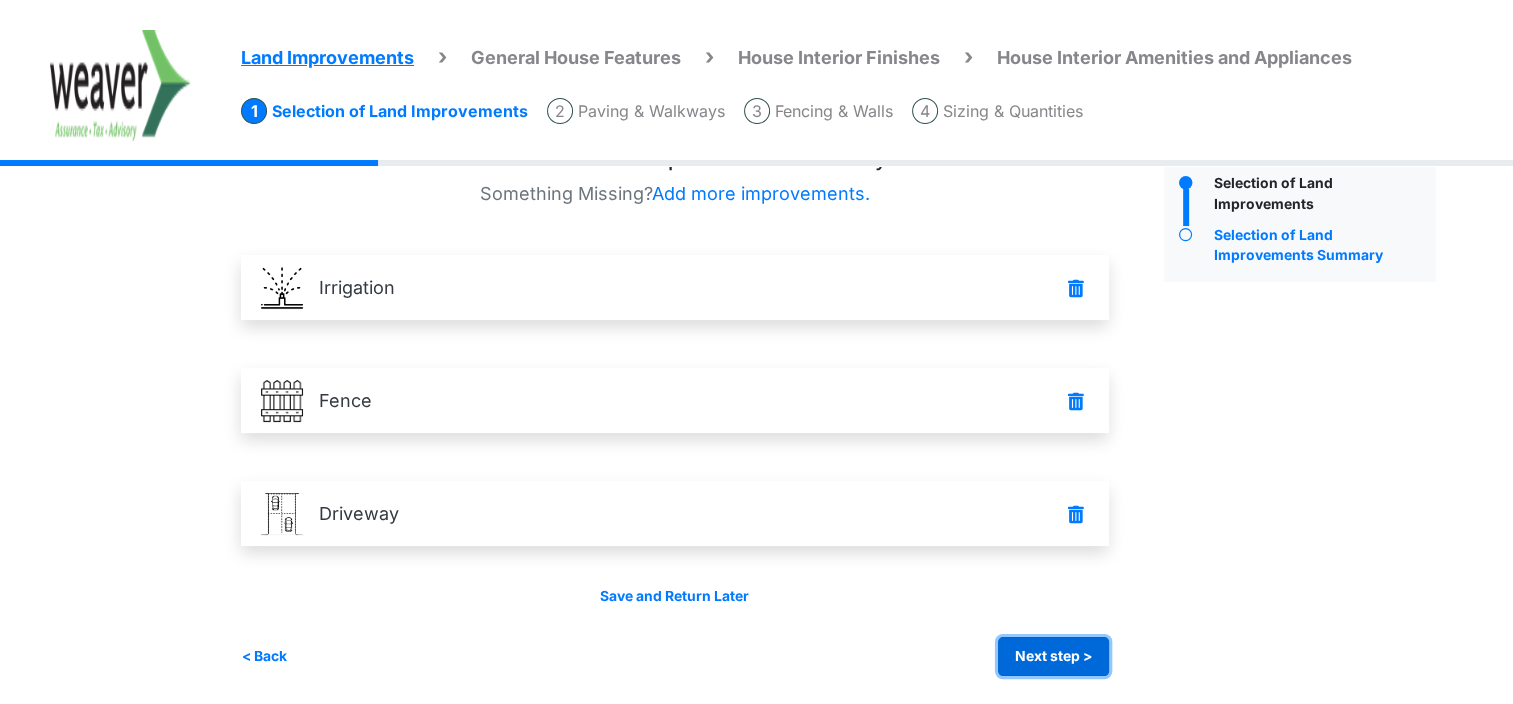 click on "Next step >" at bounding box center [1053, 656] 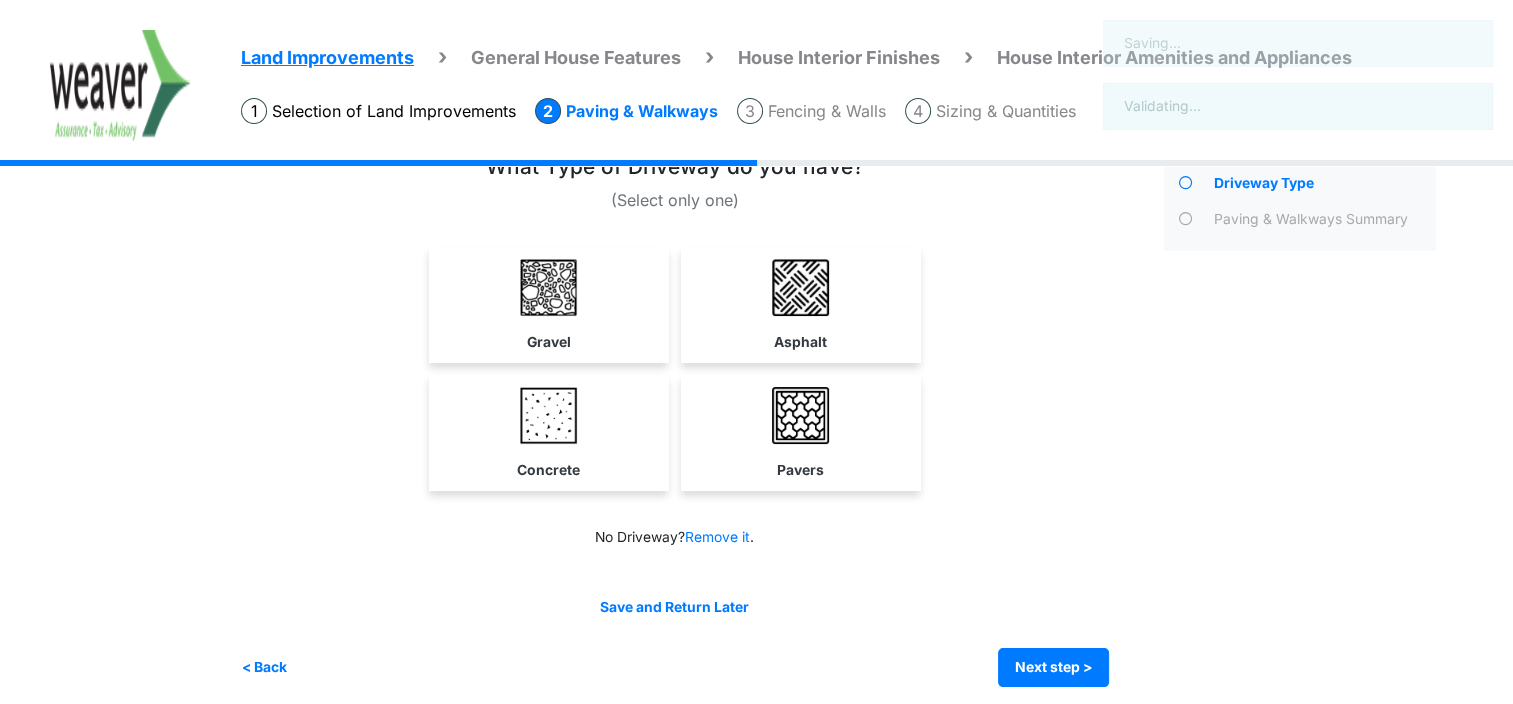 scroll, scrollTop: 0, scrollLeft: 0, axis: both 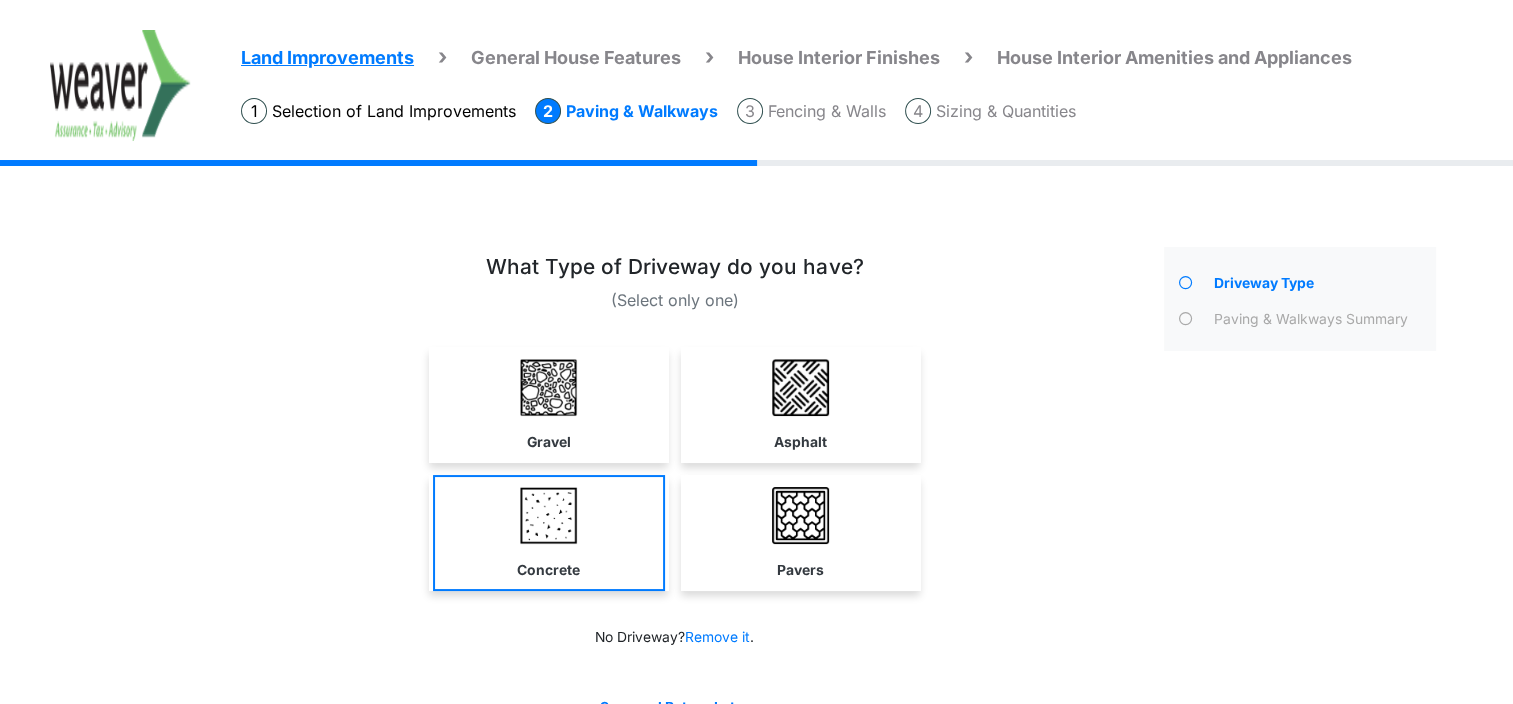 click at bounding box center [548, 515] 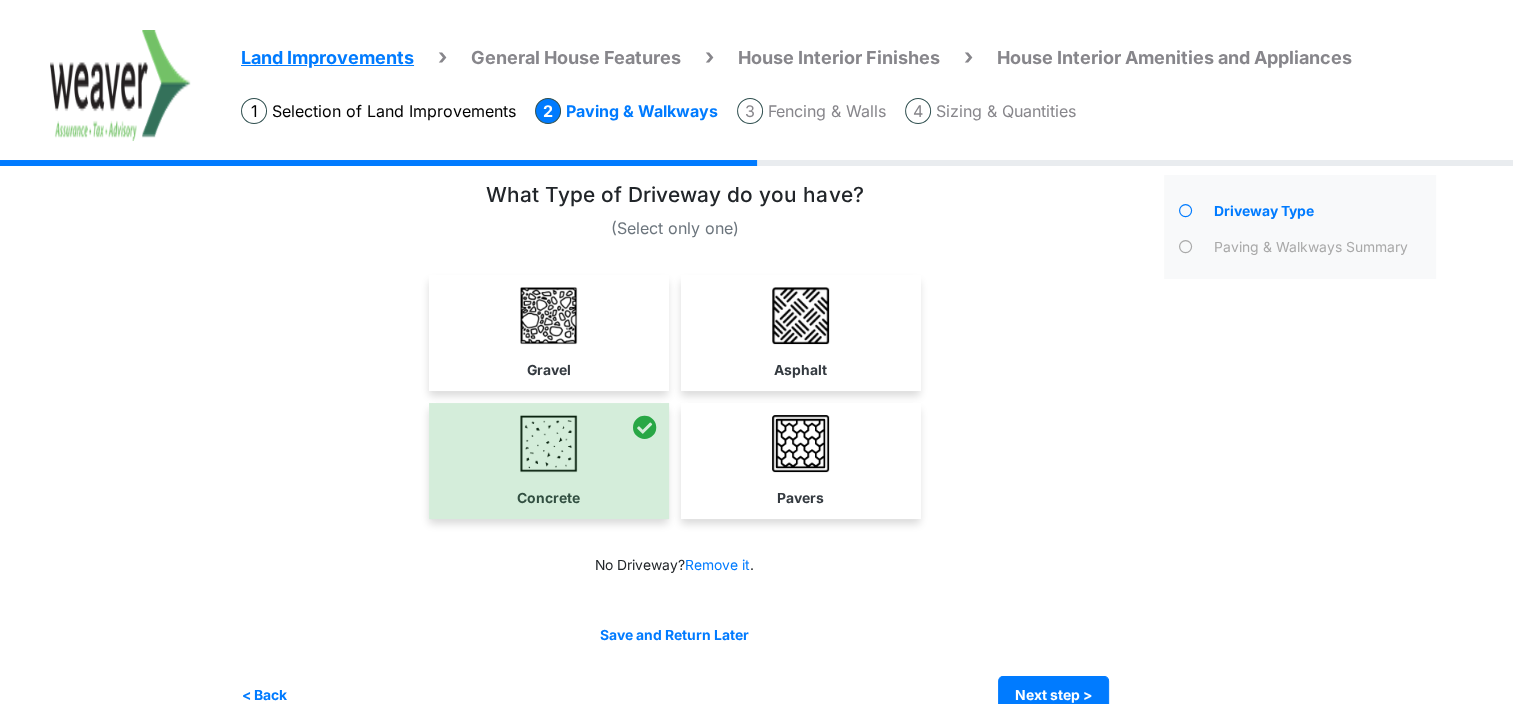 scroll, scrollTop: 110, scrollLeft: 0, axis: vertical 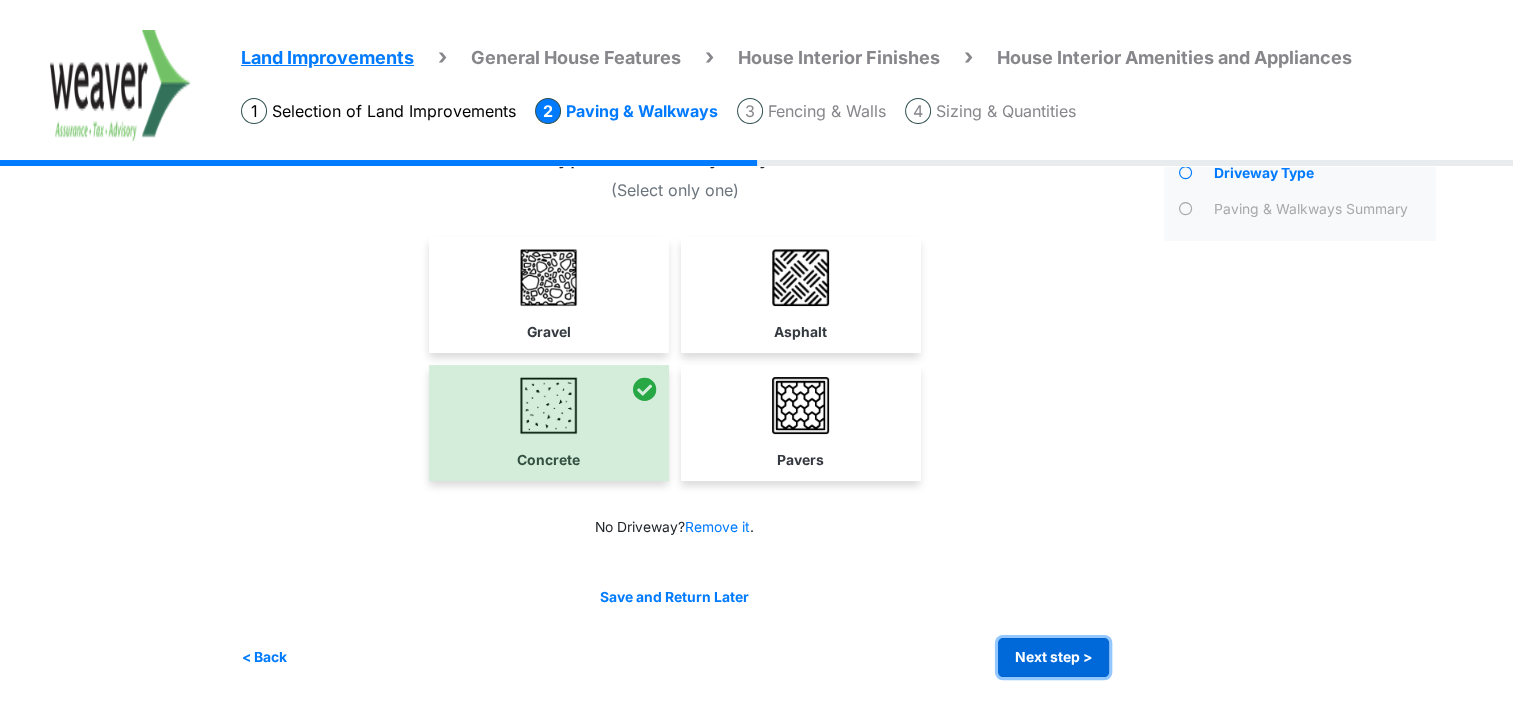 click on "Next step >" at bounding box center [1053, 657] 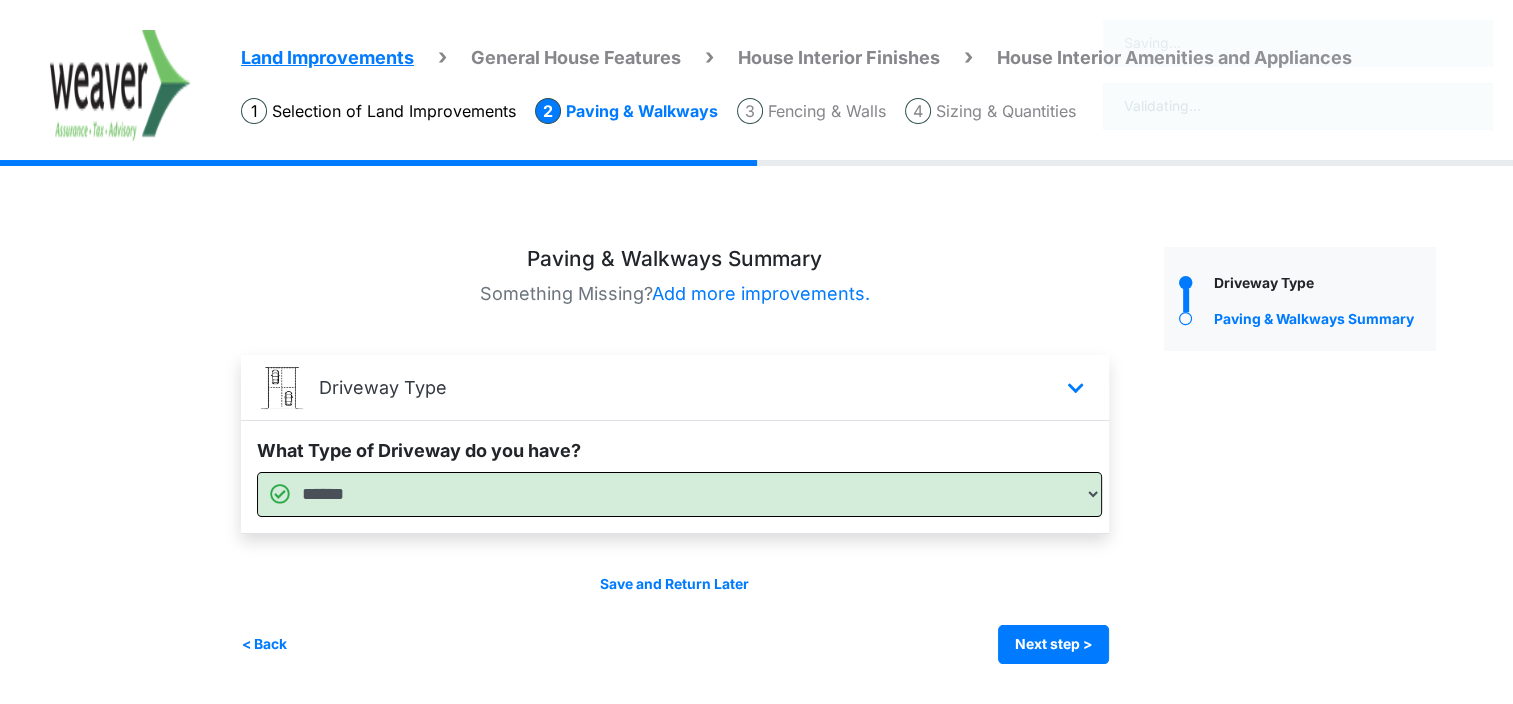 scroll, scrollTop: 0, scrollLeft: 0, axis: both 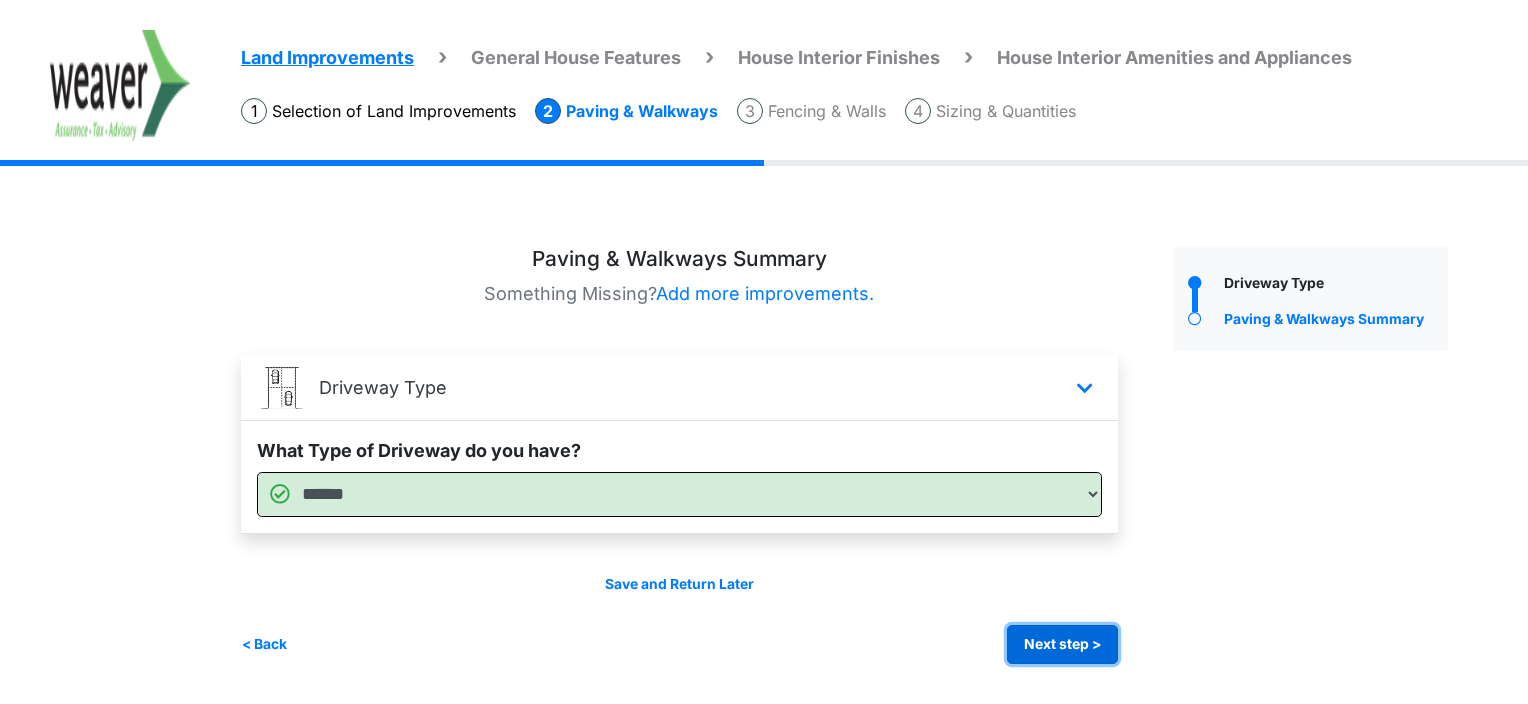 click on "Next step >" at bounding box center (1062, 644) 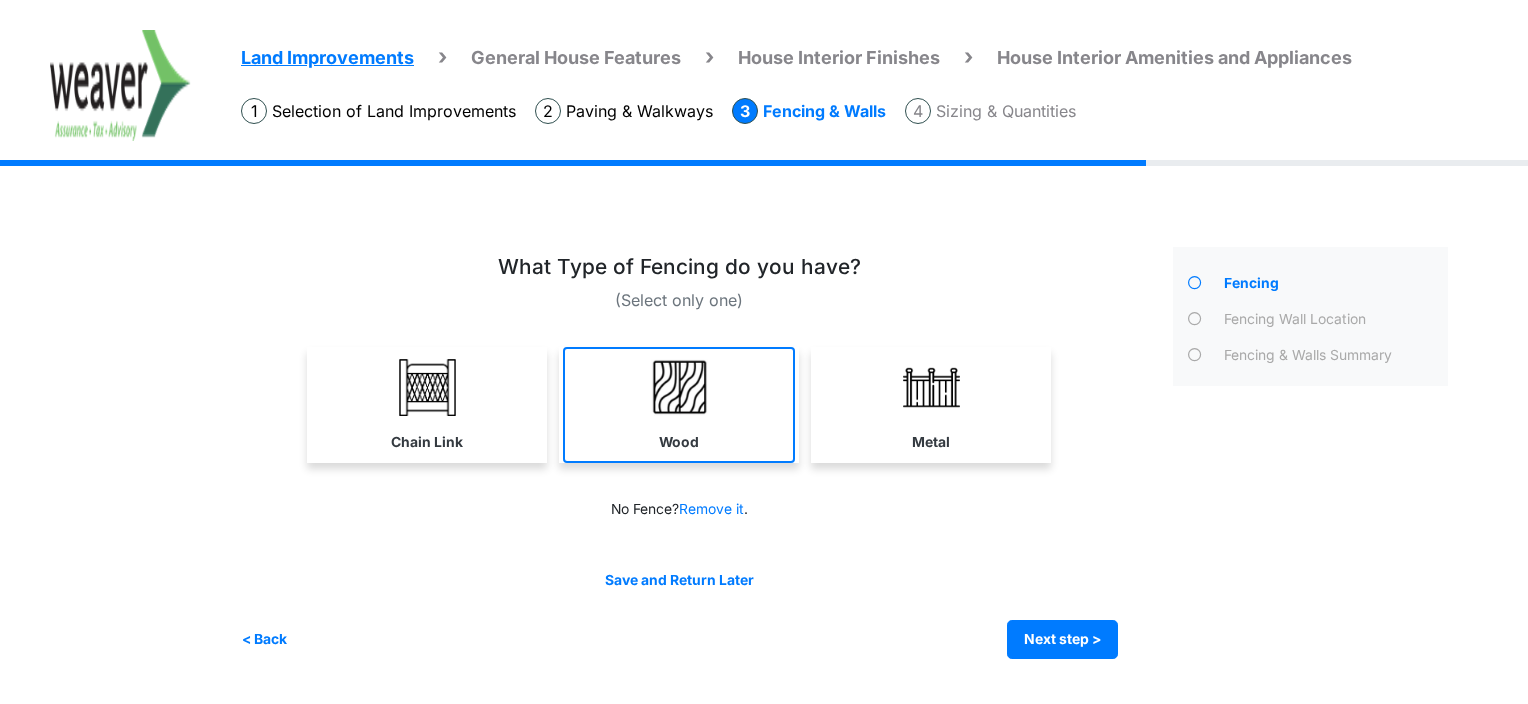 click at bounding box center (679, 387) 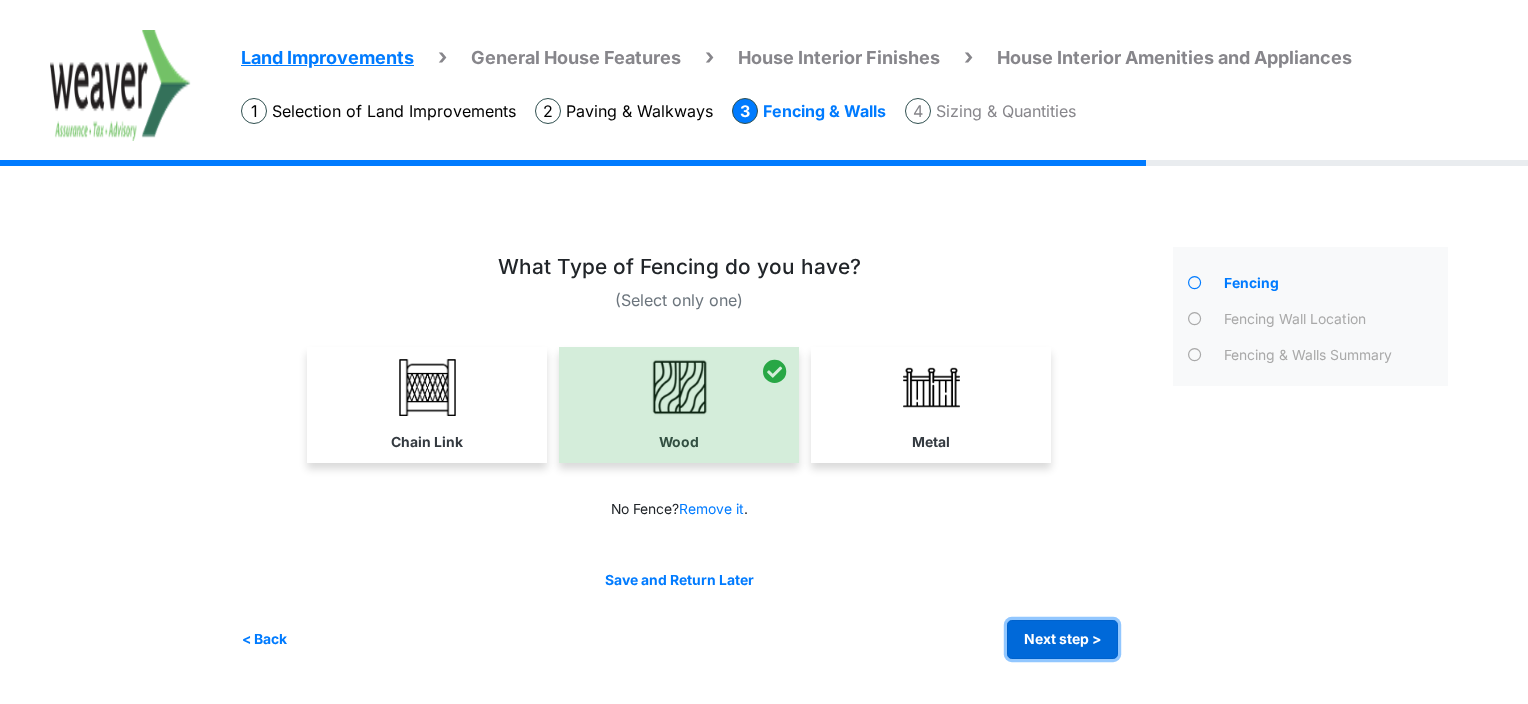 click on "Next step >" at bounding box center (1062, 639) 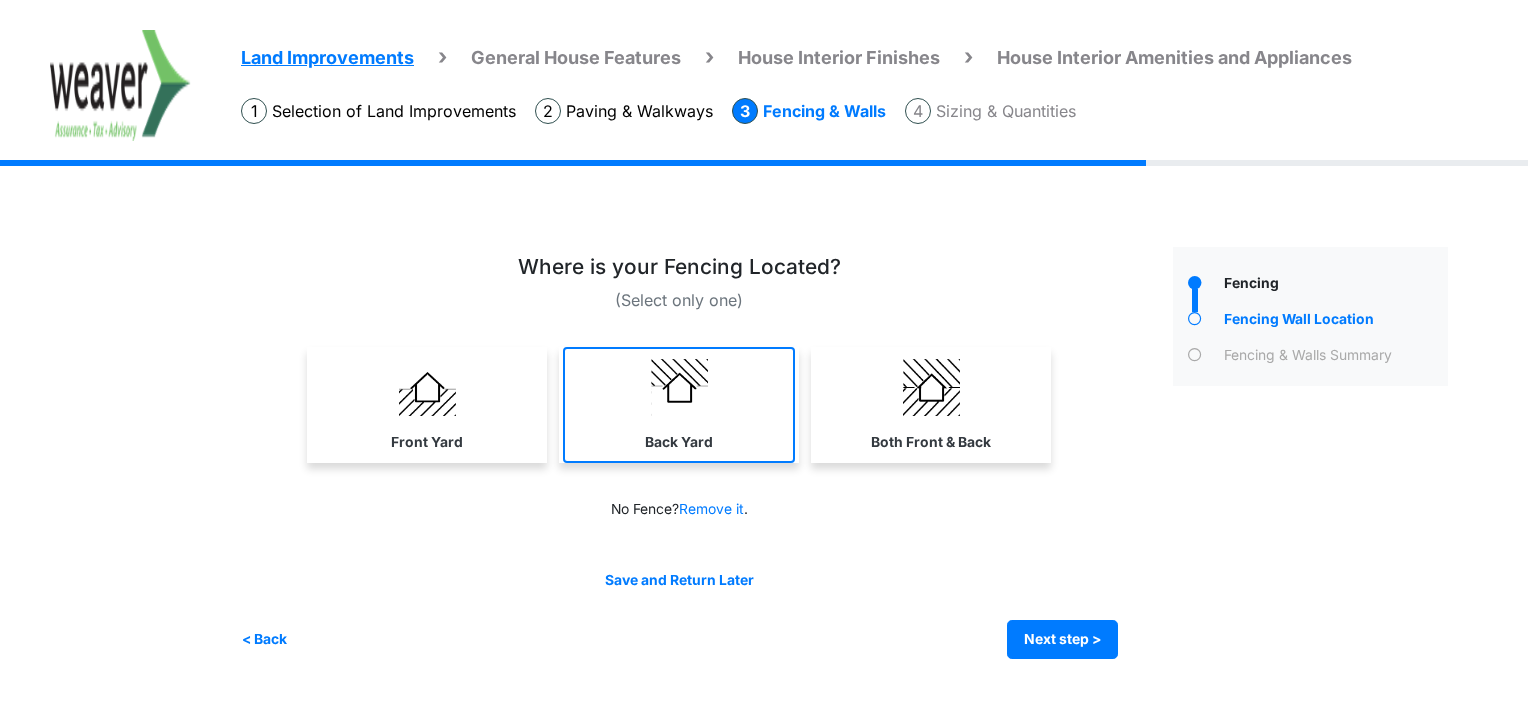 click on "Back Yard" at bounding box center [679, 405] 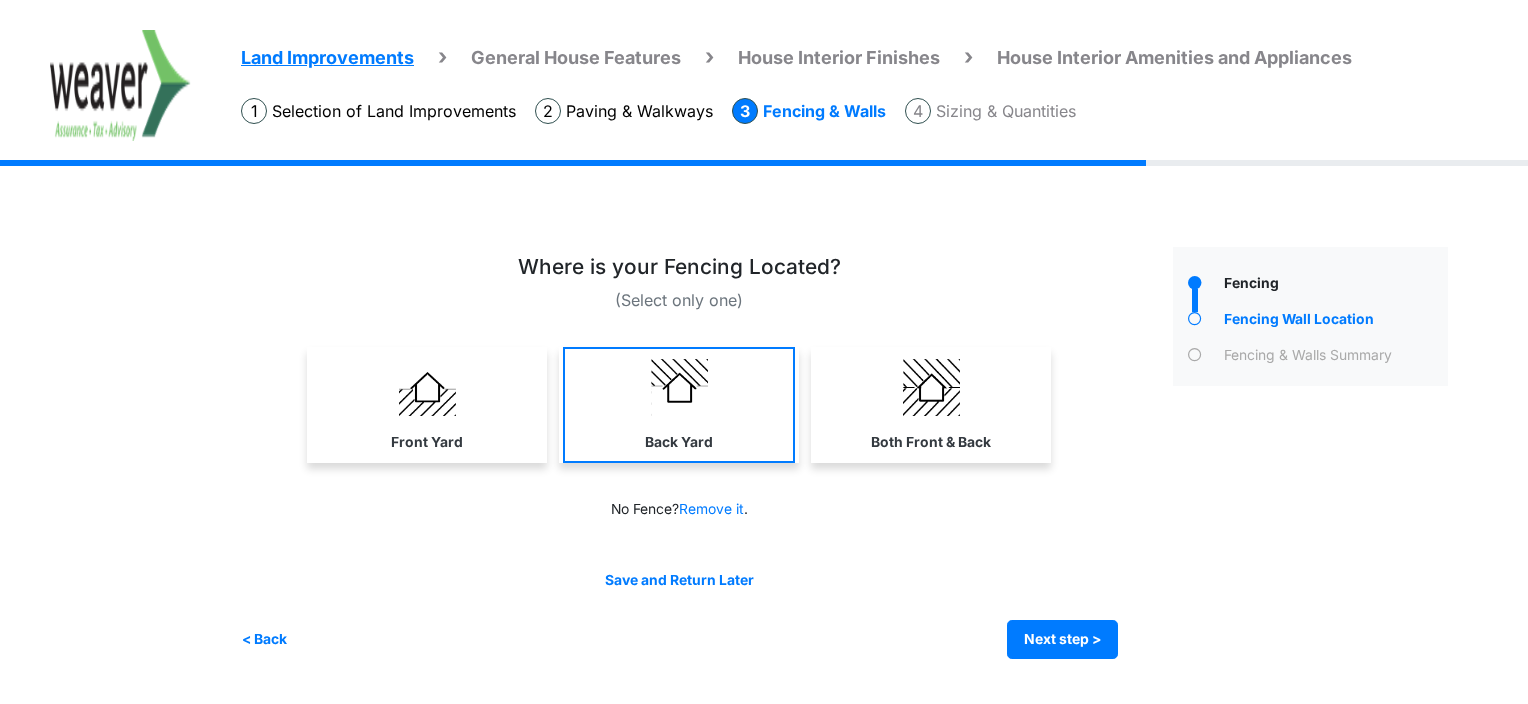 select on "*" 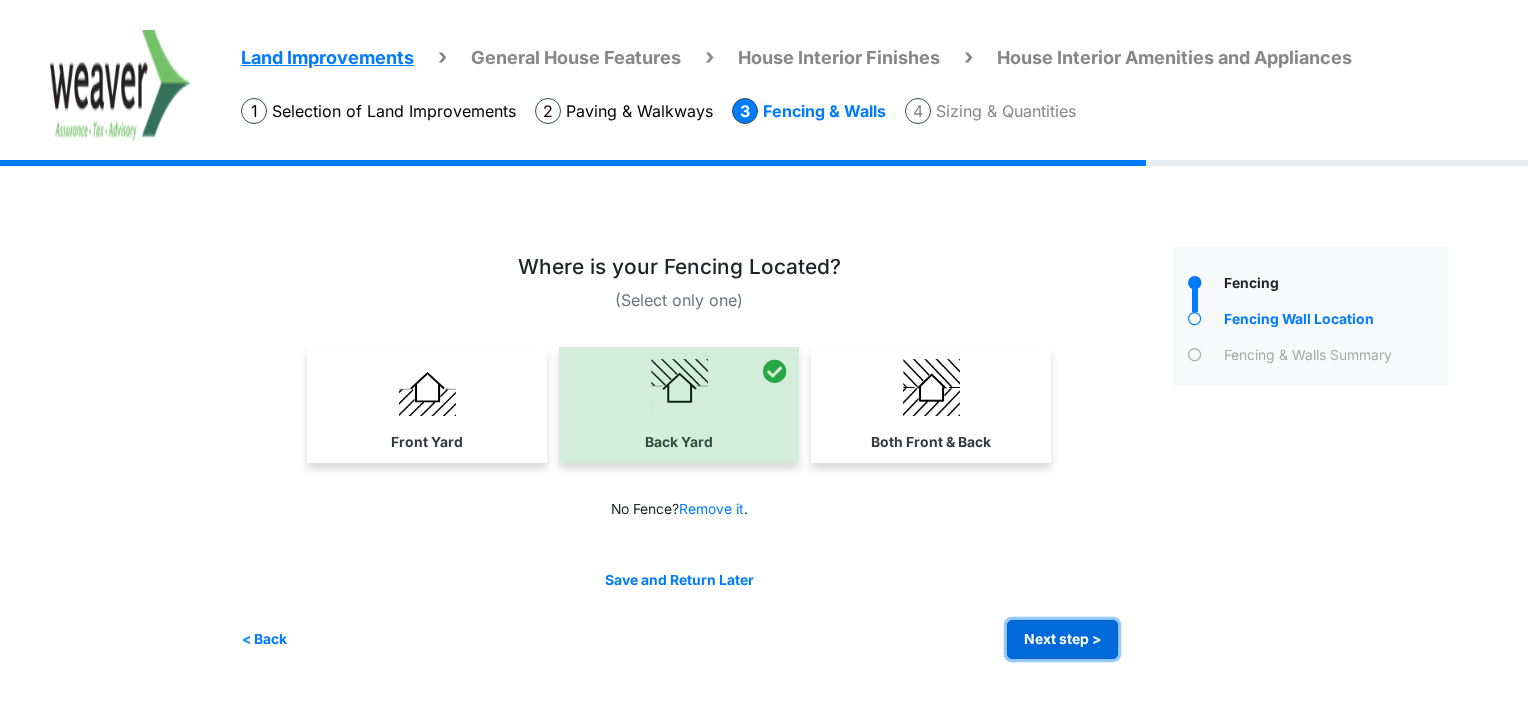 click on "Next step >" at bounding box center (1062, 639) 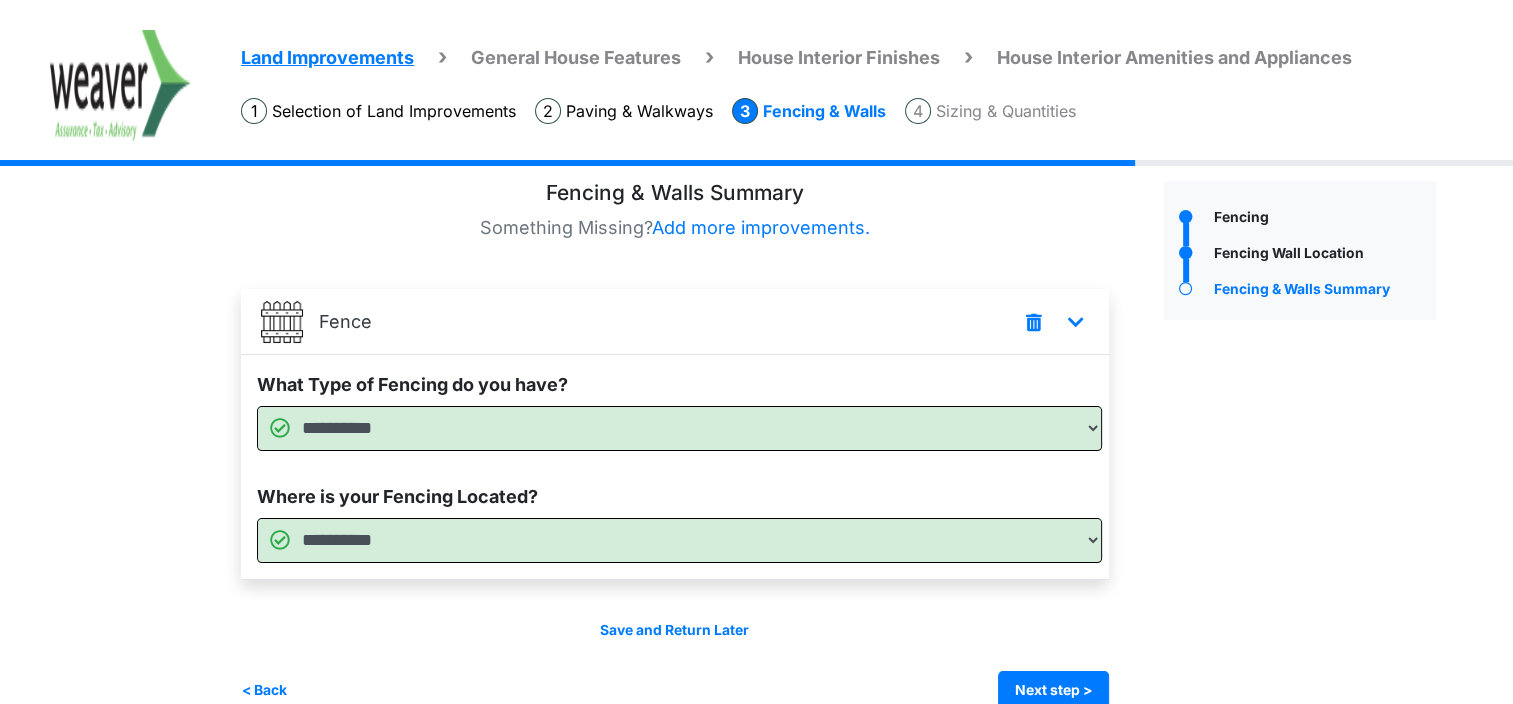 scroll, scrollTop: 100, scrollLeft: 0, axis: vertical 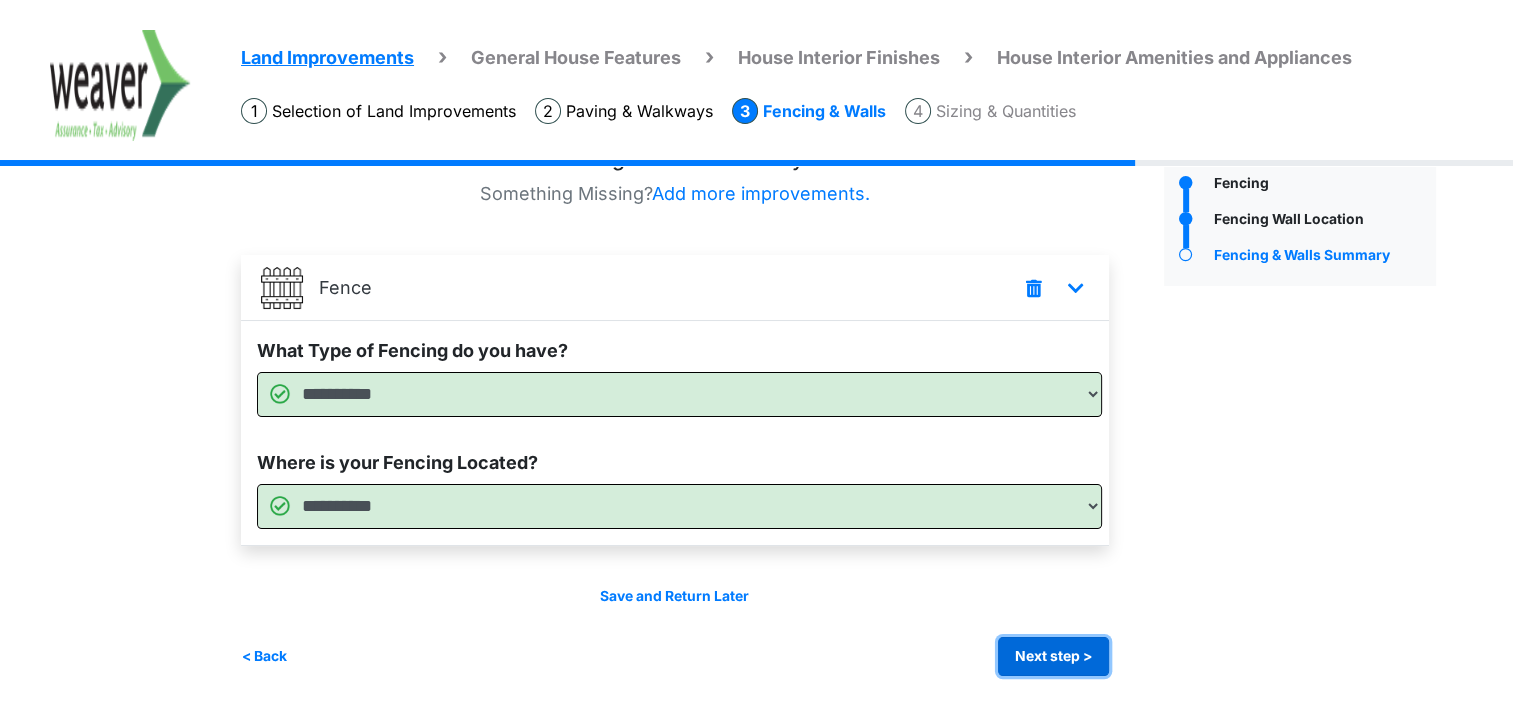 click on "Next step >" at bounding box center (1053, 656) 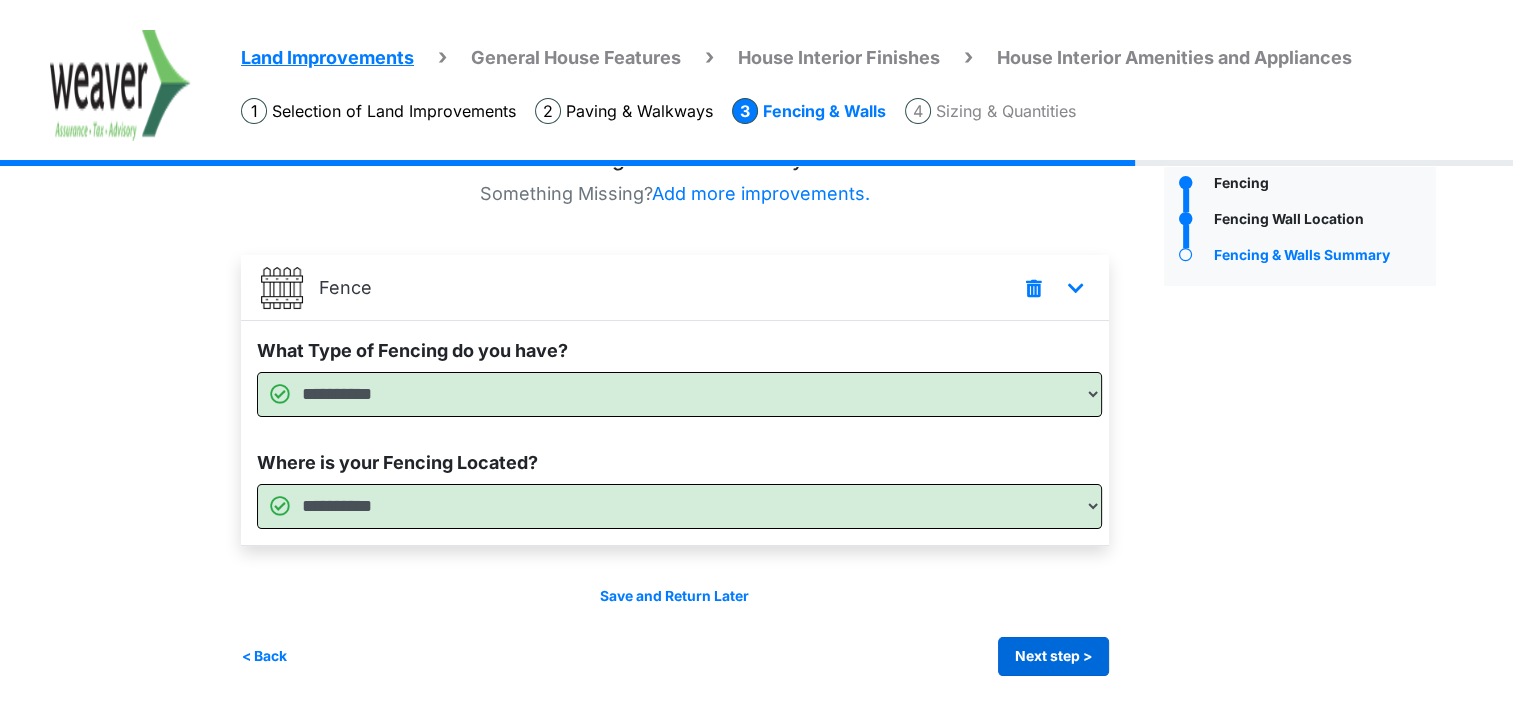 scroll, scrollTop: 0, scrollLeft: 0, axis: both 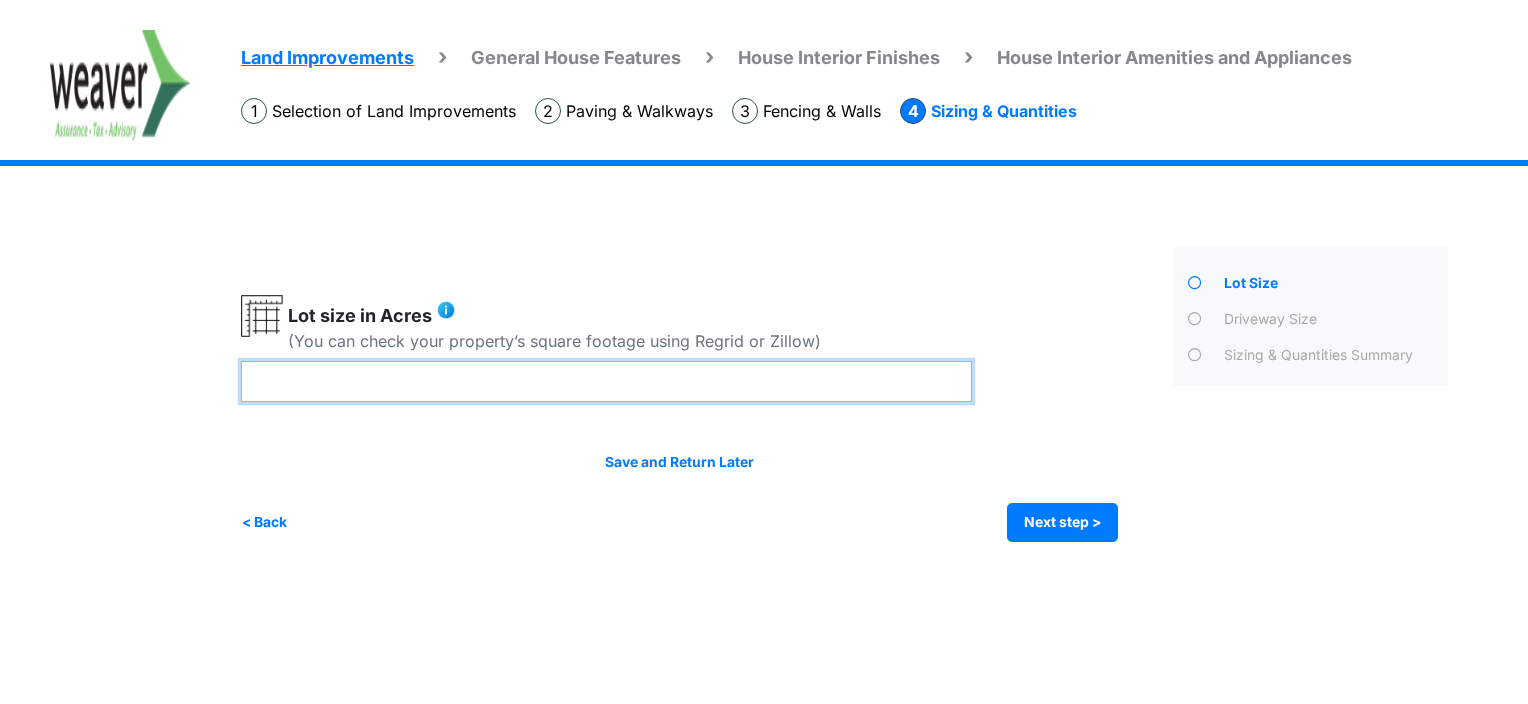 click at bounding box center (606, 381) 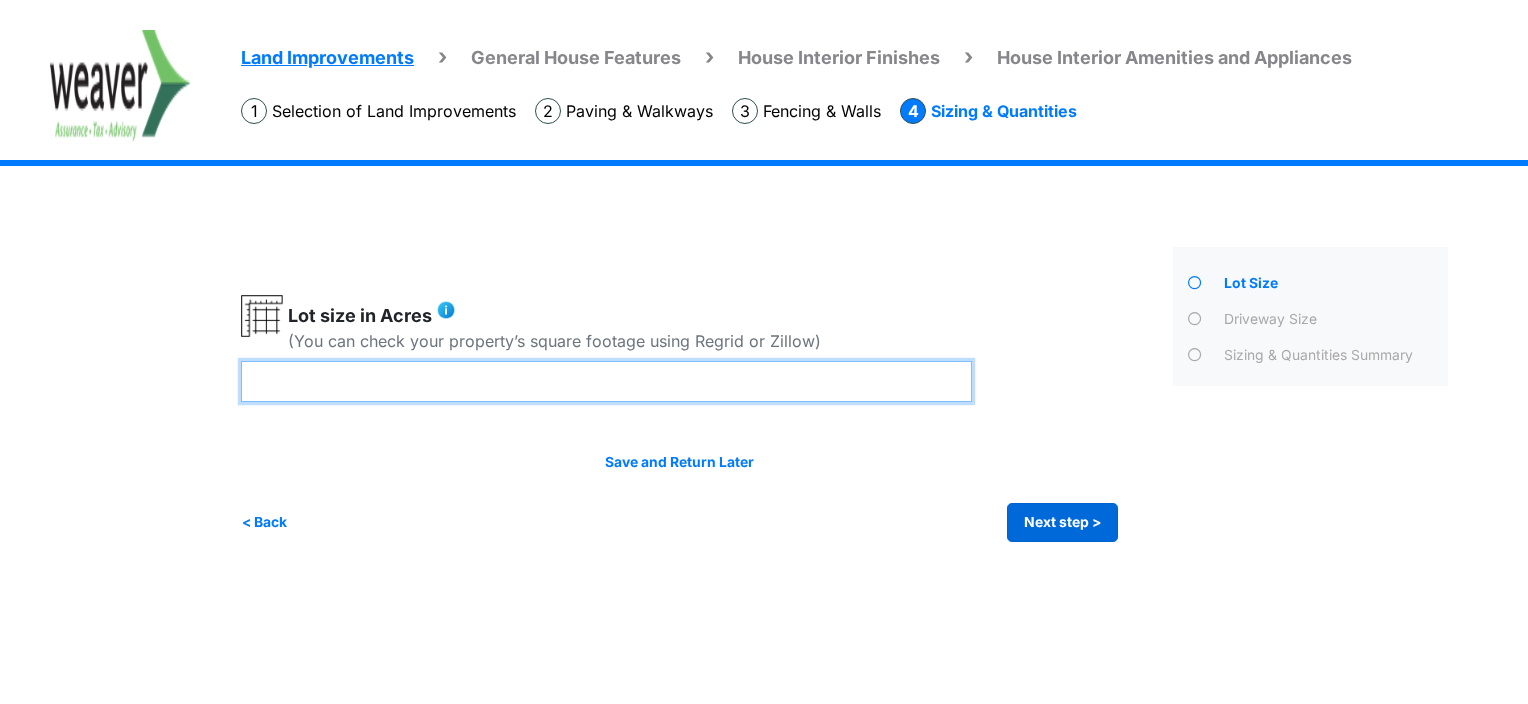 type on "****" 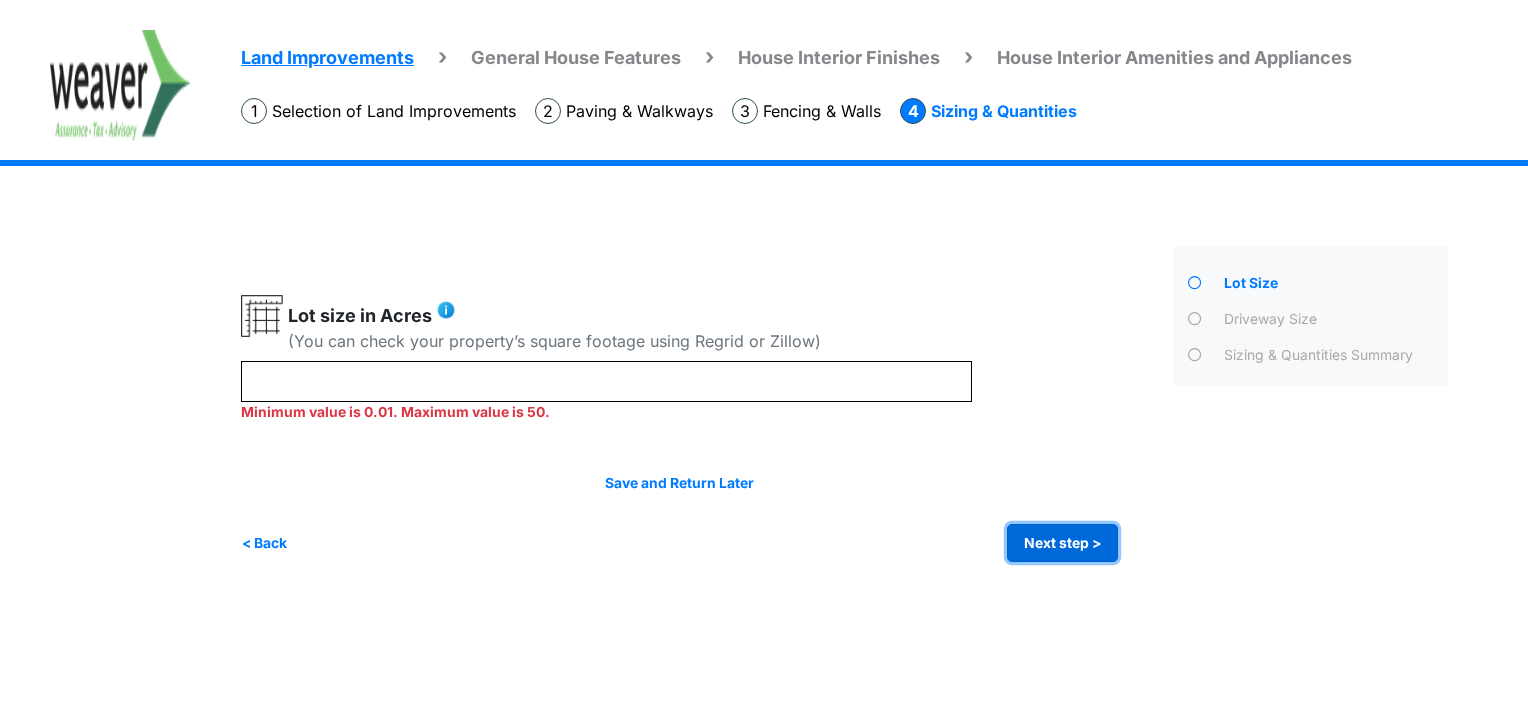 click on "Save and Return Later
< Back
Next step >
Save and submit" at bounding box center (679, 518) 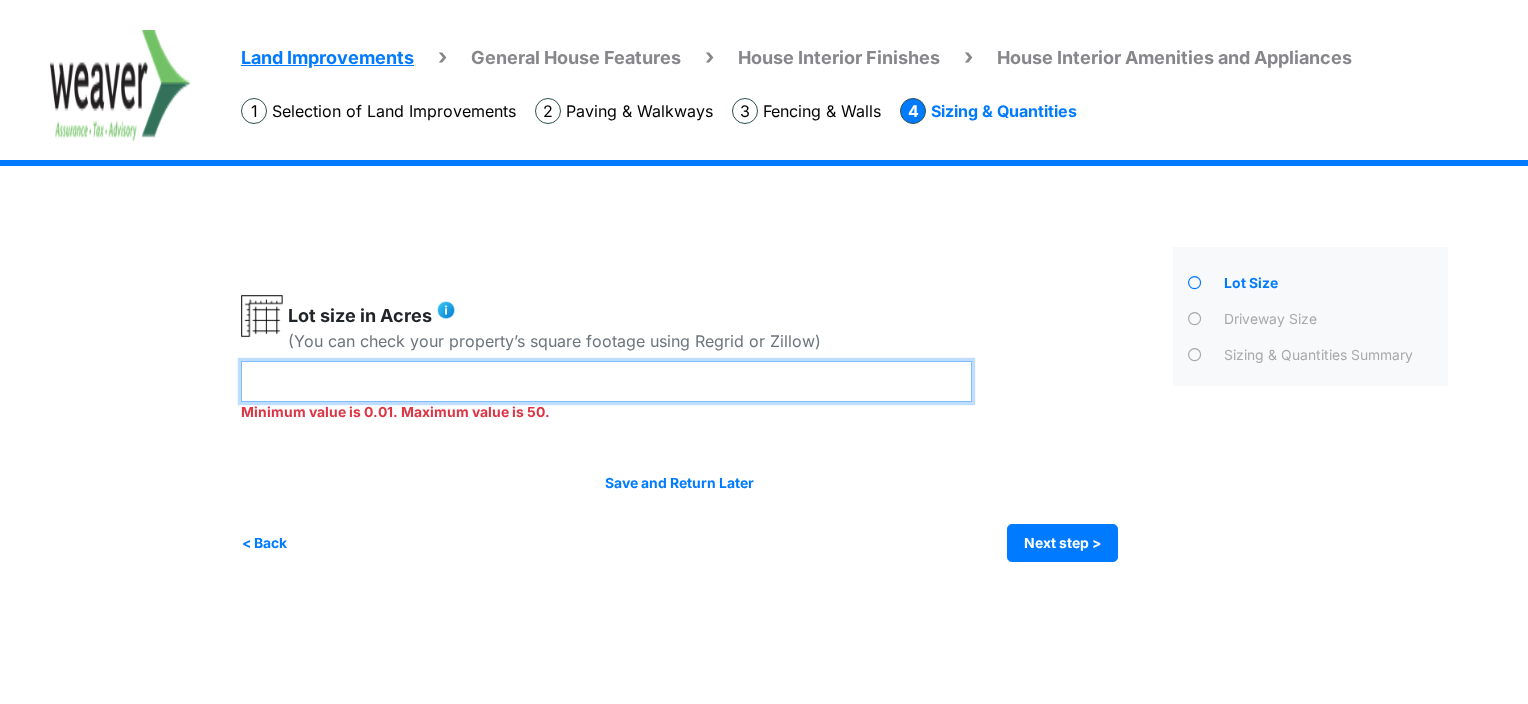 drag, startPoint x: 318, startPoint y: 386, endPoint x: 198, endPoint y: 388, distance: 120.01666 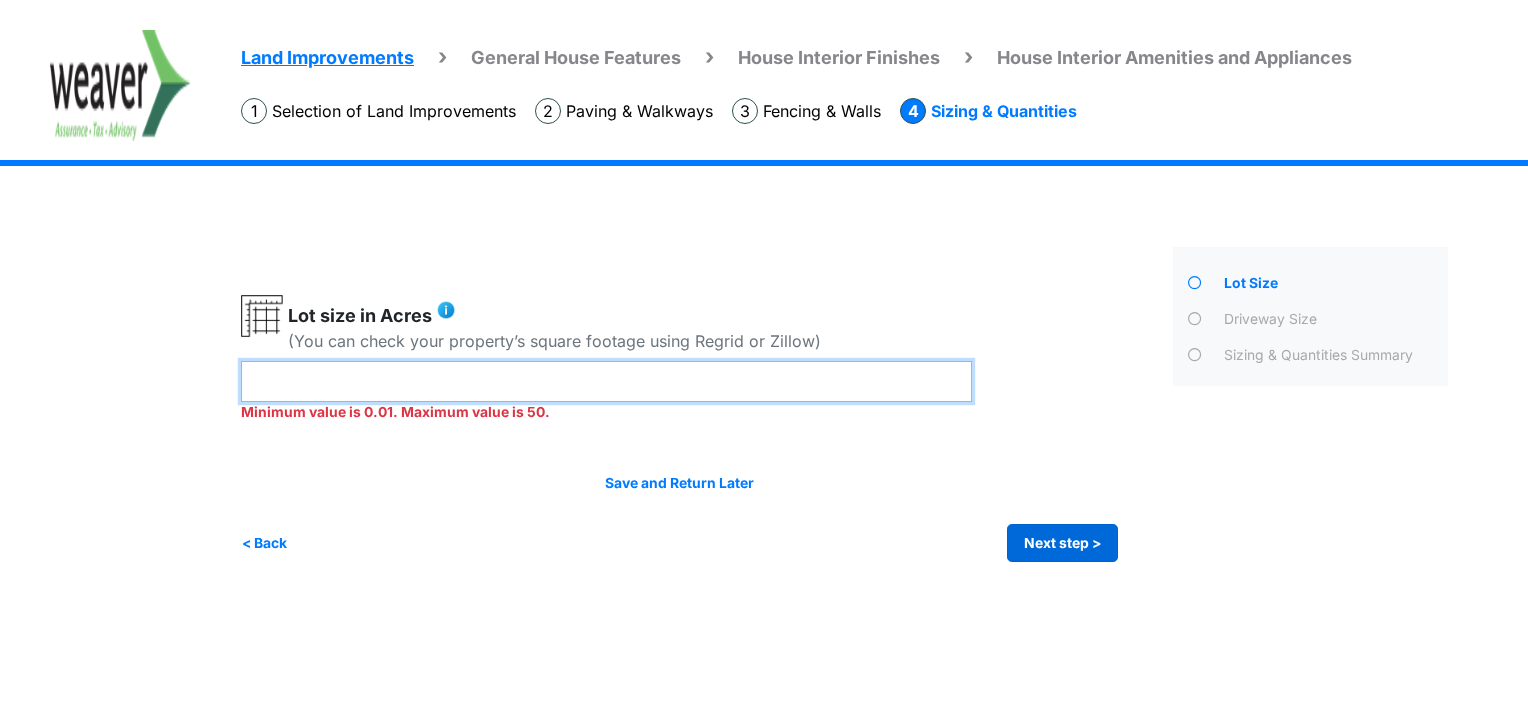 type on "****" 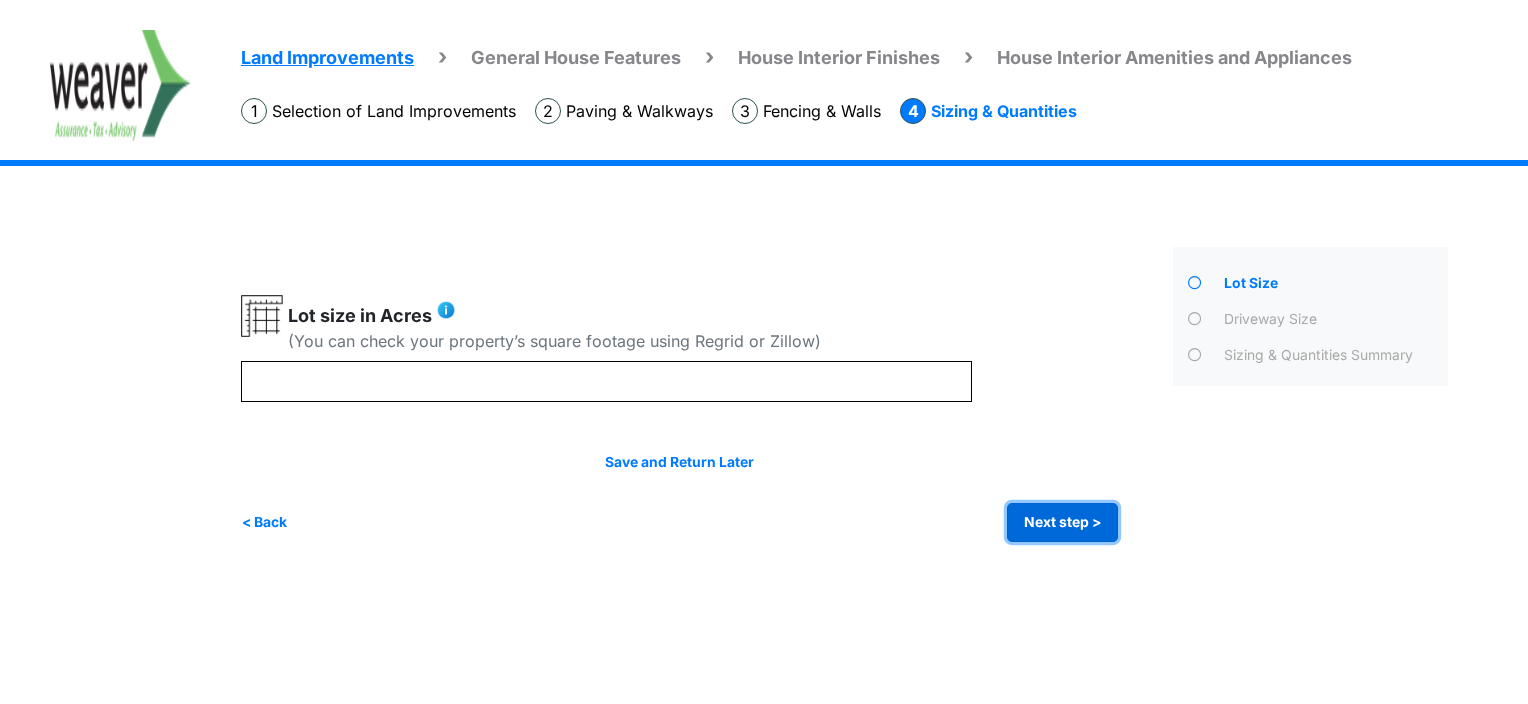 click on "Next step >" at bounding box center (1062, 522) 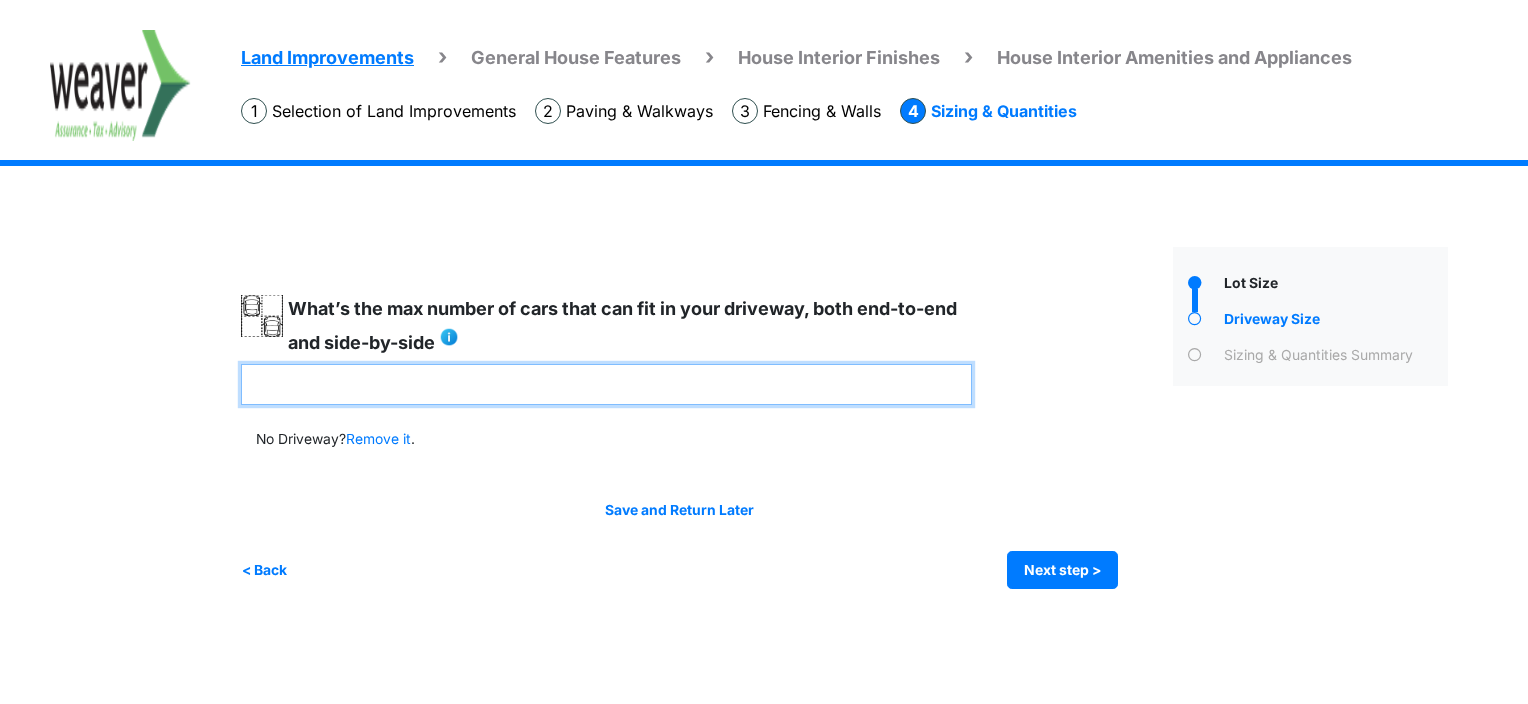 click at bounding box center [606, 384] 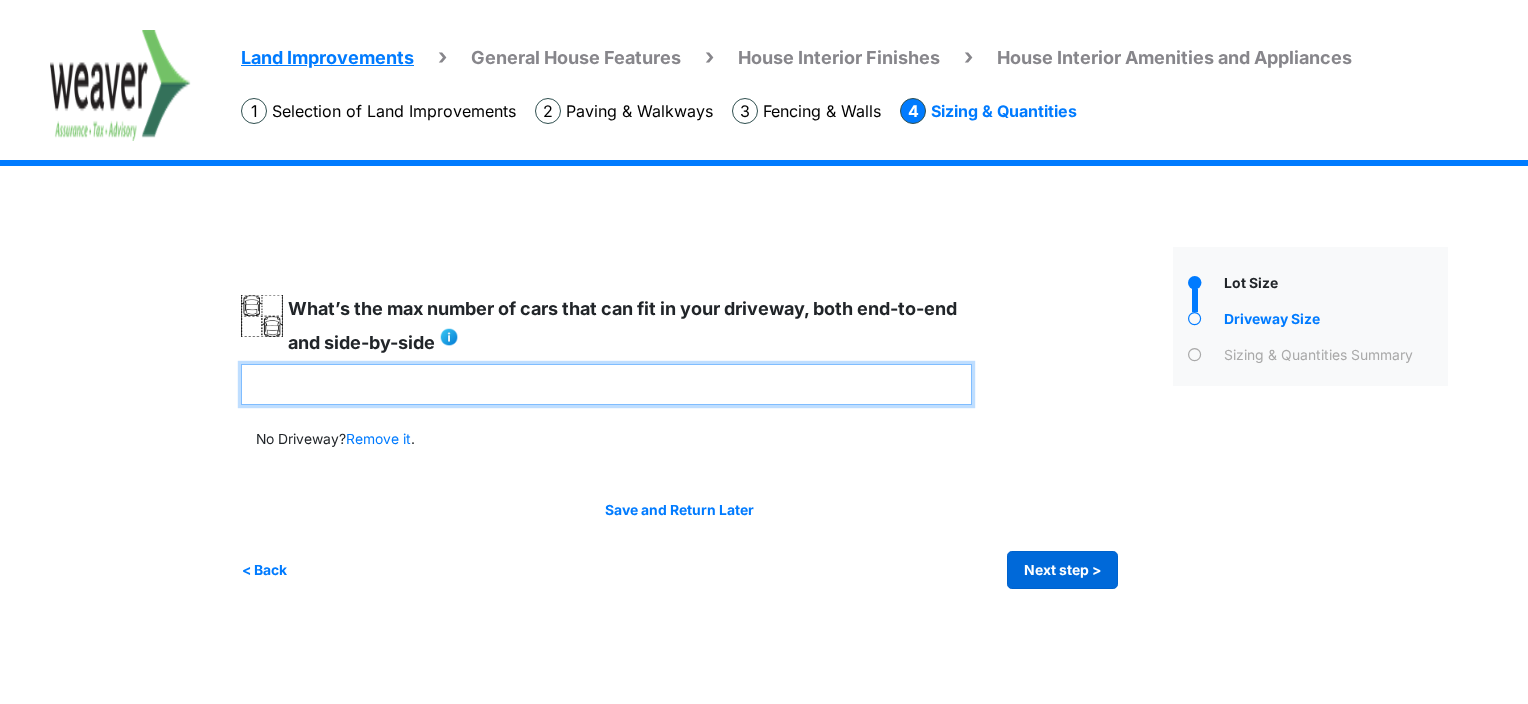 type on "*" 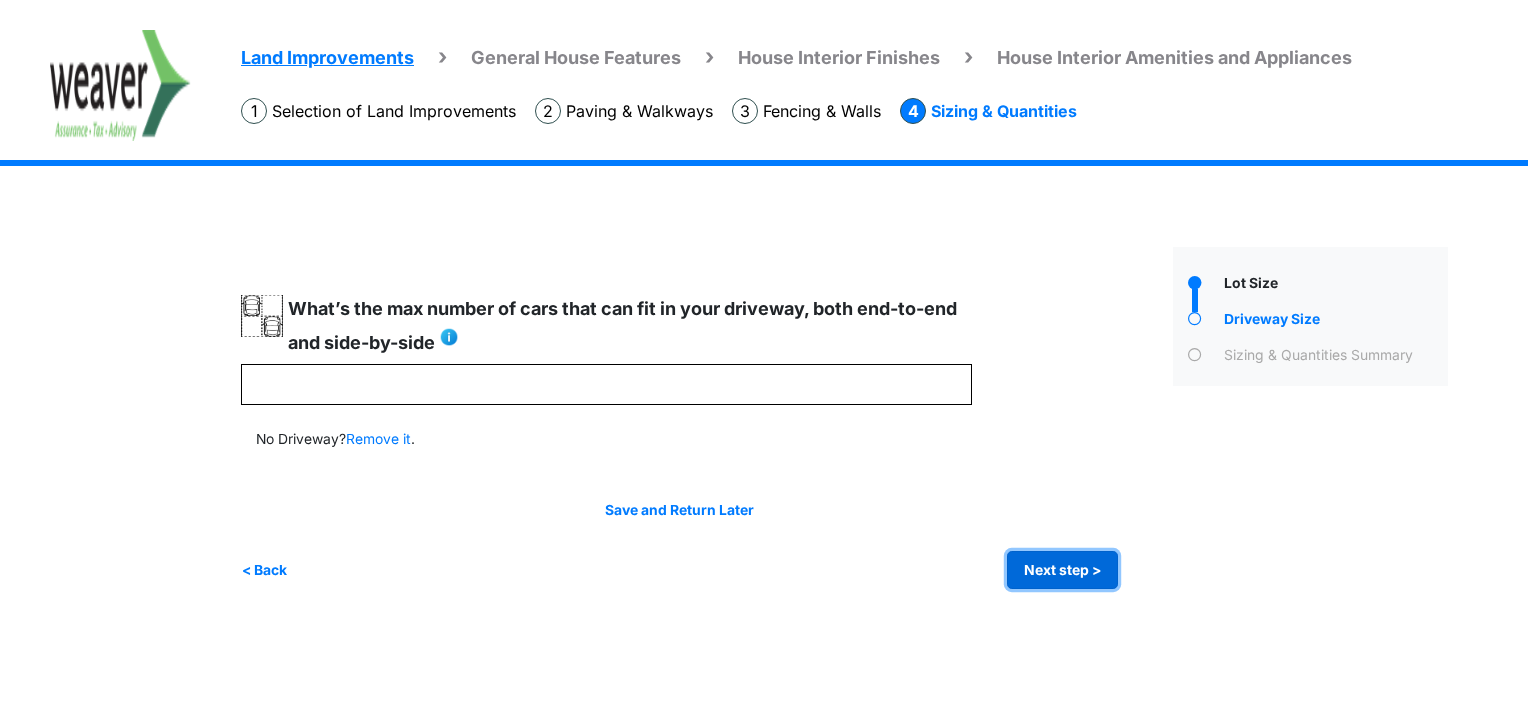 type on "*" 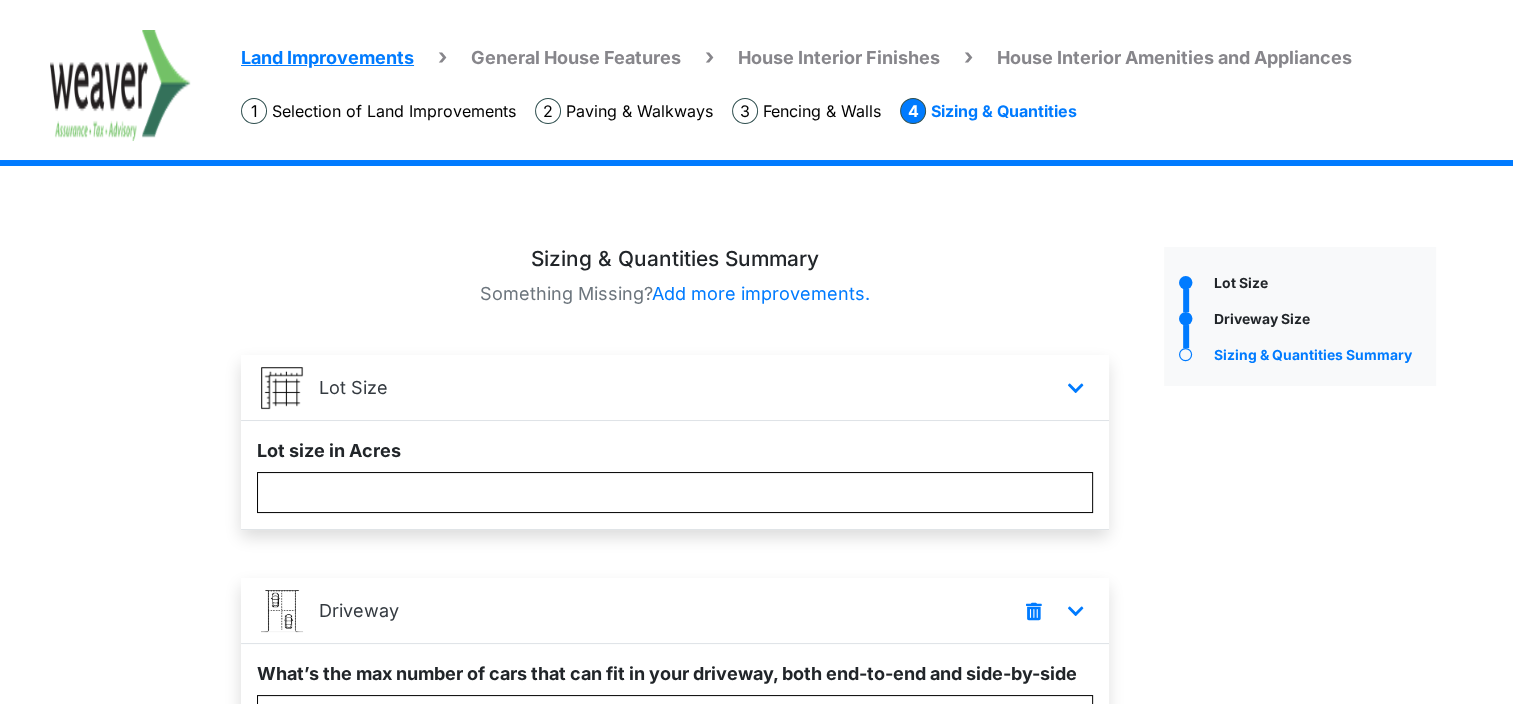scroll, scrollTop: 207, scrollLeft: 0, axis: vertical 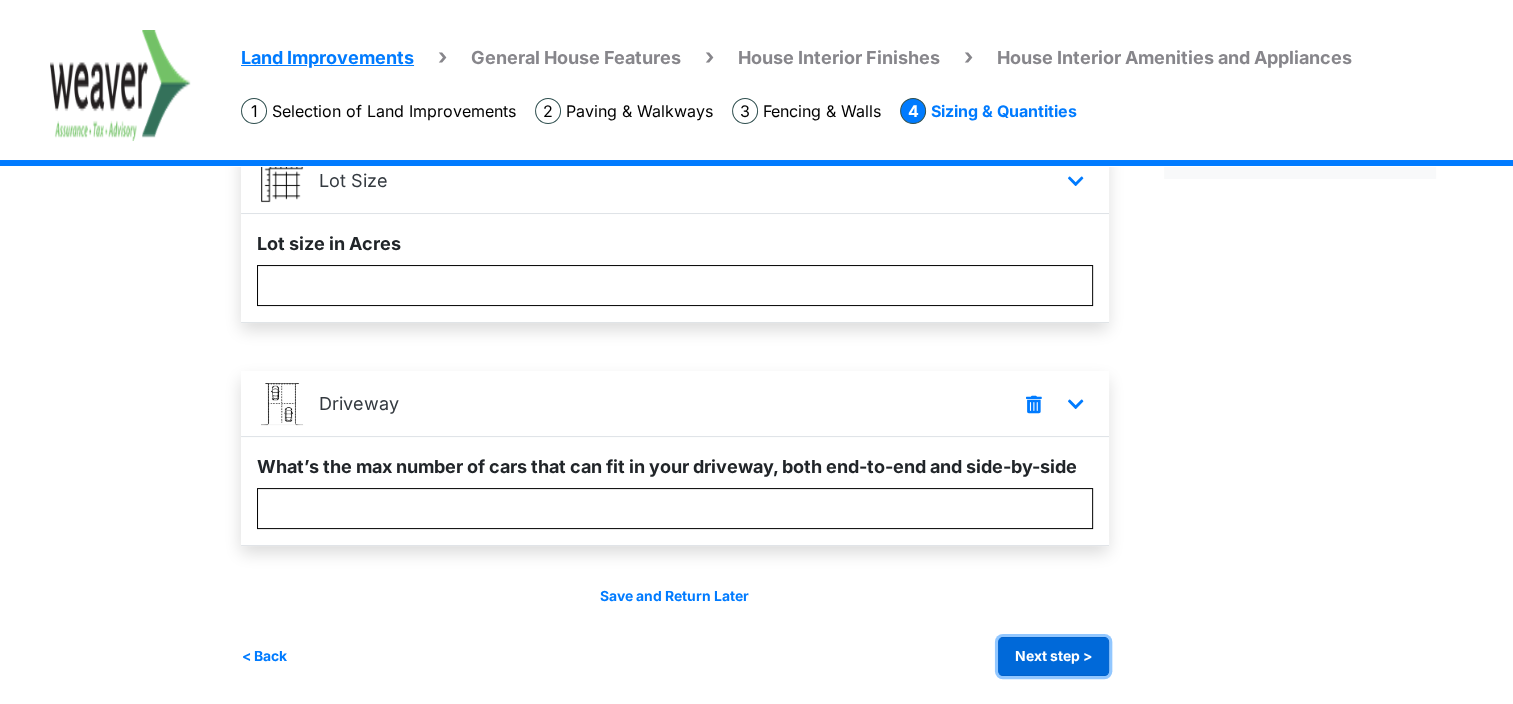 click on "Next step >" at bounding box center [1053, 656] 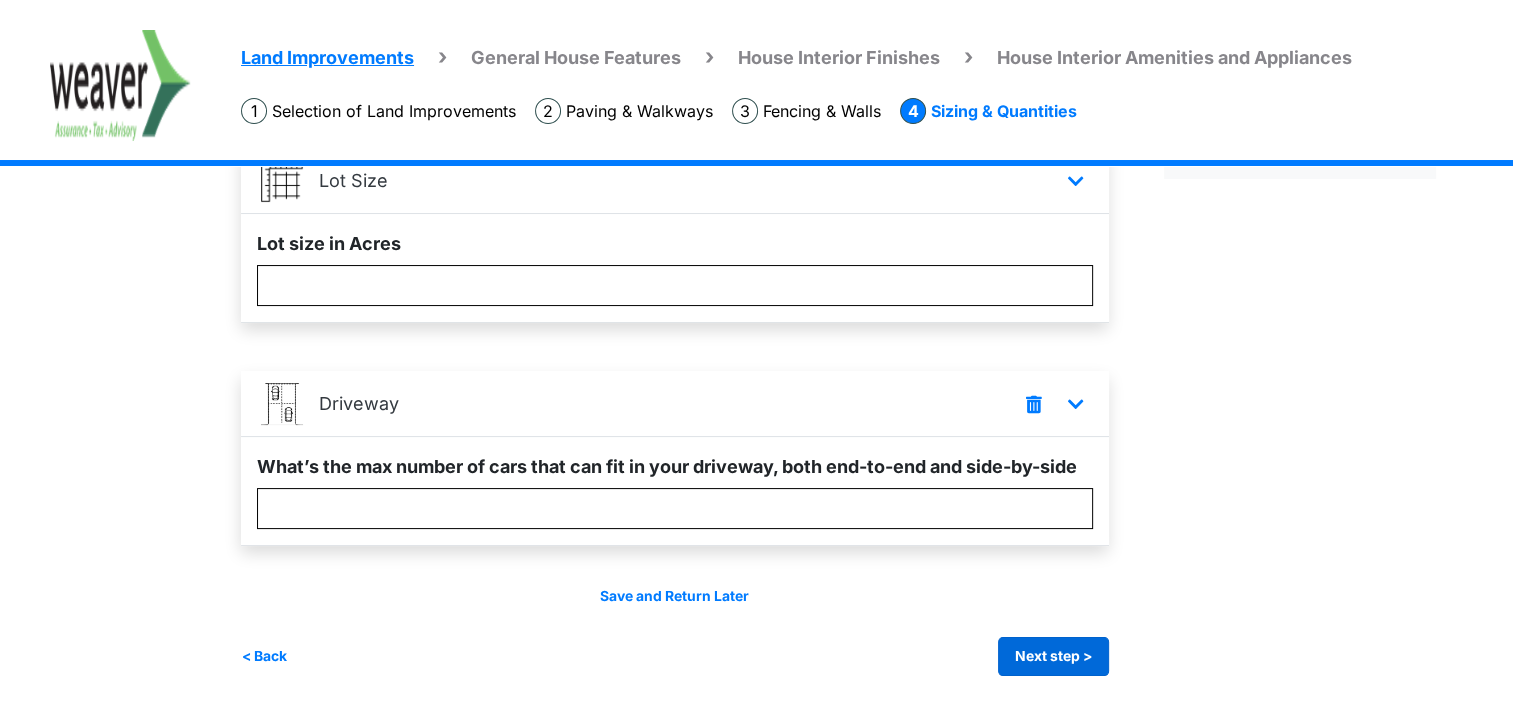 scroll, scrollTop: 0, scrollLeft: 0, axis: both 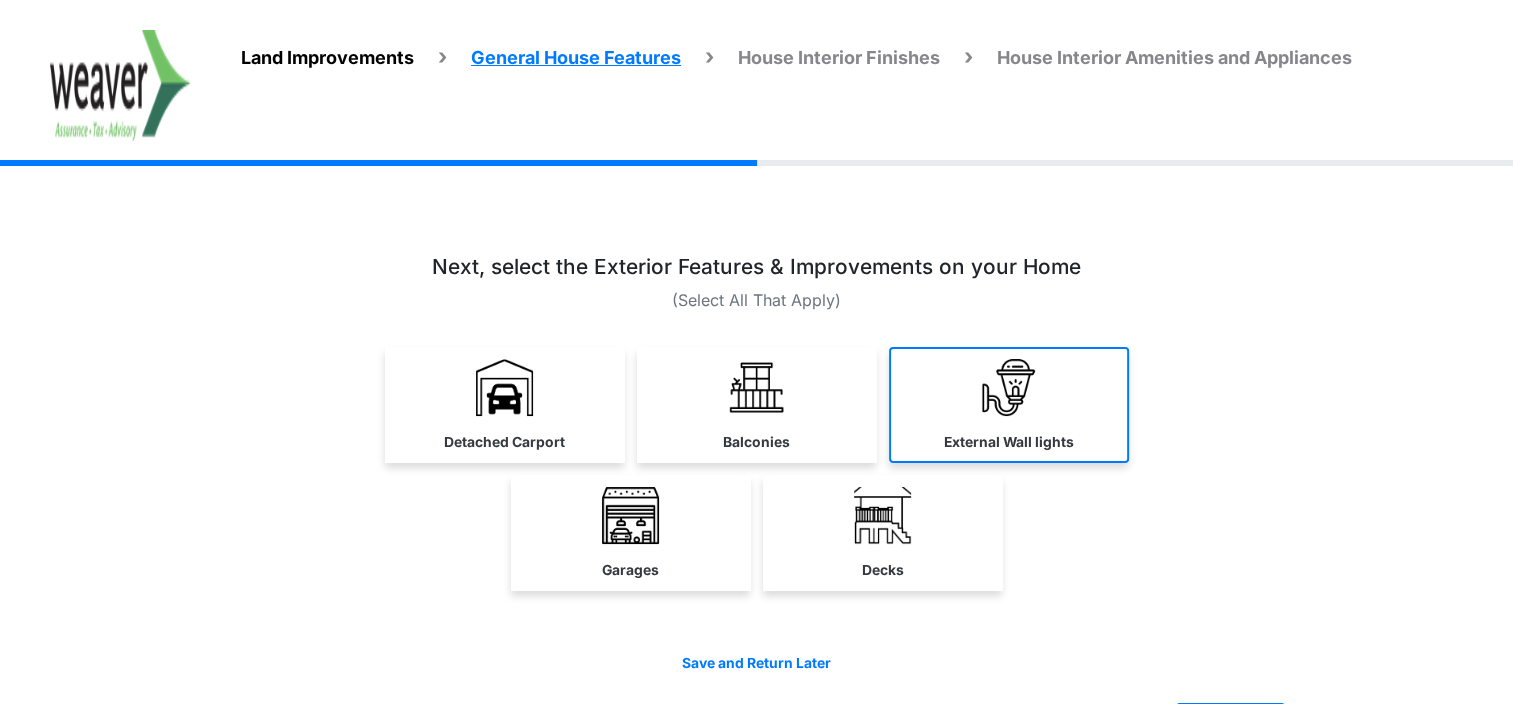 click on "External Wall lights" at bounding box center (1009, 442) 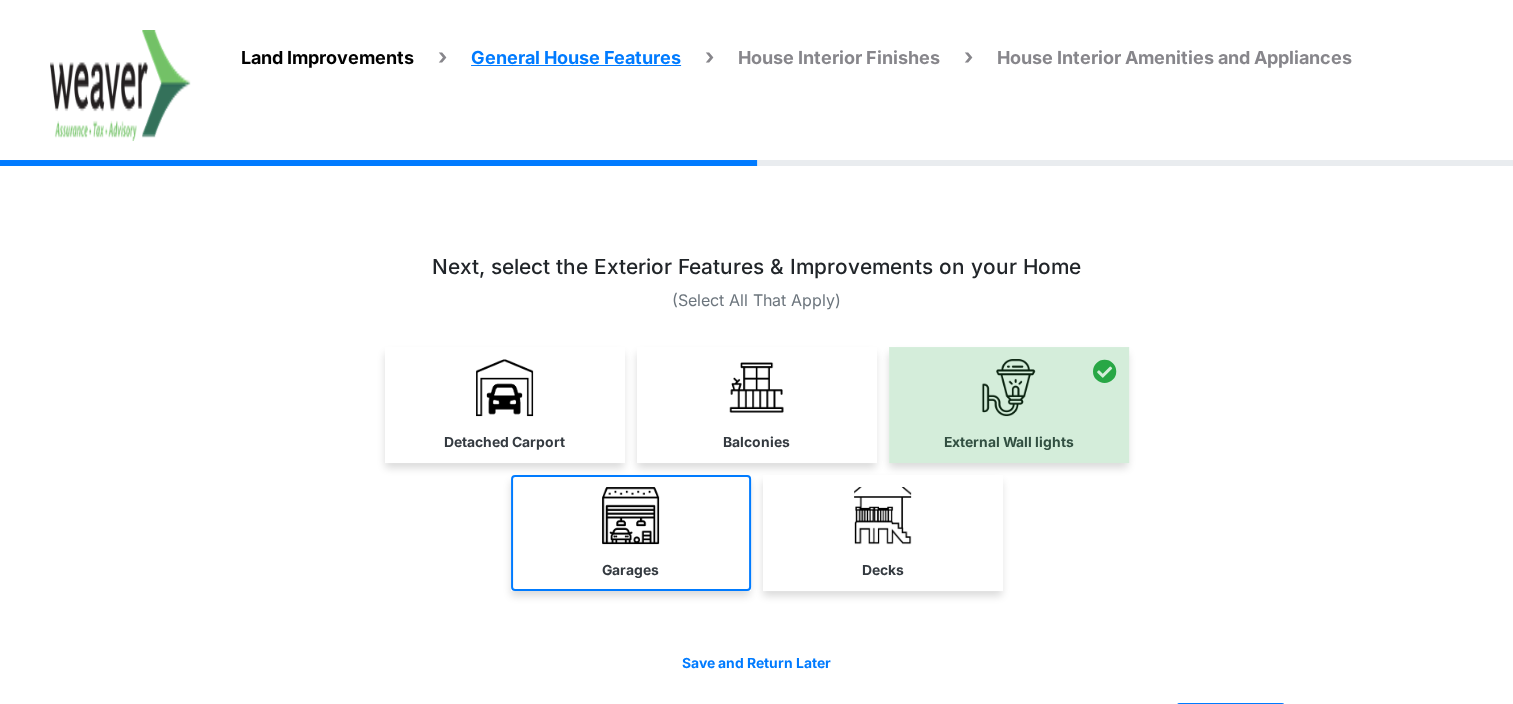 click on "Garages" at bounding box center [631, 533] 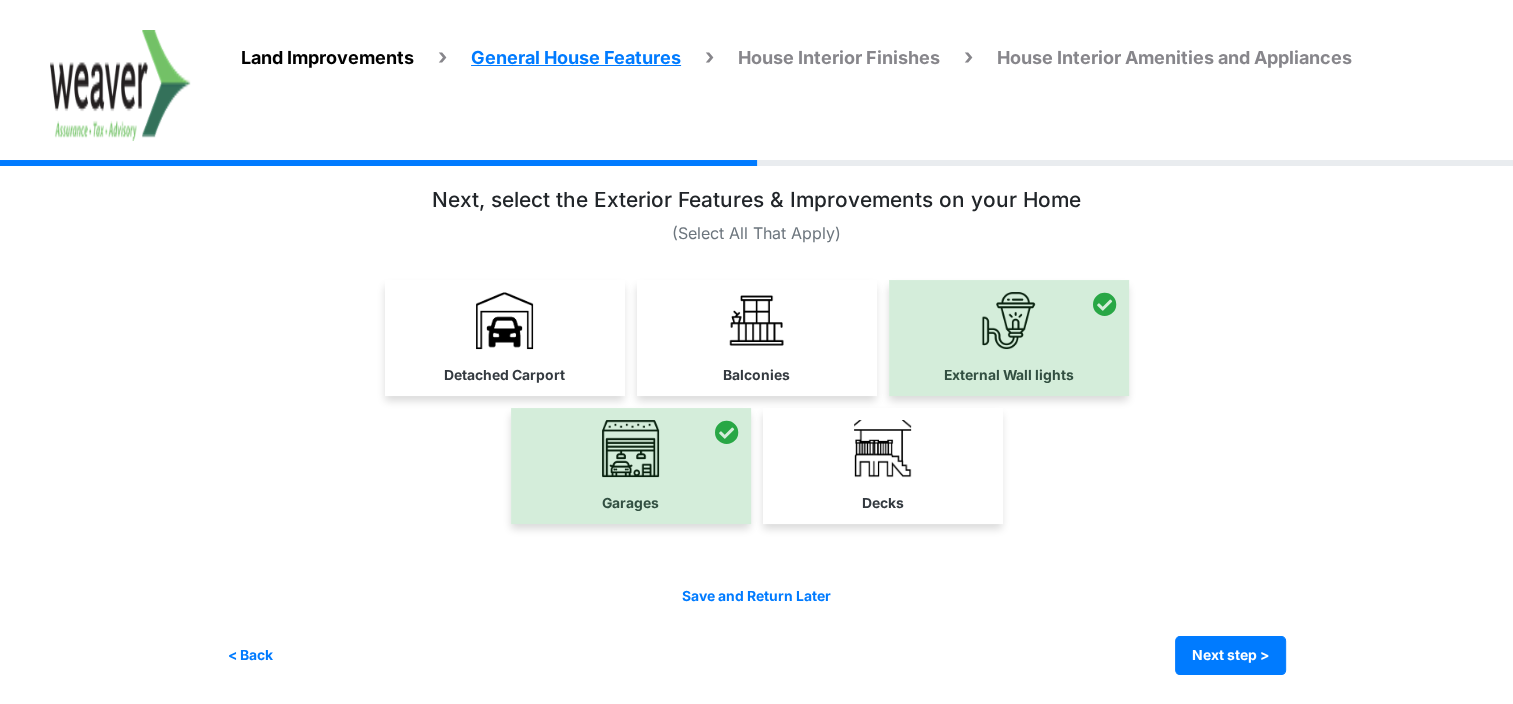 scroll, scrollTop: 65, scrollLeft: 0, axis: vertical 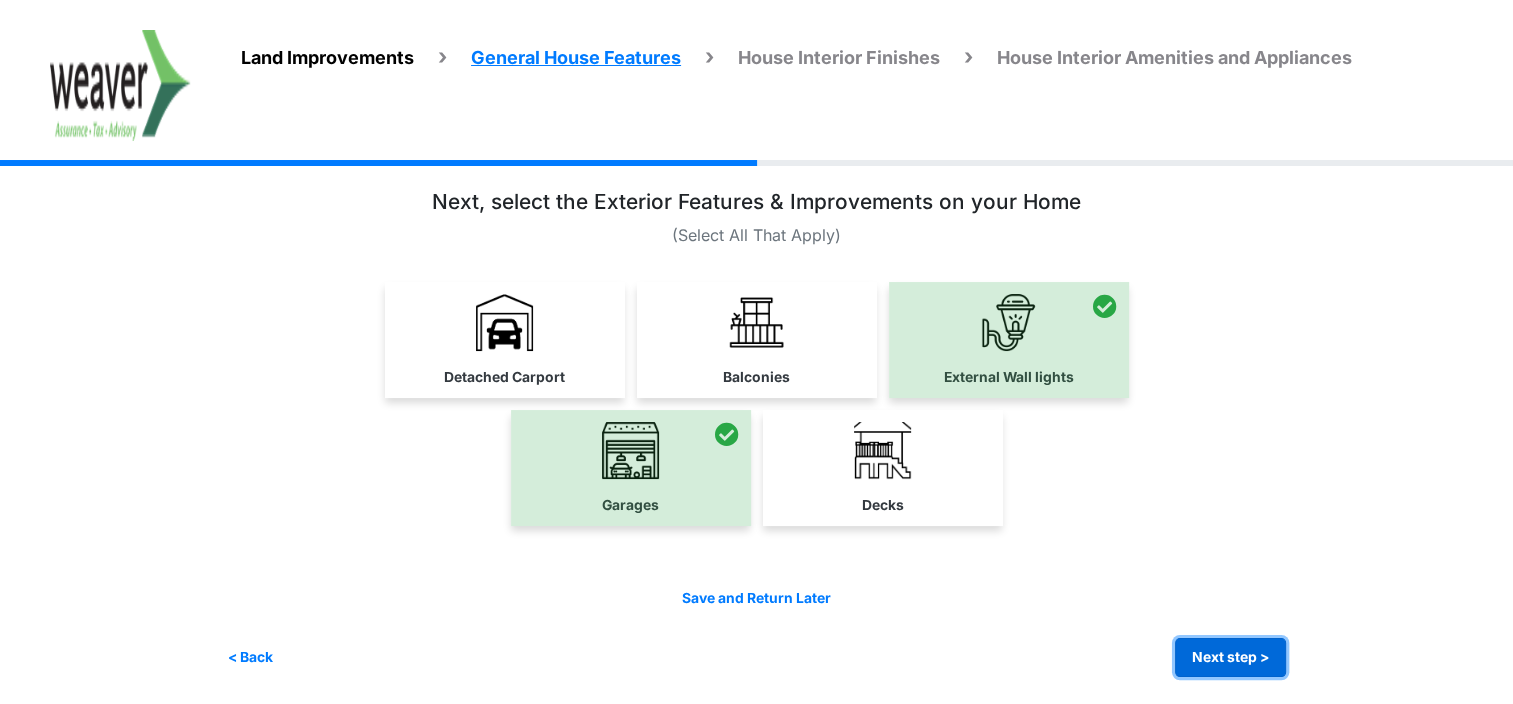 click on "Next step >" at bounding box center [1230, 657] 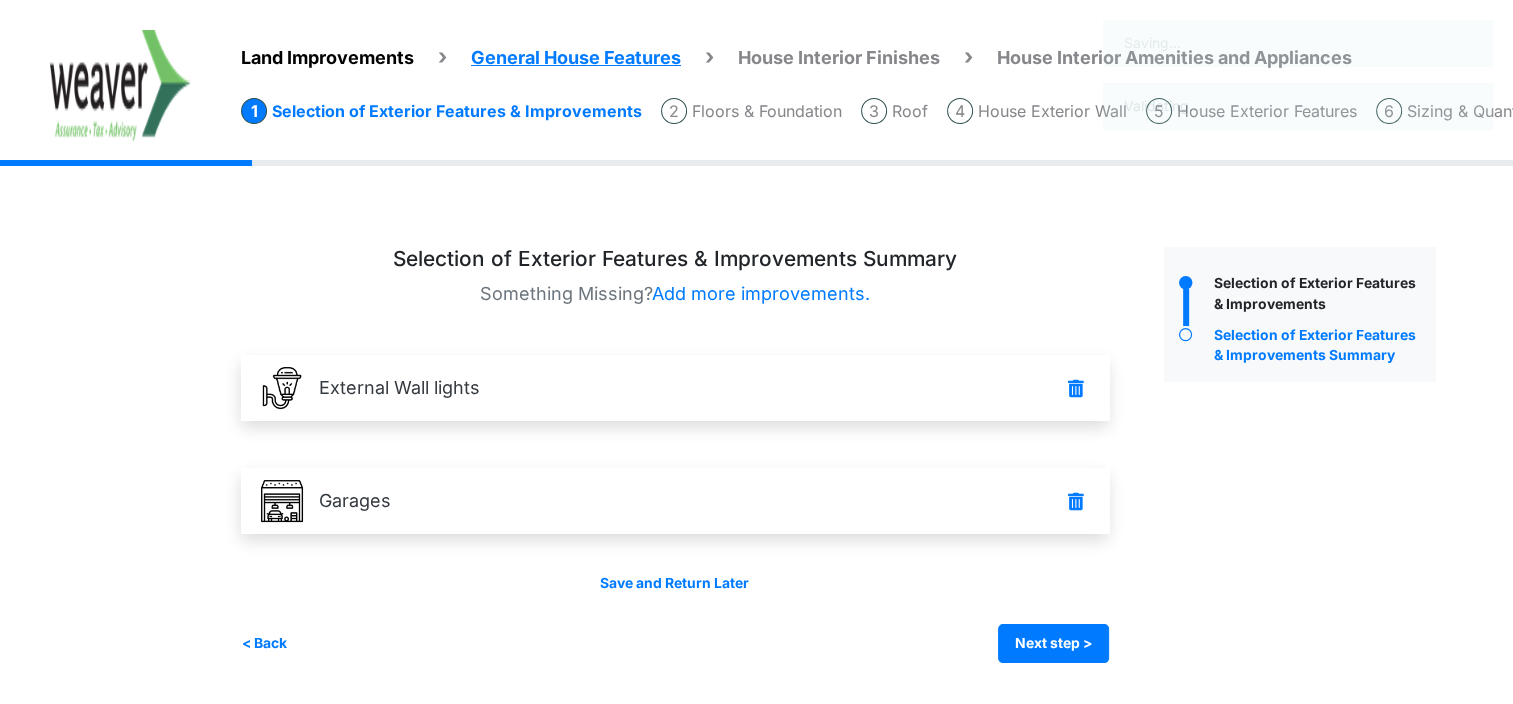scroll, scrollTop: 0, scrollLeft: 0, axis: both 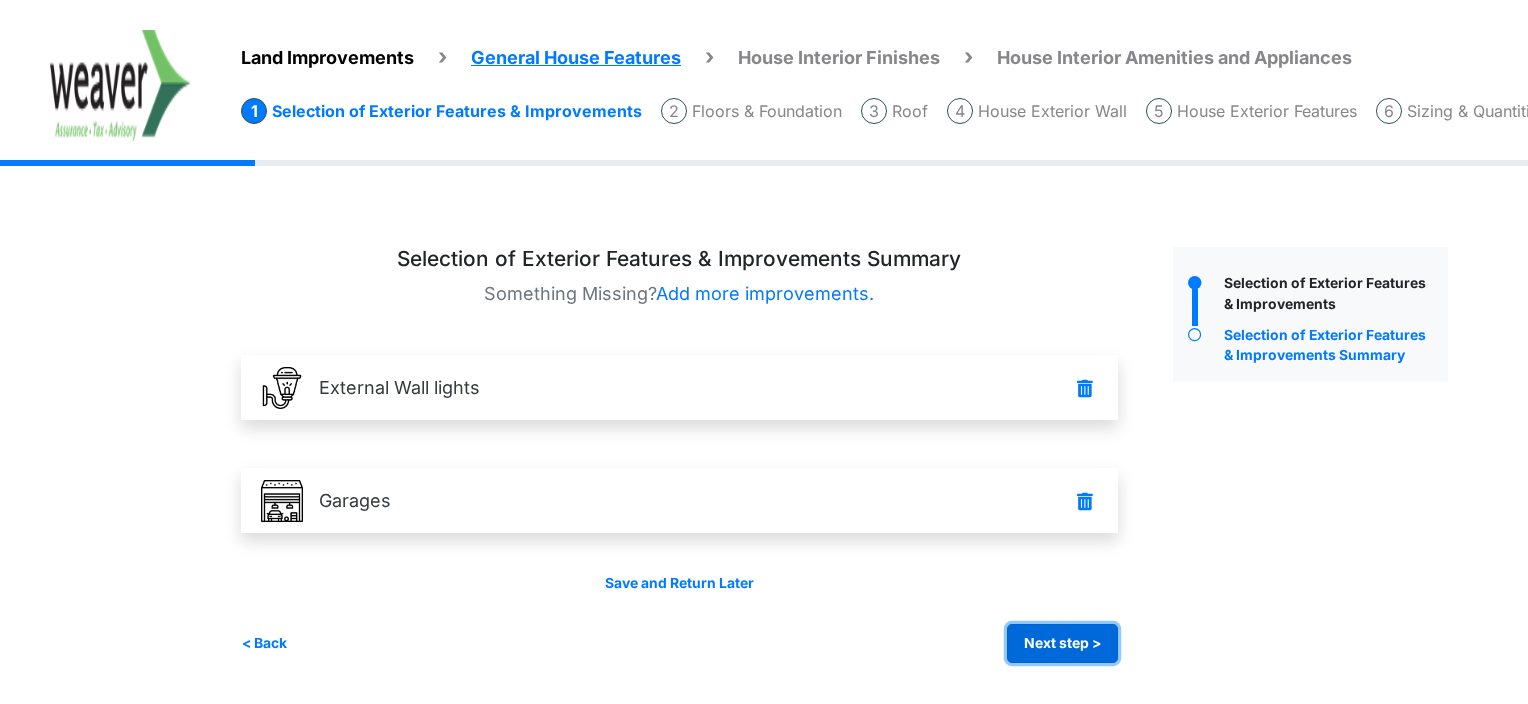 click on "Next step >" at bounding box center [1062, 643] 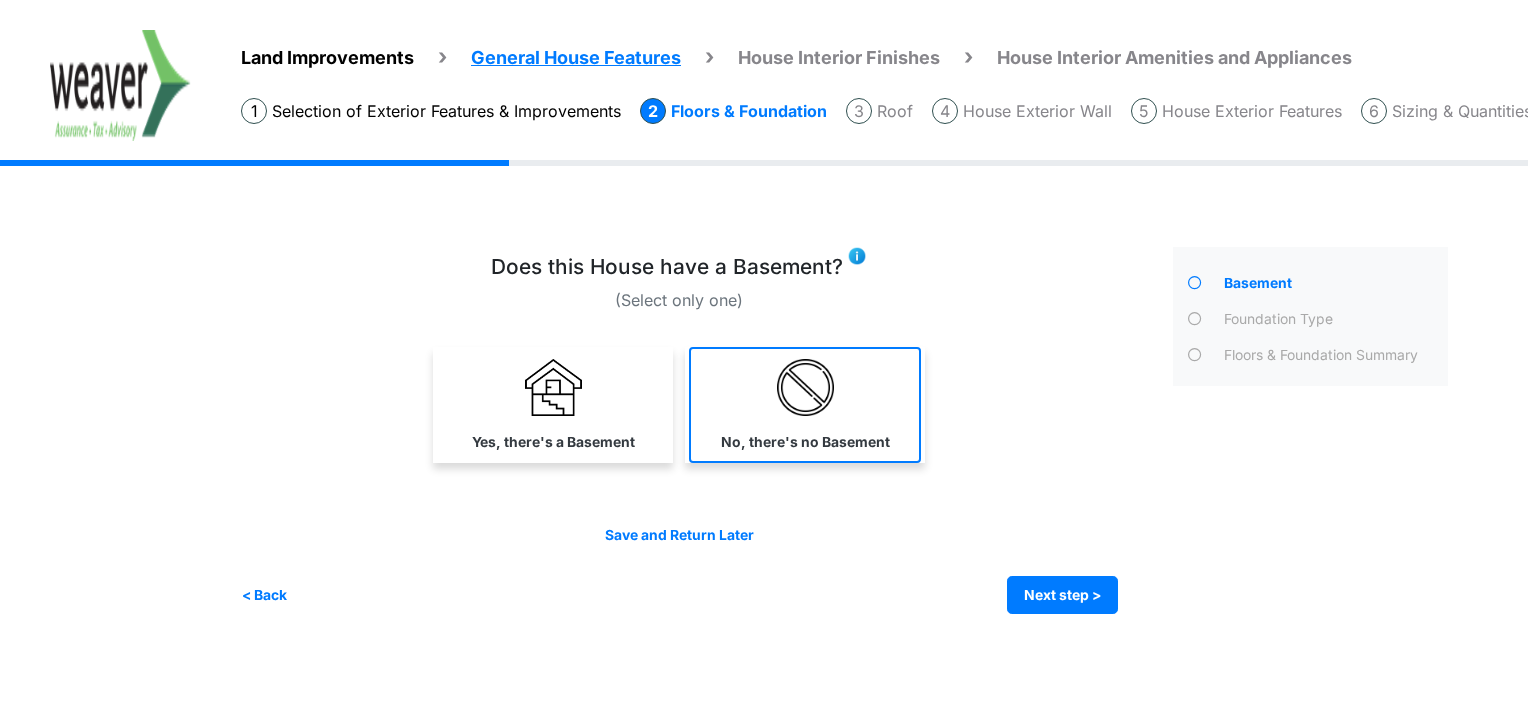 click at bounding box center (805, 387) 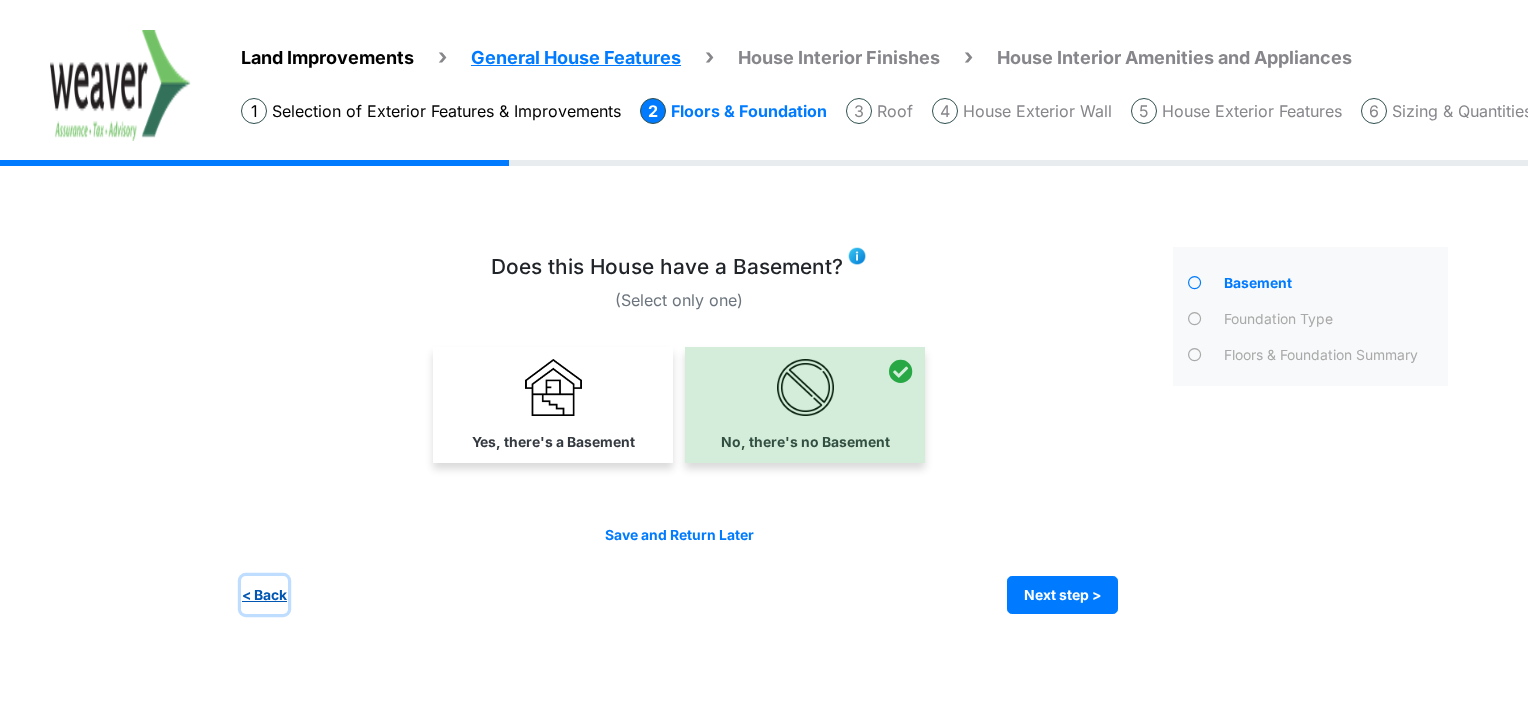 click on "< Back" at bounding box center (264, 595) 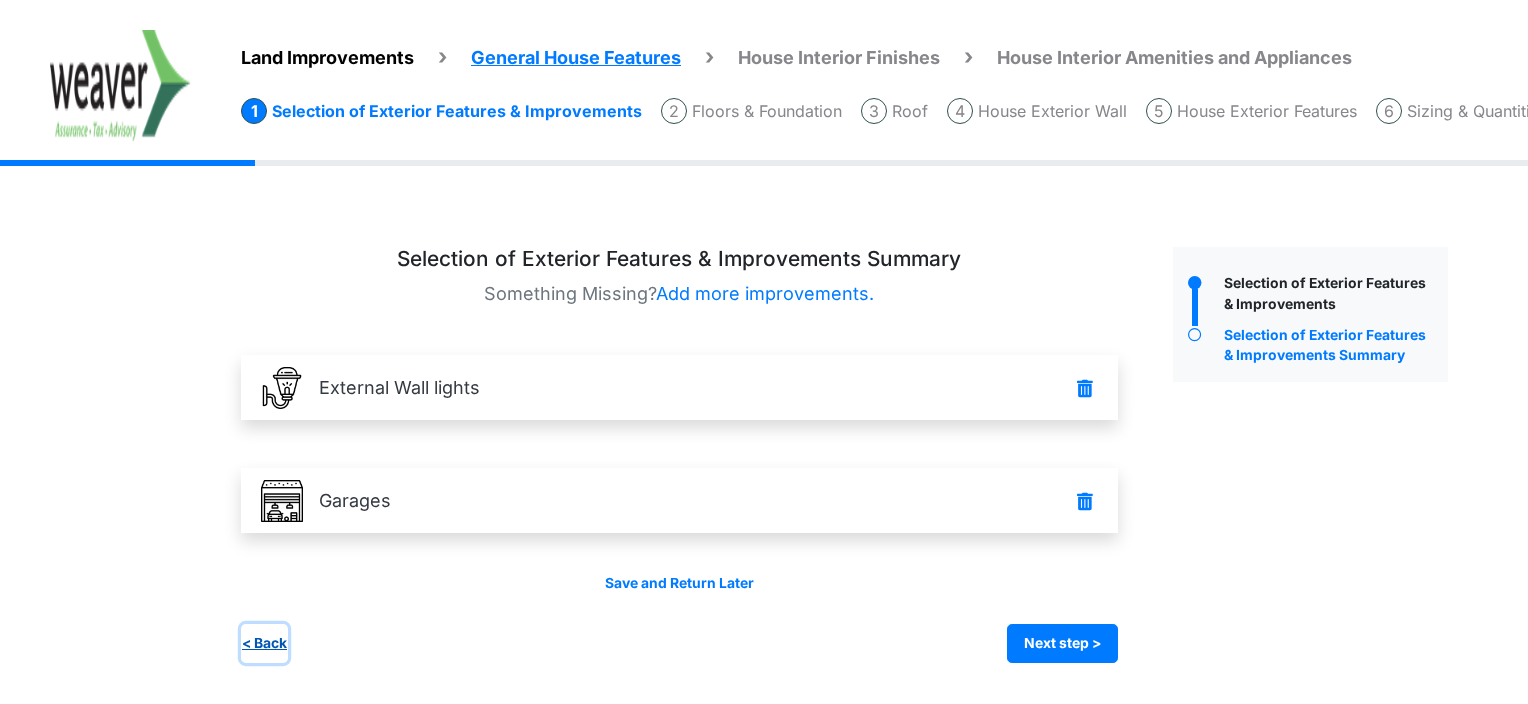 click on "< Back" at bounding box center (264, 643) 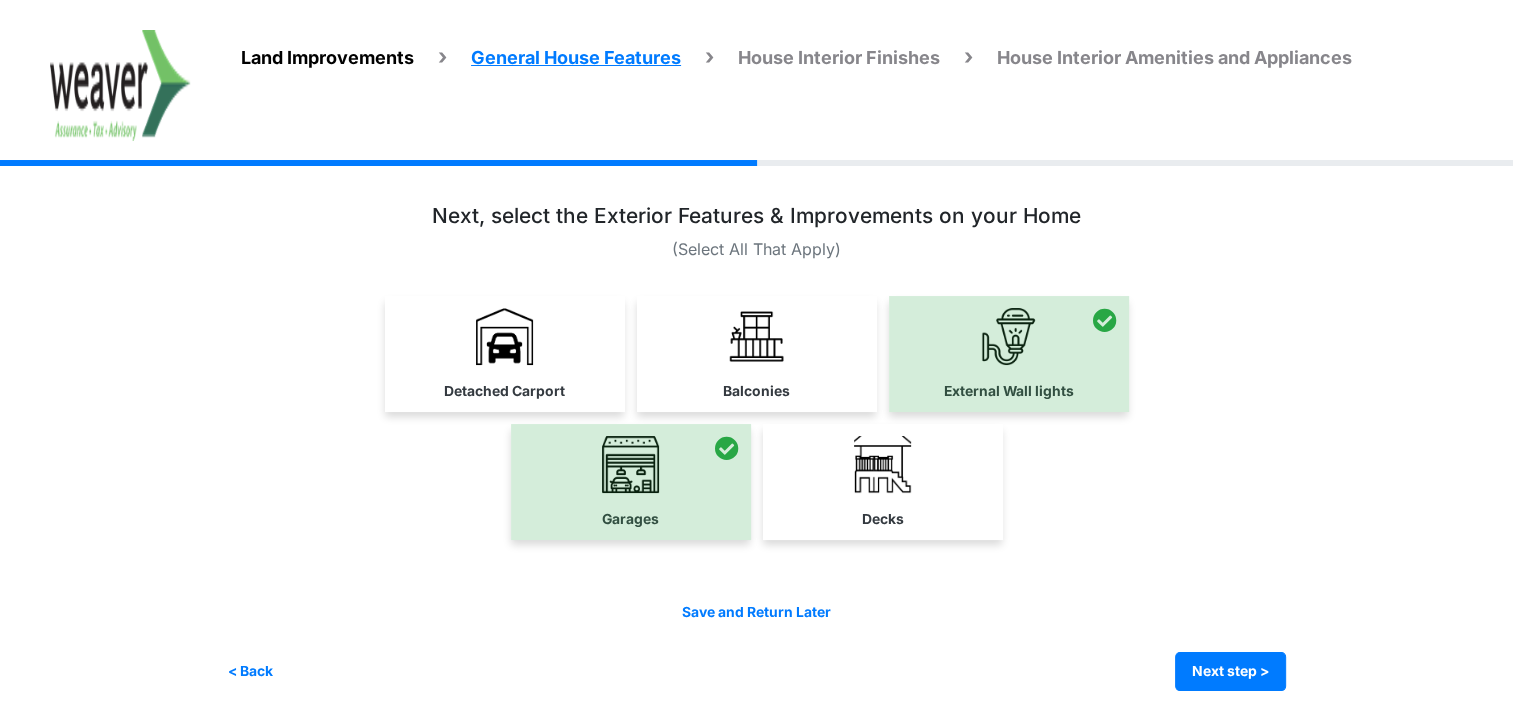 scroll, scrollTop: 65, scrollLeft: 0, axis: vertical 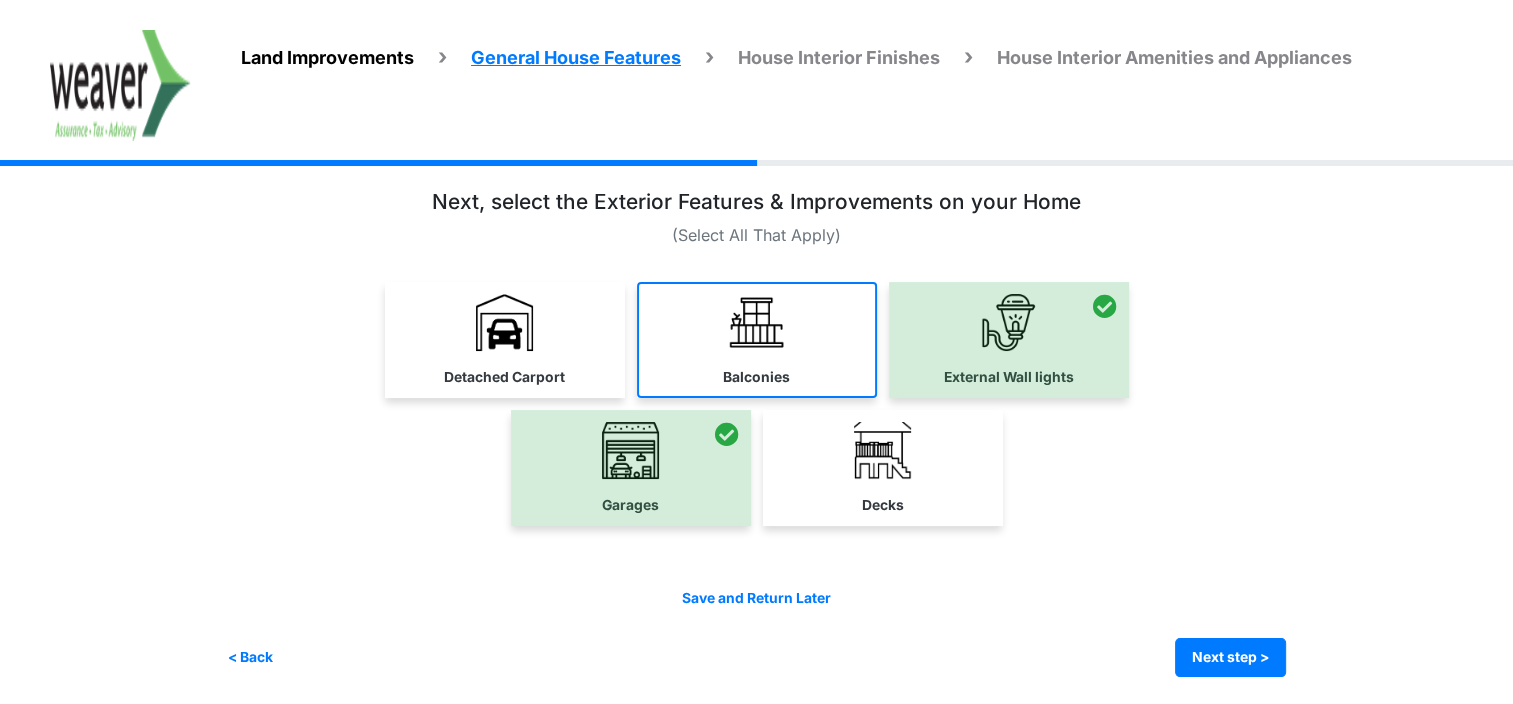 click at bounding box center [756, 322] 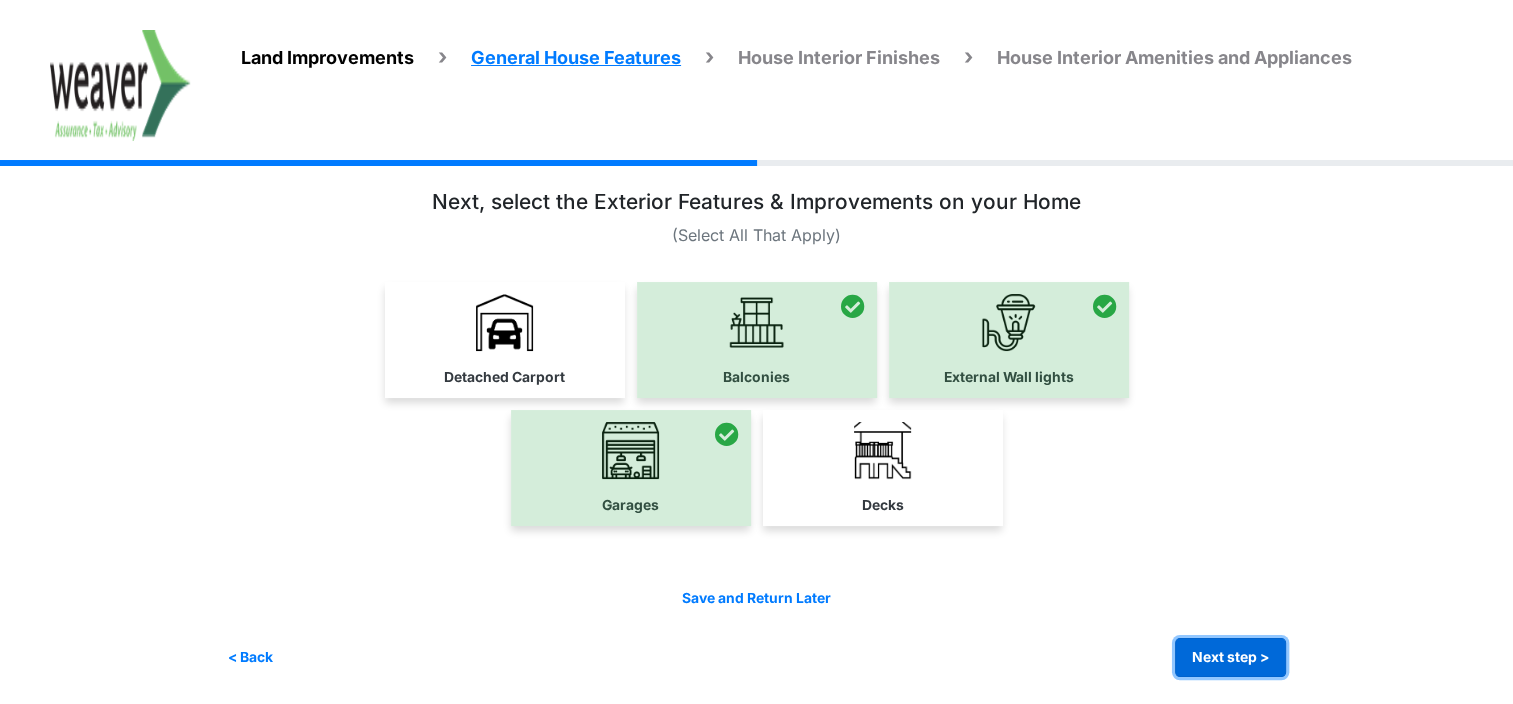click on "Next step >" at bounding box center (1230, 657) 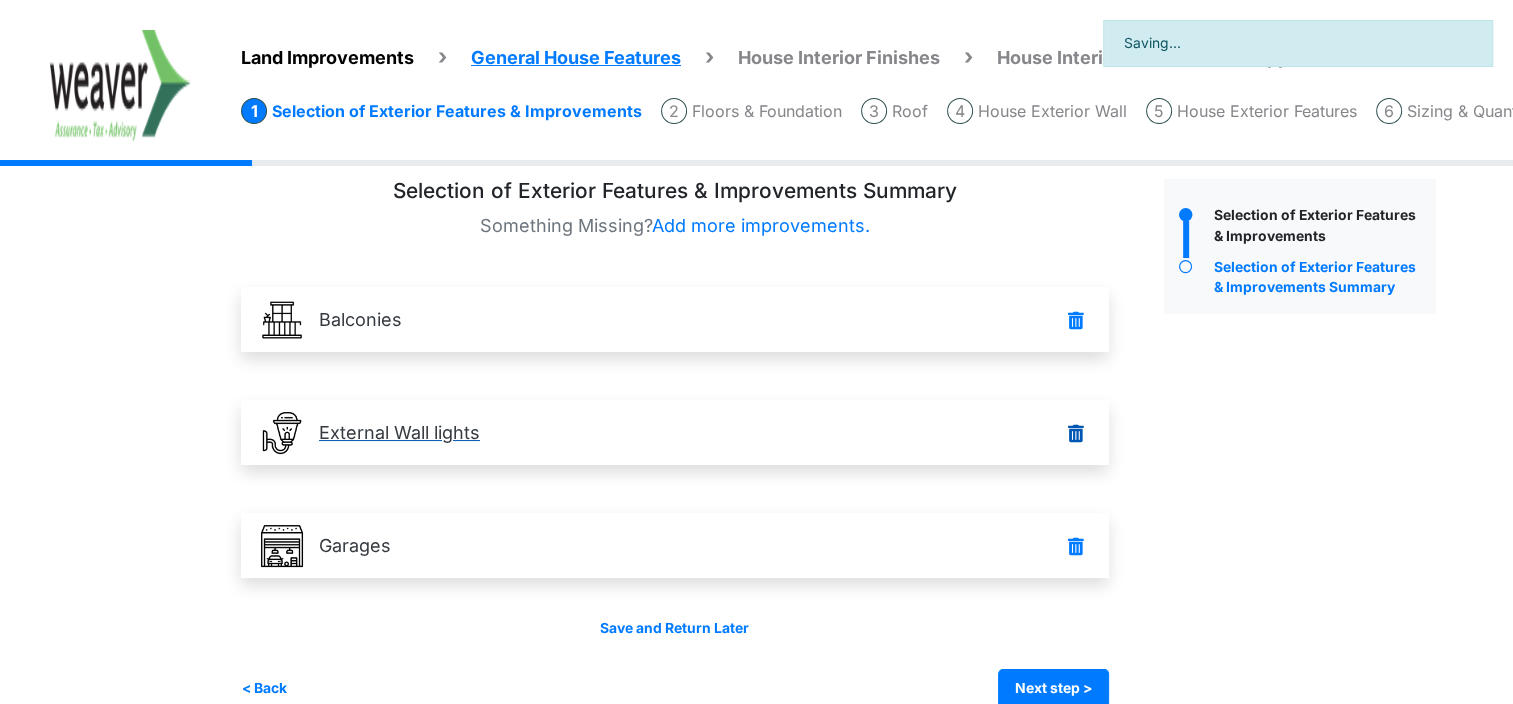 scroll, scrollTop: 100, scrollLeft: 0, axis: vertical 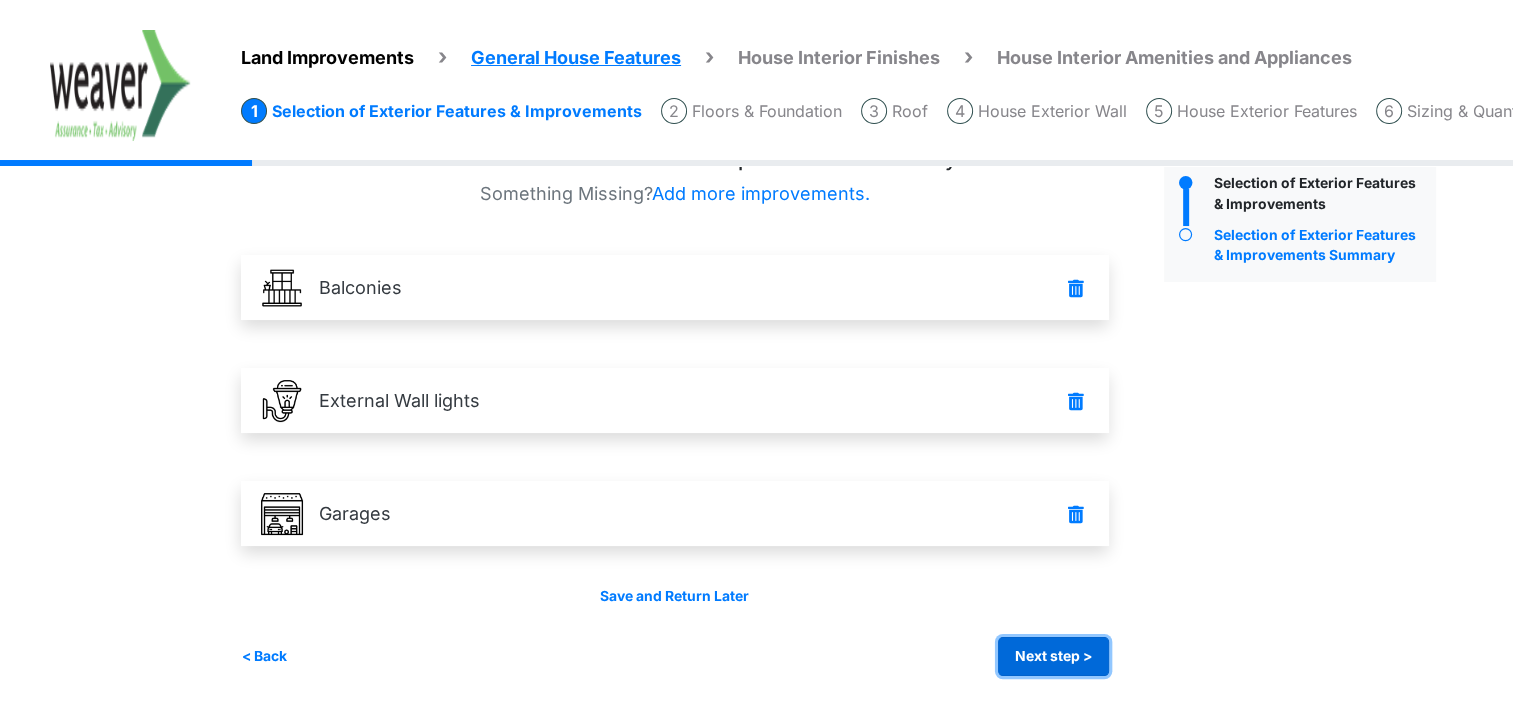 click on "Next step >" at bounding box center (1053, 656) 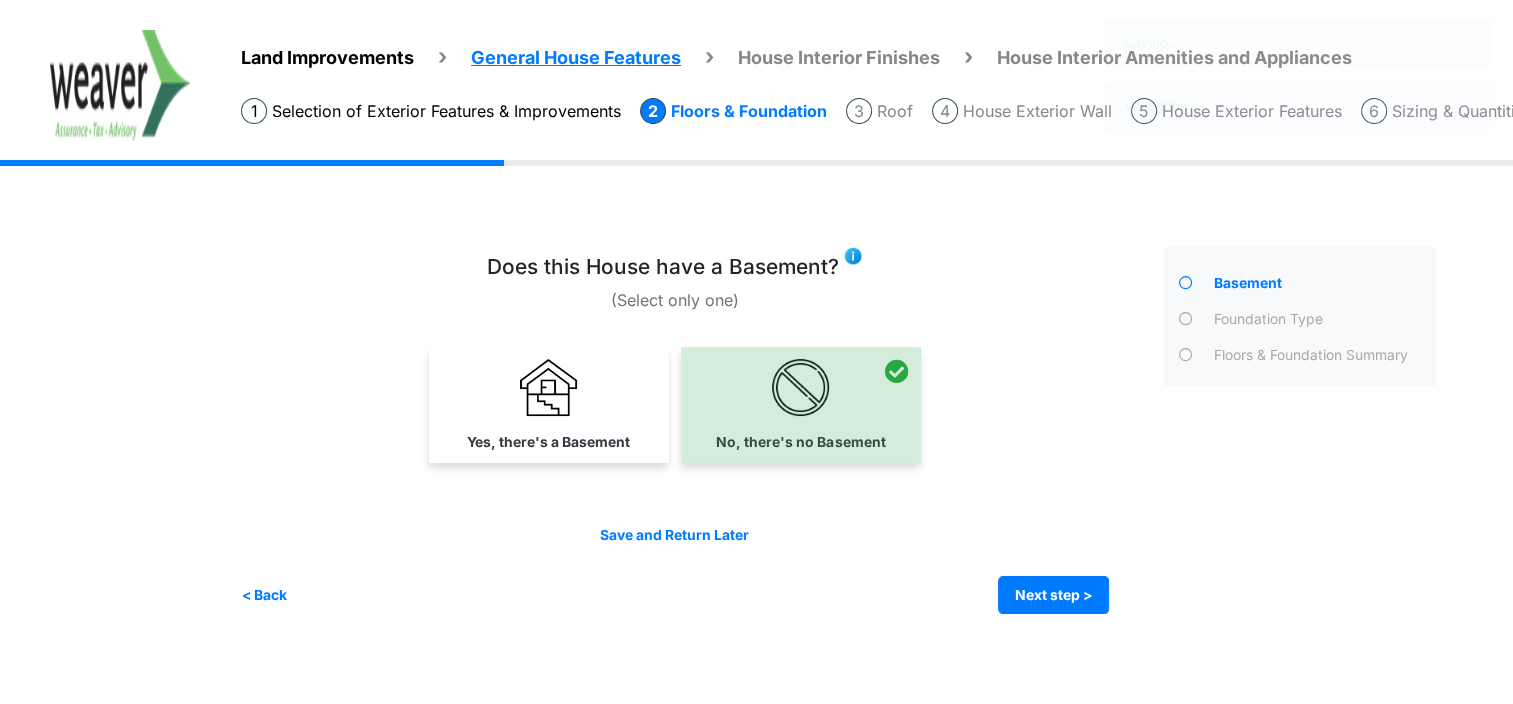 scroll, scrollTop: 0, scrollLeft: 0, axis: both 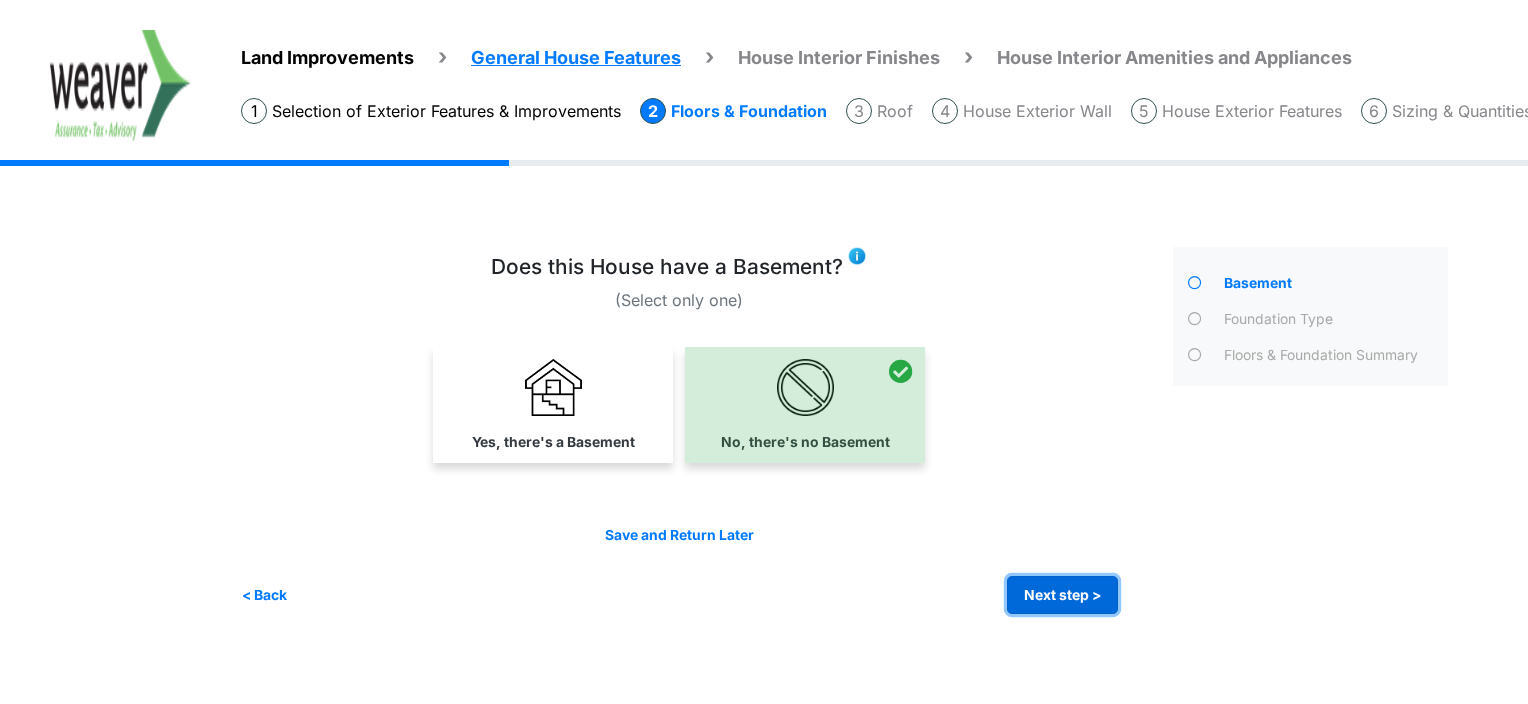 click on "Next step >" at bounding box center (1062, 595) 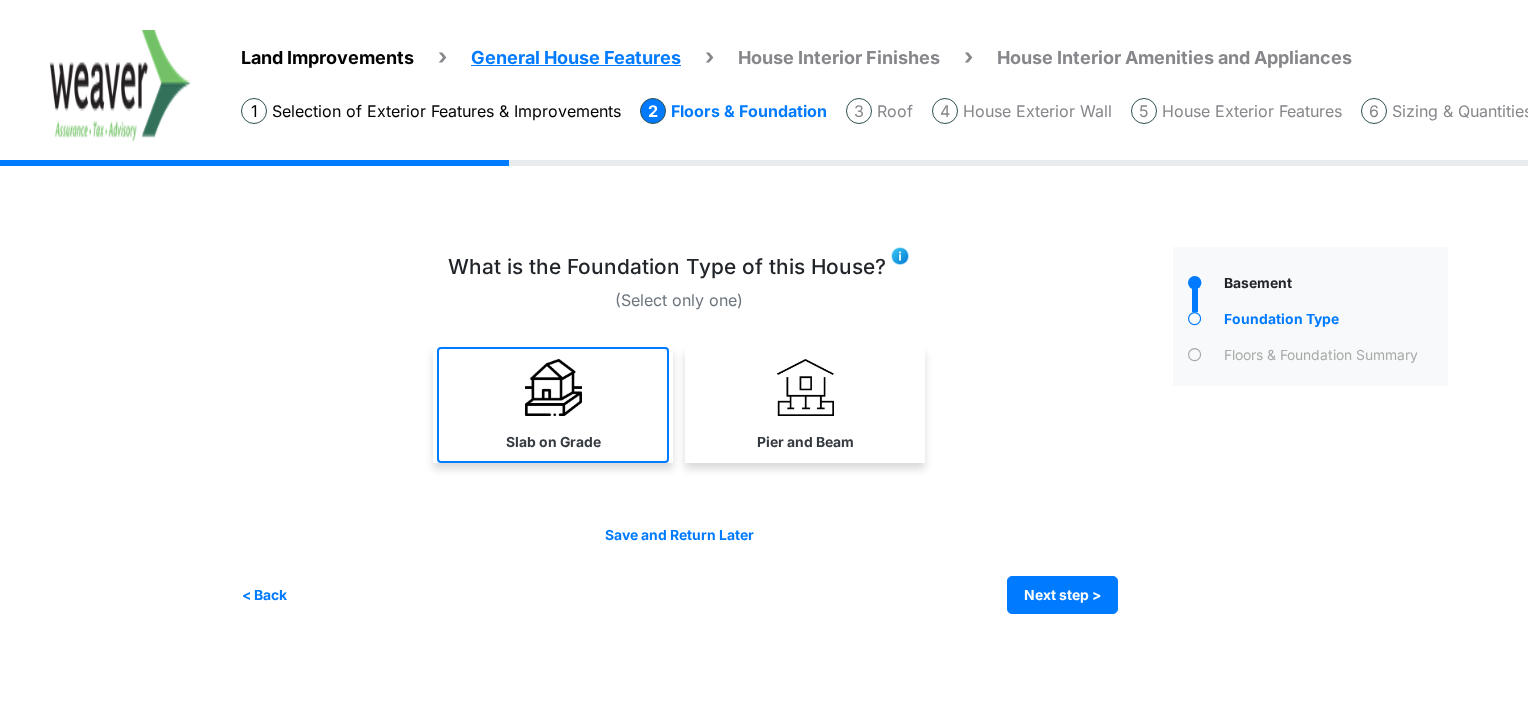 click on "Slab on Grade" at bounding box center [553, 442] 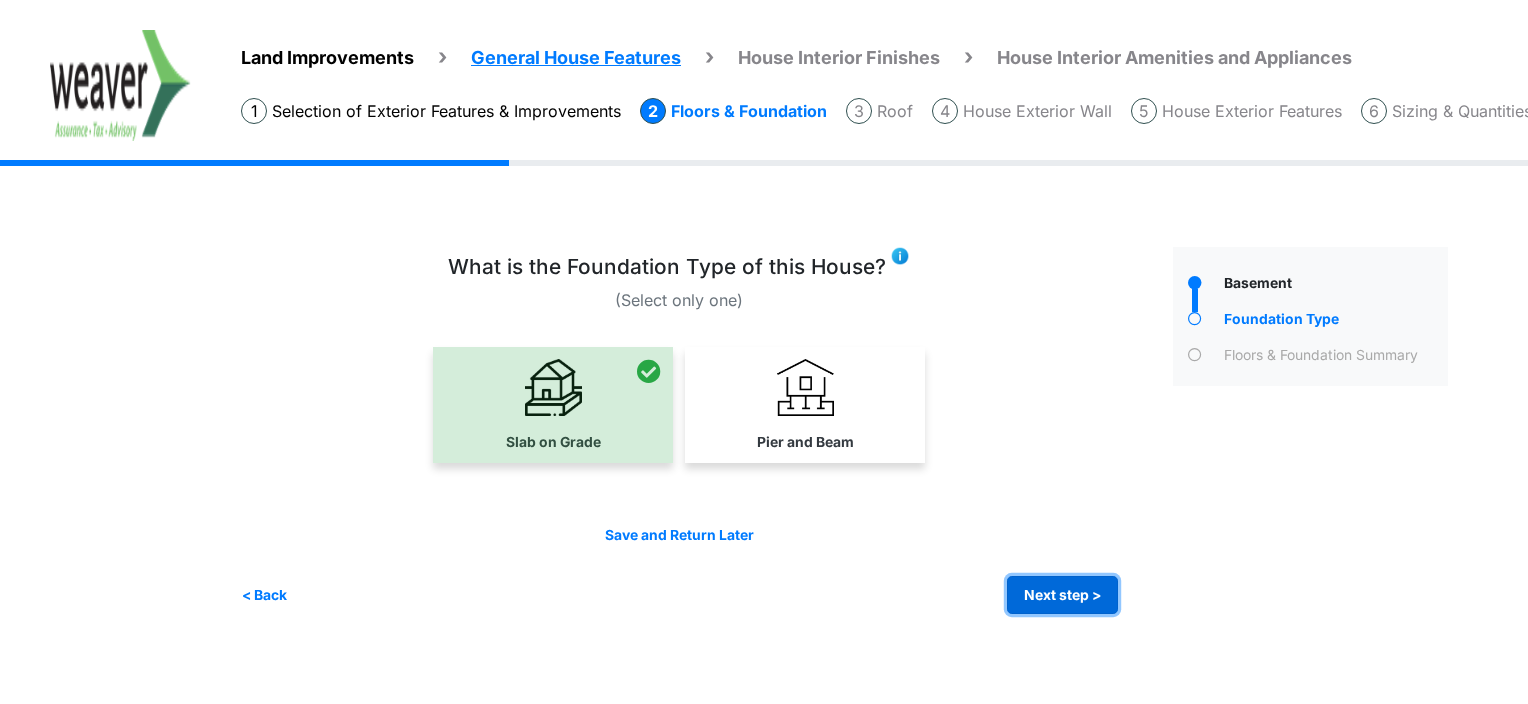 click on "Next step >" at bounding box center [1062, 595] 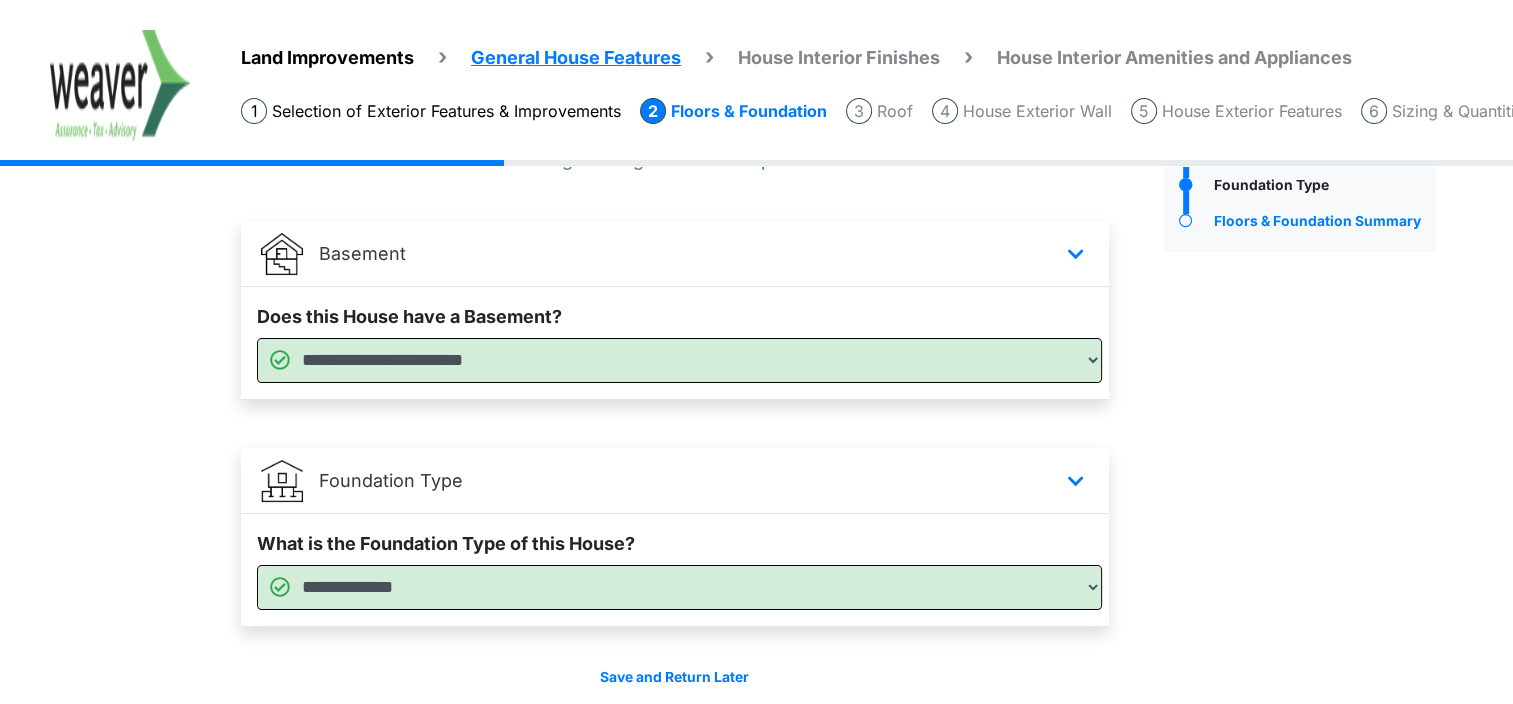 scroll, scrollTop: 215, scrollLeft: 0, axis: vertical 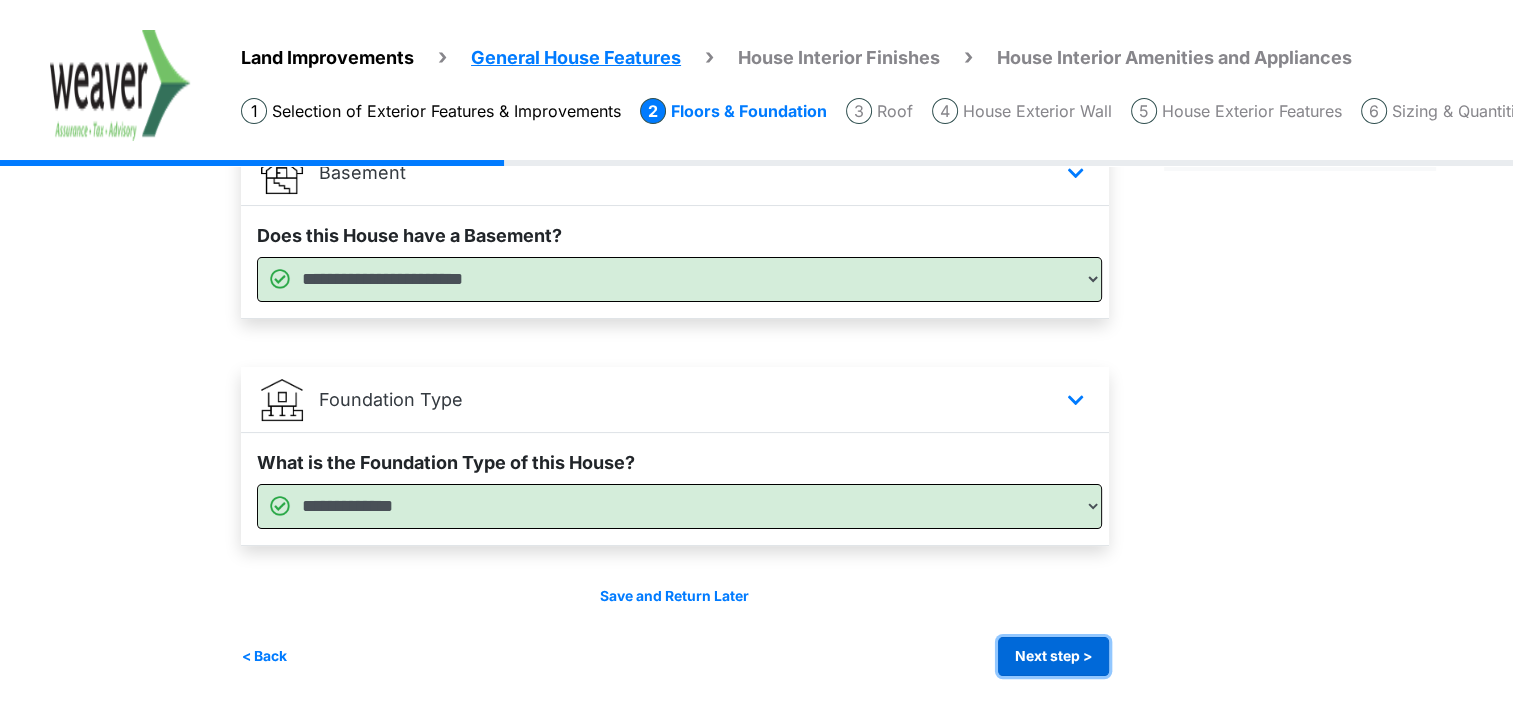 click on "Next step >" at bounding box center (1053, 656) 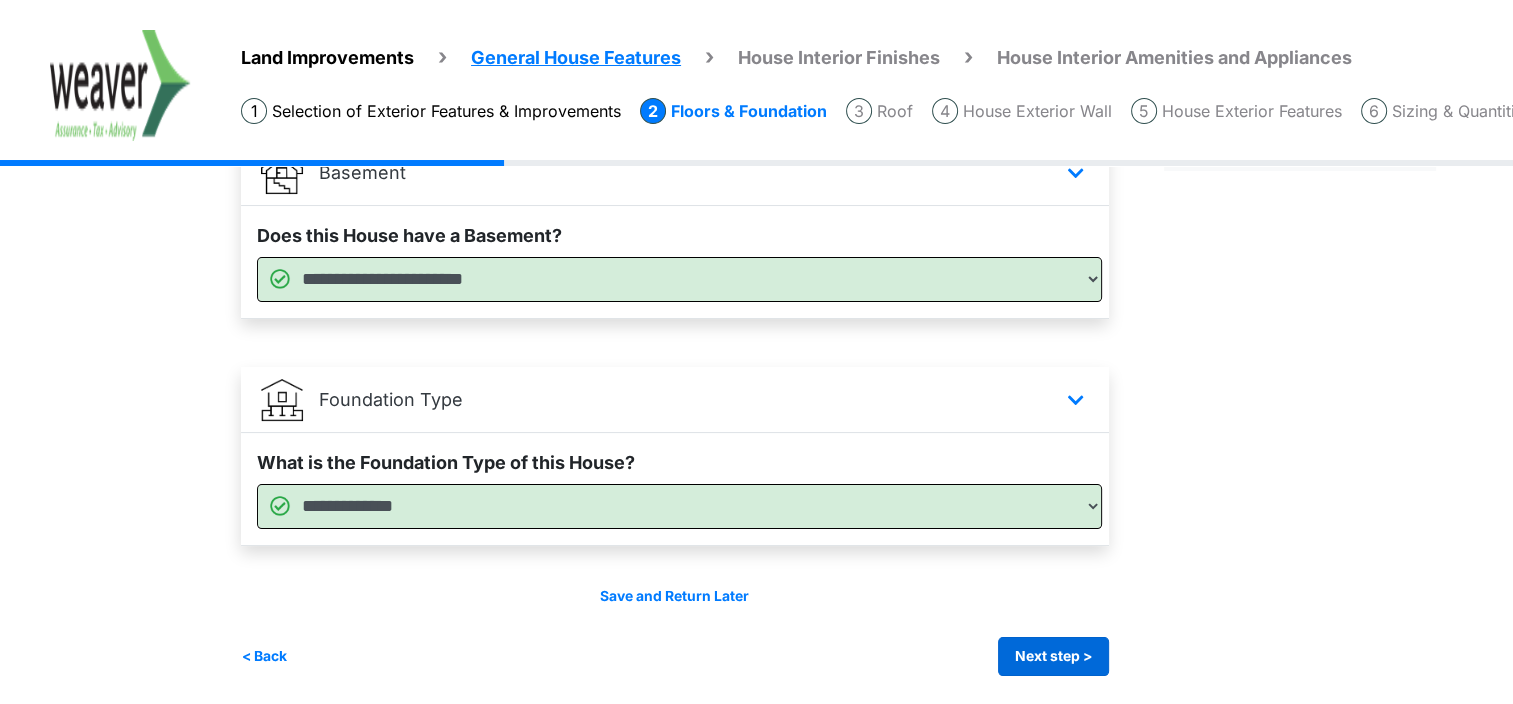 scroll, scrollTop: 0, scrollLeft: 0, axis: both 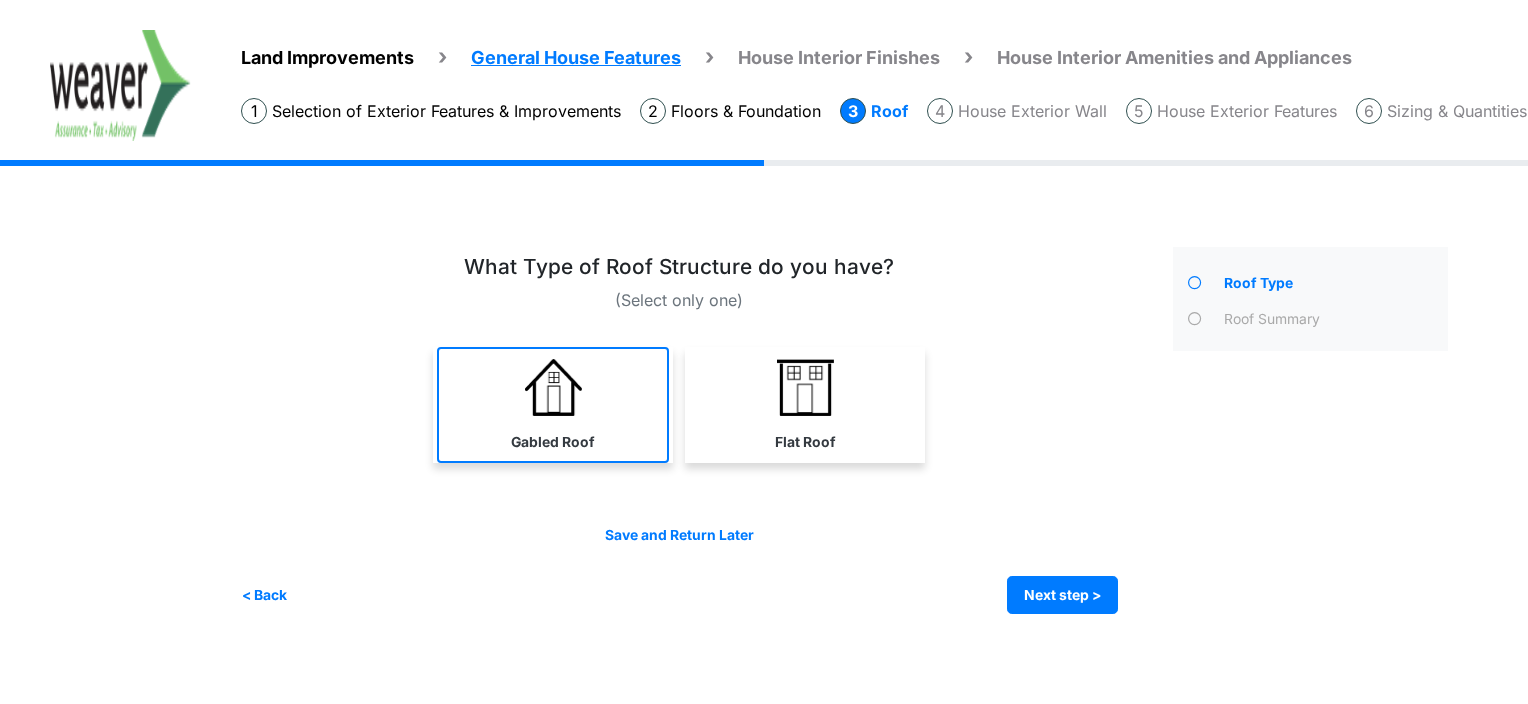 click on "Gabled Roof" at bounding box center [553, 405] 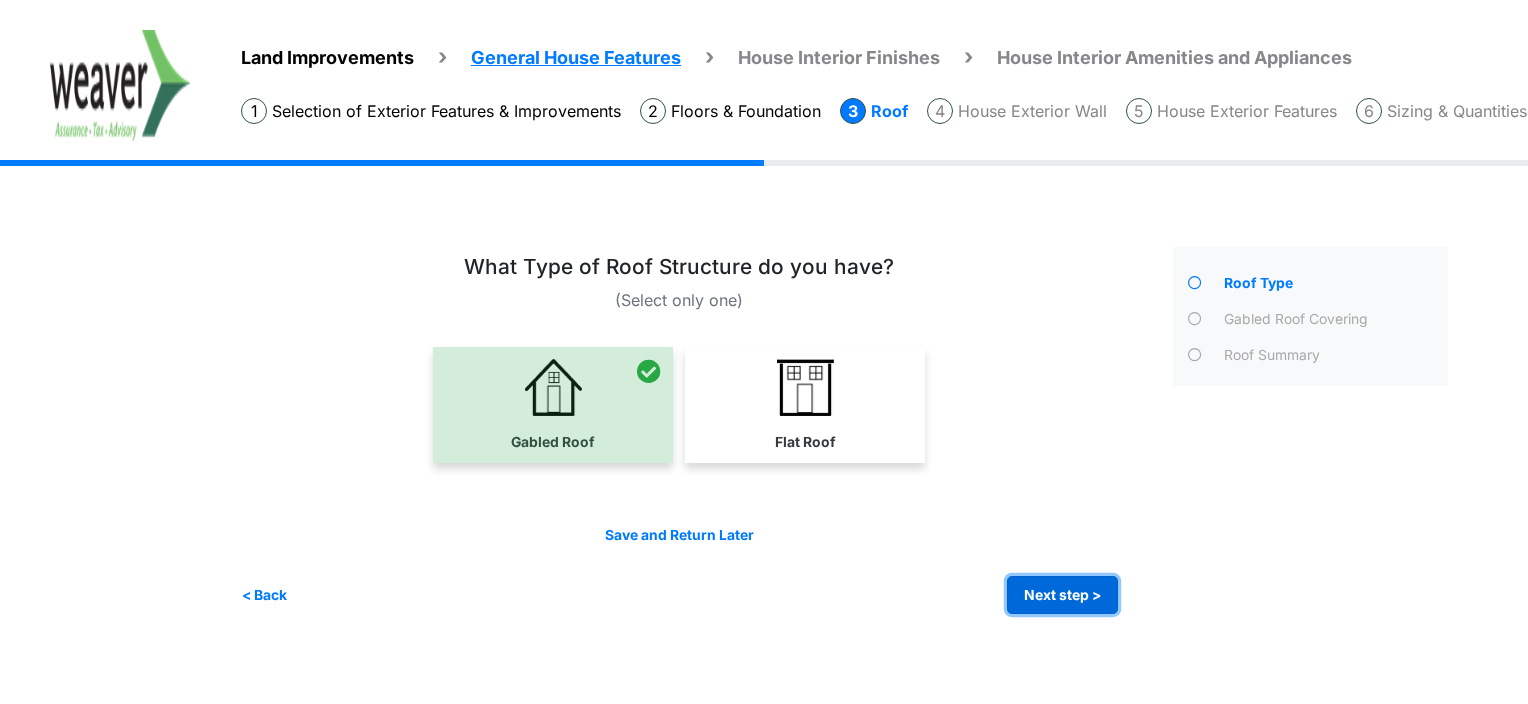 click on "Next step >" at bounding box center (1062, 595) 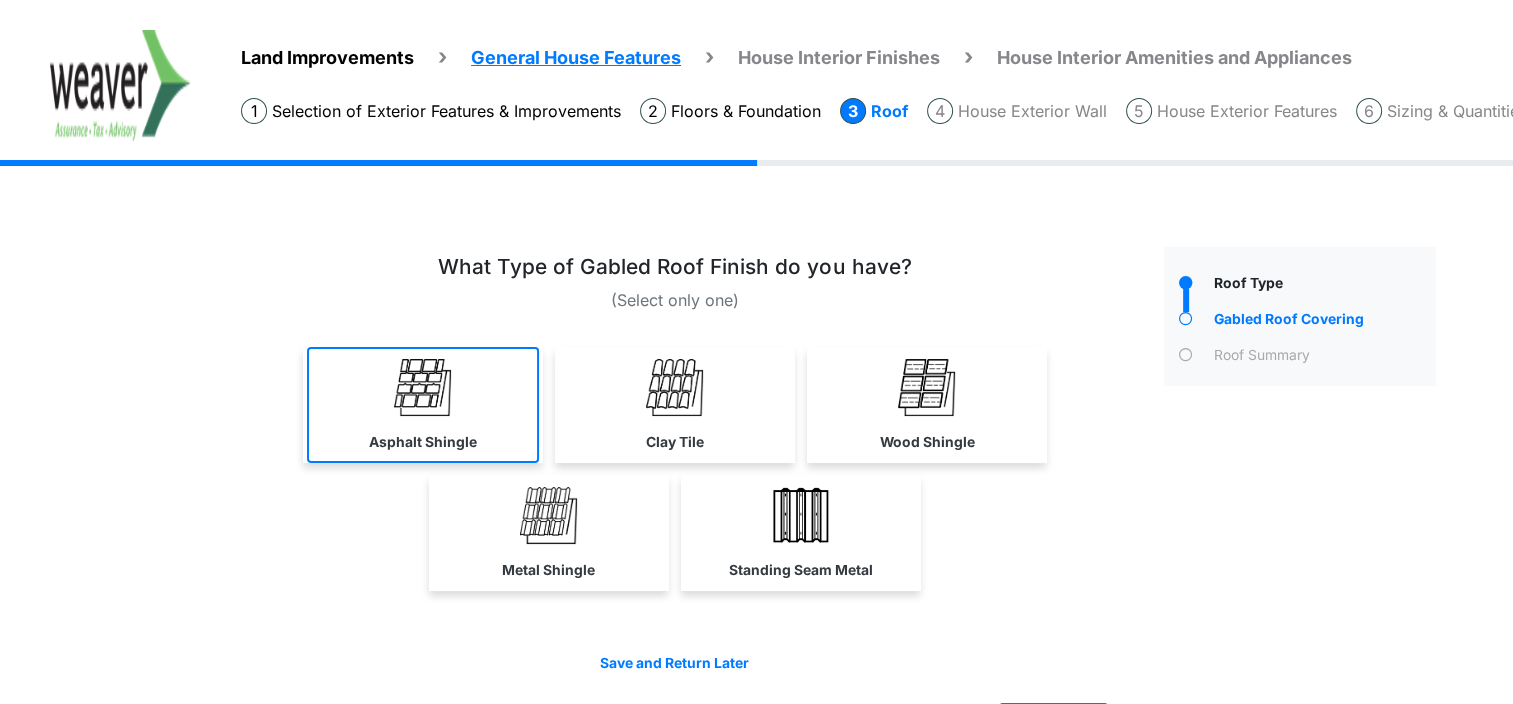 click on "Asphalt Shingle" at bounding box center (423, 442) 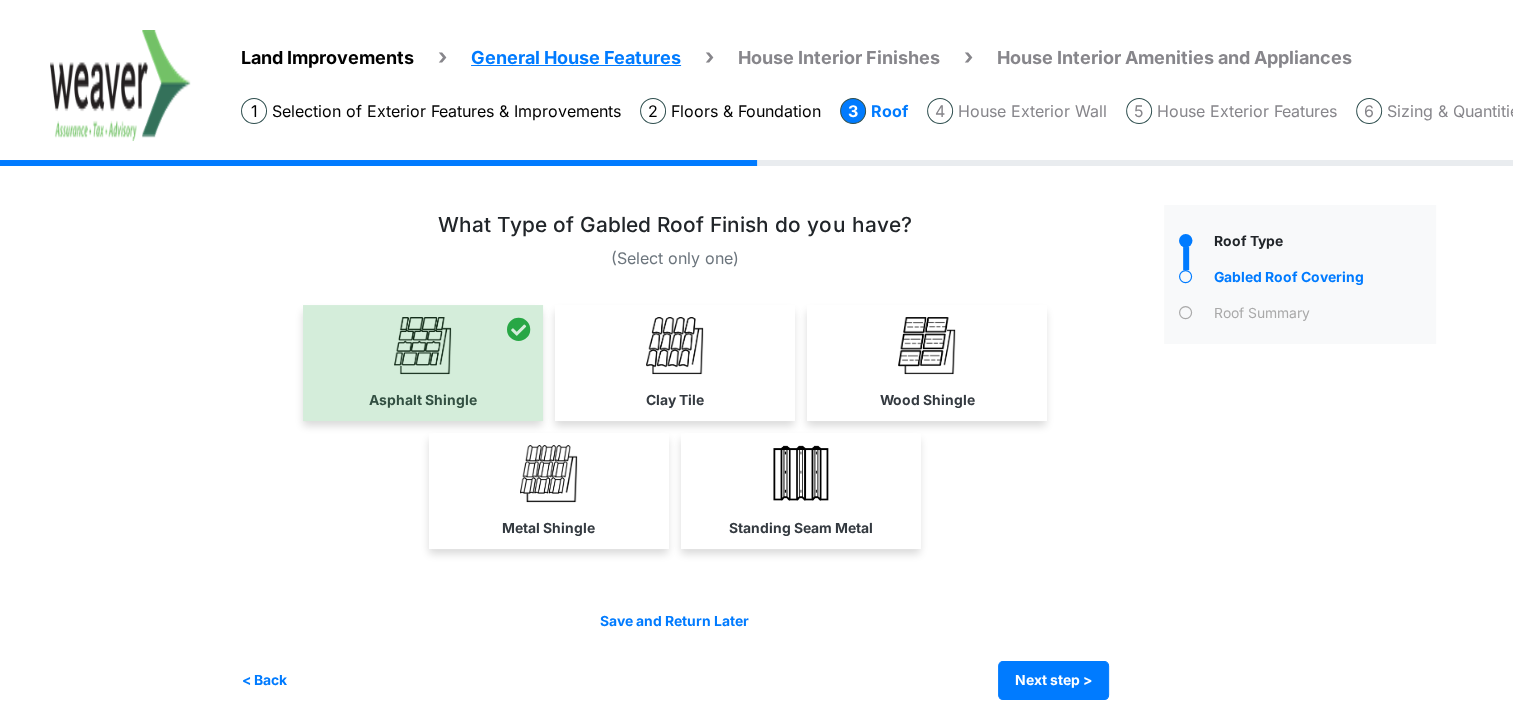 scroll, scrollTop: 65, scrollLeft: 0, axis: vertical 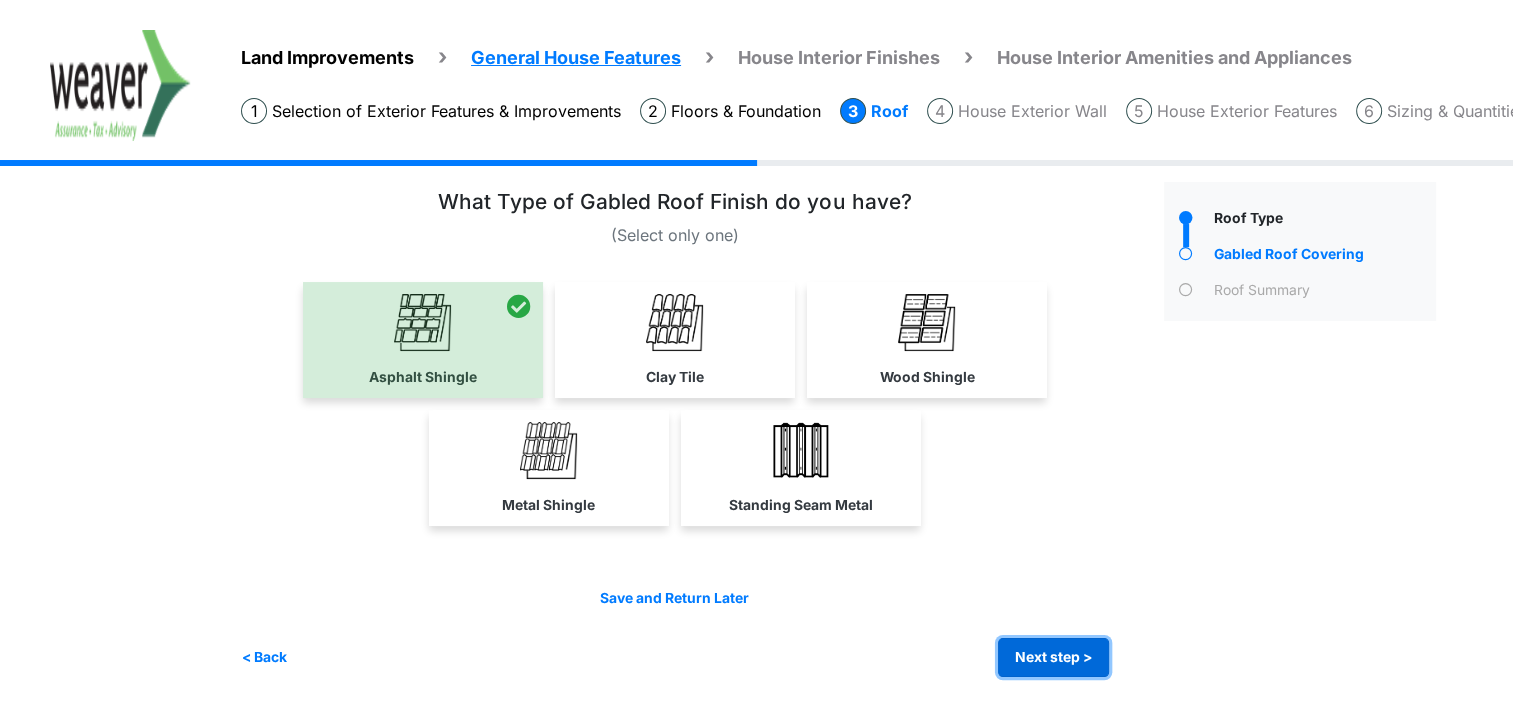 click on "Next step >" at bounding box center [1053, 657] 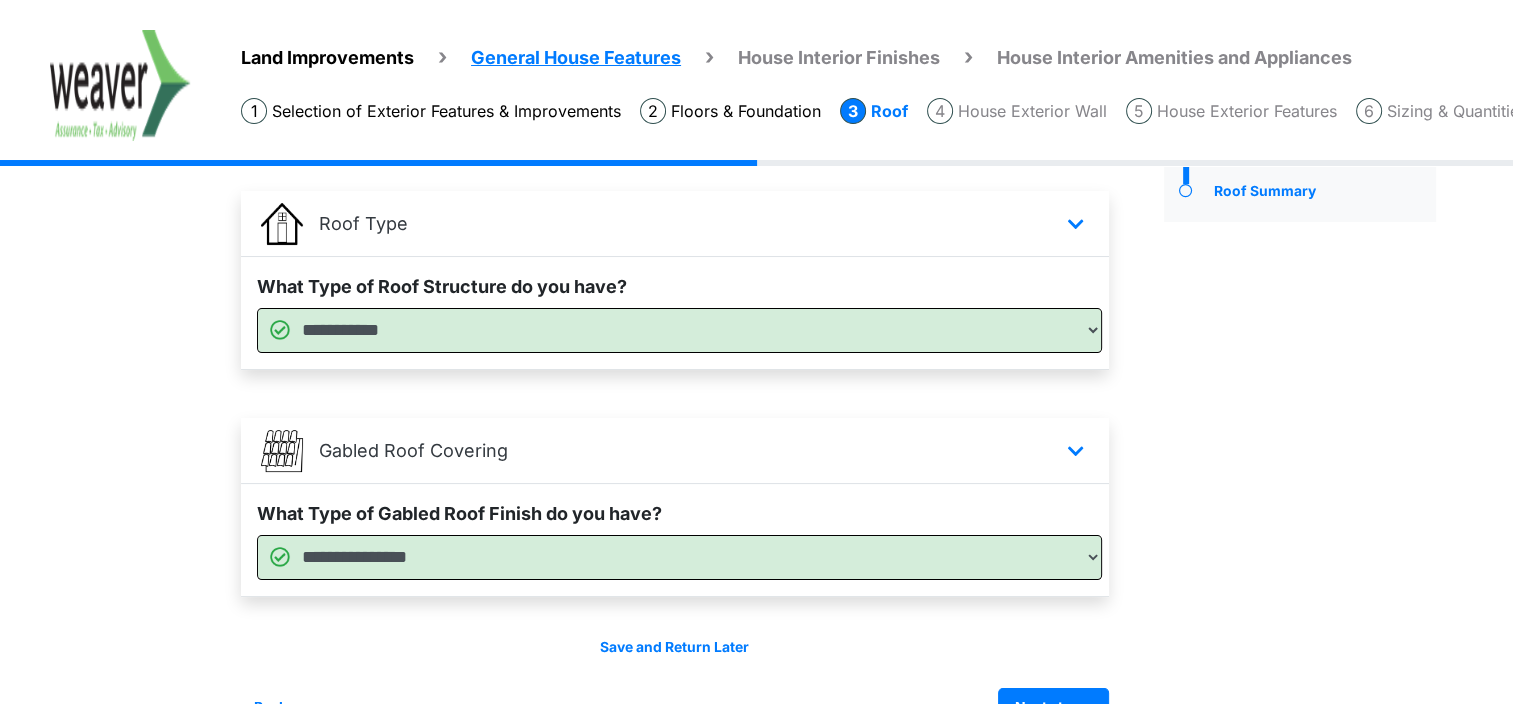 scroll, scrollTop: 215, scrollLeft: 0, axis: vertical 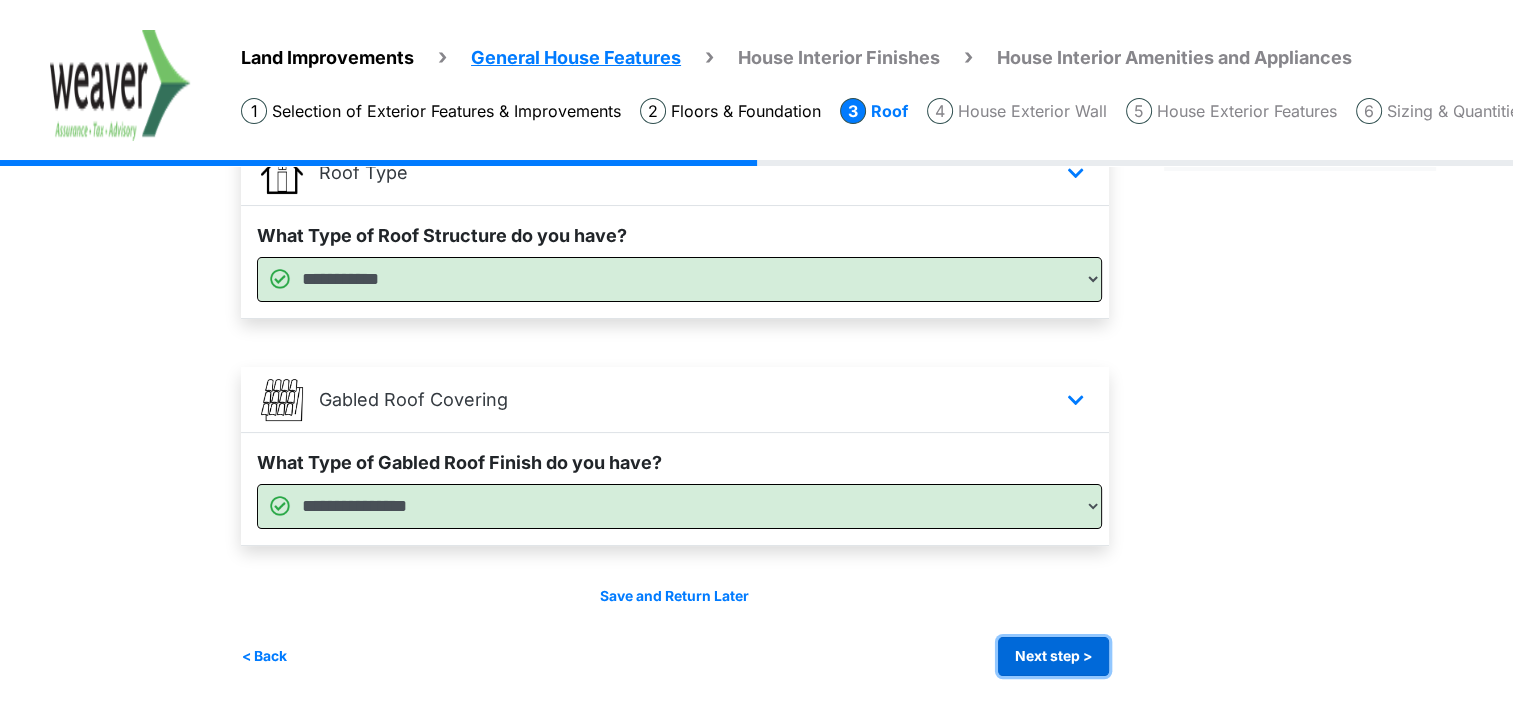 click on "Next step >" at bounding box center (1053, 656) 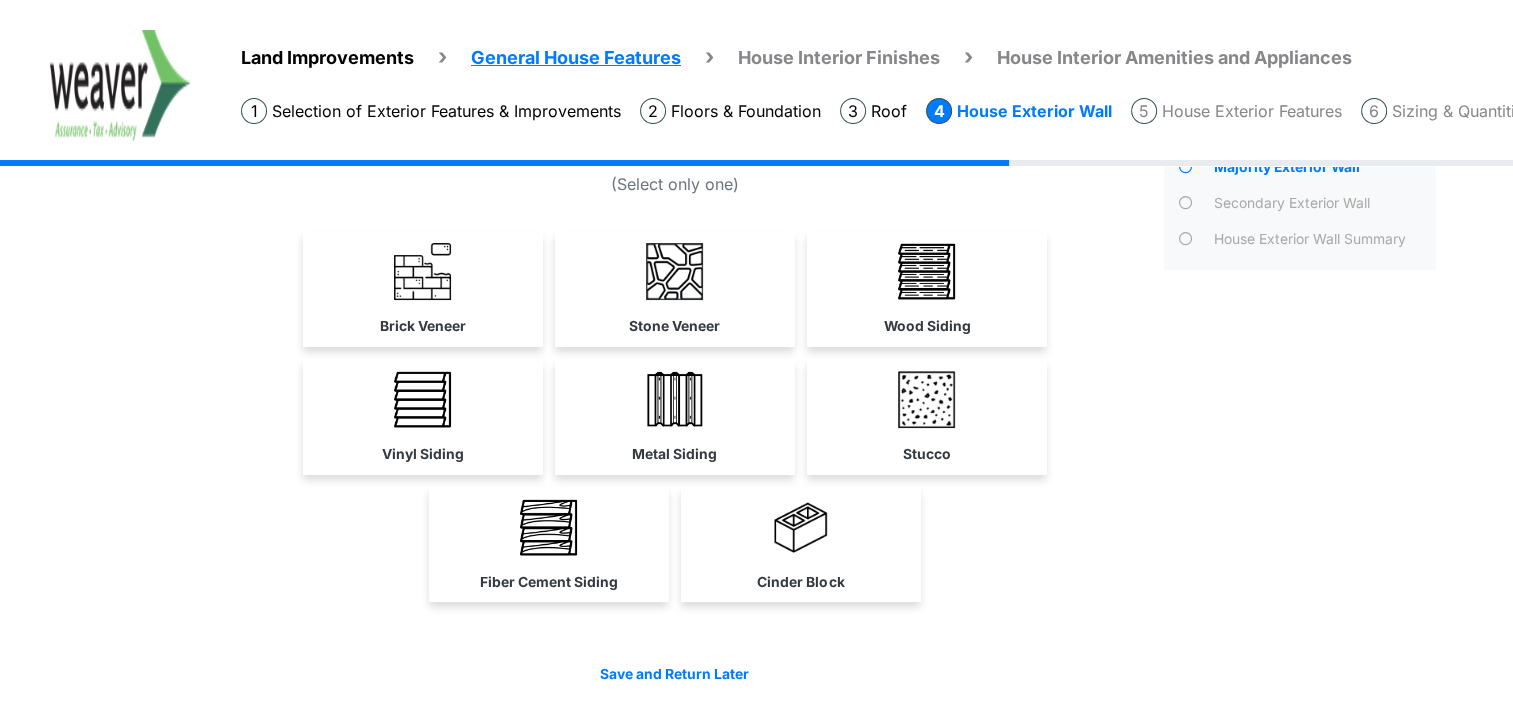 scroll, scrollTop: 192, scrollLeft: 0, axis: vertical 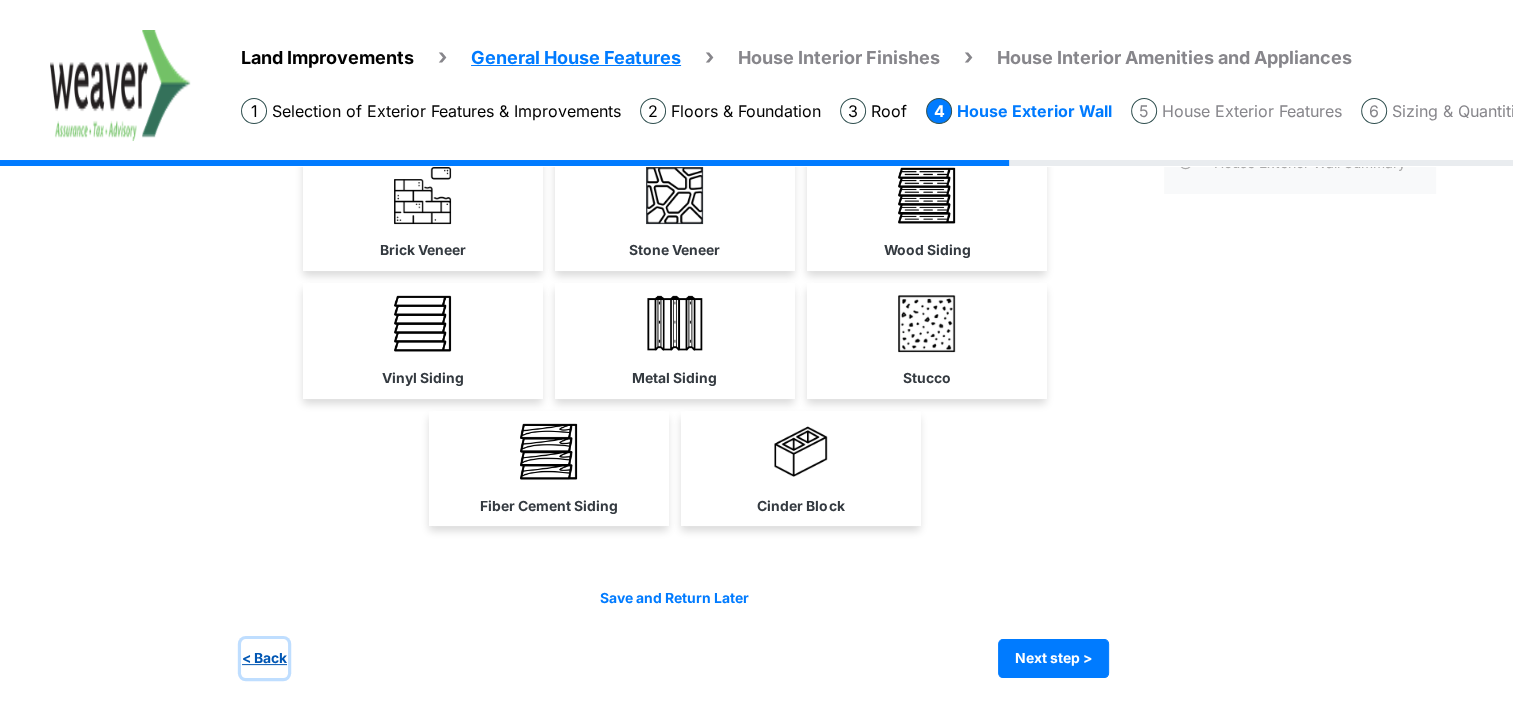 click on "< Back" at bounding box center [264, 658] 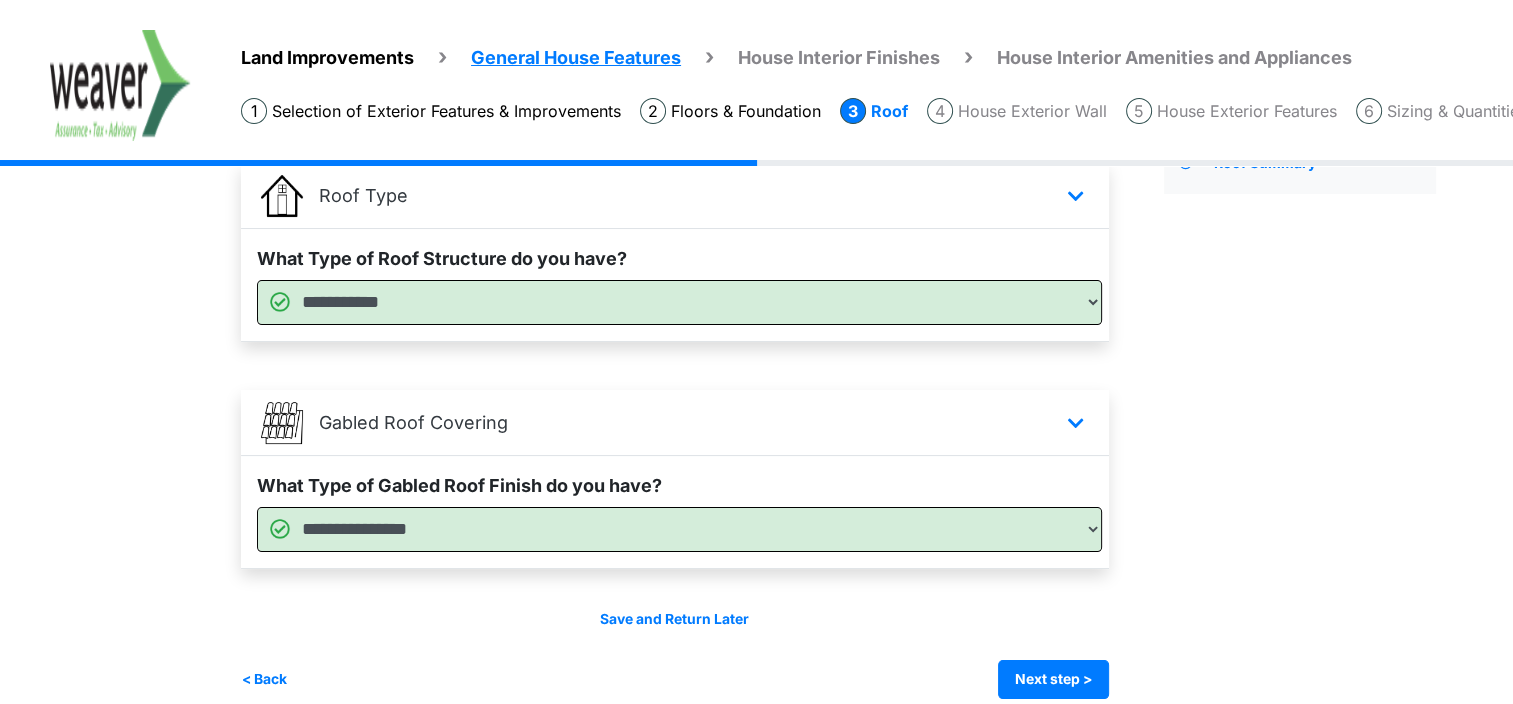 scroll, scrollTop: 0, scrollLeft: 0, axis: both 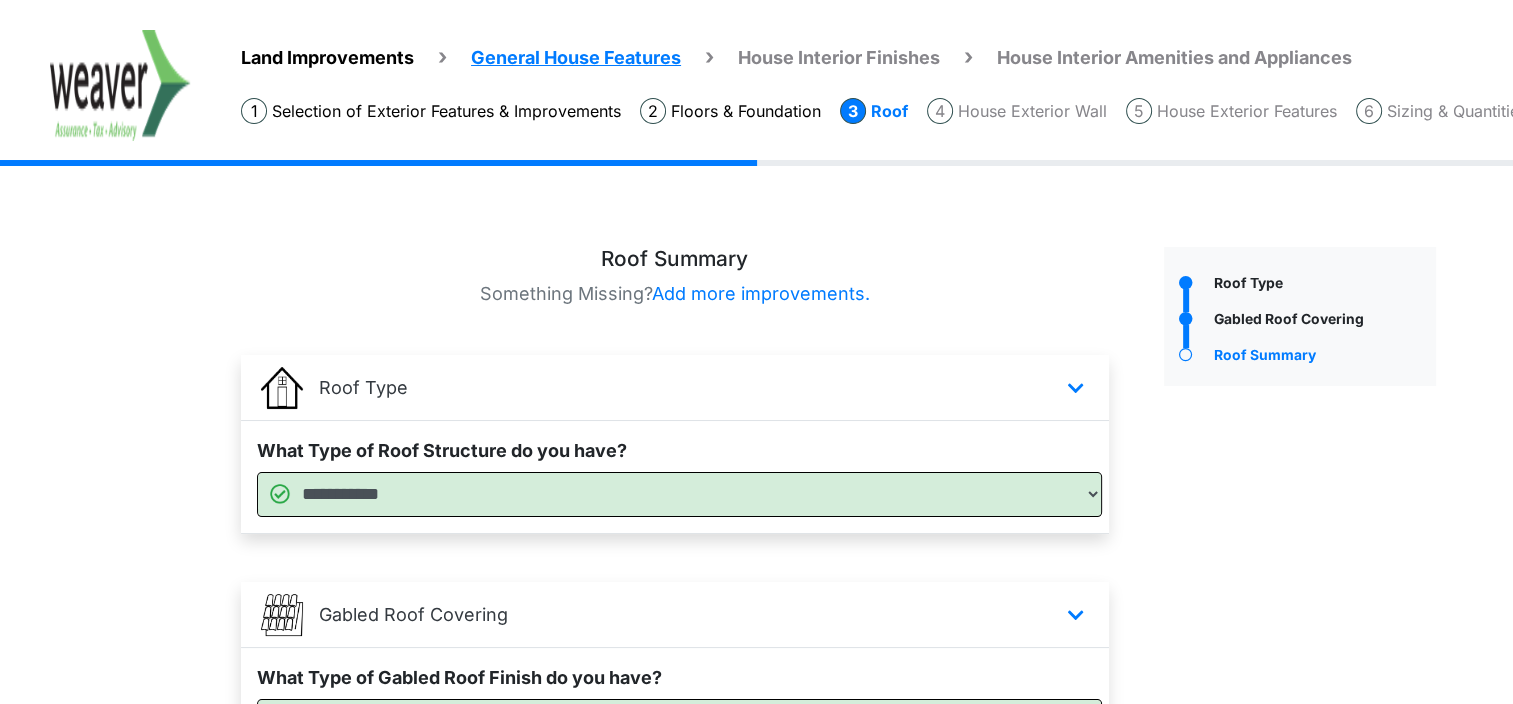 click on "**********" at bounding box center [675, 704] 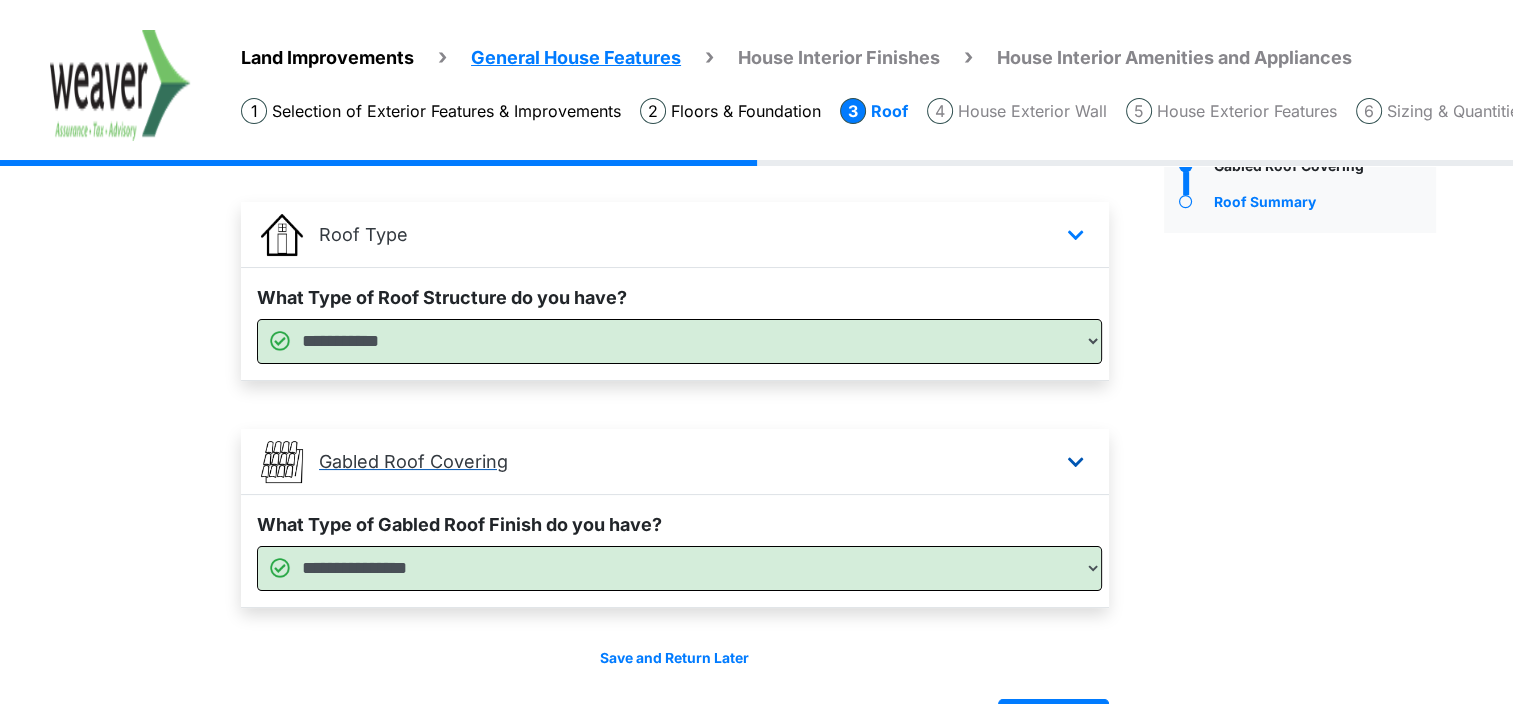 scroll, scrollTop: 215, scrollLeft: 0, axis: vertical 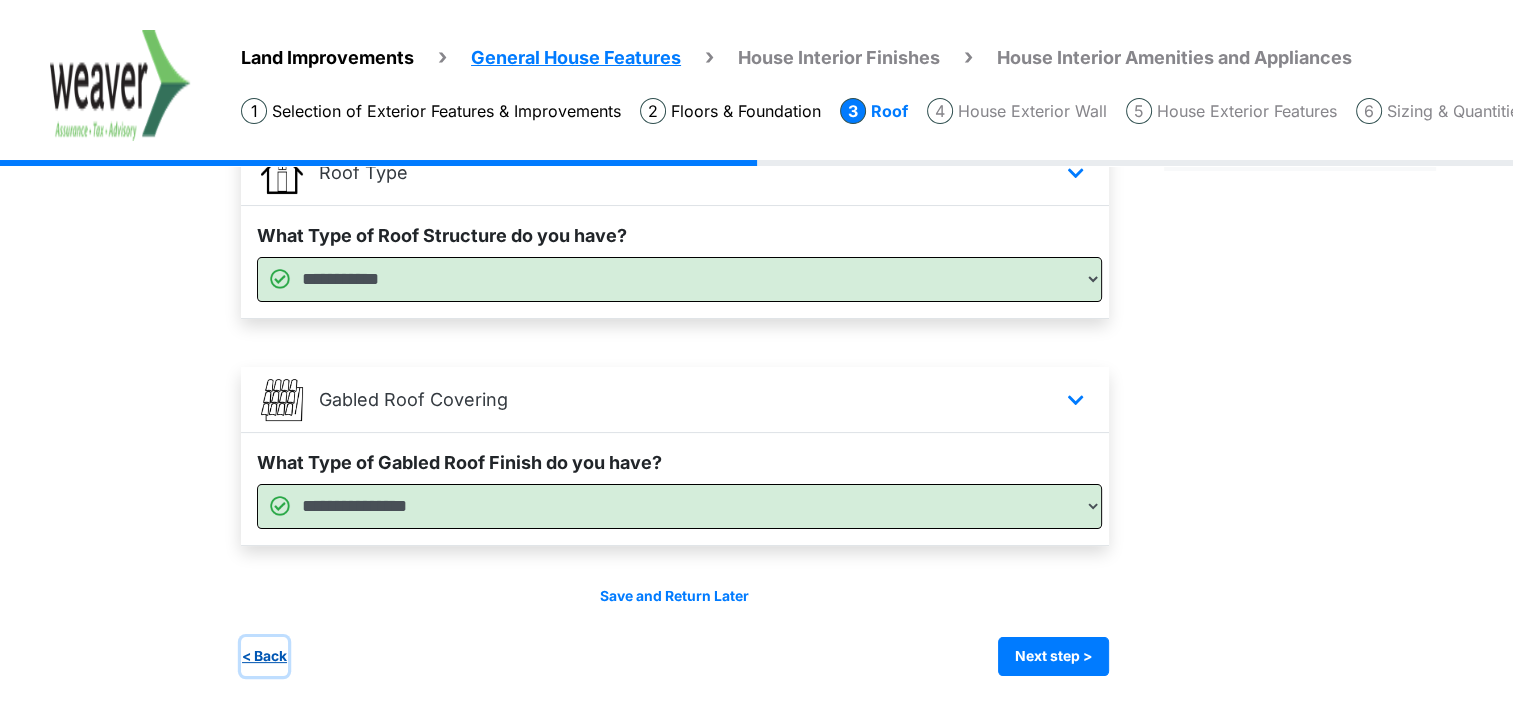 click on "< Back" at bounding box center [264, 656] 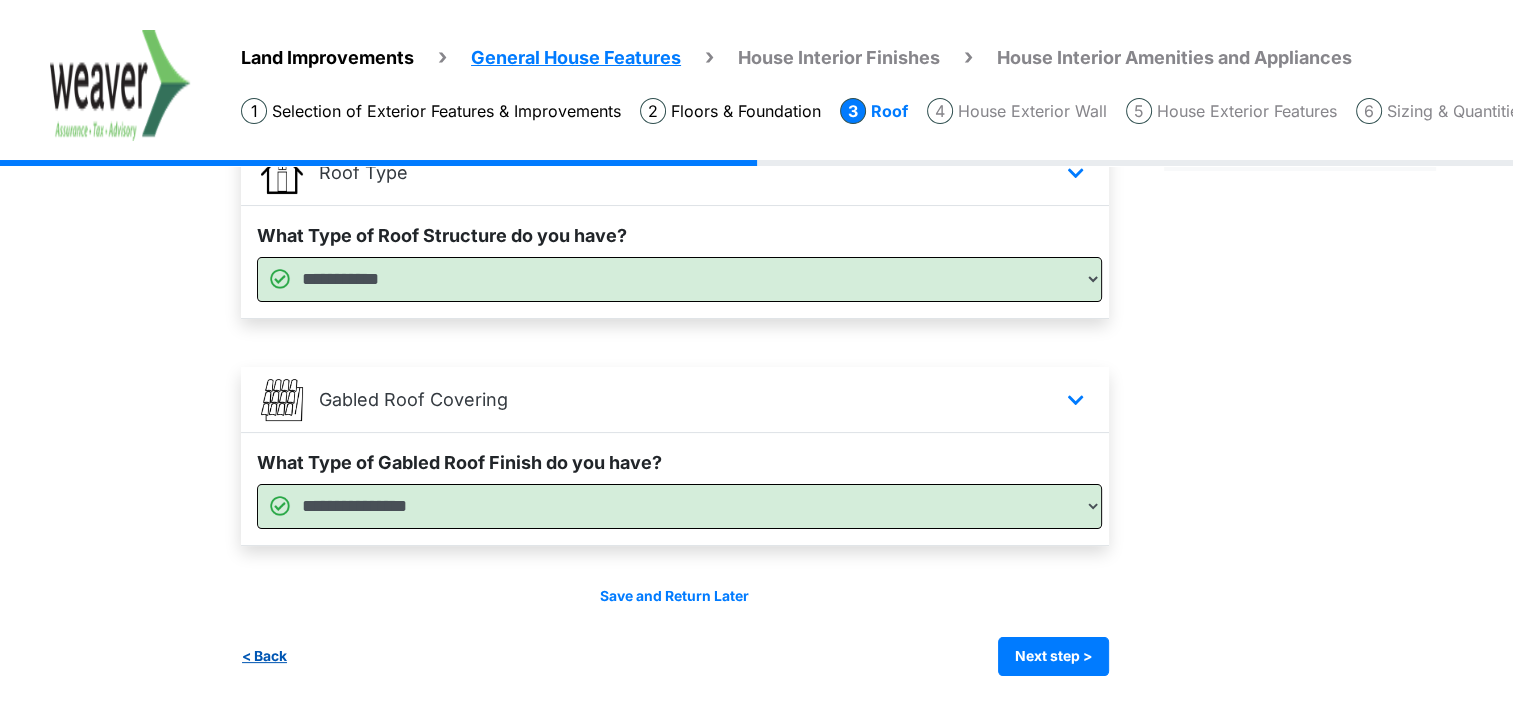 scroll, scrollTop: 0, scrollLeft: 0, axis: both 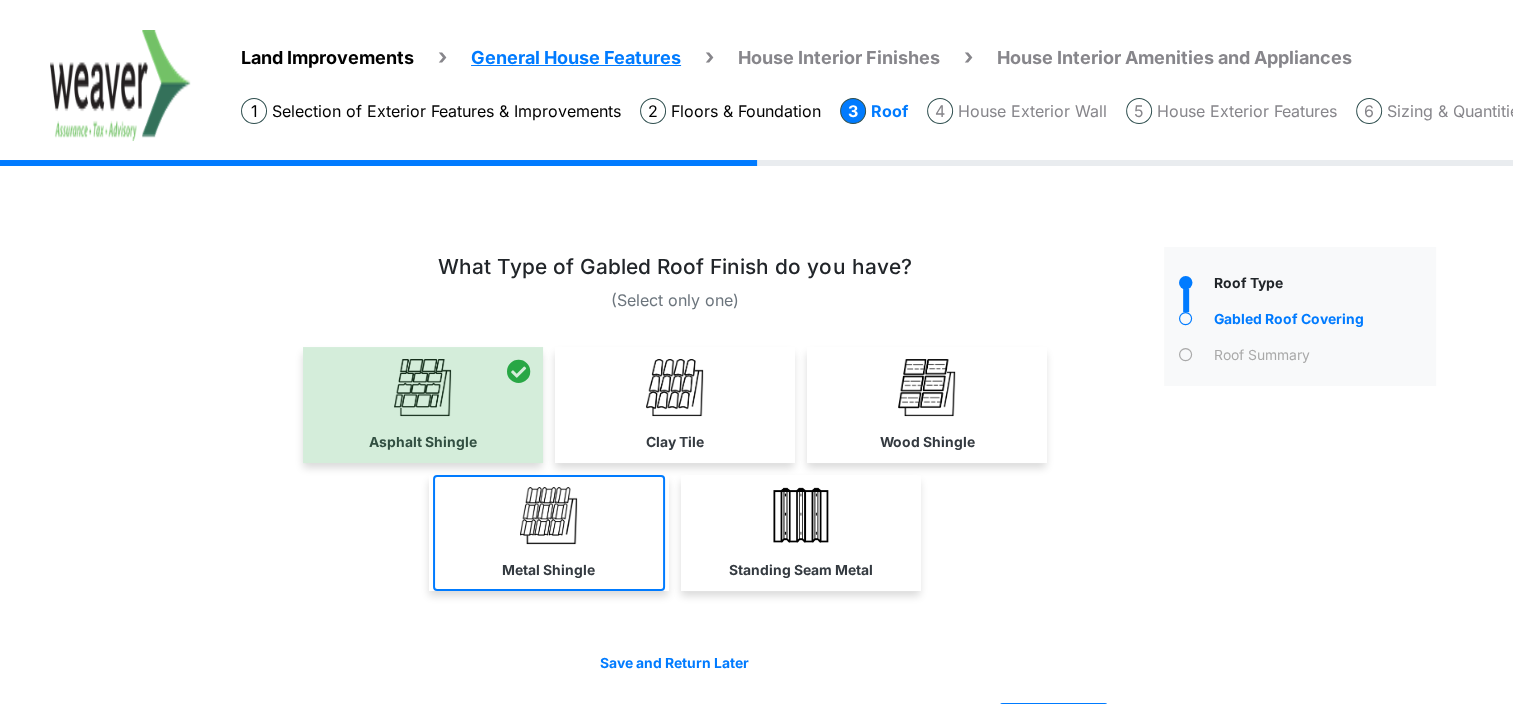 click on "Metal Shingle" at bounding box center [549, 533] 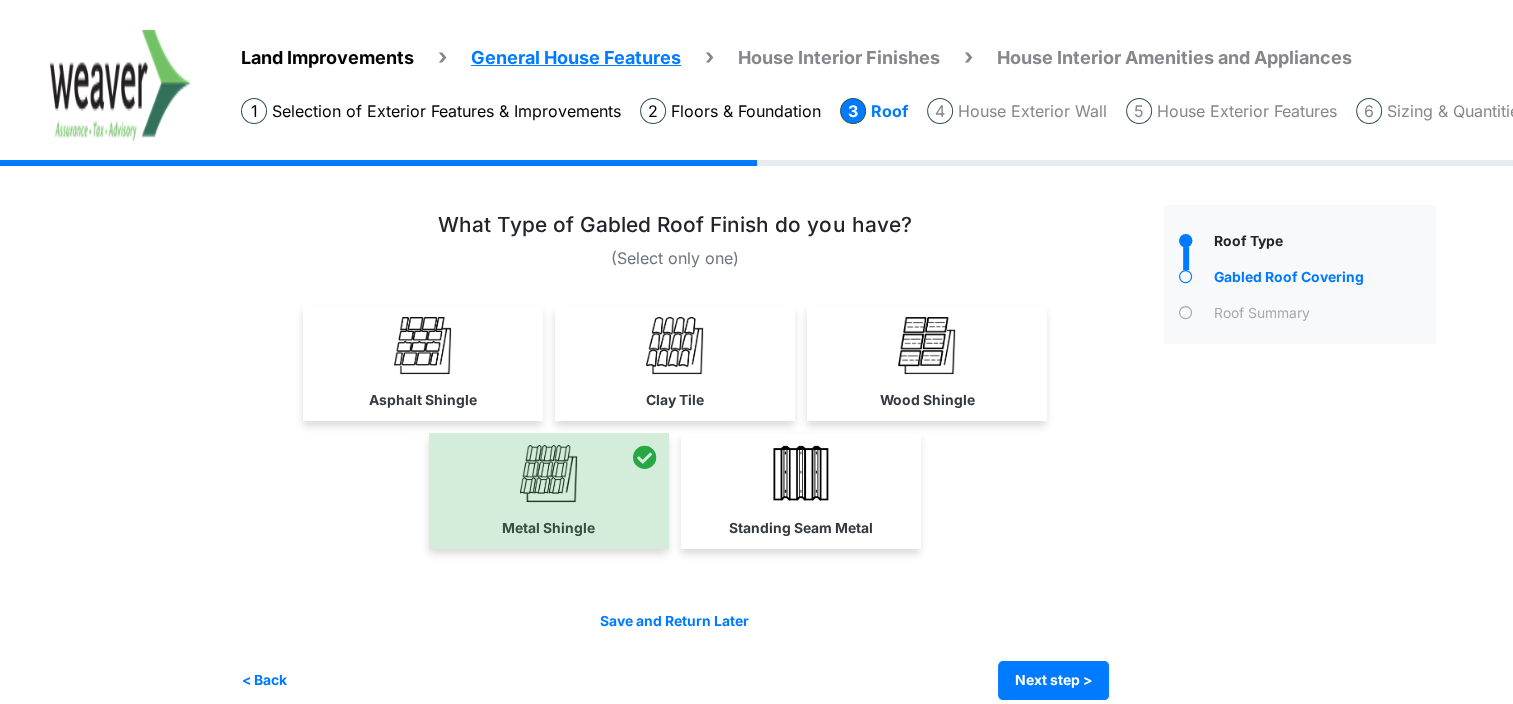 scroll, scrollTop: 65, scrollLeft: 0, axis: vertical 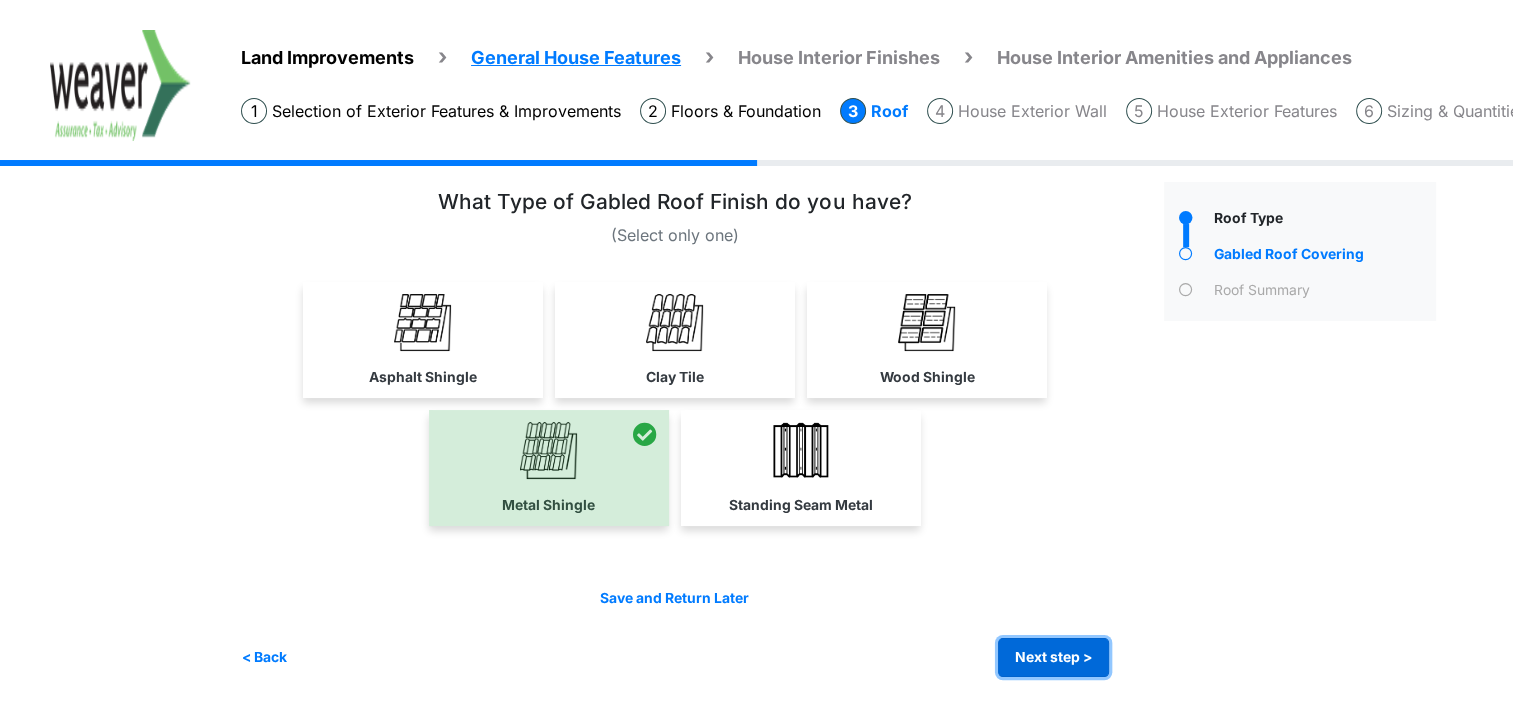 click on "Next step >" at bounding box center (1053, 657) 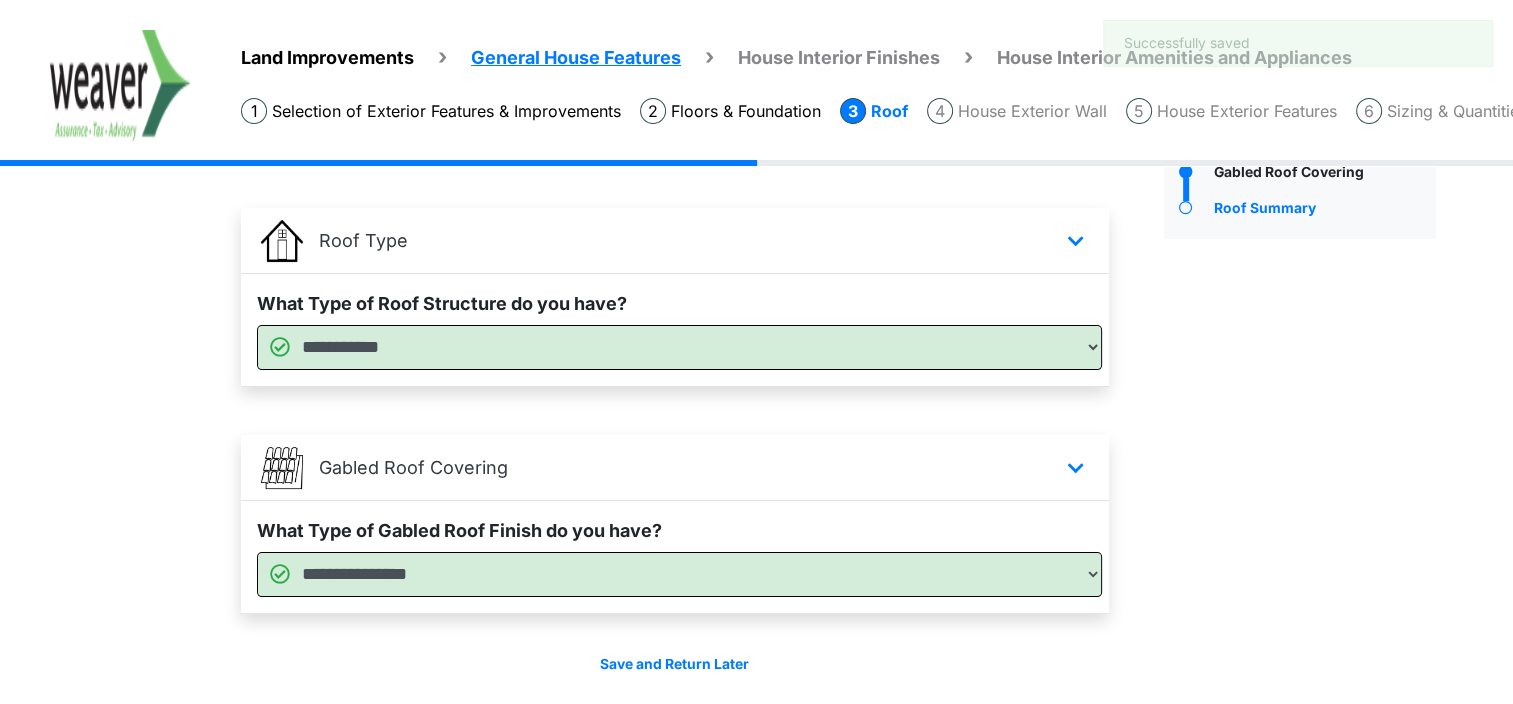 scroll, scrollTop: 215, scrollLeft: 0, axis: vertical 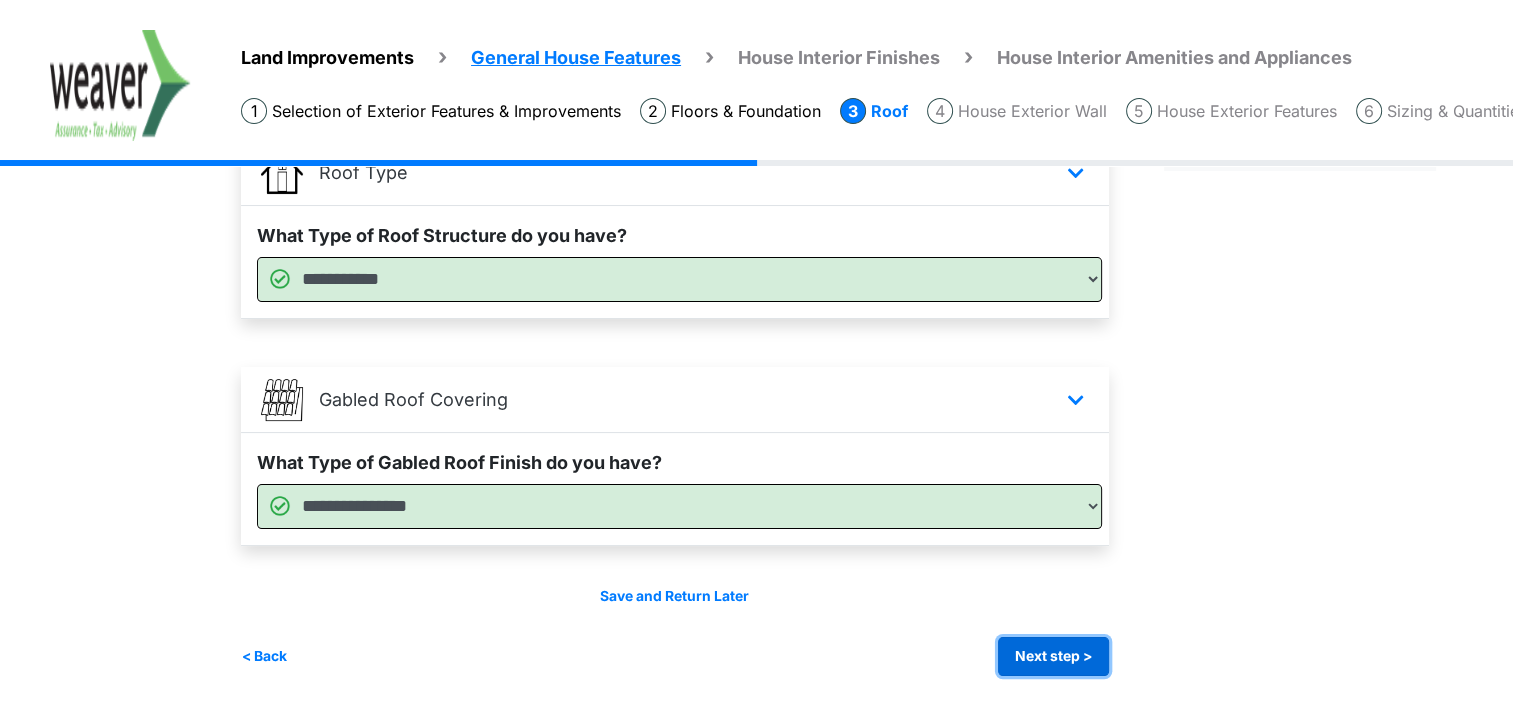 click on "Next step >" at bounding box center [1053, 656] 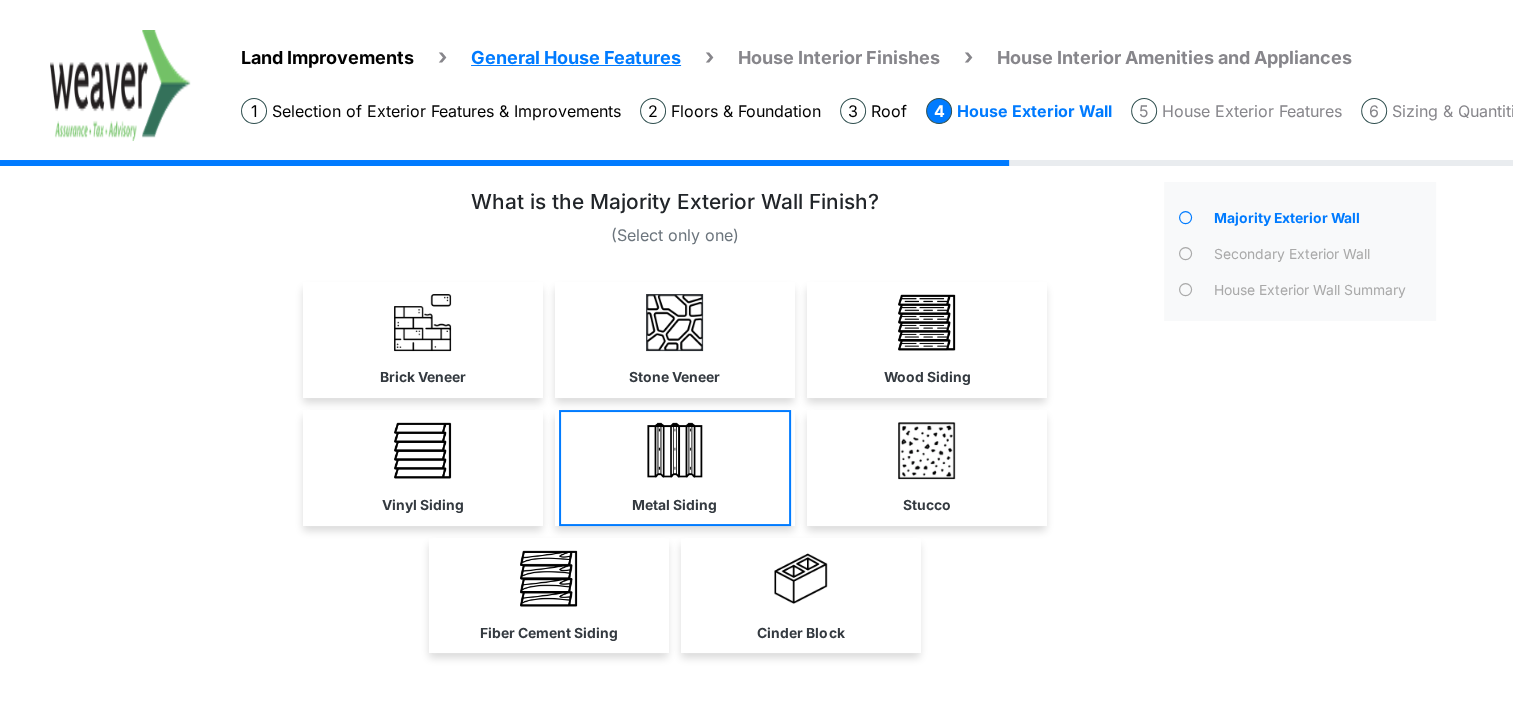 scroll, scrollTop: 100, scrollLeft: 0, axis: vertical 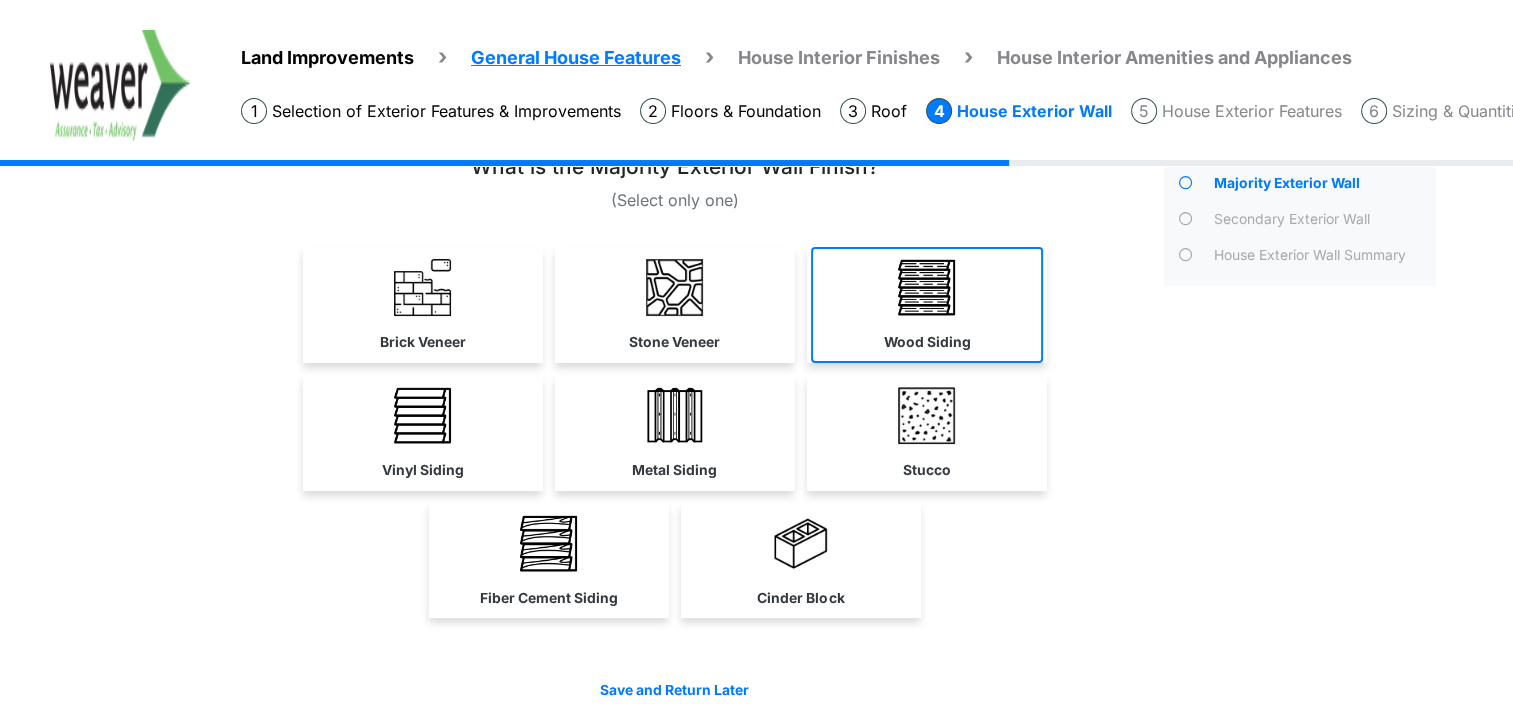 click at bounding box center (926, 287) 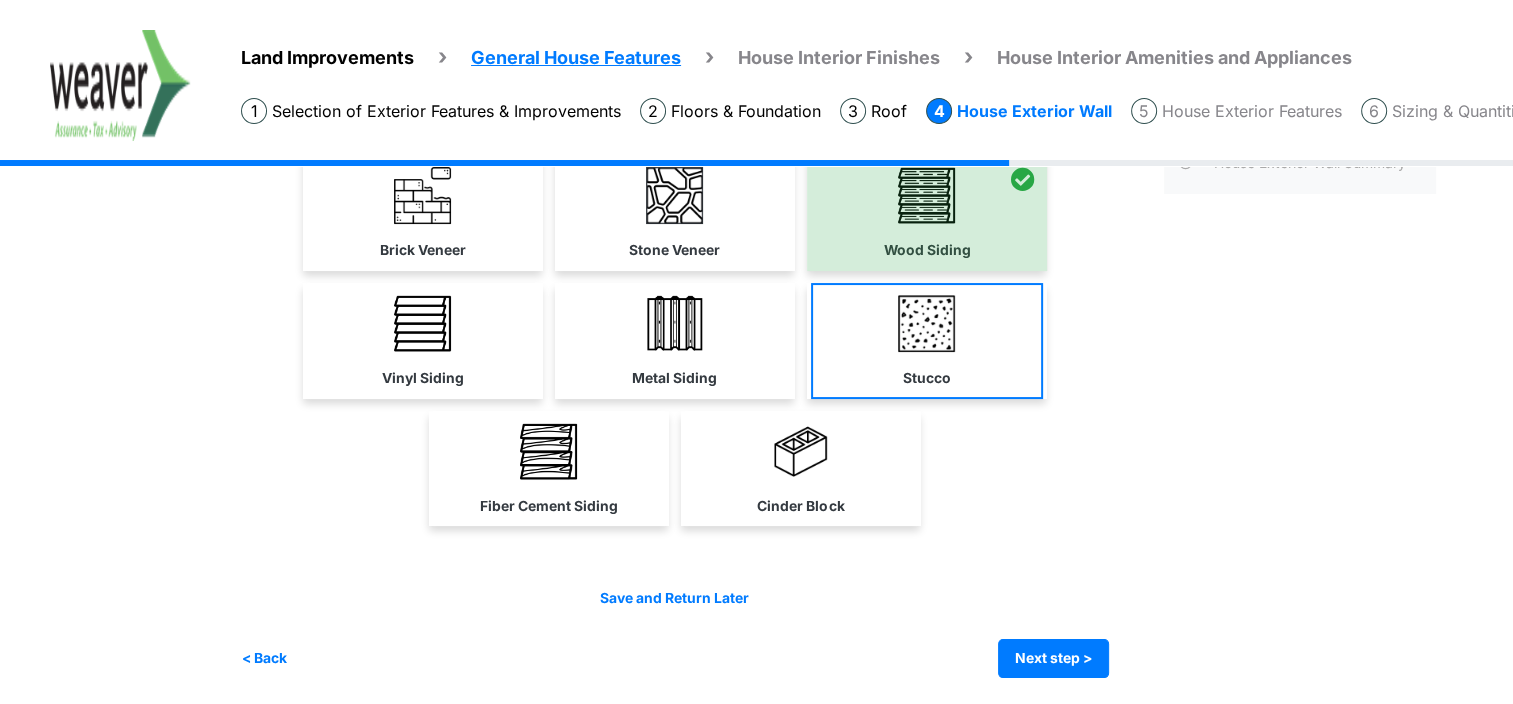 scroll, scrollTop: 0, scrollLeft: 0, axis: both 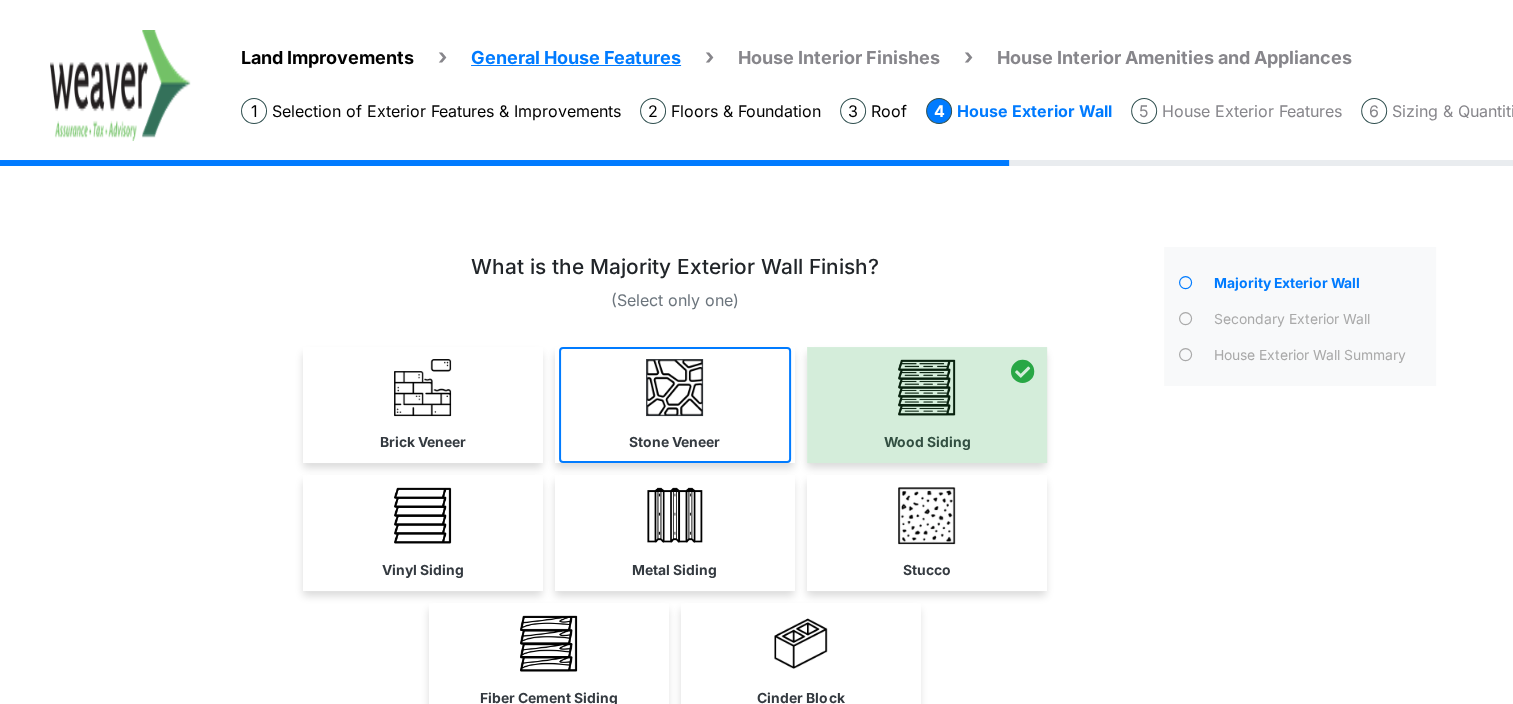 click on "Stone Veneer" at bounding box center [675, 405] 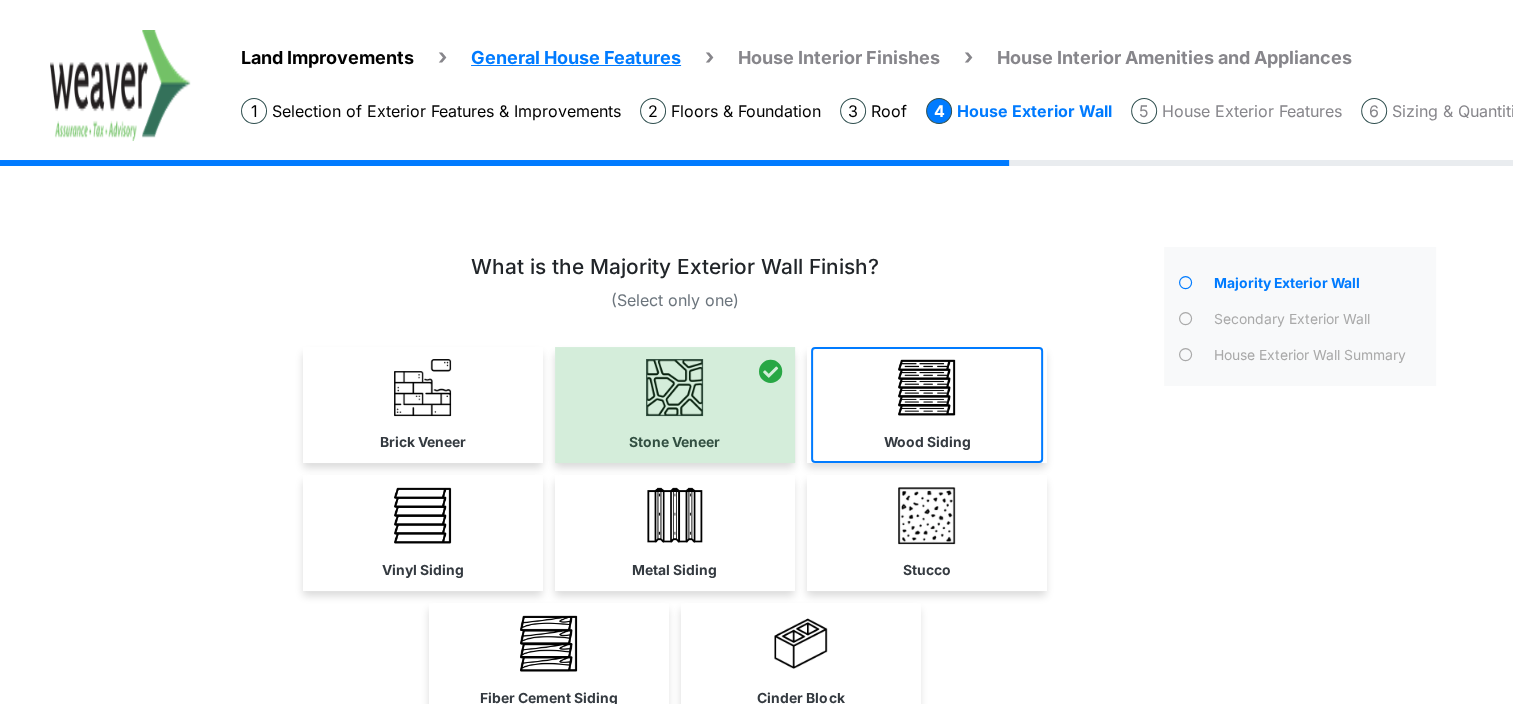 click at bounding box center [926, 387] 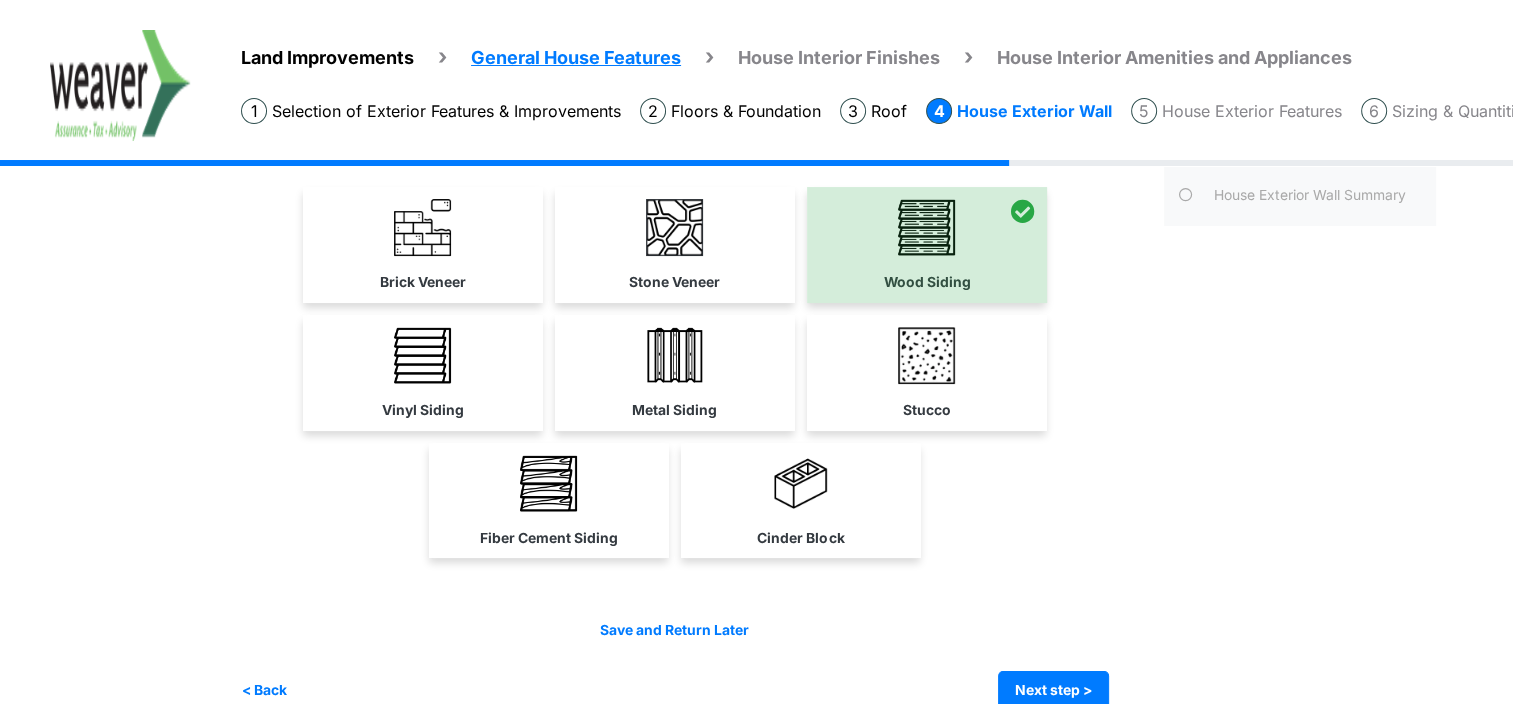 scroll, scrollTop: 192, scrollLeft: 0, axis: vertical 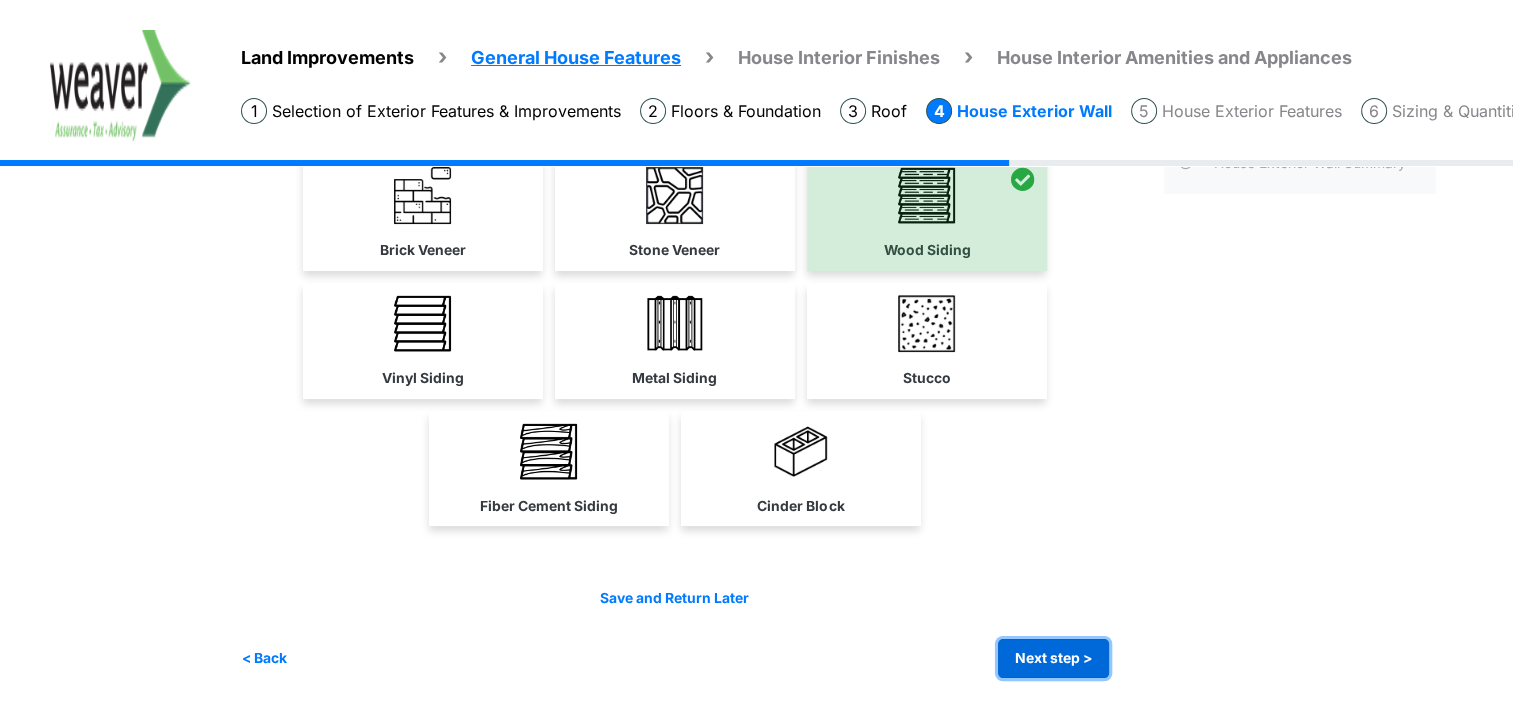 click on "Next step >" at bounding box center [1053, 658] 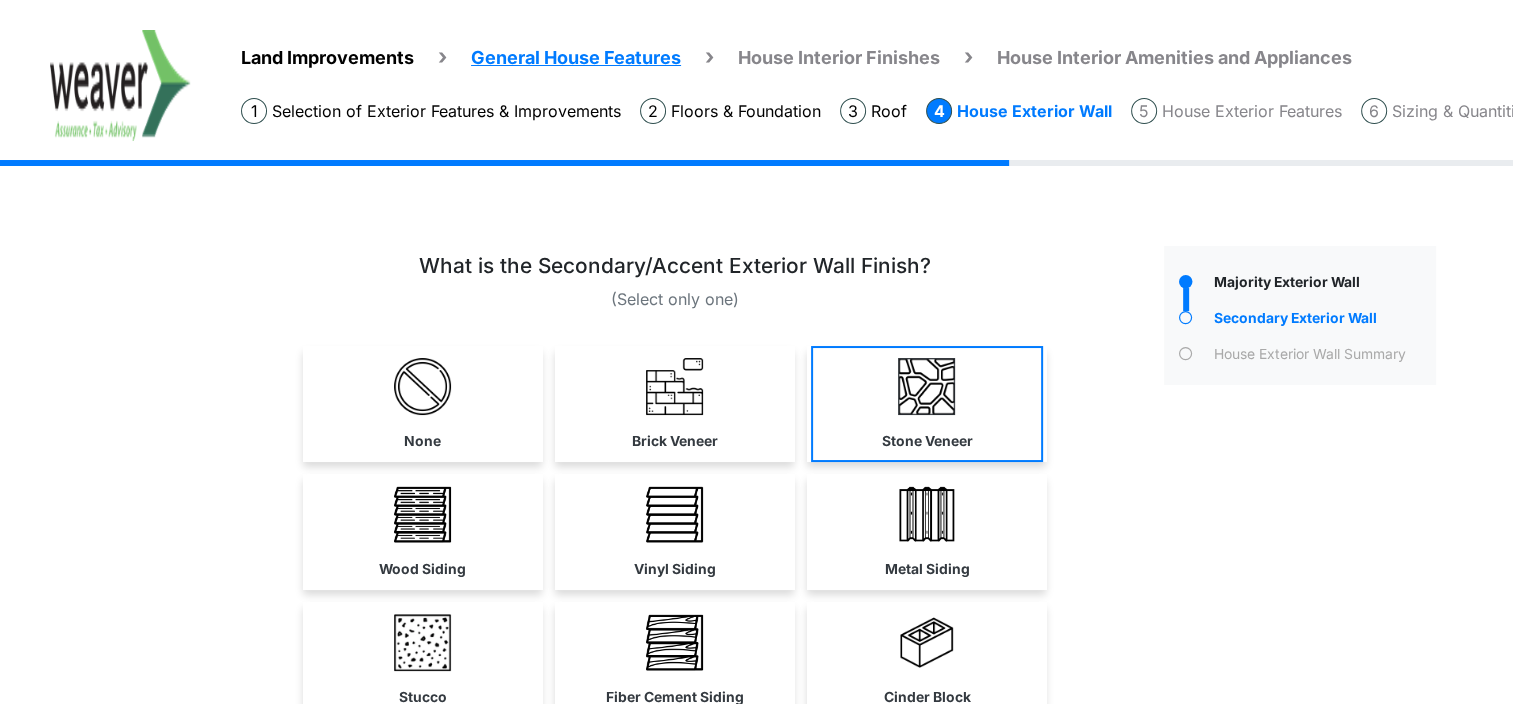scroll, scrollTop: 0, scrollLeft: 0, axis: both 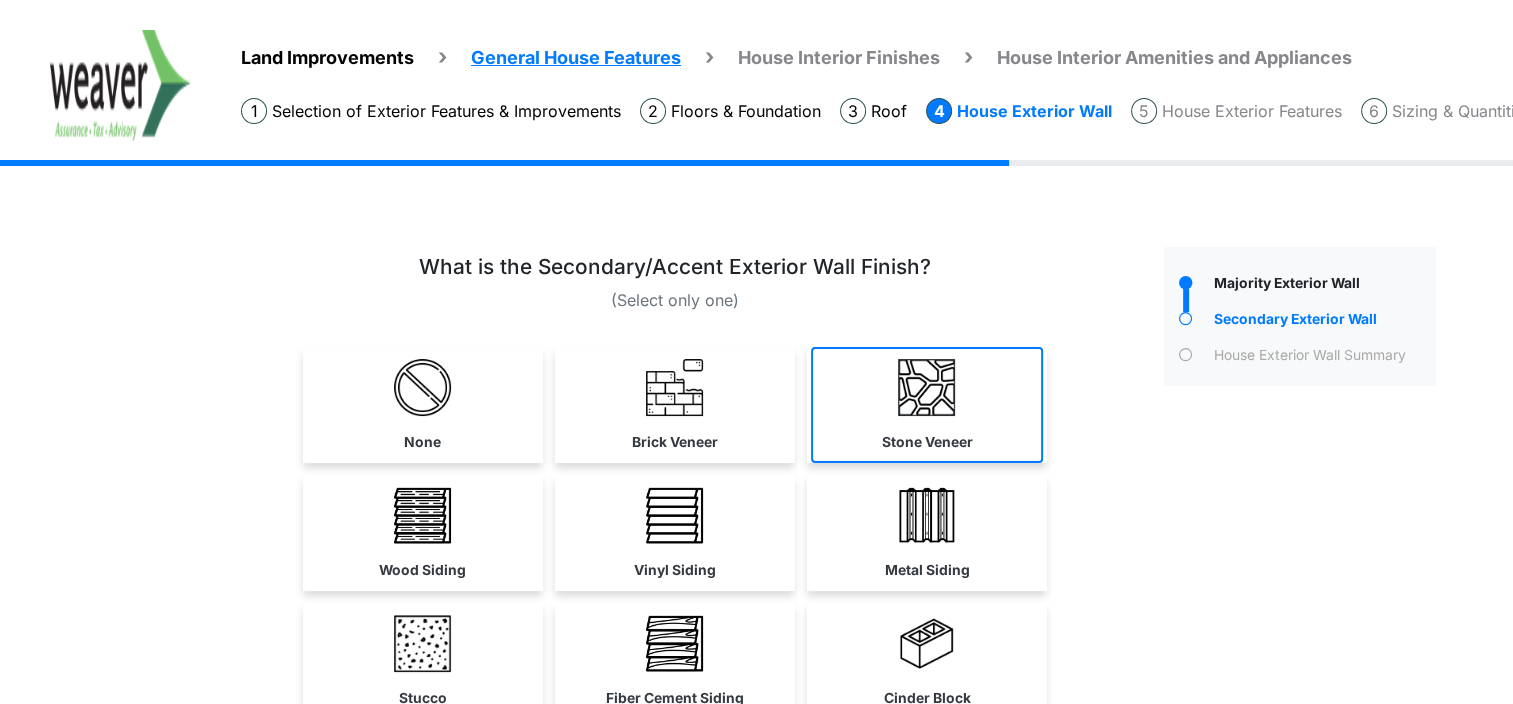 click at bounding box center [926, 387] 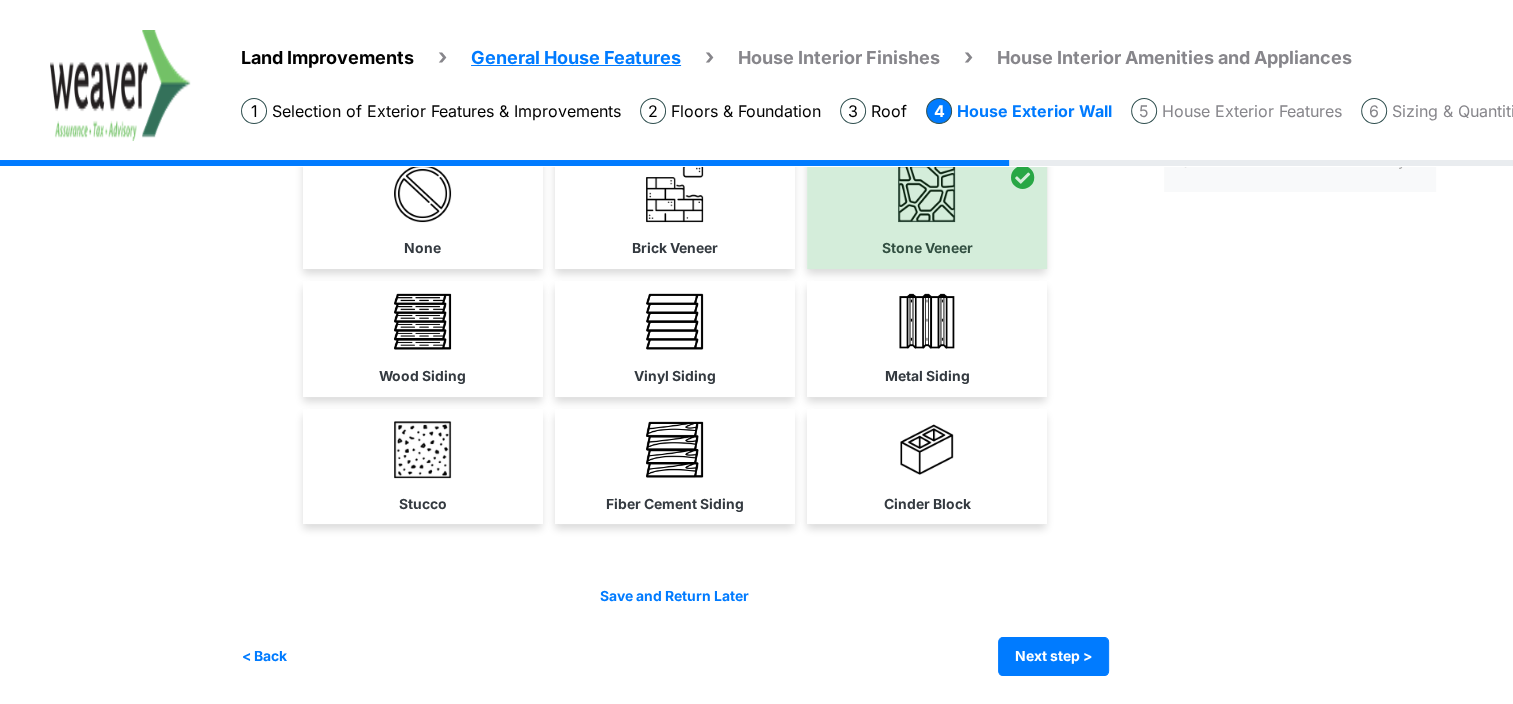 scroll, scrollTop: 192, scrollLeft: 0, axis: vertical 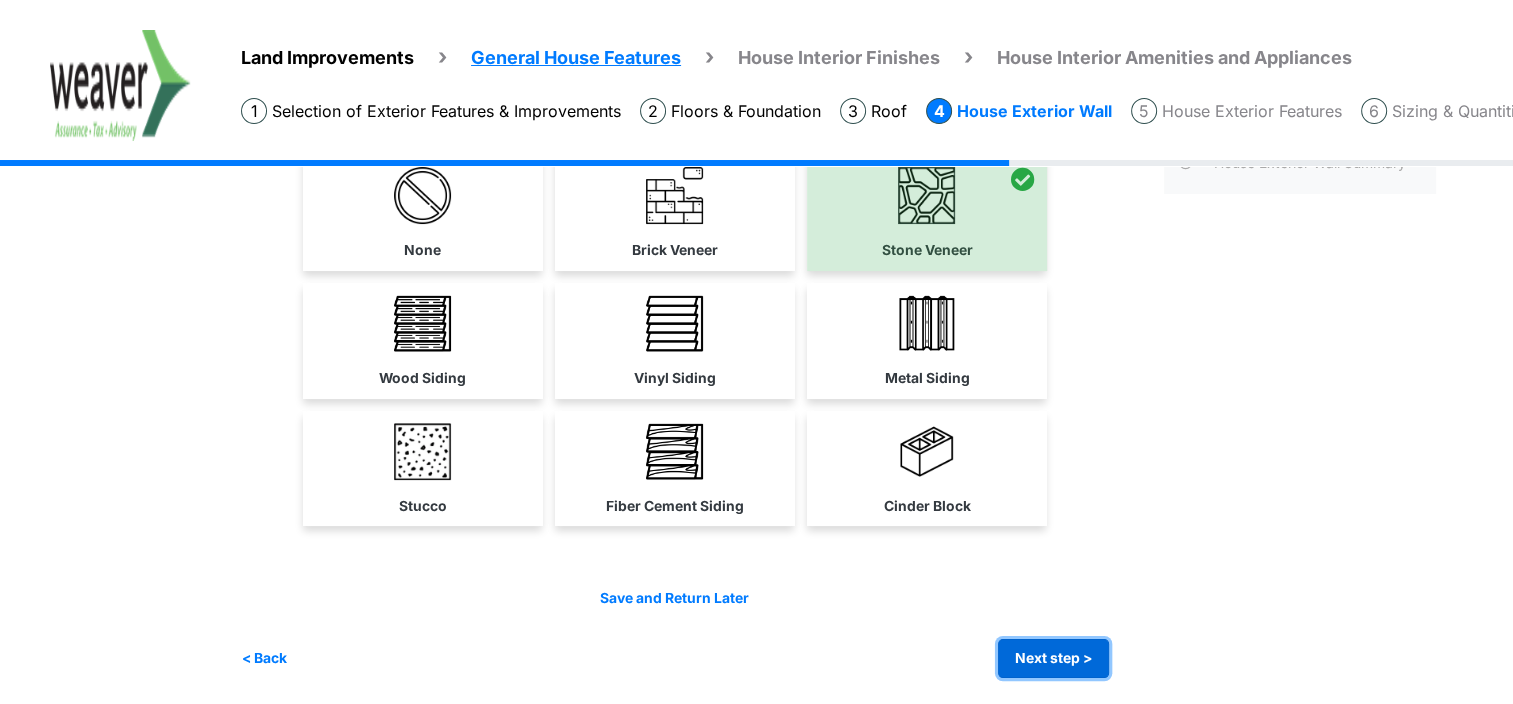 click on "Next step >" at bounding box center [1053, 658] 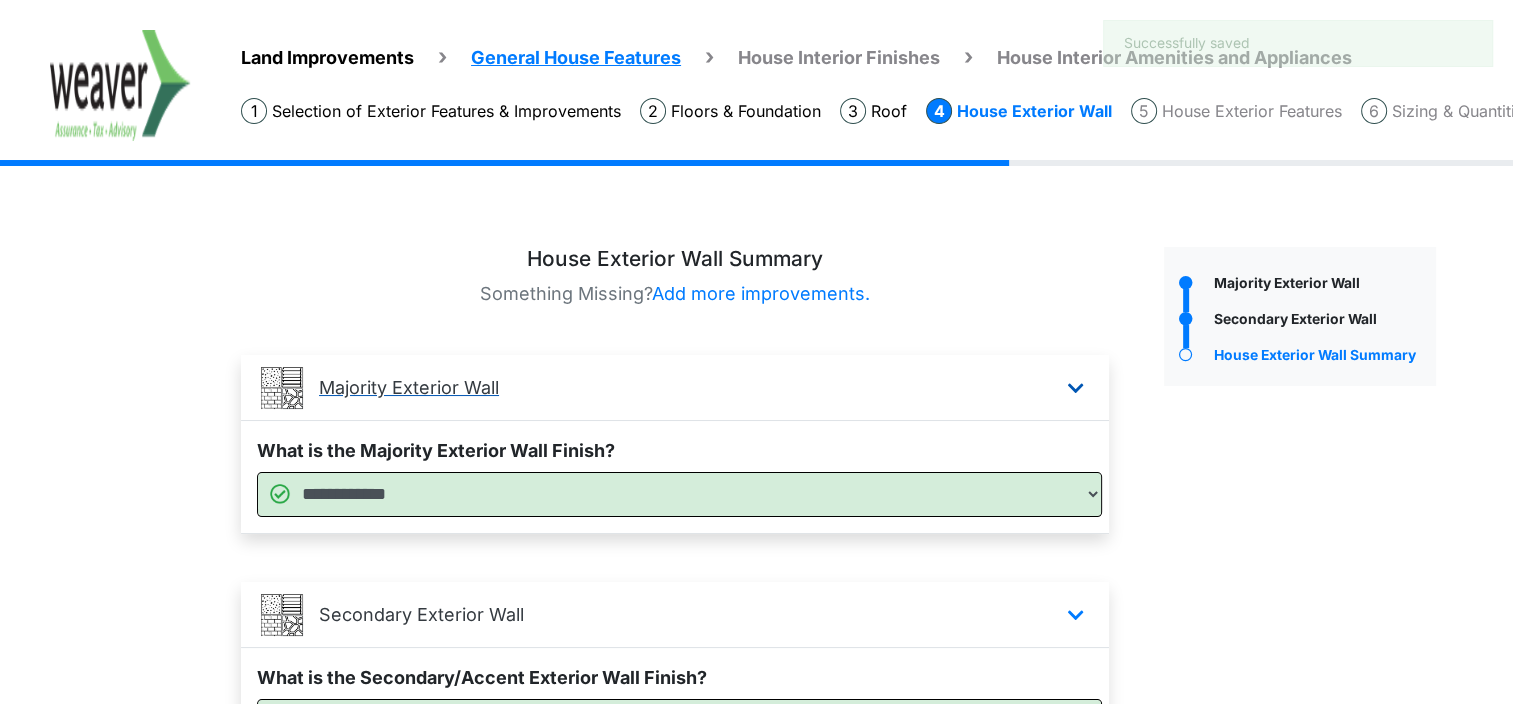 scroll, scrollTop: 215, scrollLeft: 0, axis: vertical 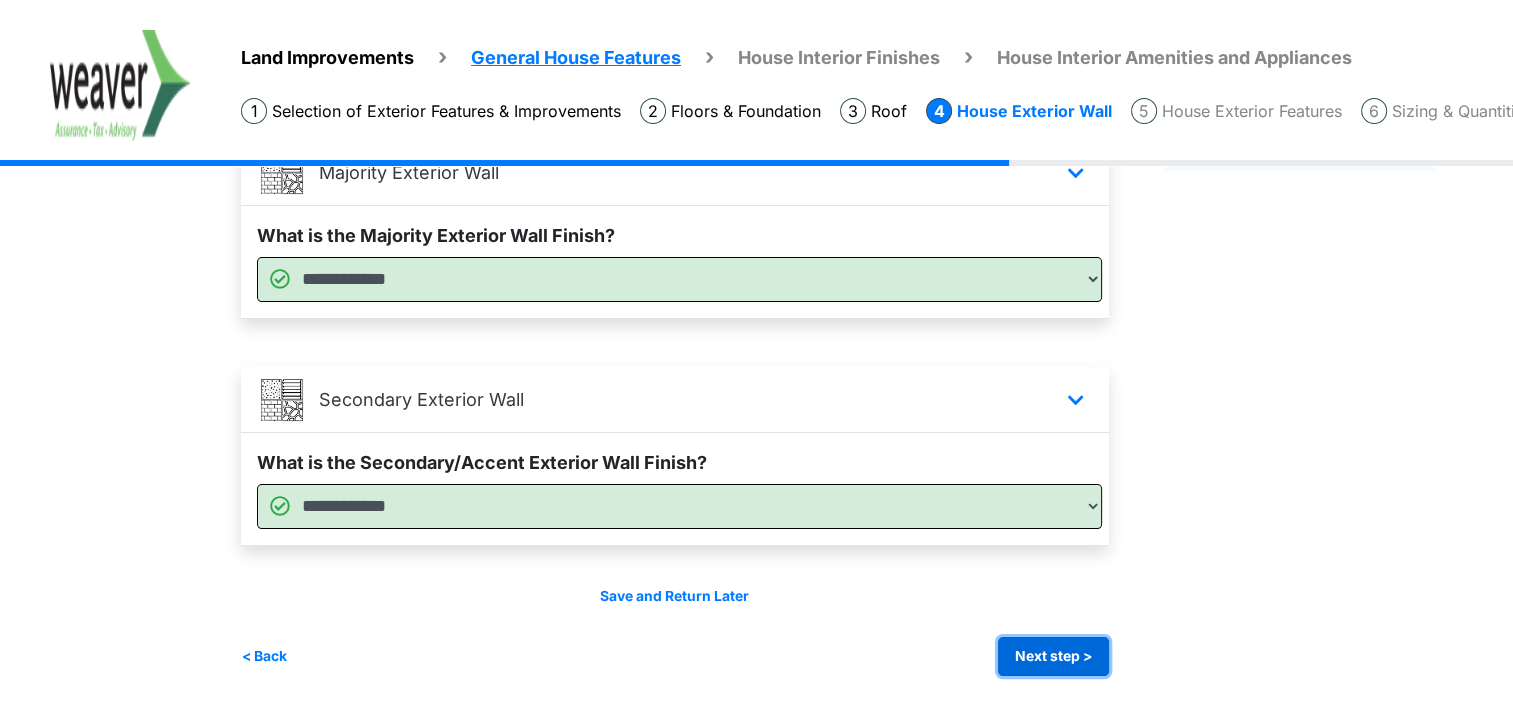 click on "Next step >" at bounding box center [1053, 656] 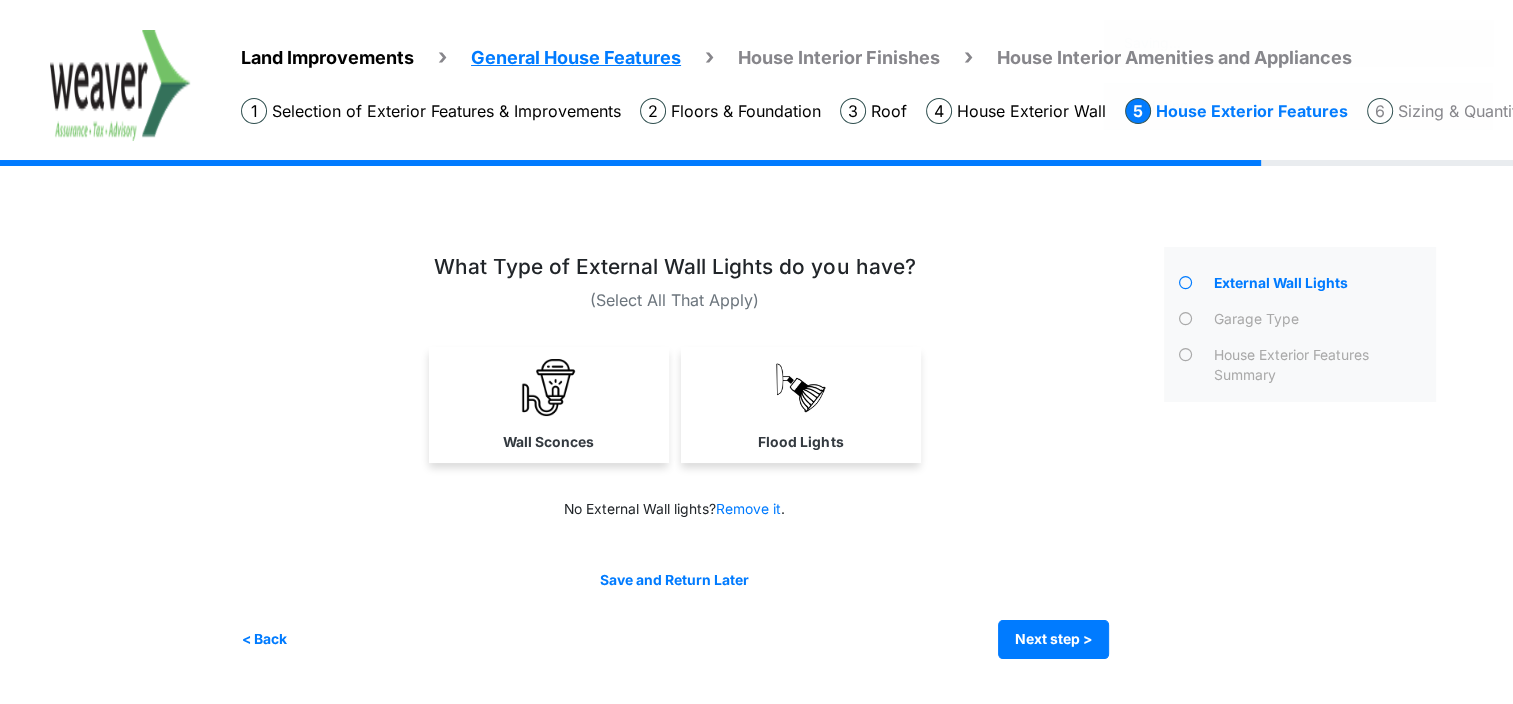 scroll, scrollTop: 0, scrollLeft: 0, axis: both 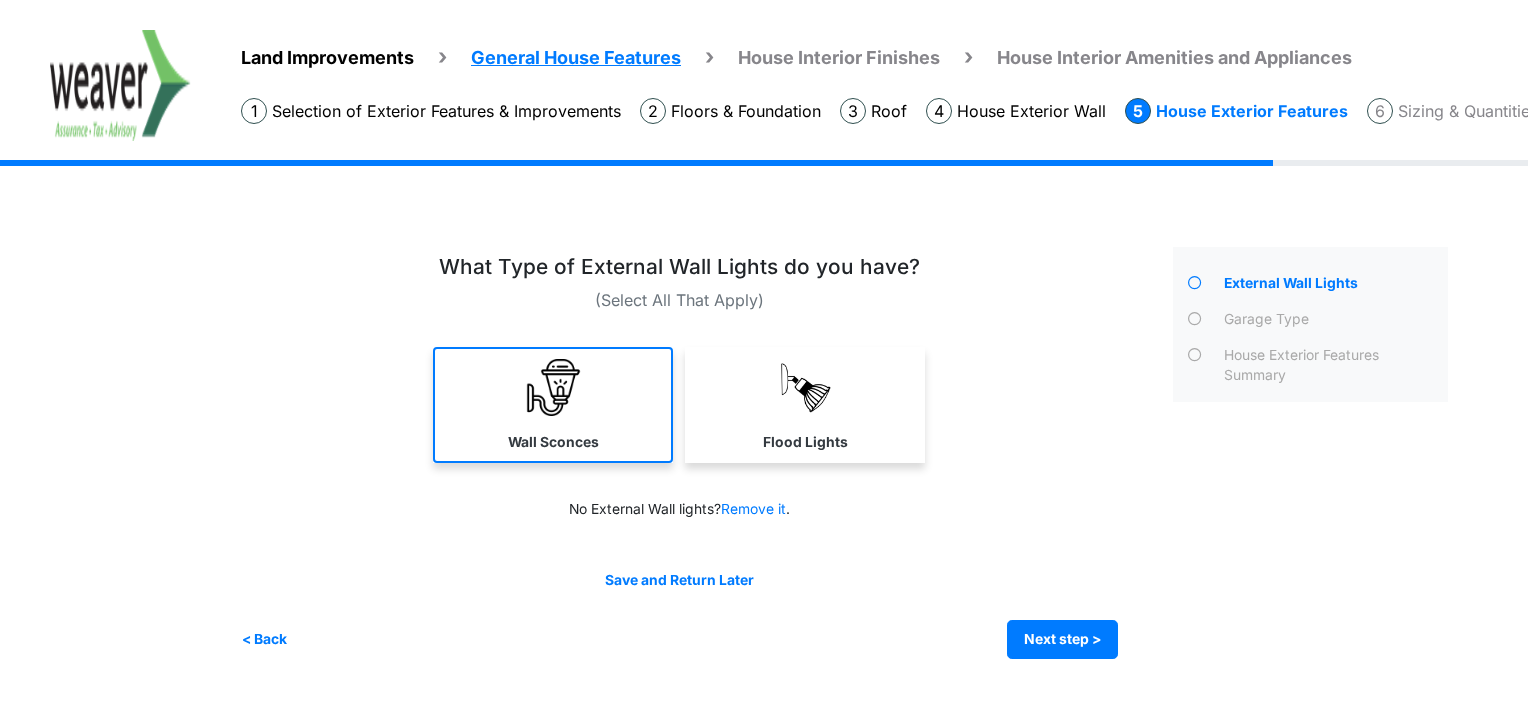 click at bounding box center [553, 387] 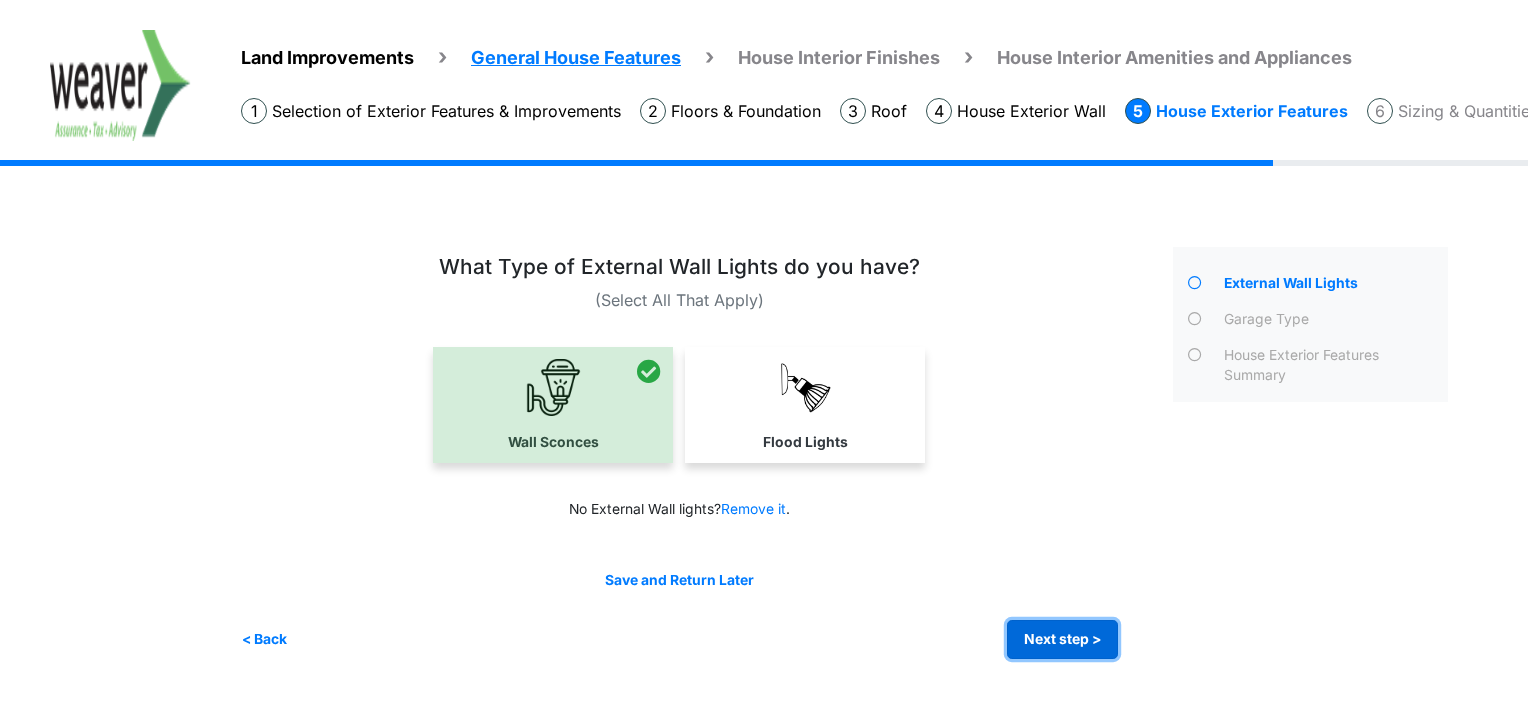 click on "Next step >" at bounding box center [1062, 639] 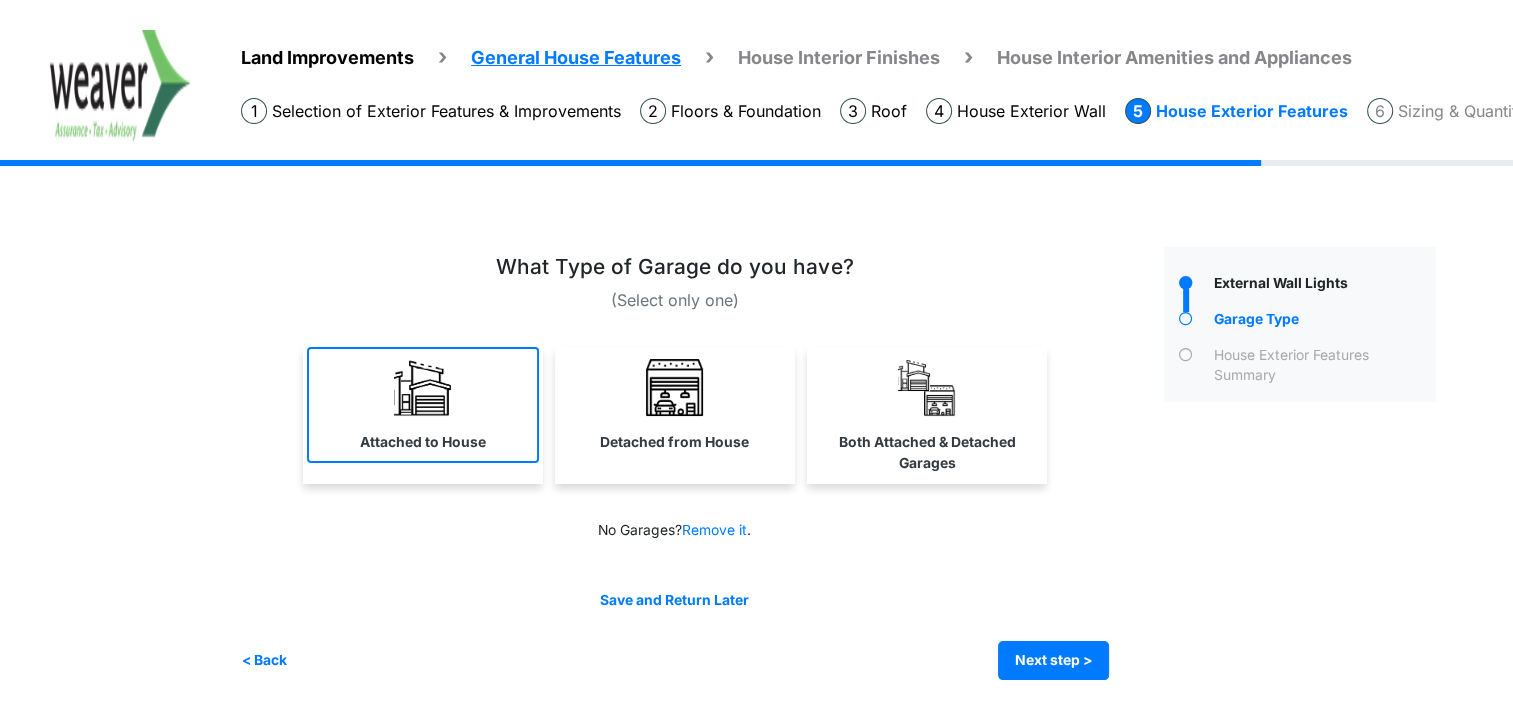 click at bounding box center [422, 387] 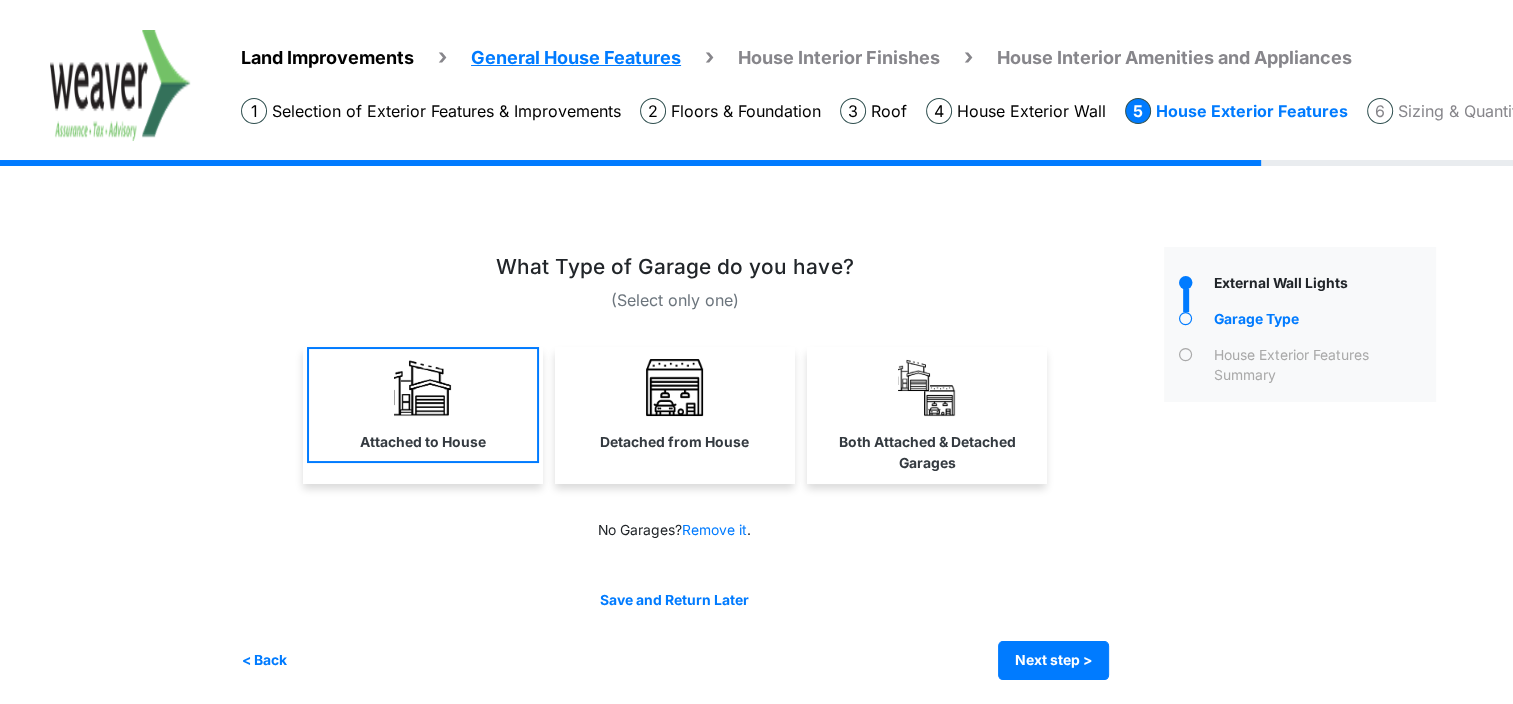 select on "*" 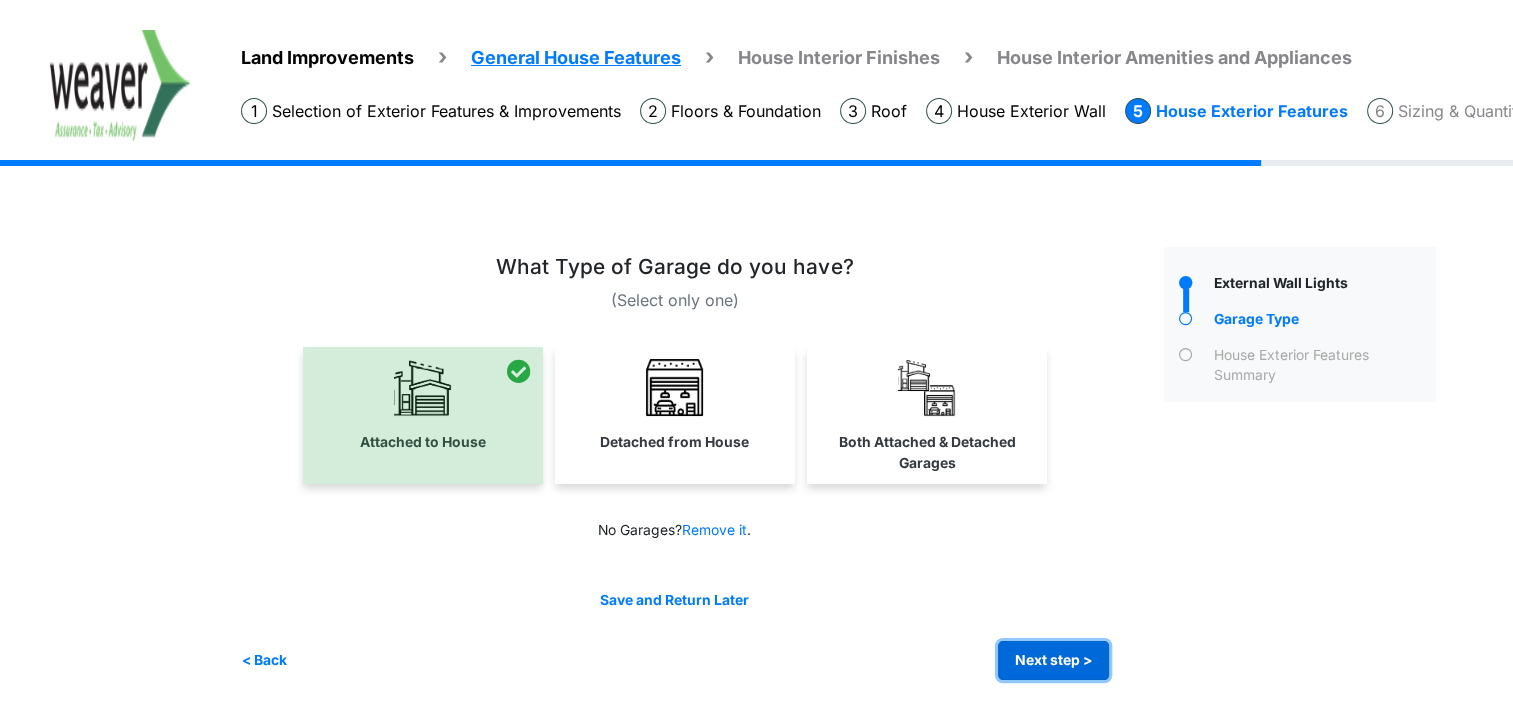 click on "Next step >" at bounding box center [1053, 660] 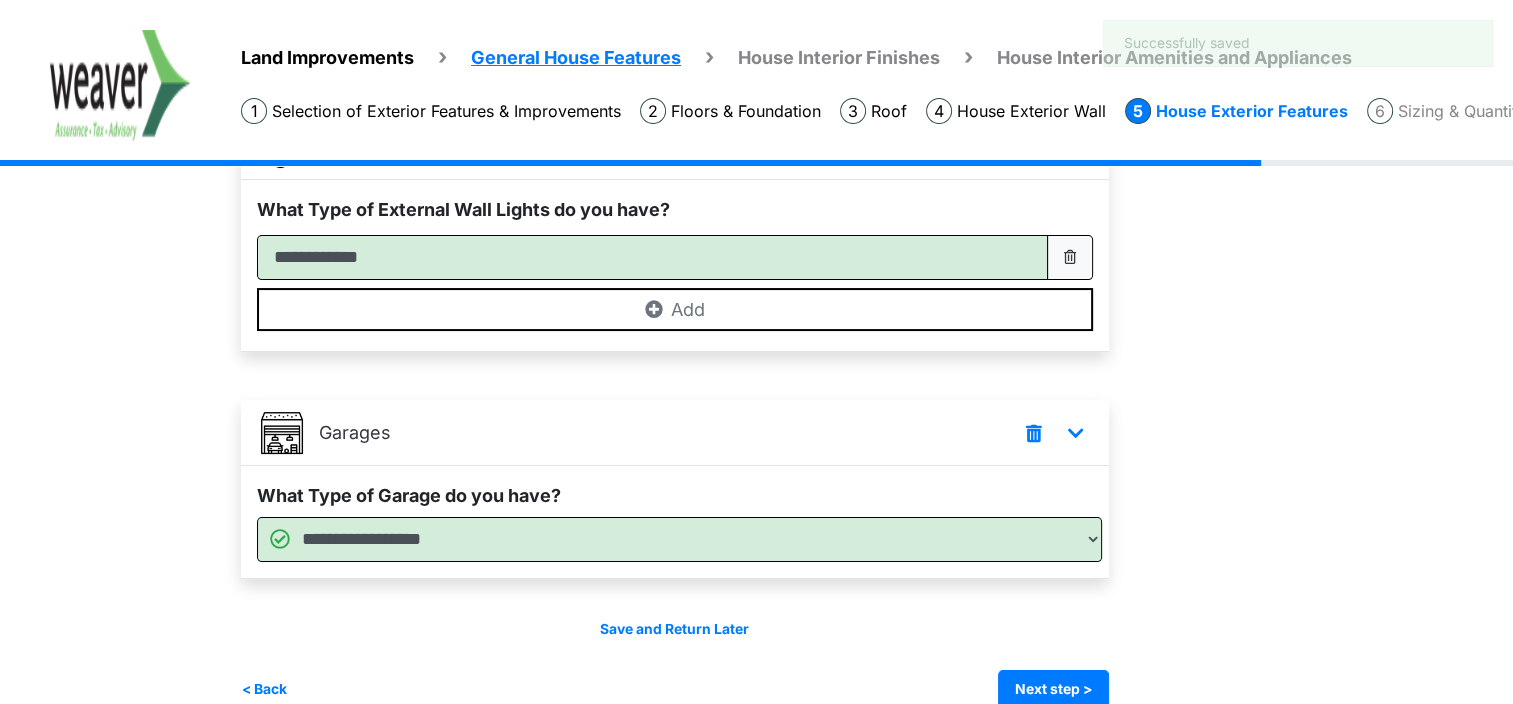 scroll, scrollTop: 272, scrollLeft: 0, axis: vertical 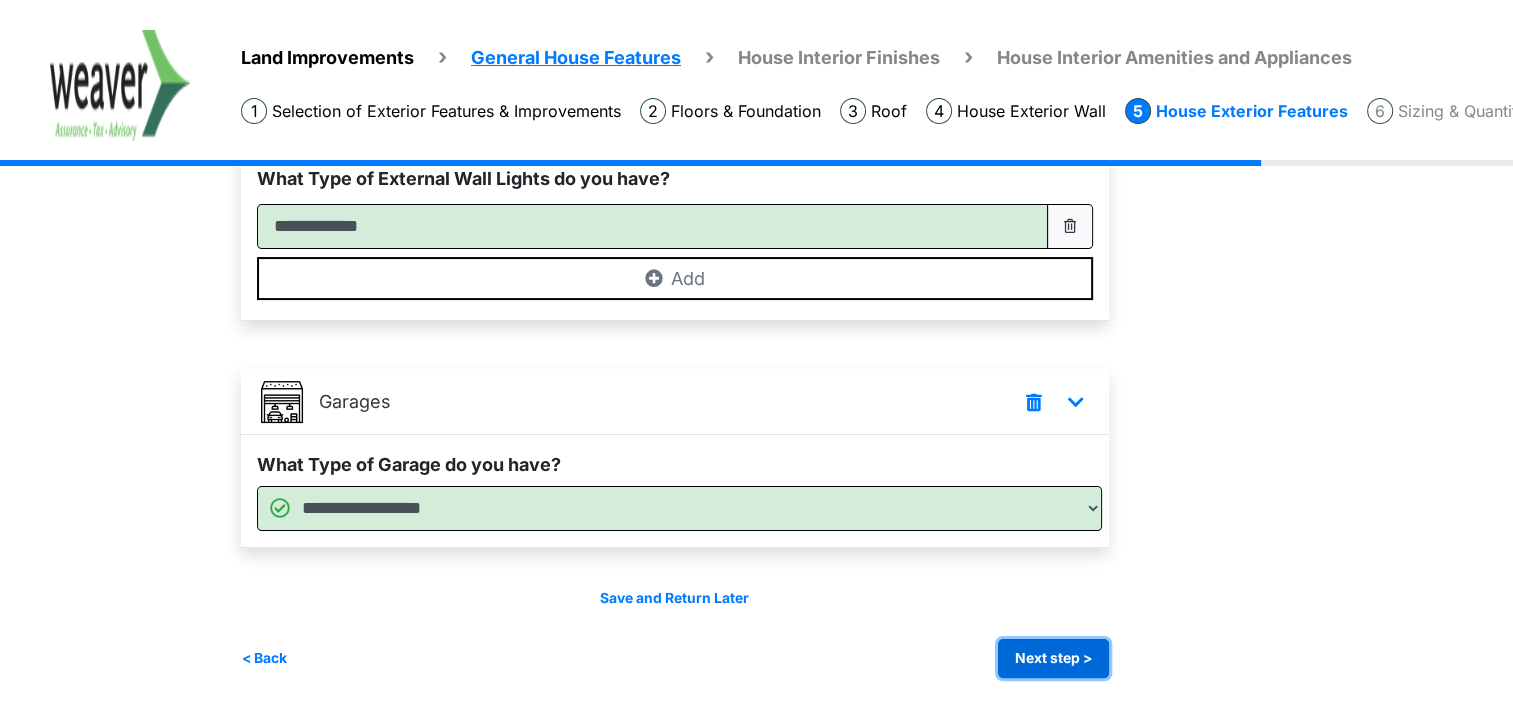 click on "Next step >" at bounding box center [1053, 658] 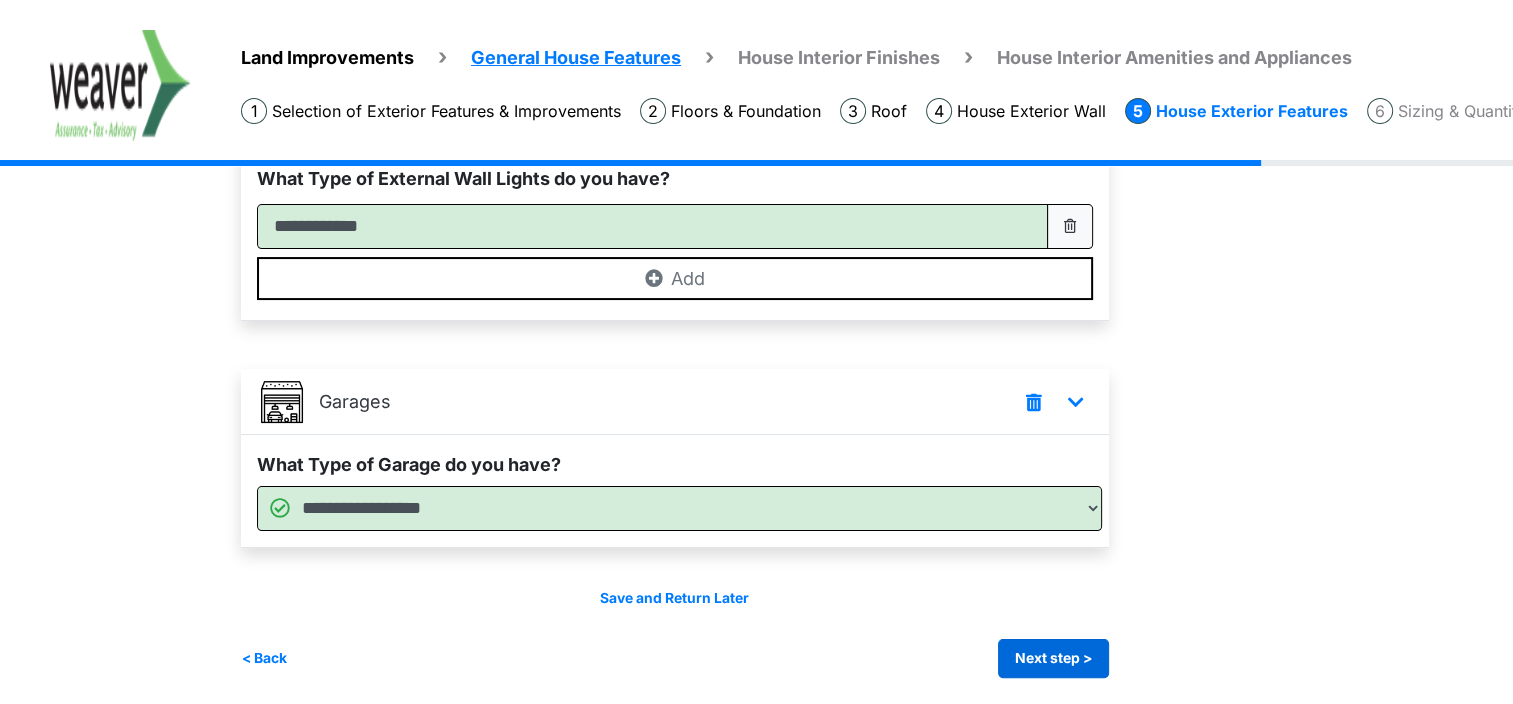 scroll, scrollTop: 0, scrollLeft: 0, axis: both 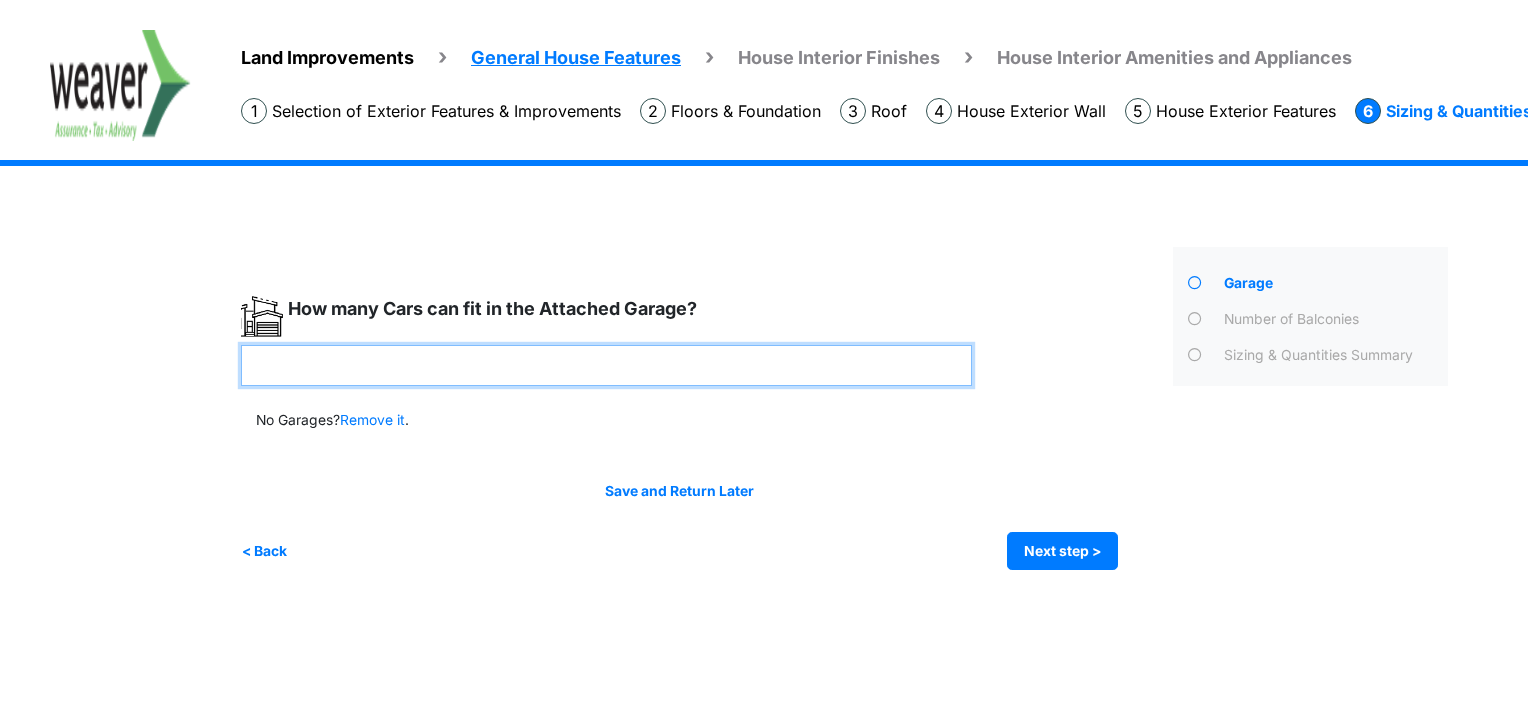click at bounding box center [606, 365] 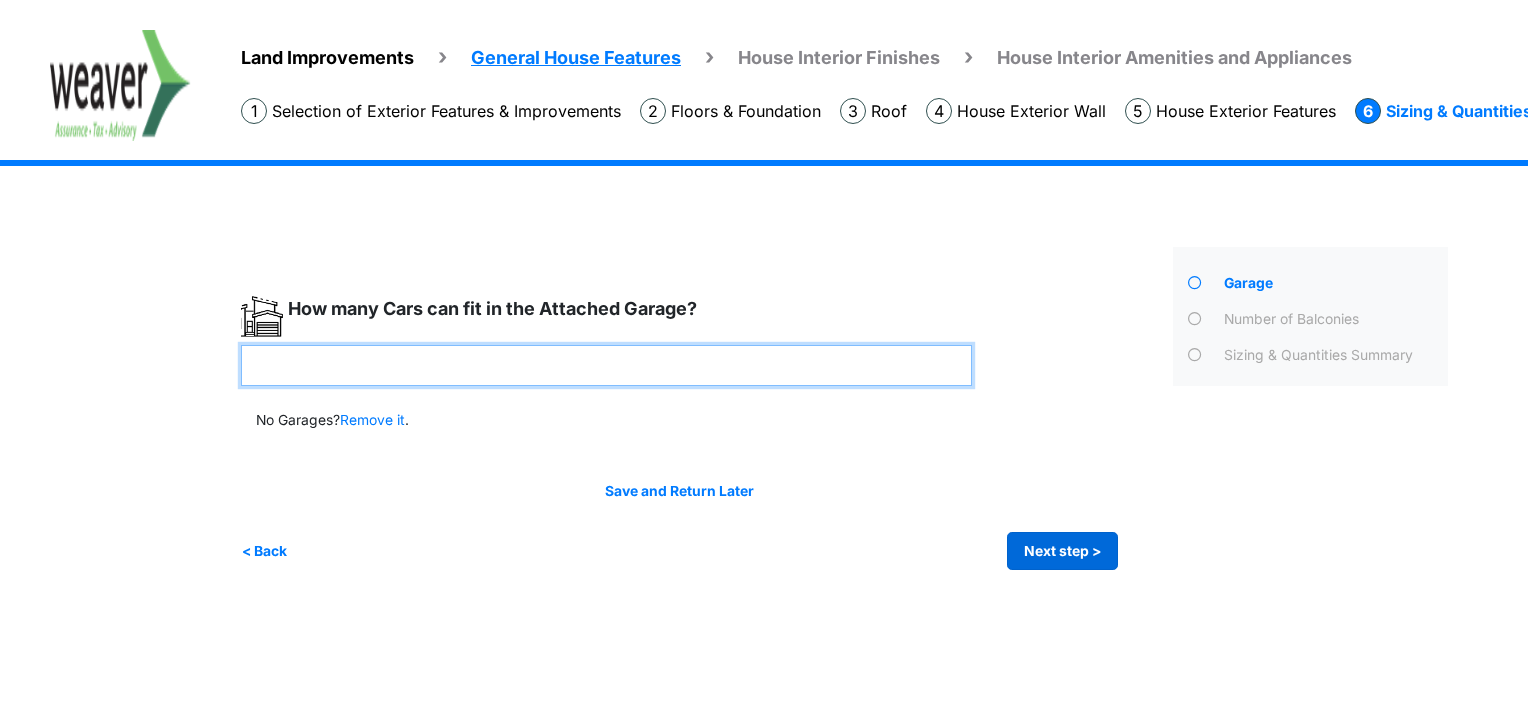 type on "*" 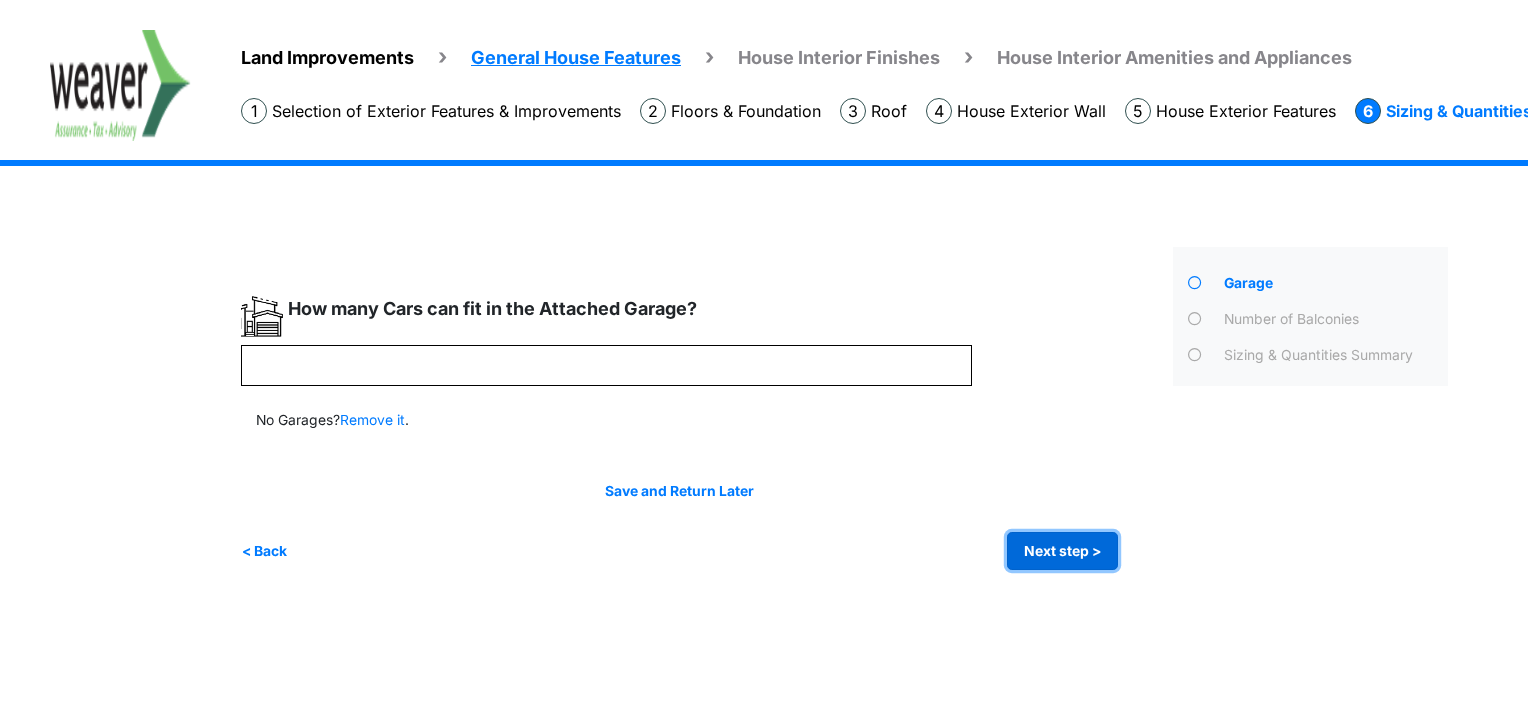 click on "Next step >" at bounding box center [1062, 551] 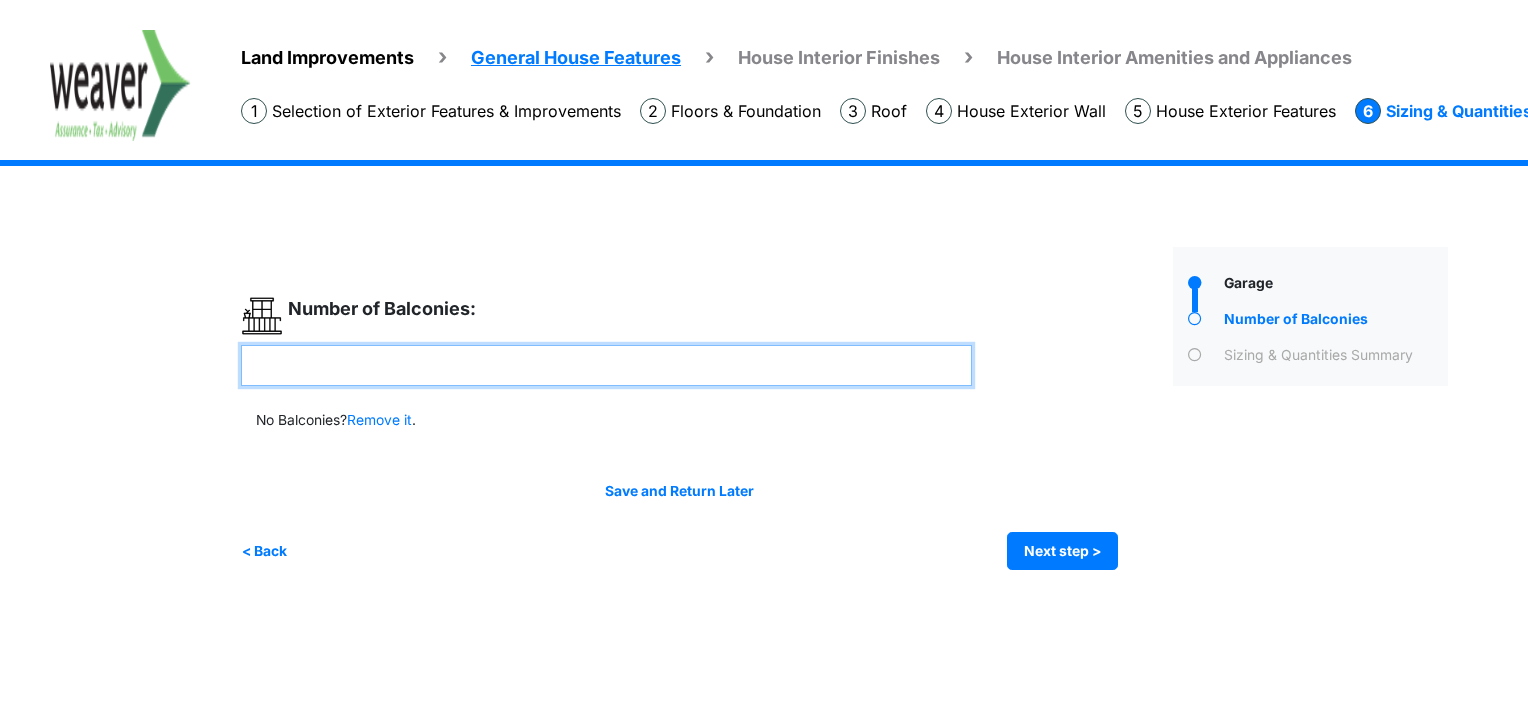 click at bounding box center [606, 365] 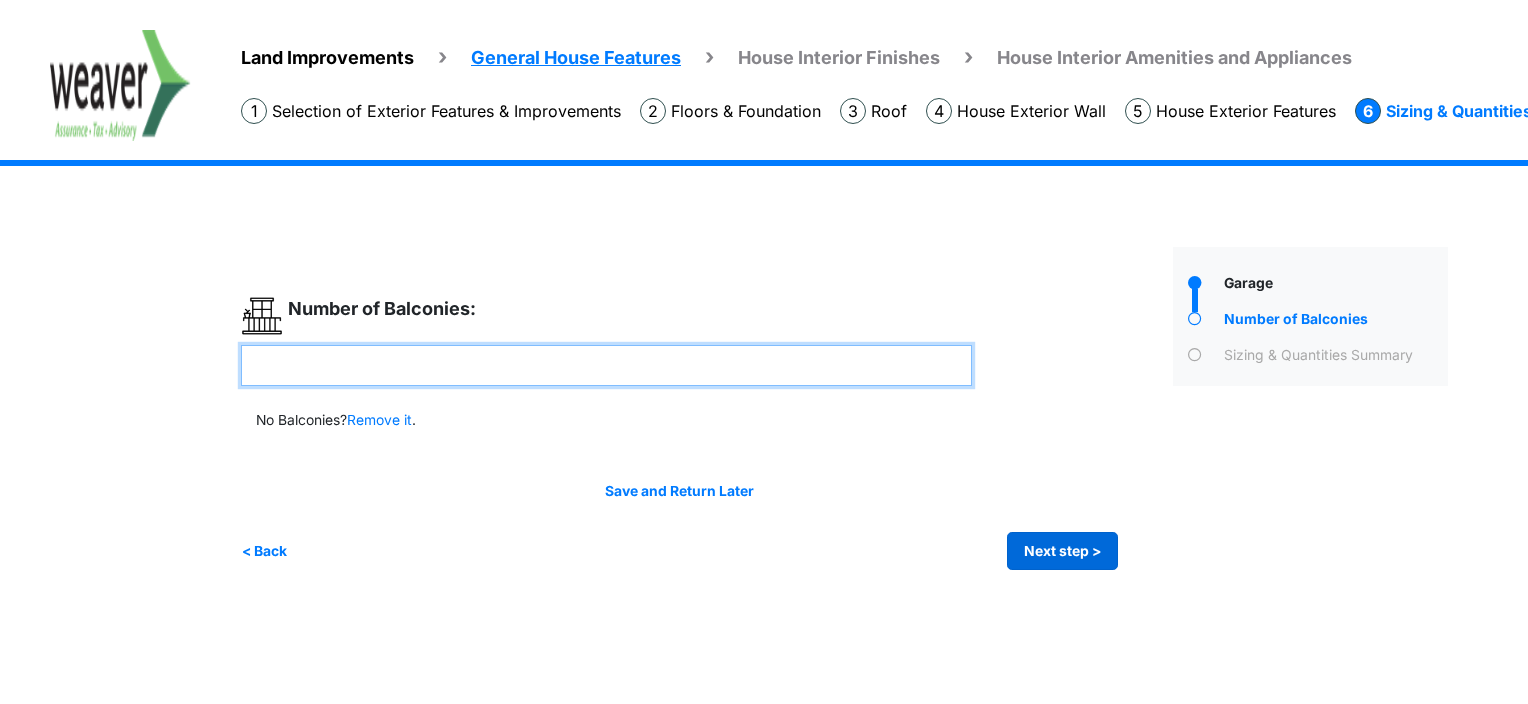 type on "*" 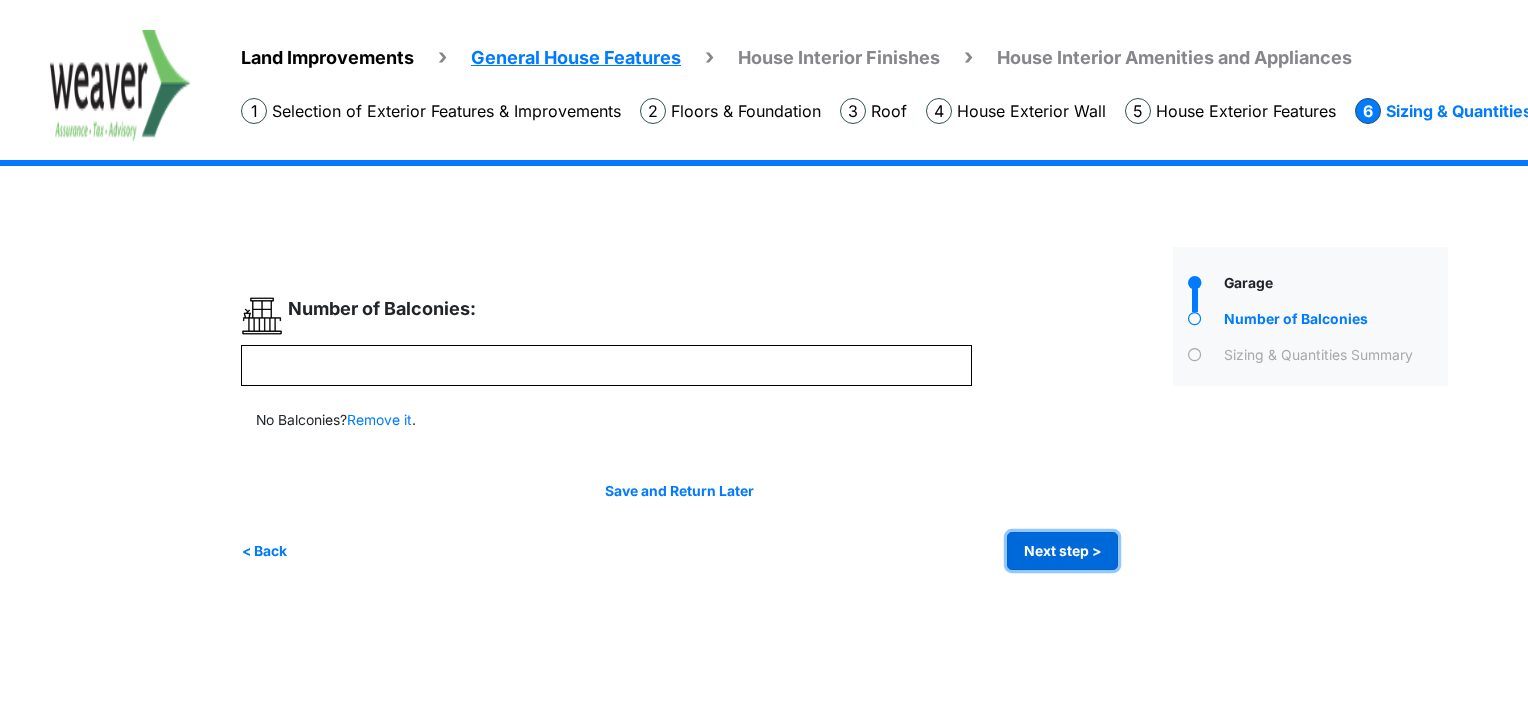 click on "Next step >" at bounding box center (1062, 551) 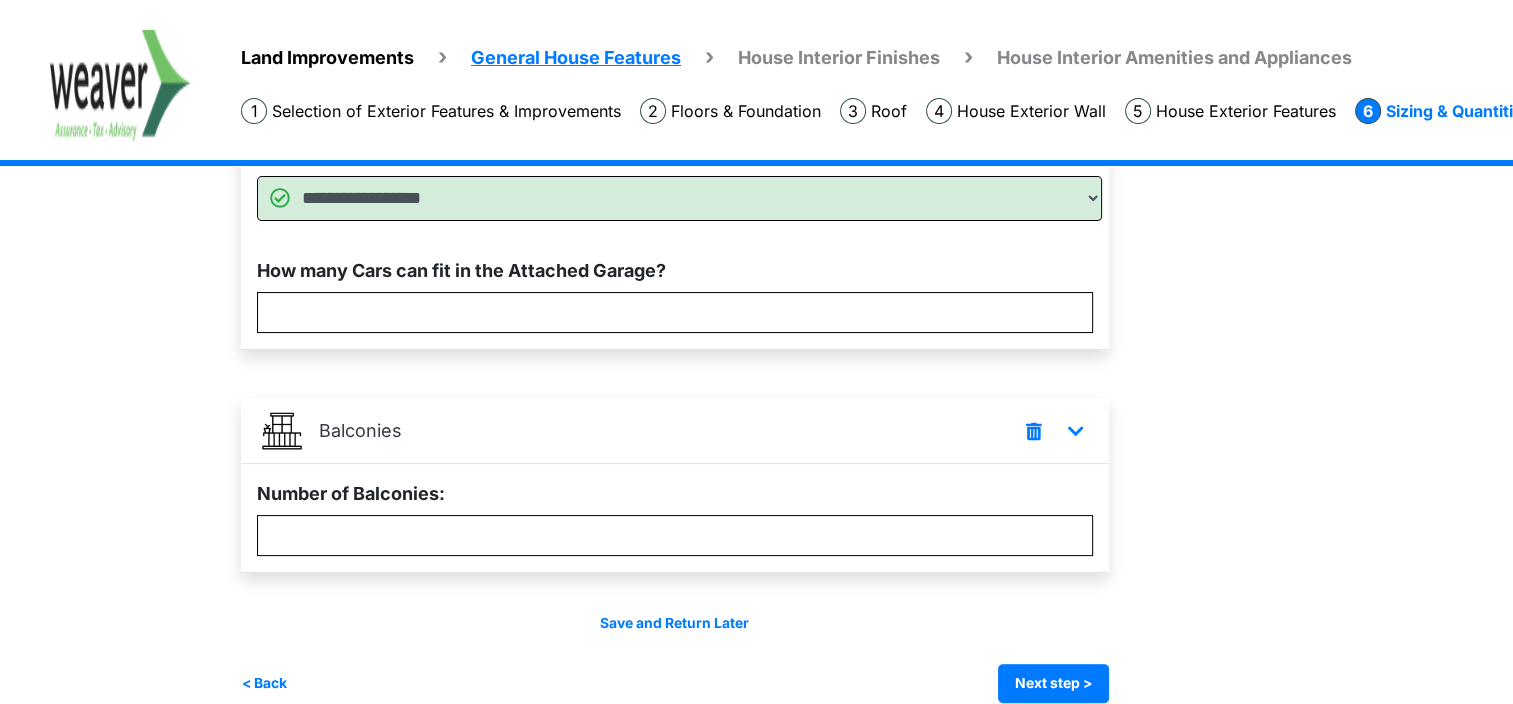 scroll, scrollTop: 327, scrollLeft: 0, axis: vertical 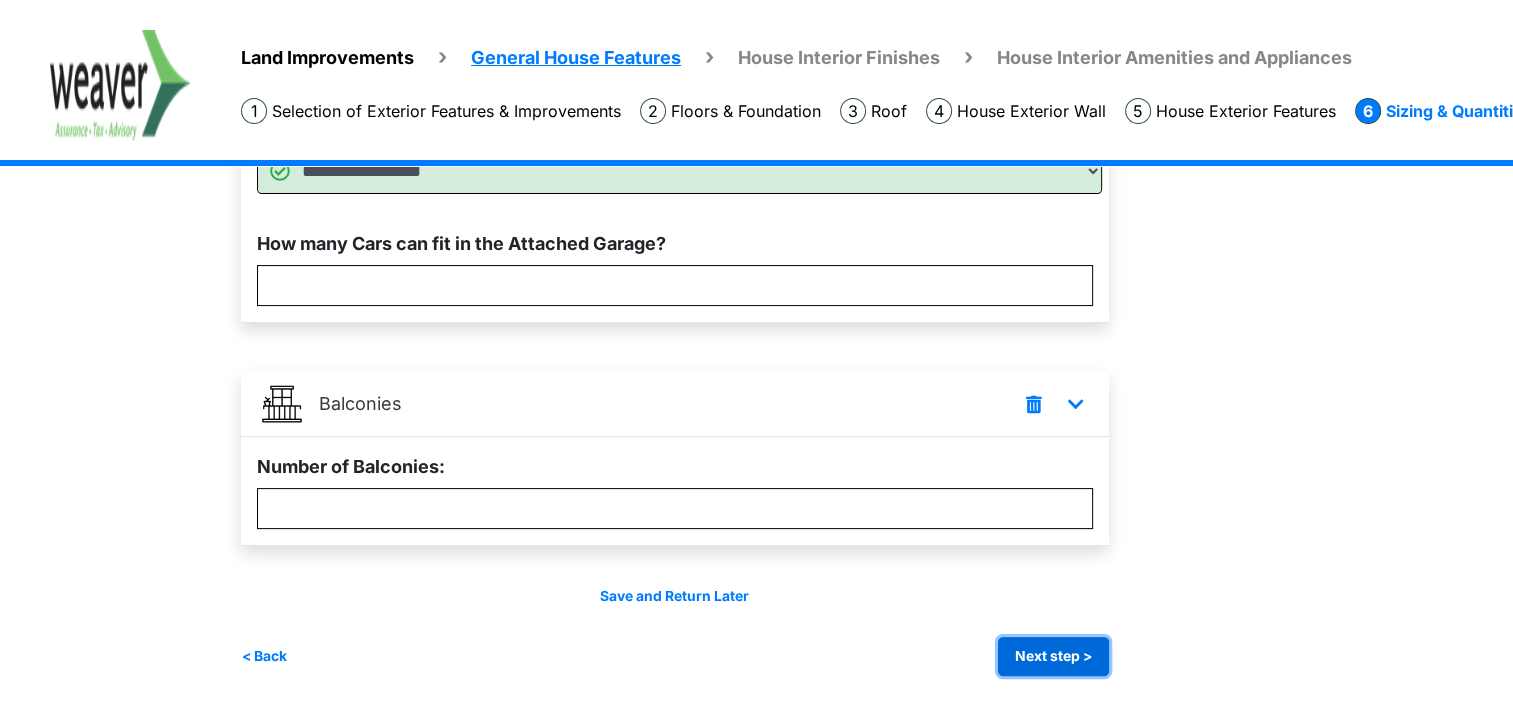 click on "Next step >" at bounding box center (1053, 656) 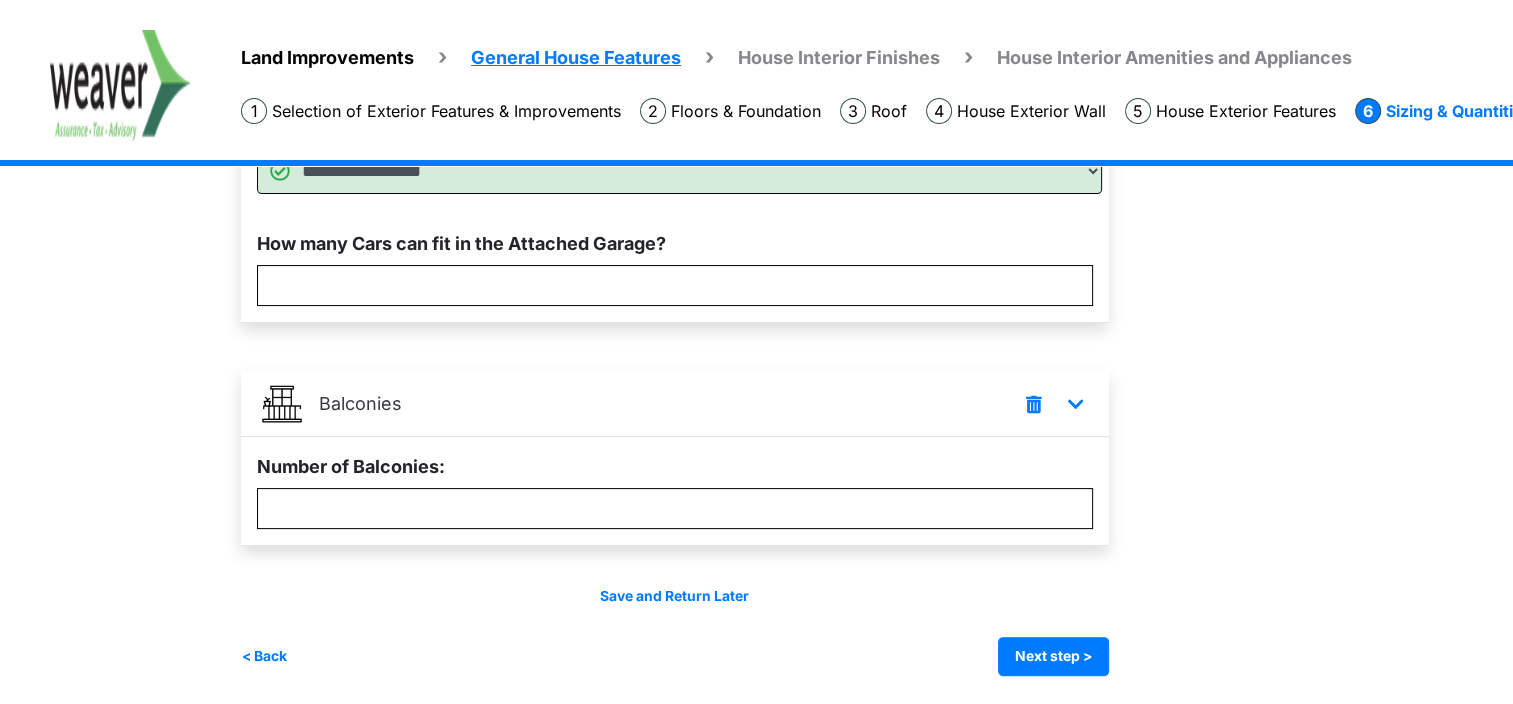 scroll, scrollTop: 0, scrollLeft: 0, axis: both 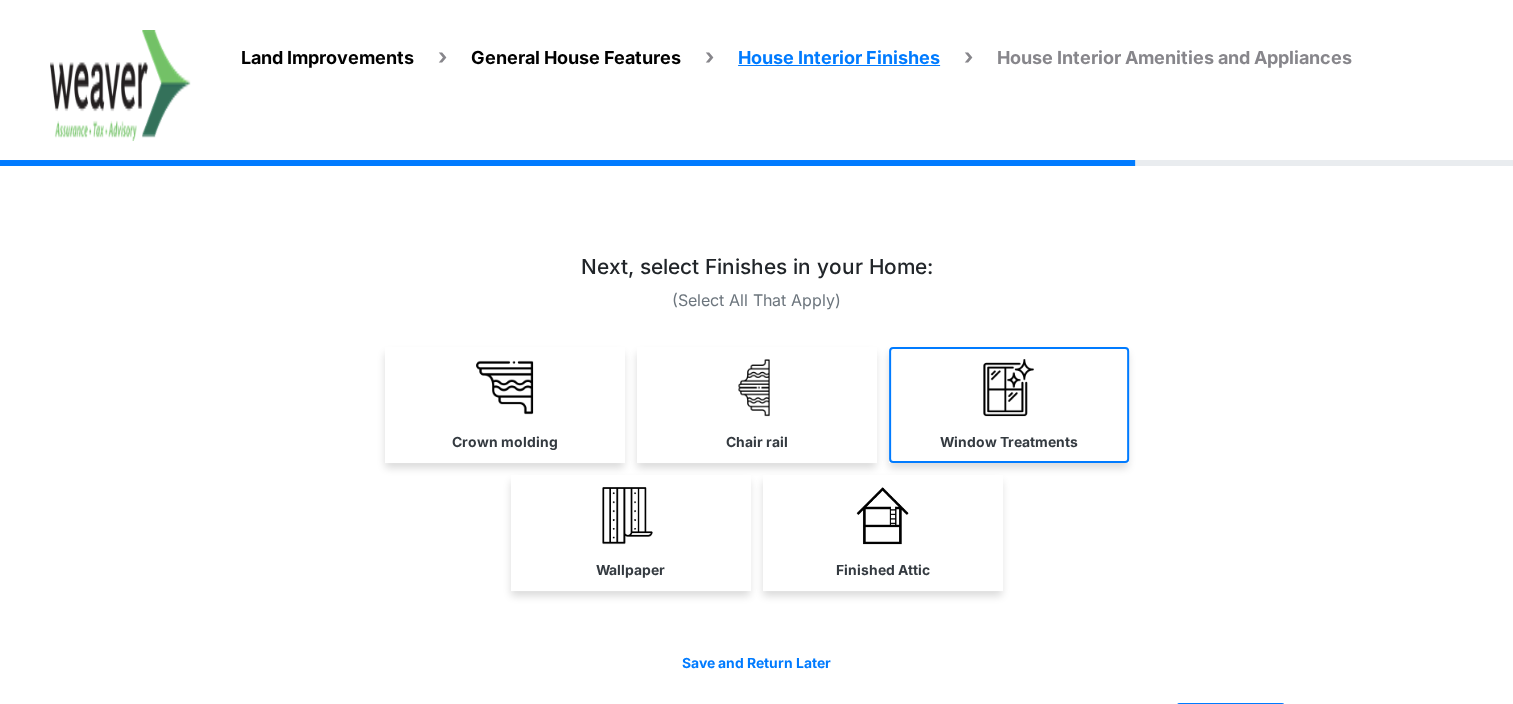 click on "Window Treatments" at bounding box center (1009, 405) 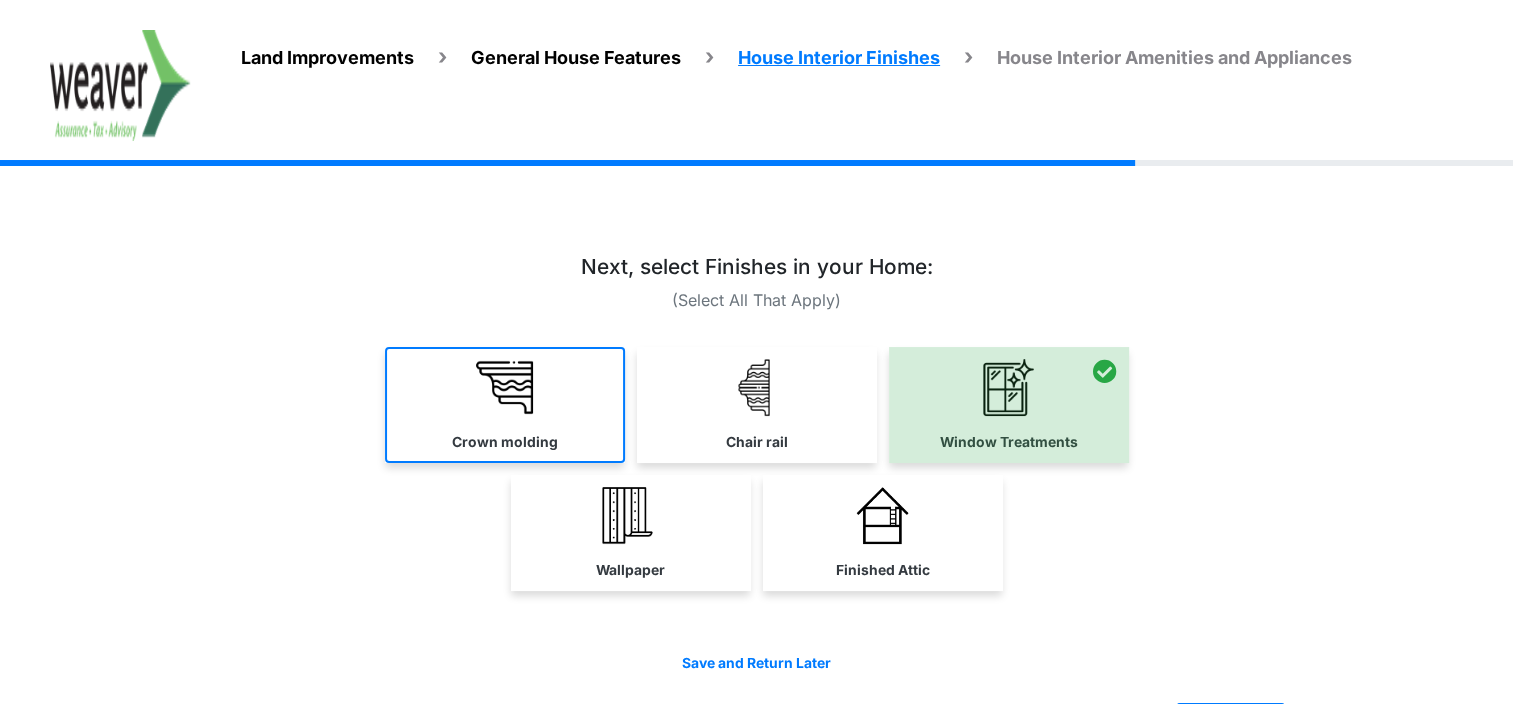 click at bounding box center (504, 387) 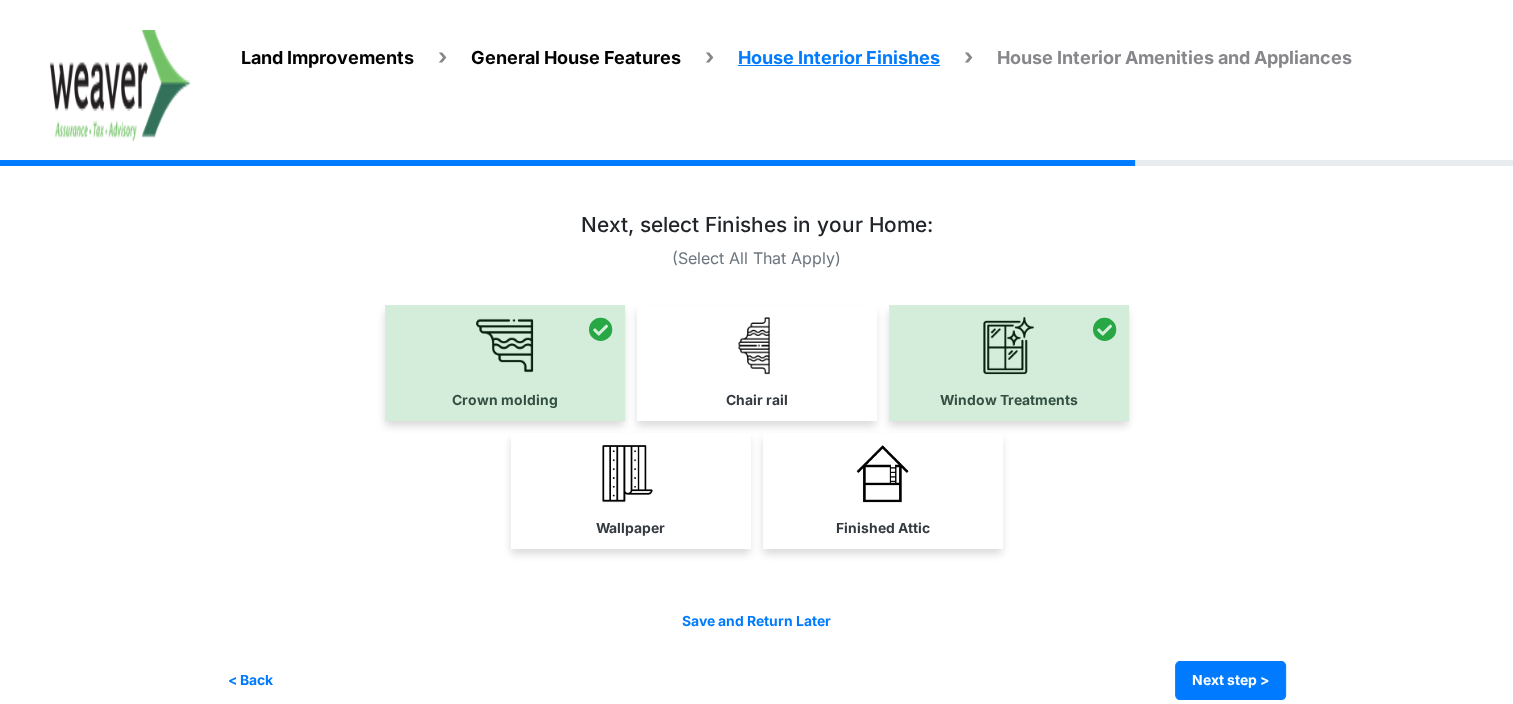 scroll, scrollTop: 65, scrollLeft: 0, axis: vertical 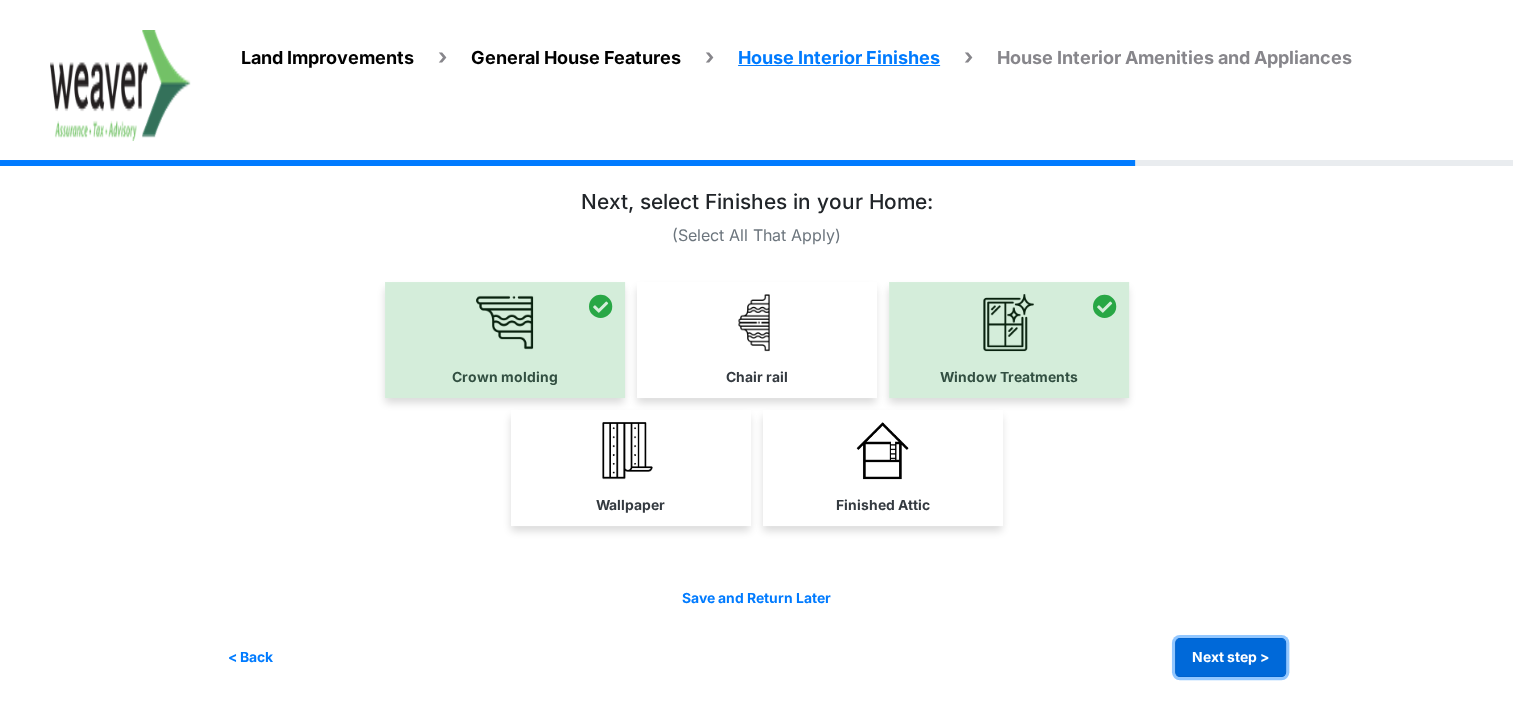 click on "Next step >" at bounding box center (1230, 657) 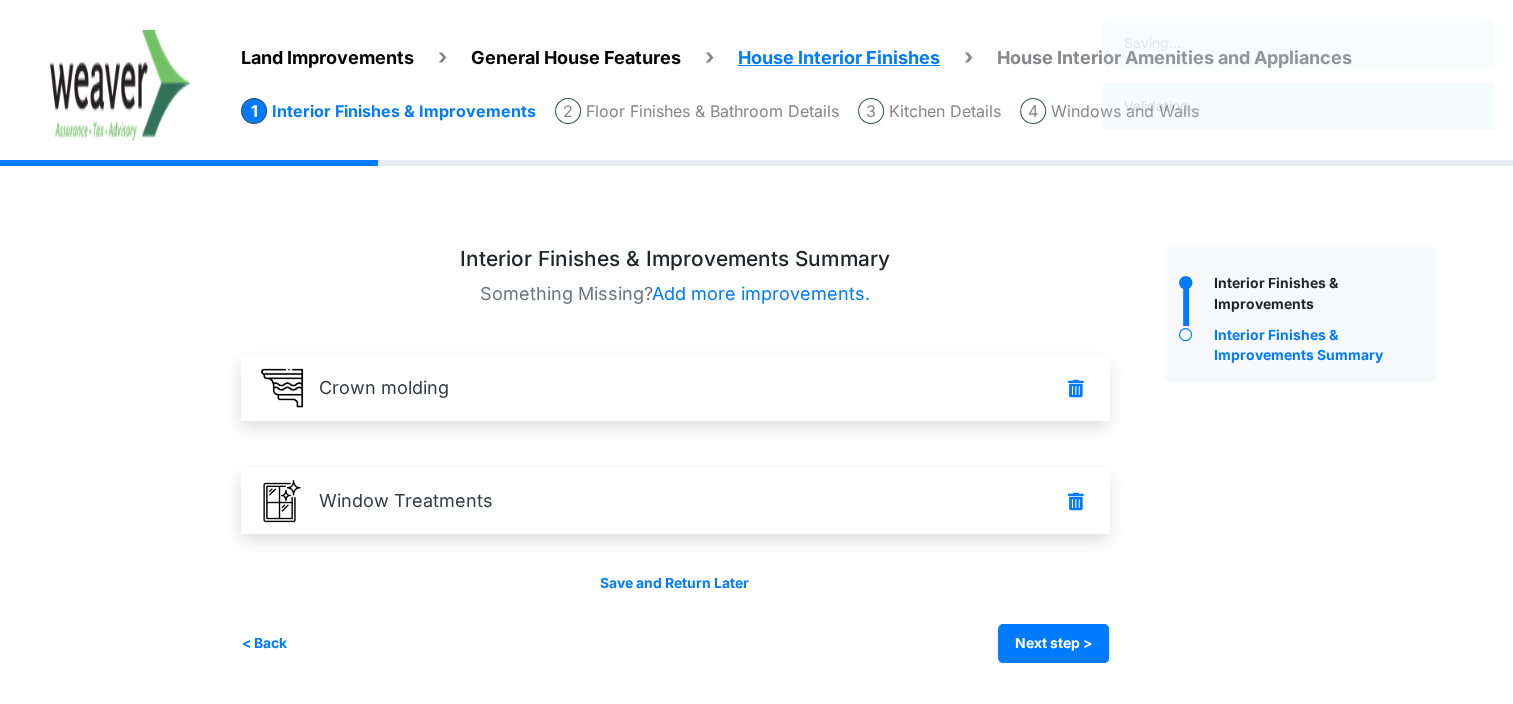 scroll, scrollTop: 0, scrollLeft: 0, axis: both 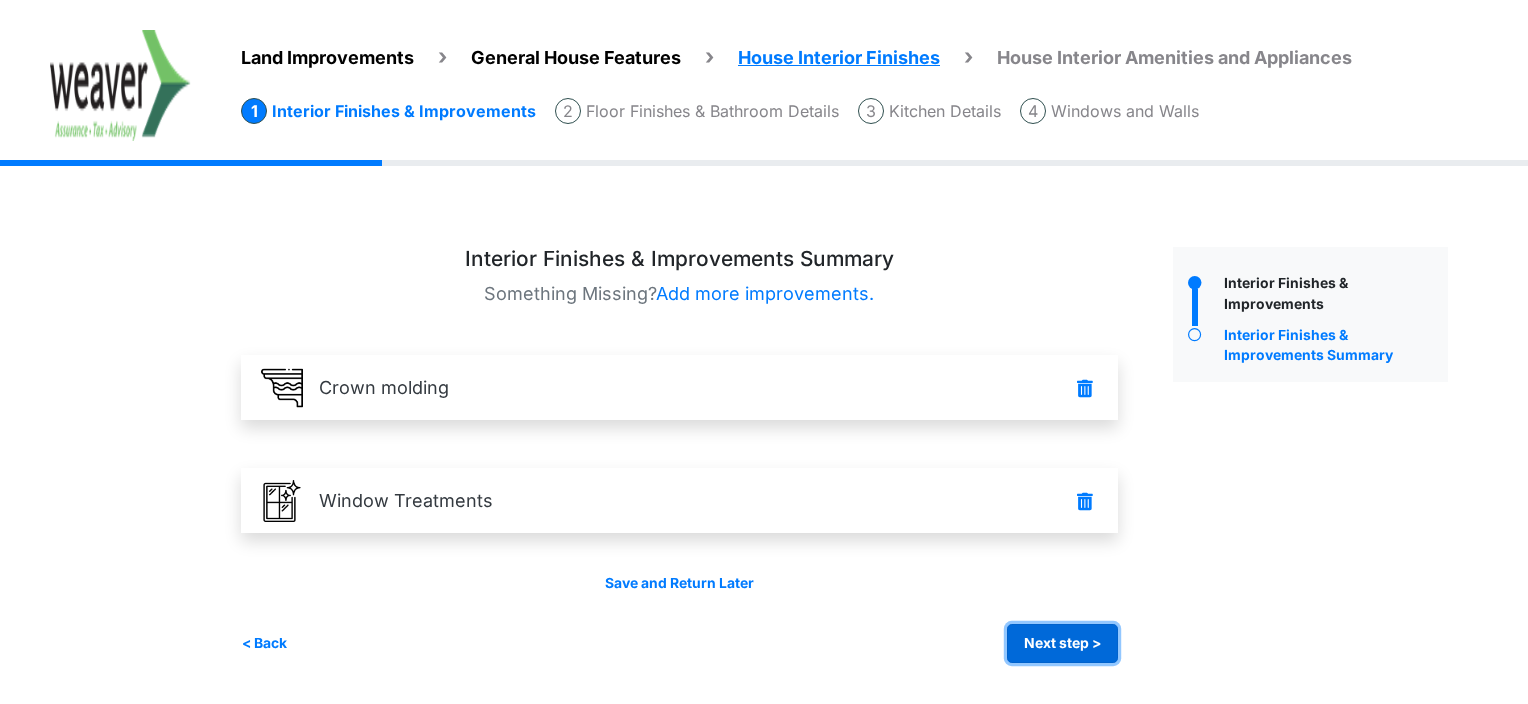 click on "Next step >" at bounding box center (1062, 643) 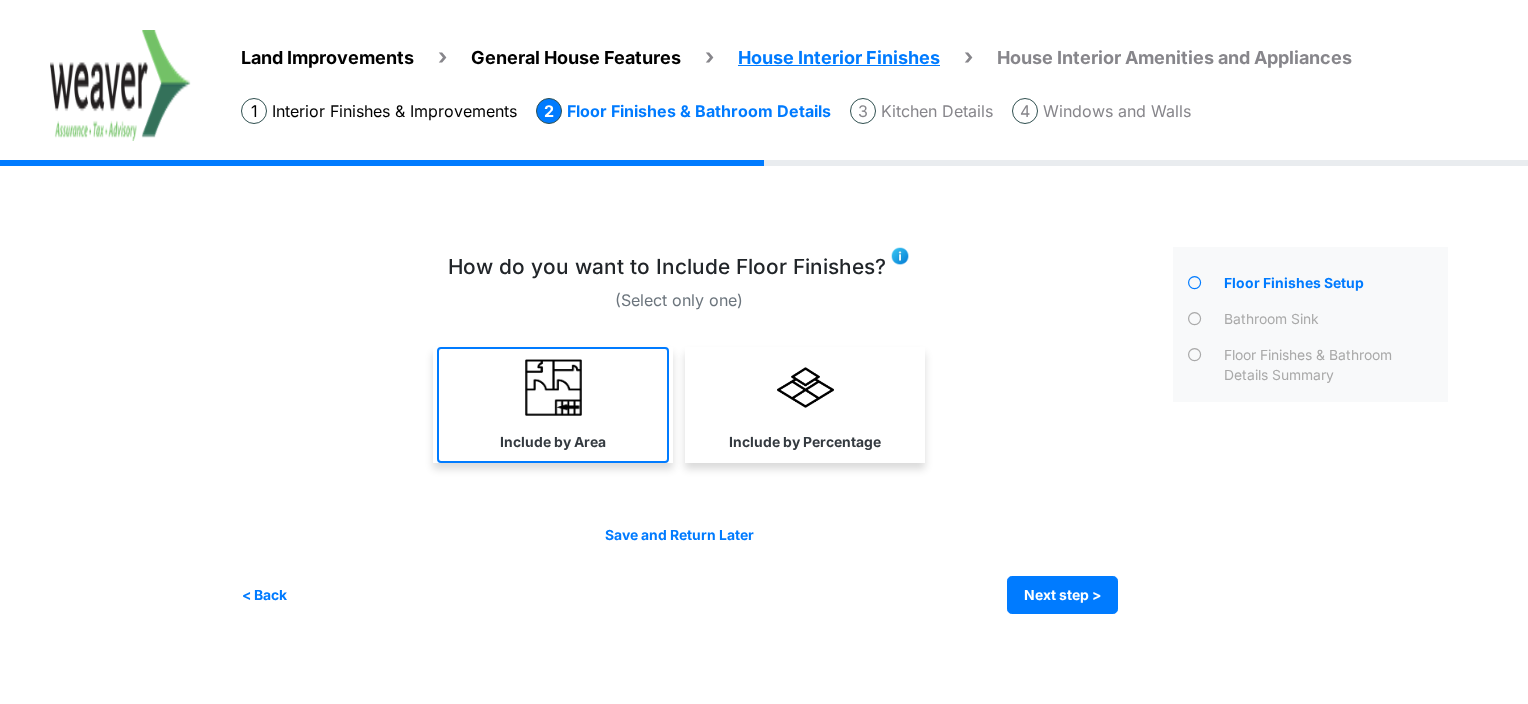 click on "Include by Area" at bounding box center [553, 405] 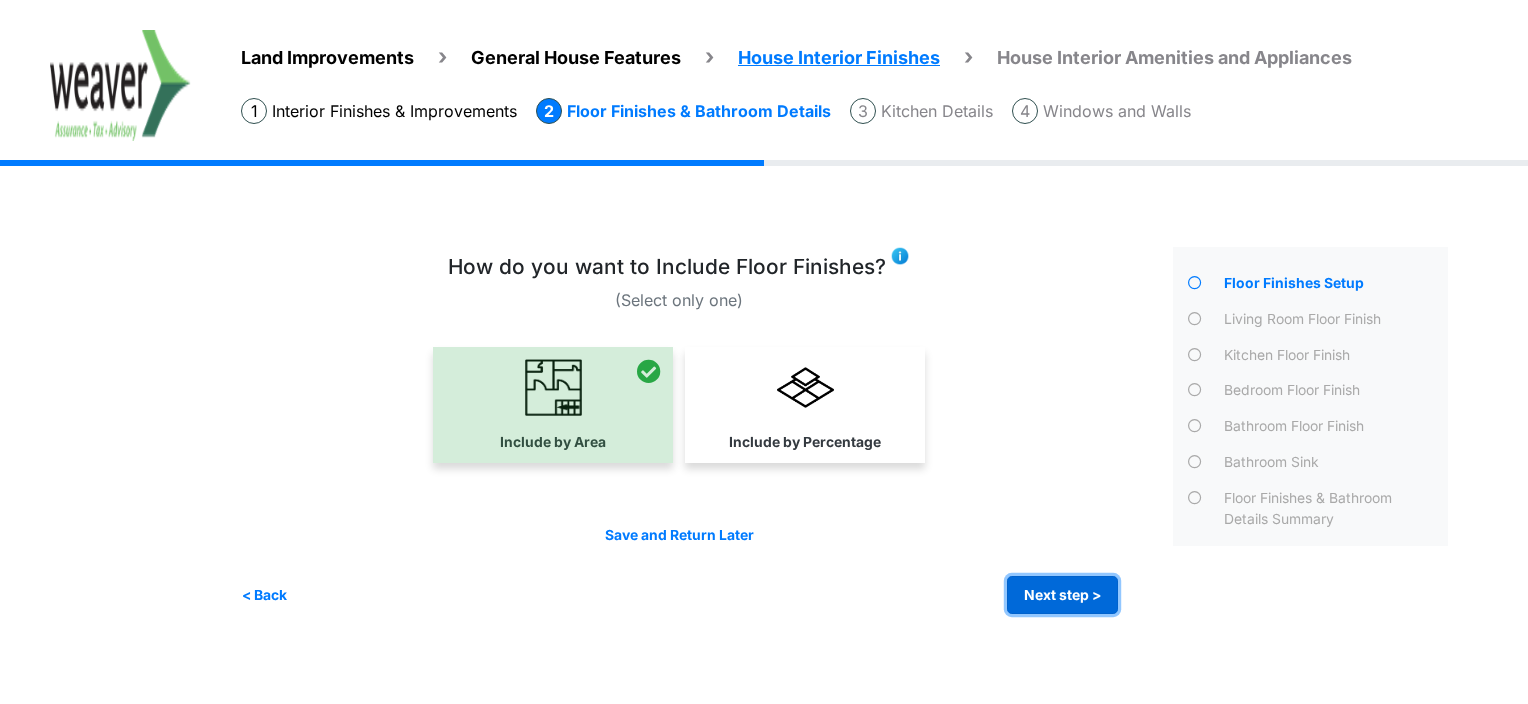 click on "Next step >" at bounding box center (1062, 595) 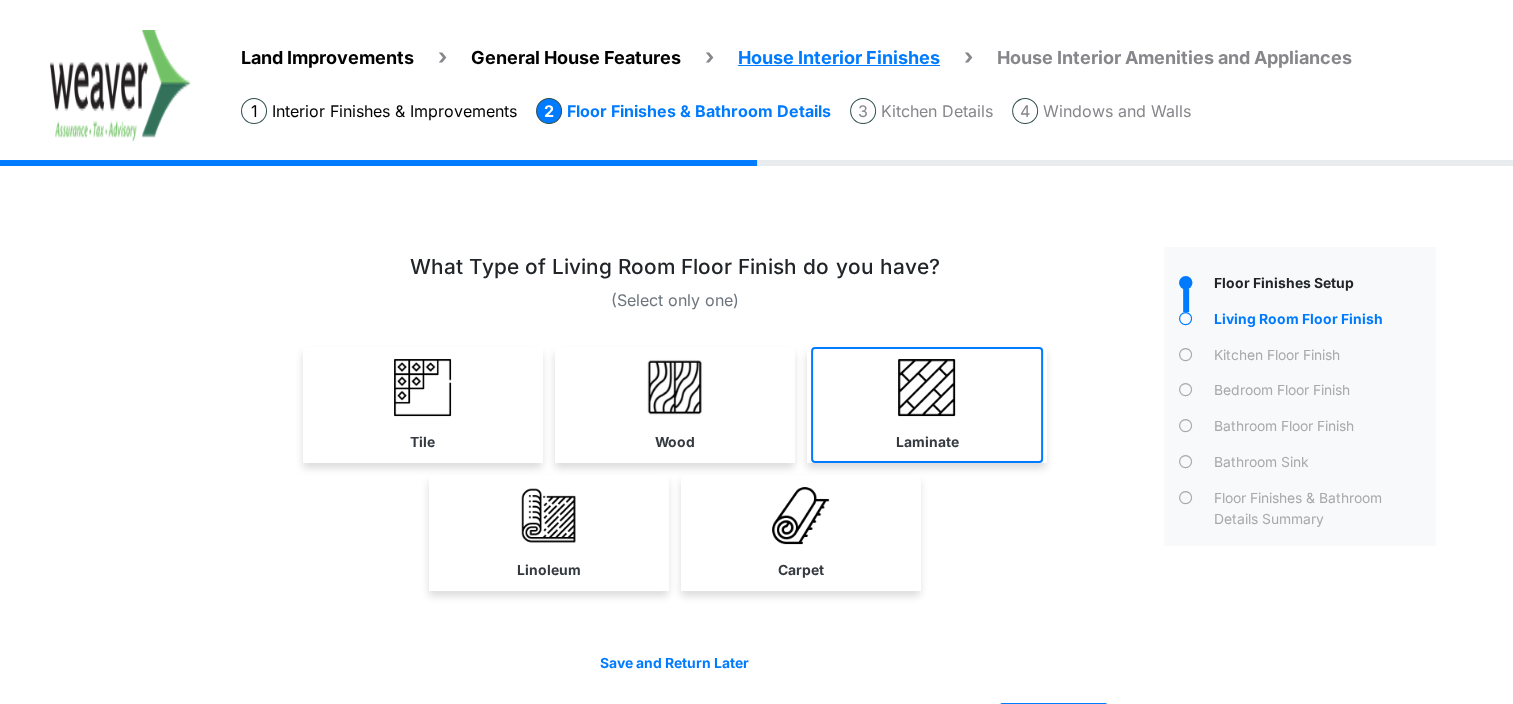 click at bounding box center [926, 387] 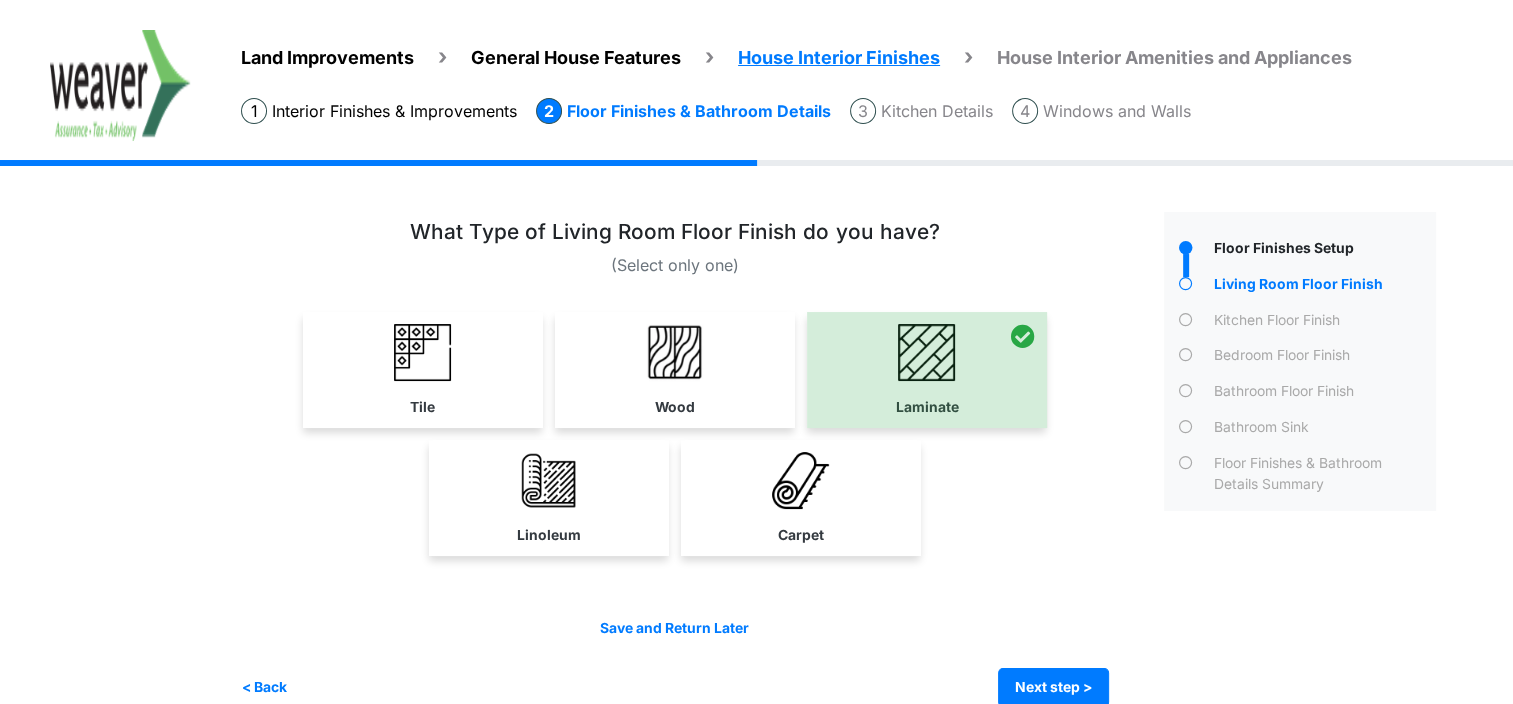 scroll, scrollTop: 65, scrollLeft: 0, axis: vertical 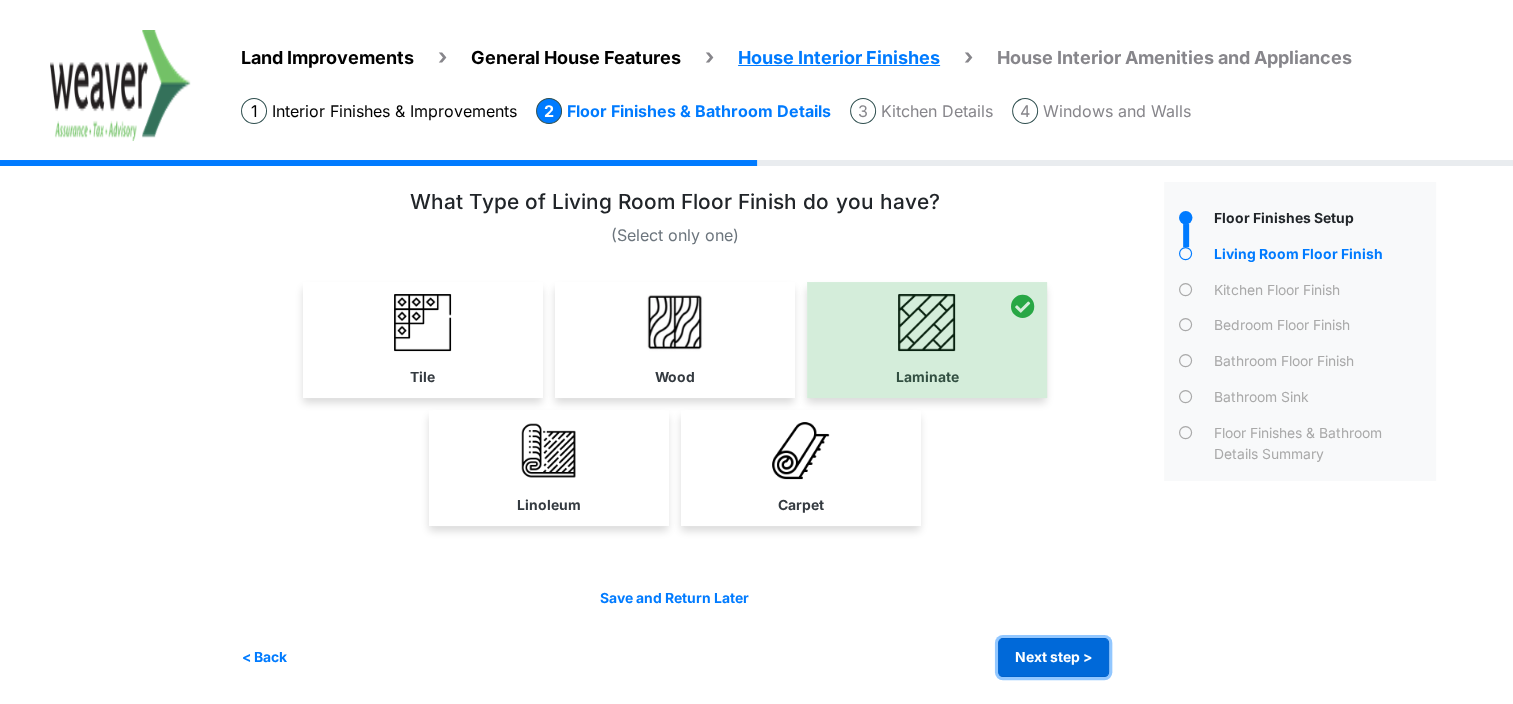 click on "Next step >" at bounding box center [1053, 657] 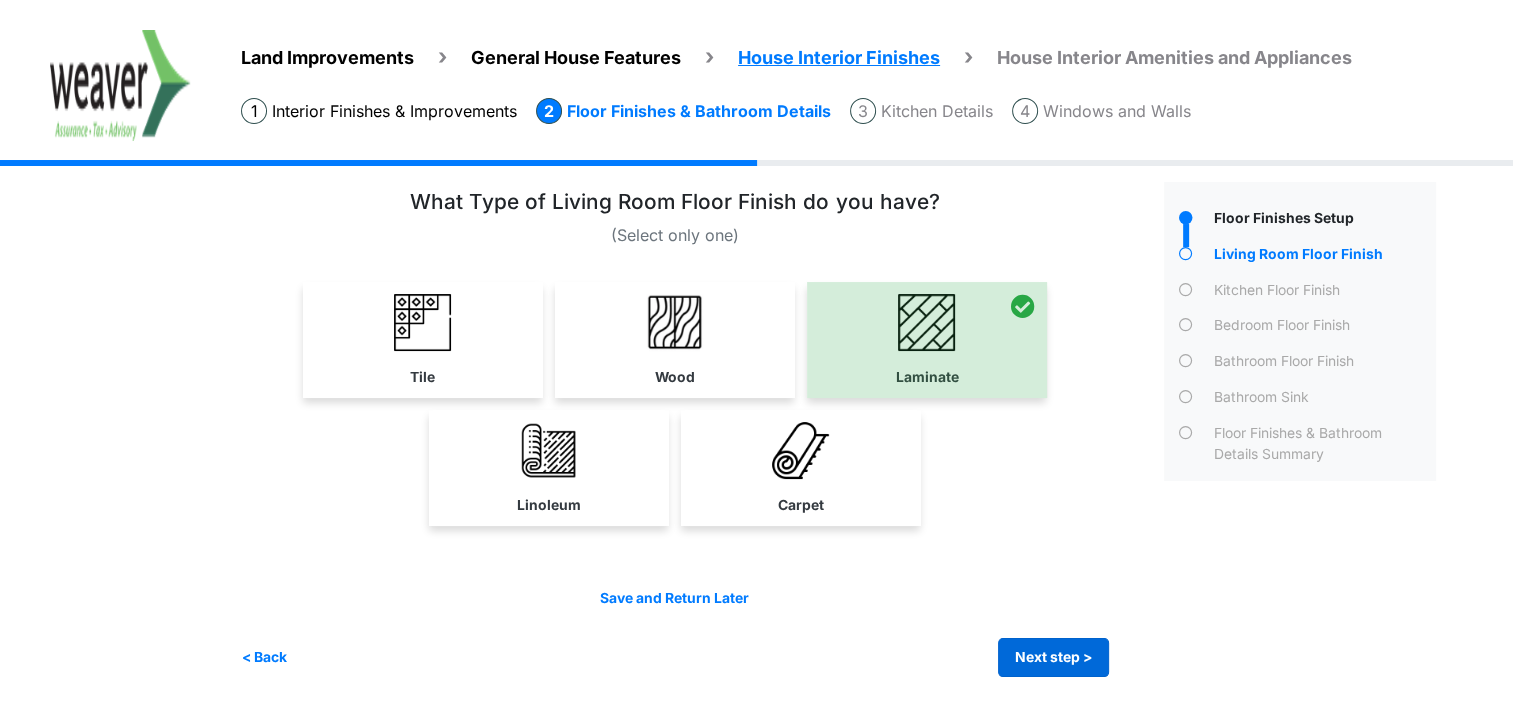 scroll, scrollTop: 0, scrollLeft: 0, axis: both 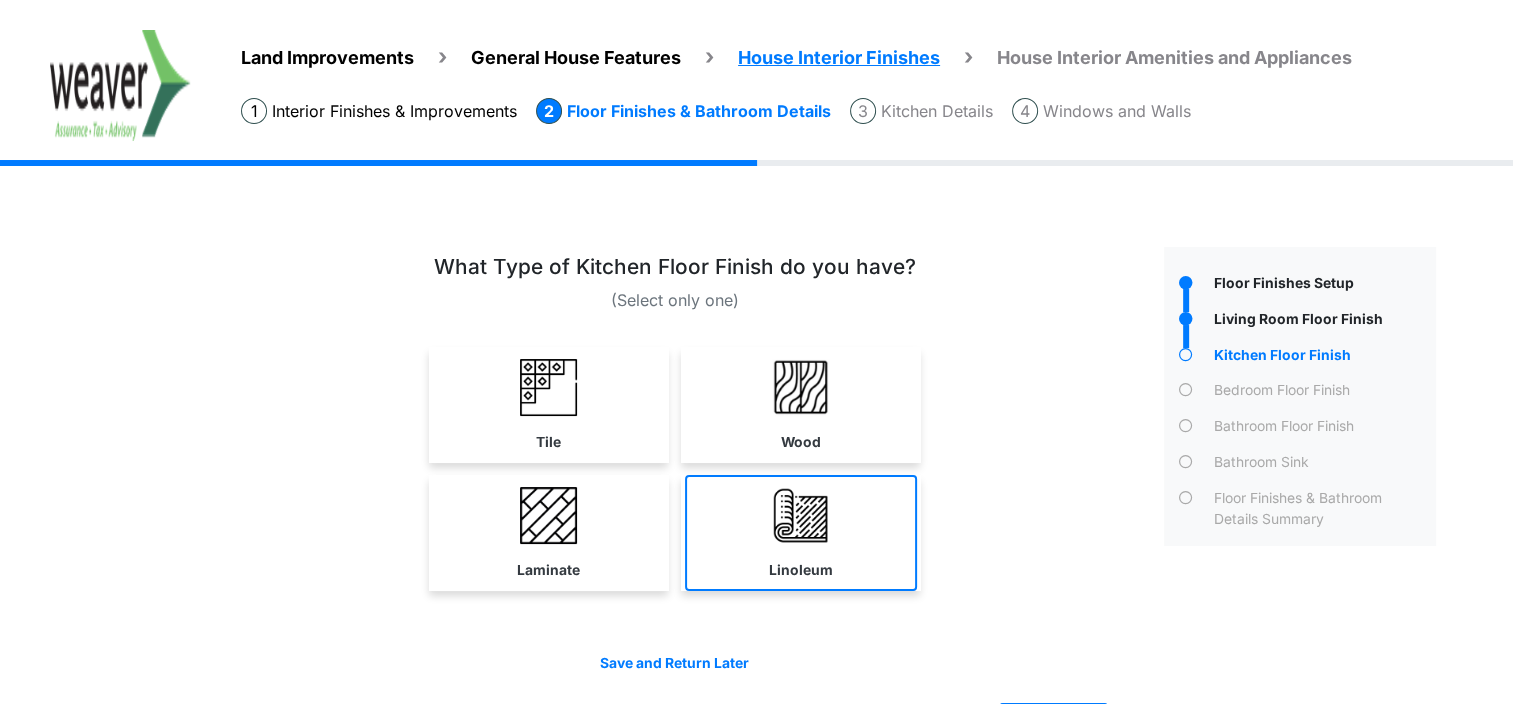 click at bounding box center (800, 515) 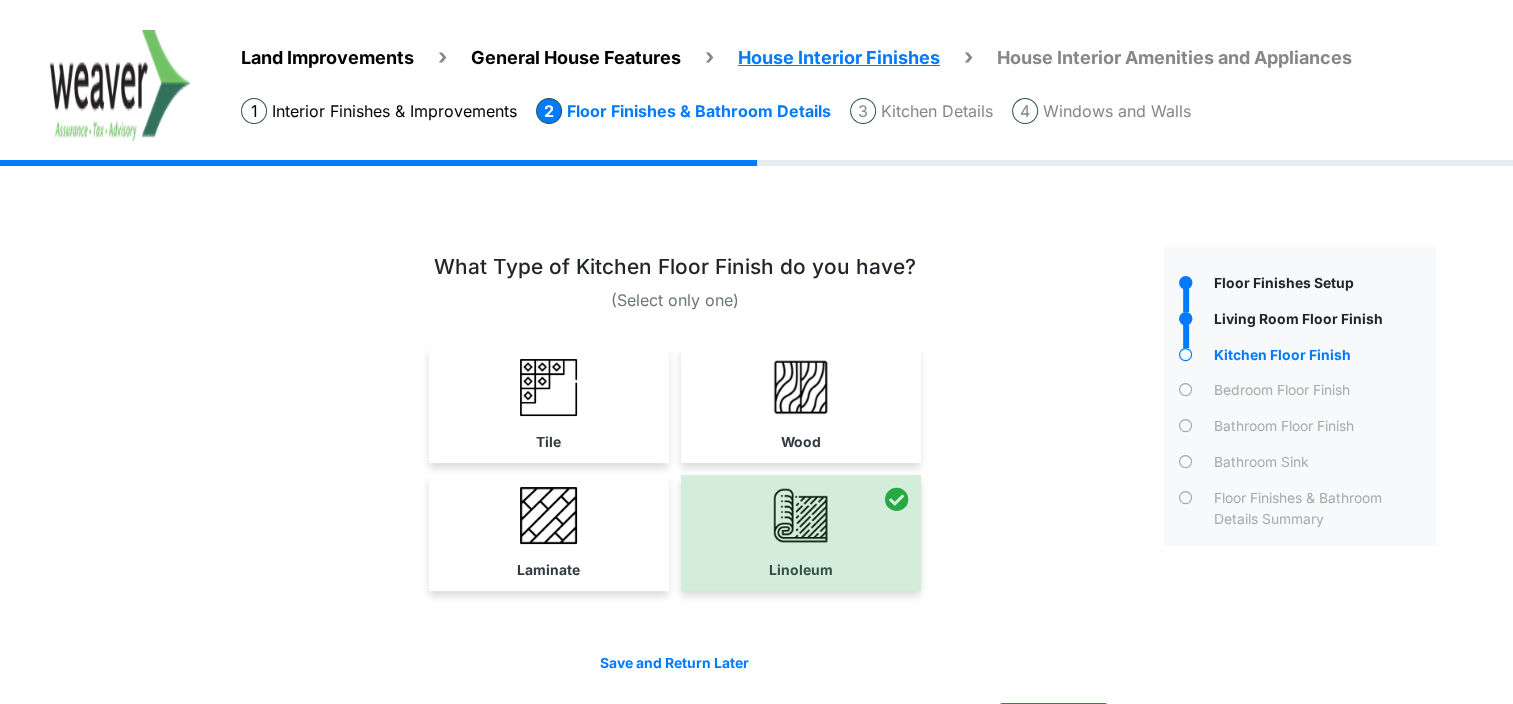 drag, startPoint x: 573, startPoint y: 536, endPoint x: 627, endPoint y: 539, distance: 54.08327 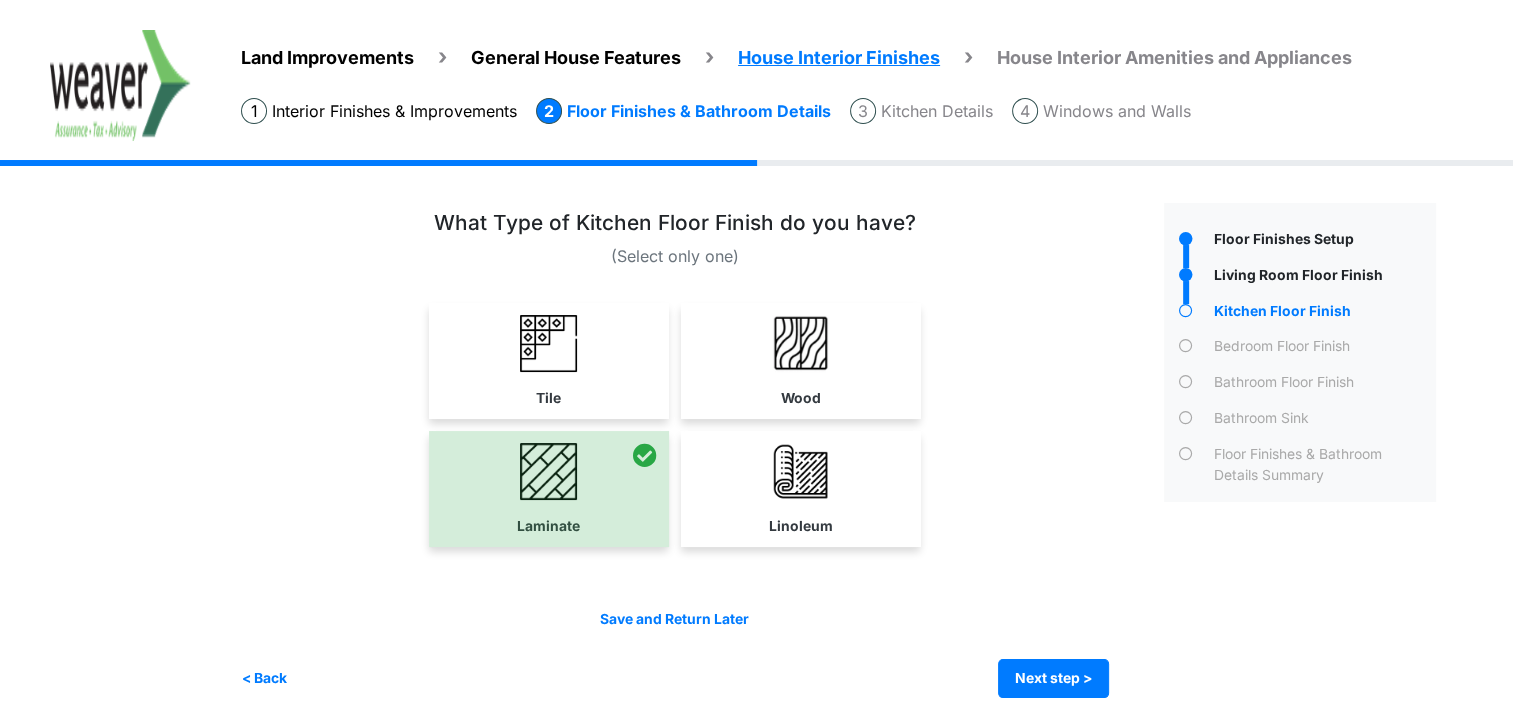 scroll, scrollTop: 65, scrollLeft: 0, axis: vertical 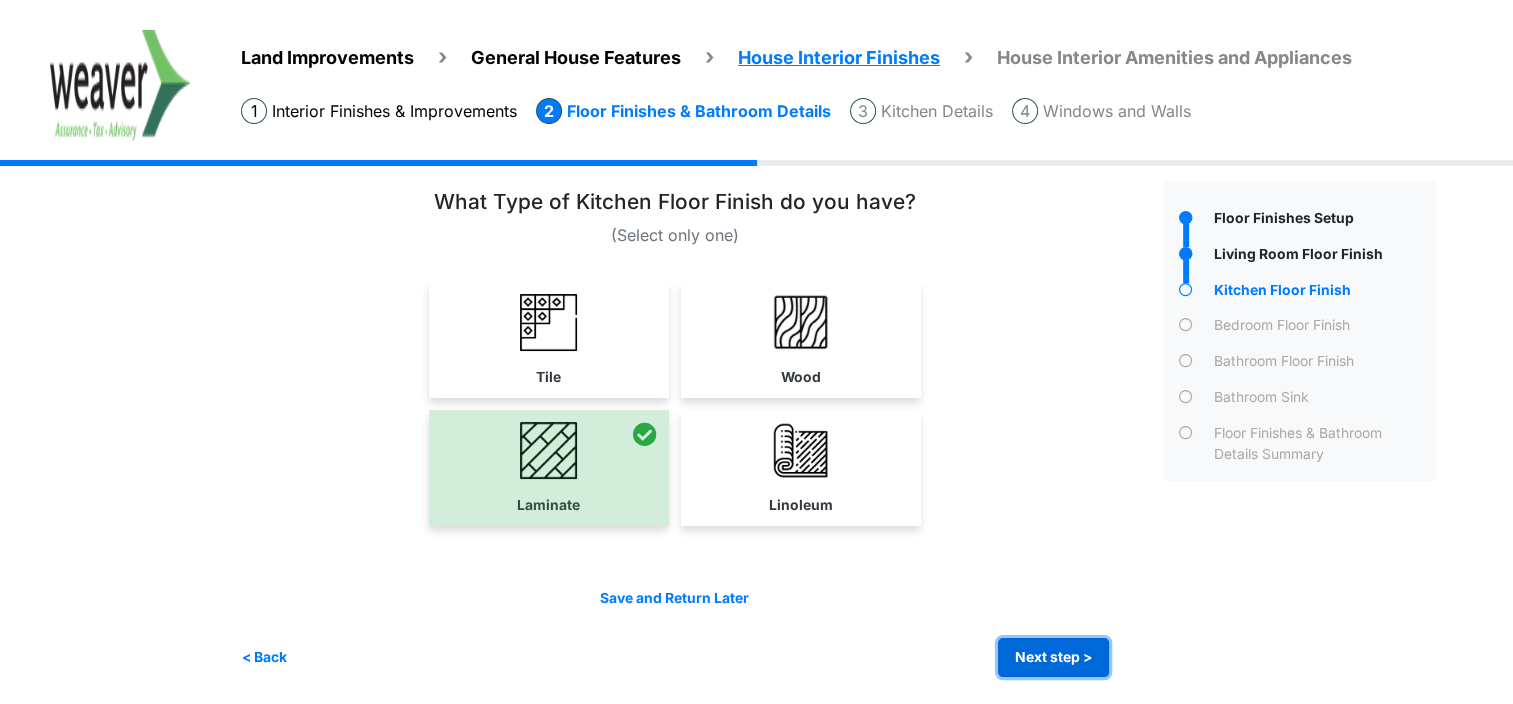 click on "Next step >" at bounding box center [1053, 657] 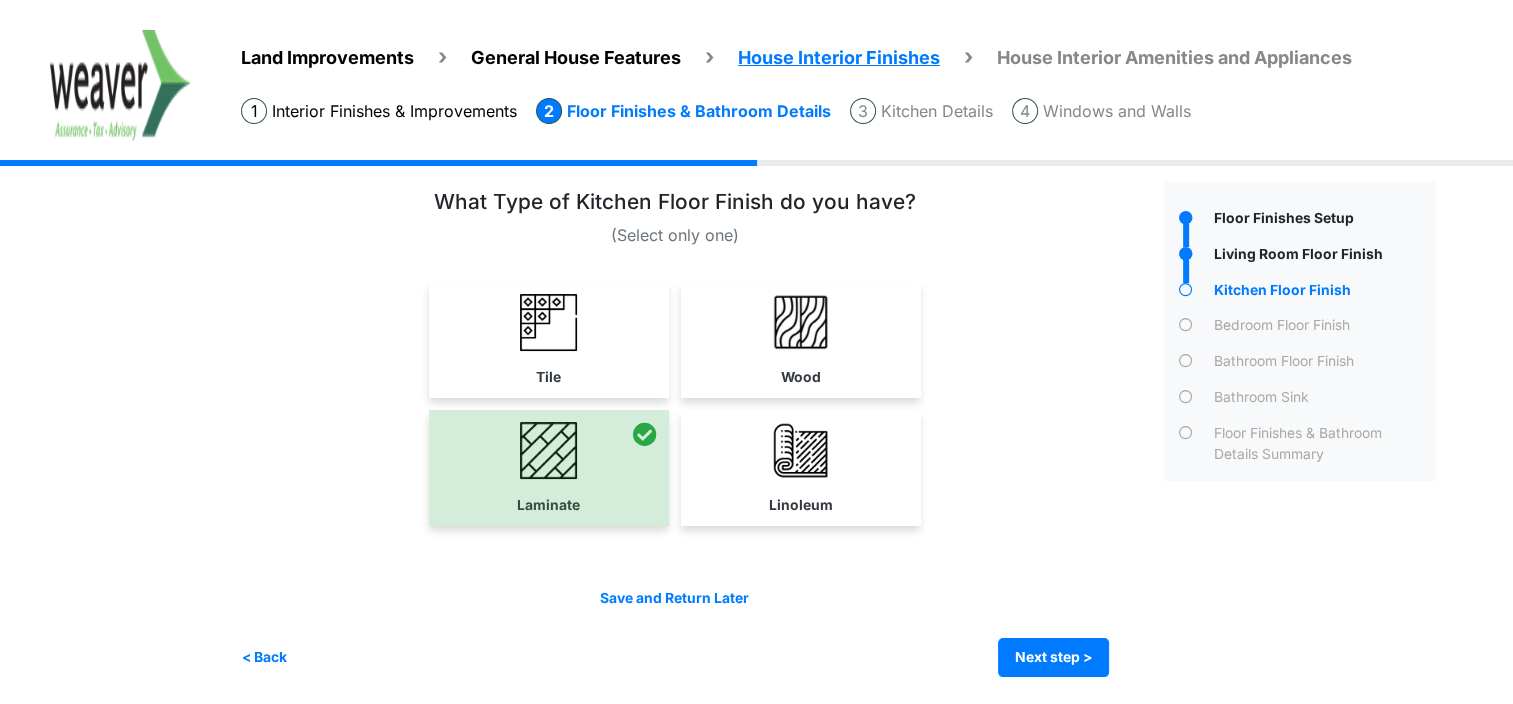 scroll, scrollTop: 0, scrollLeft: 0, axis: both 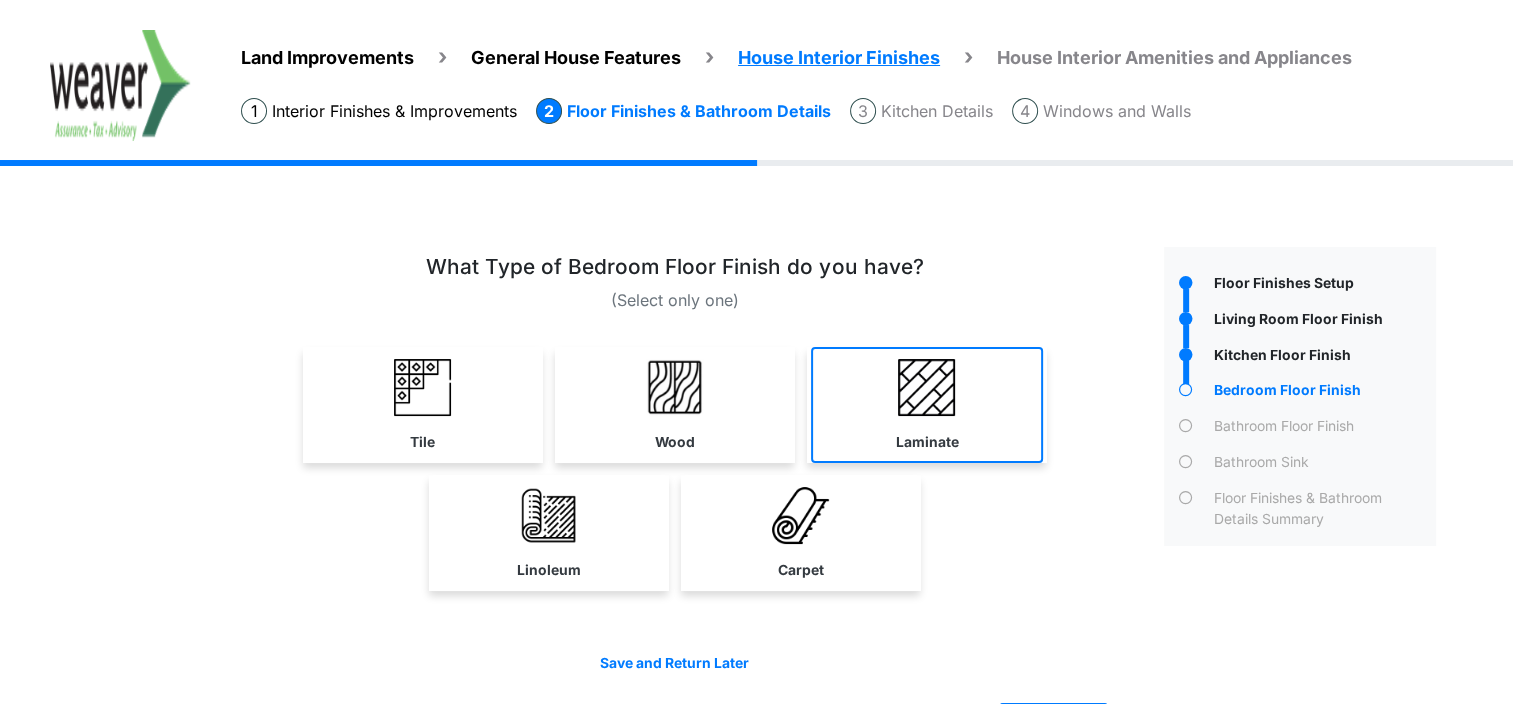 click on "Laminate" at bounding box center (927, 405) 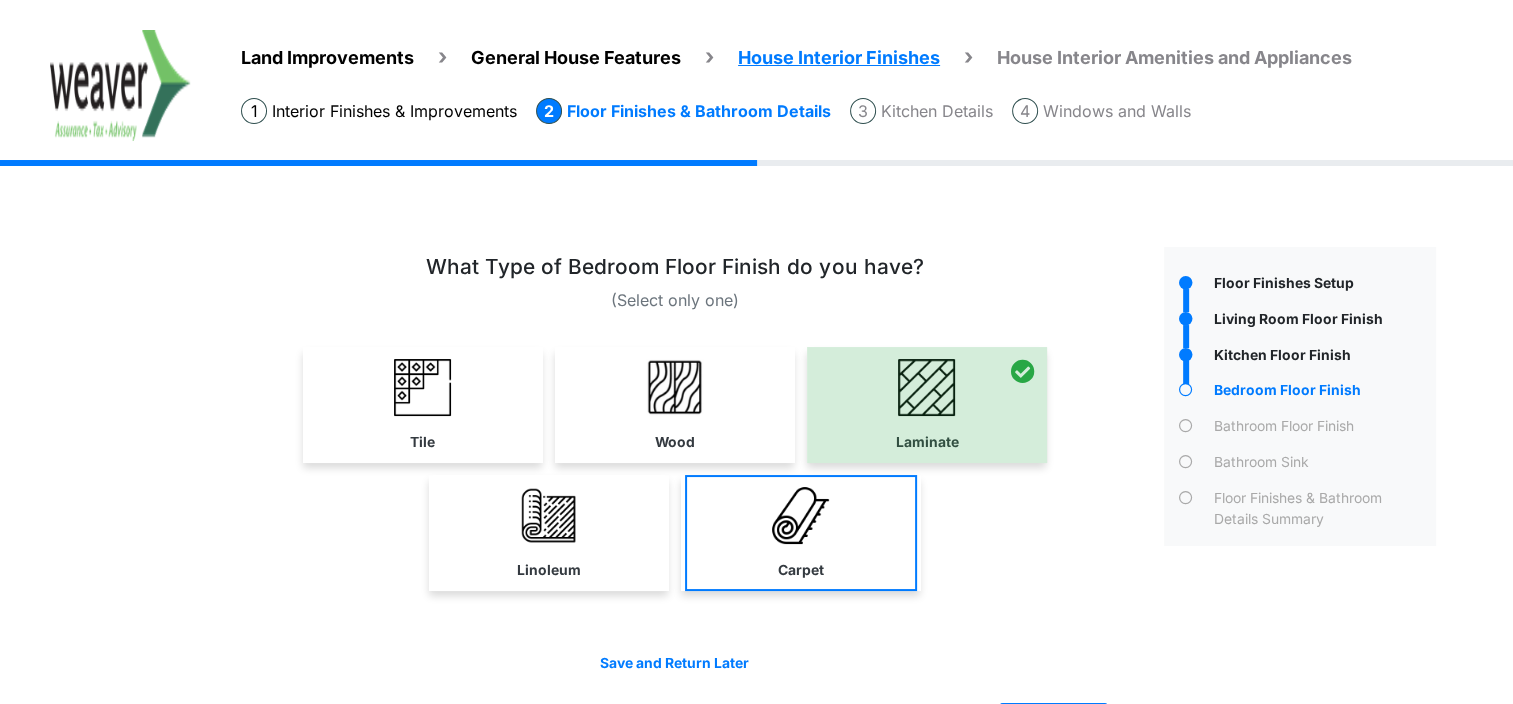 scroll, scrollTop: 65, scrollLeft: 0, axis: vertical 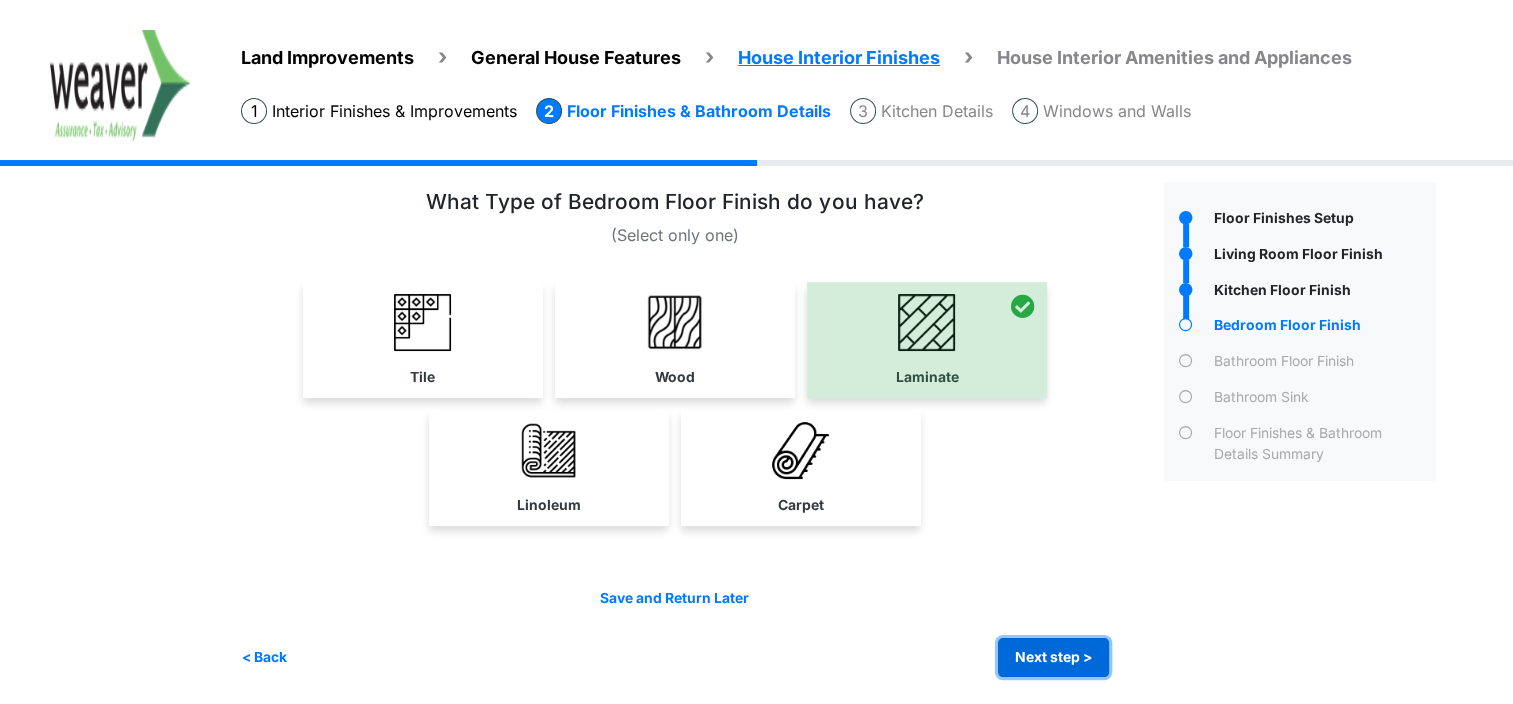 click on "Next step >" at bounding box center [1053, 657] 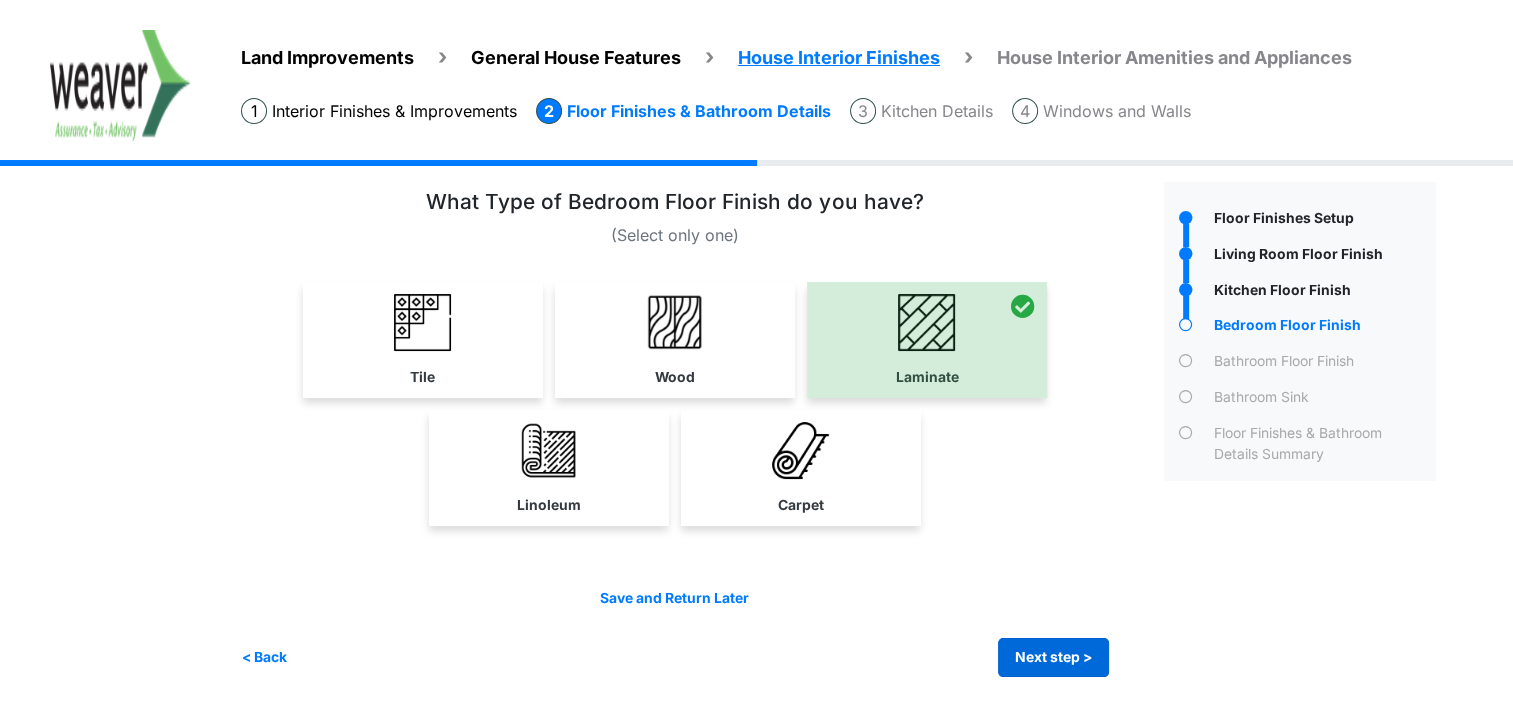 scroll, scrollTop: 0, scrollLeft: 0, axis: both 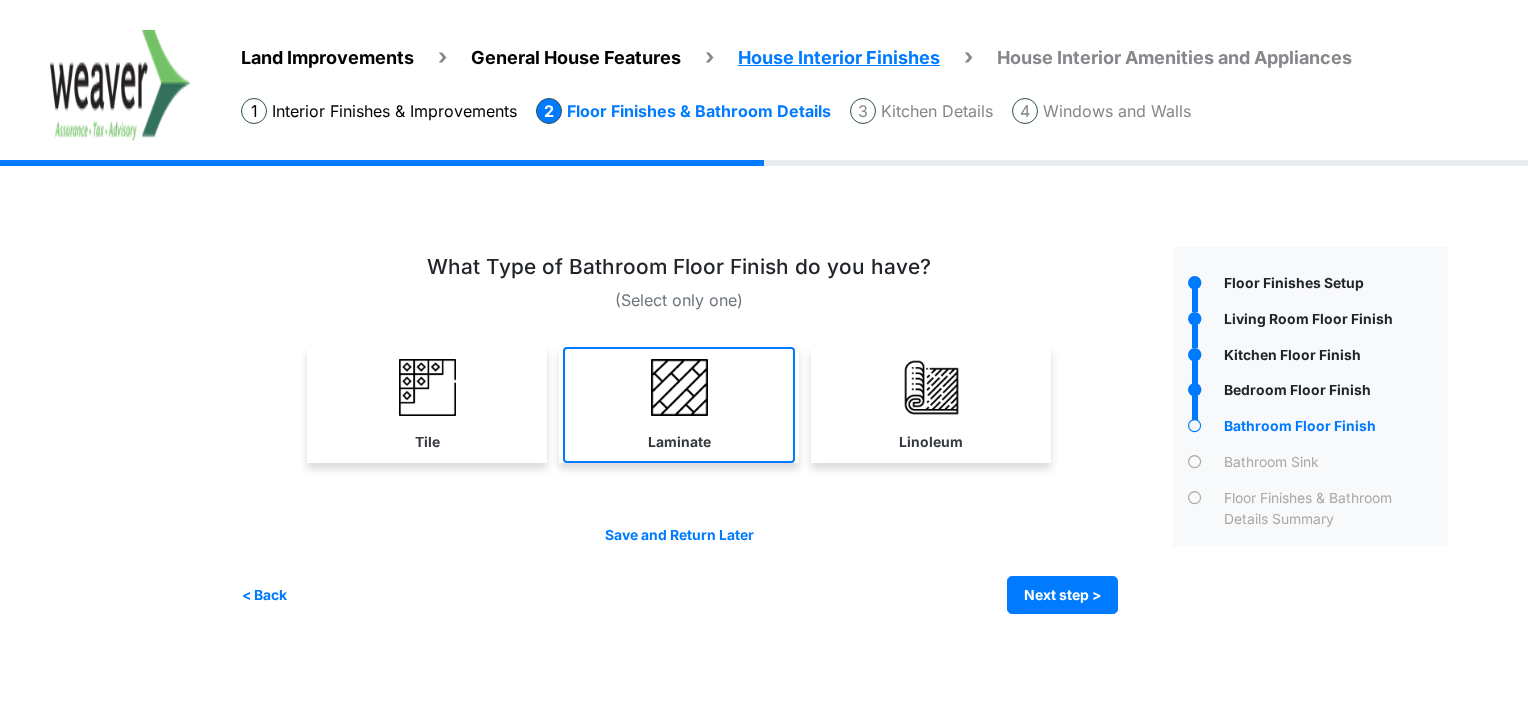 click at bounding box center [679, 387] 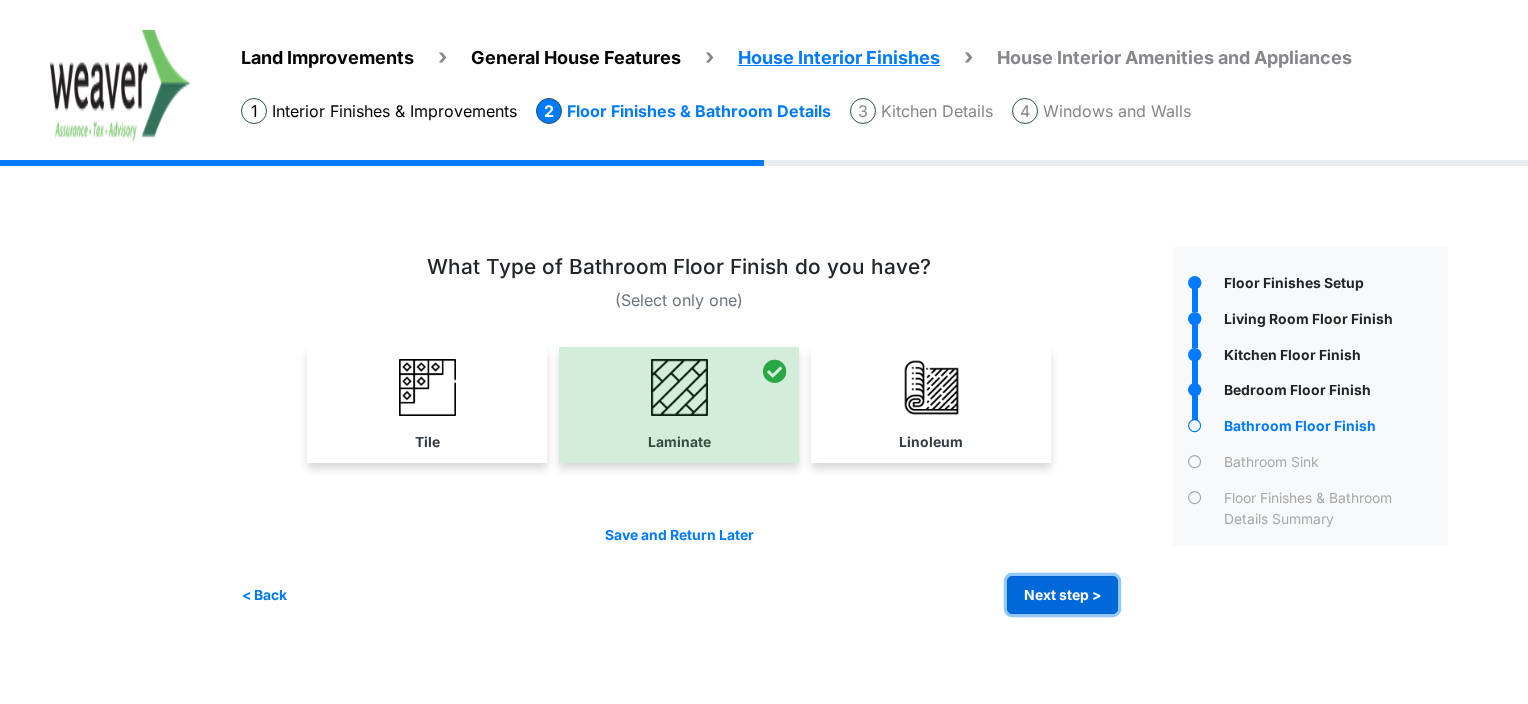 click on "Next step >" at bounding box center (1062, 595) 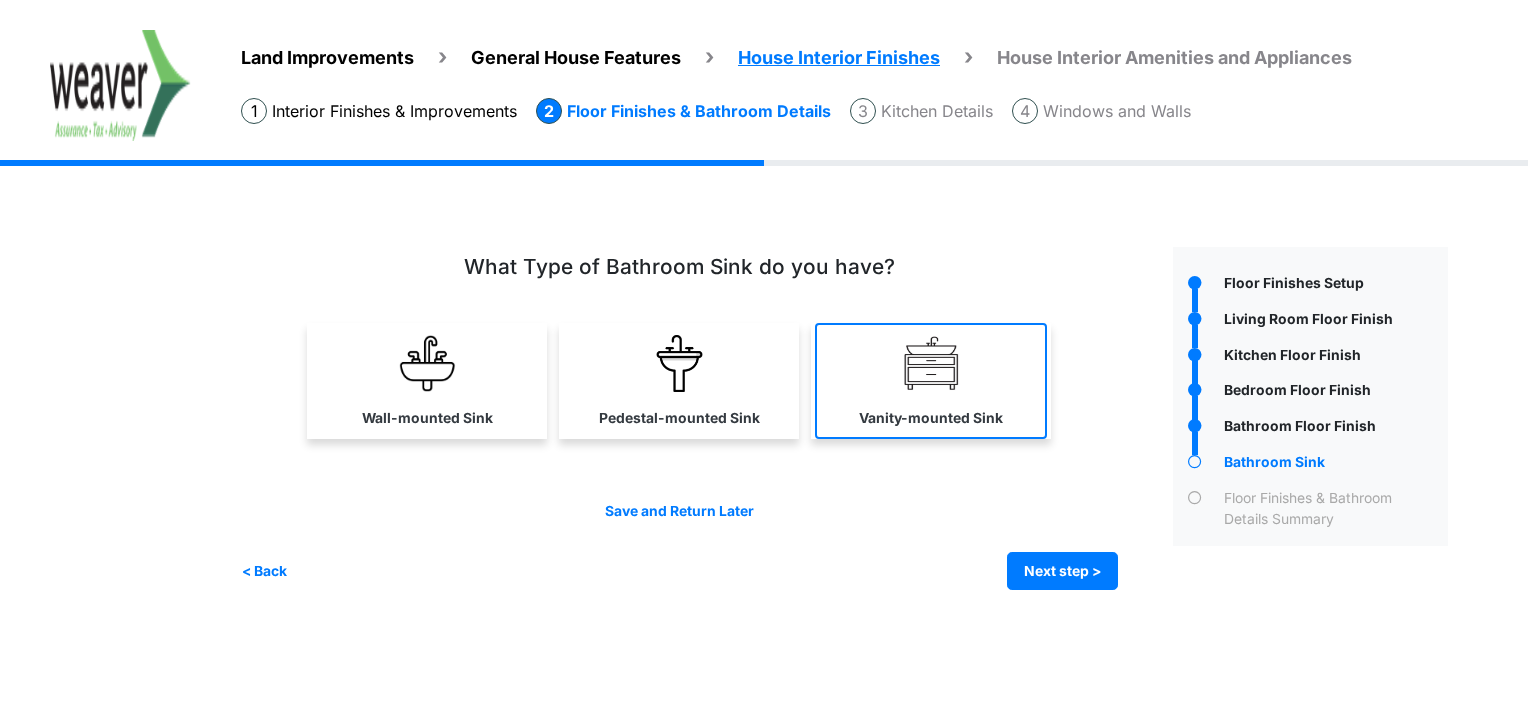 click on "Vanity-mounted Sink" at bounding box center (931, 381) 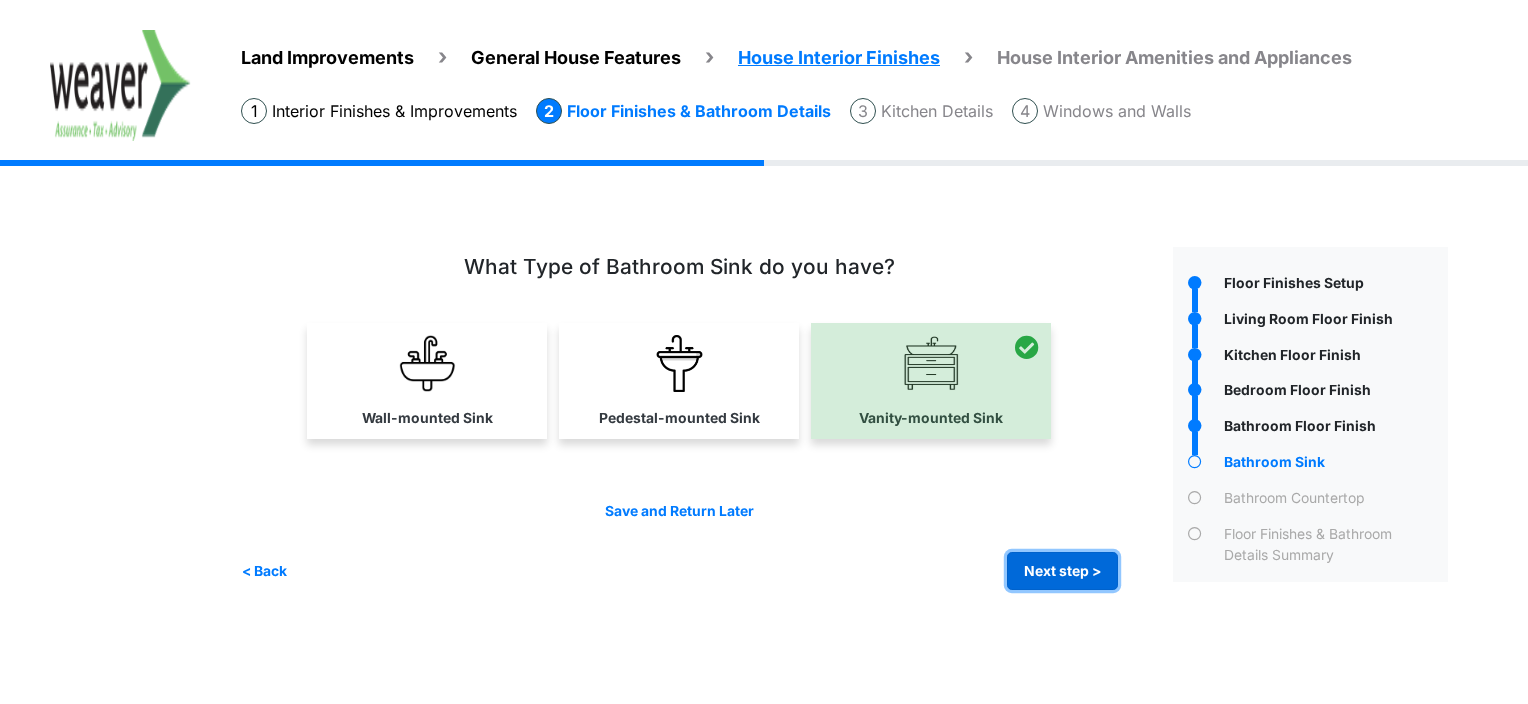 click on "Next step >" at bounding box center (1062, 571) 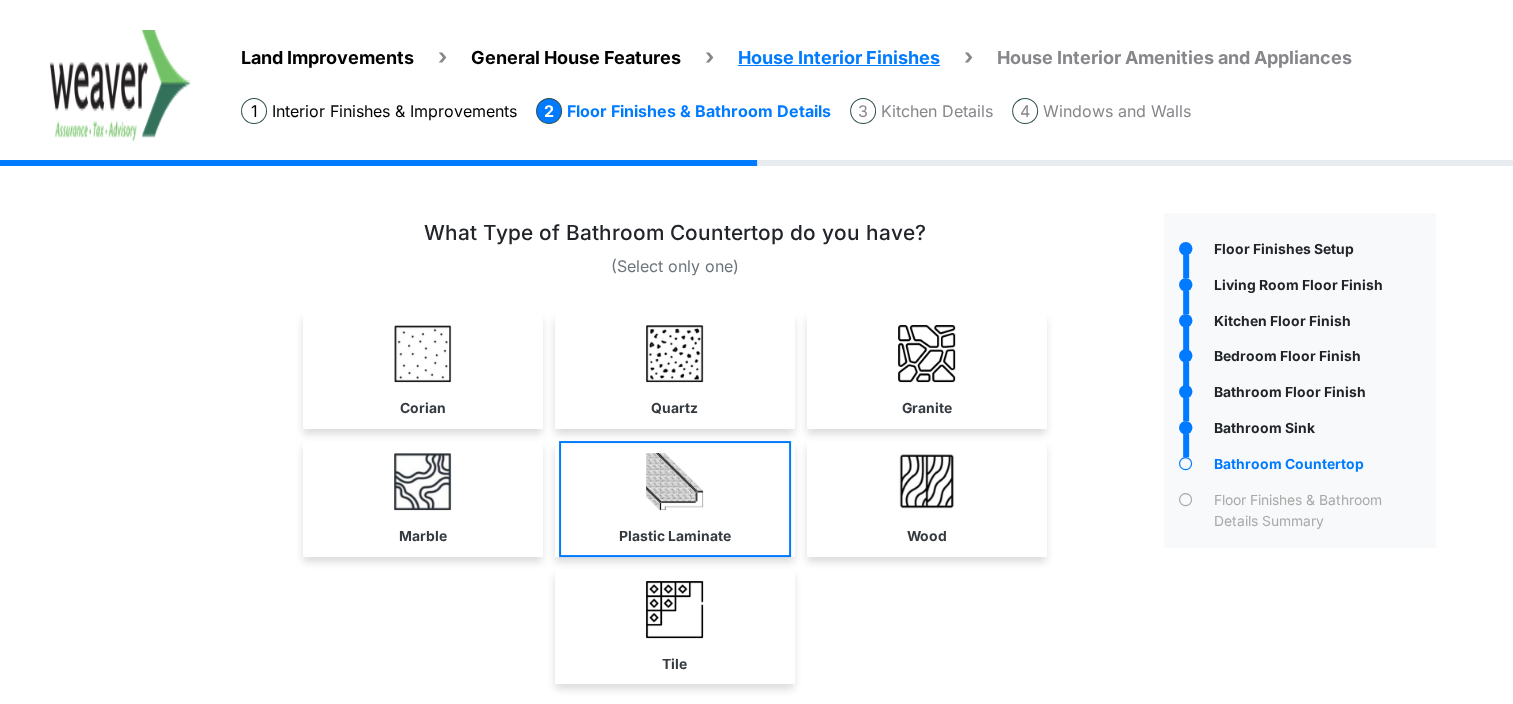 scroll, scrollTop: 0, scrollLeft: 0, axis: both 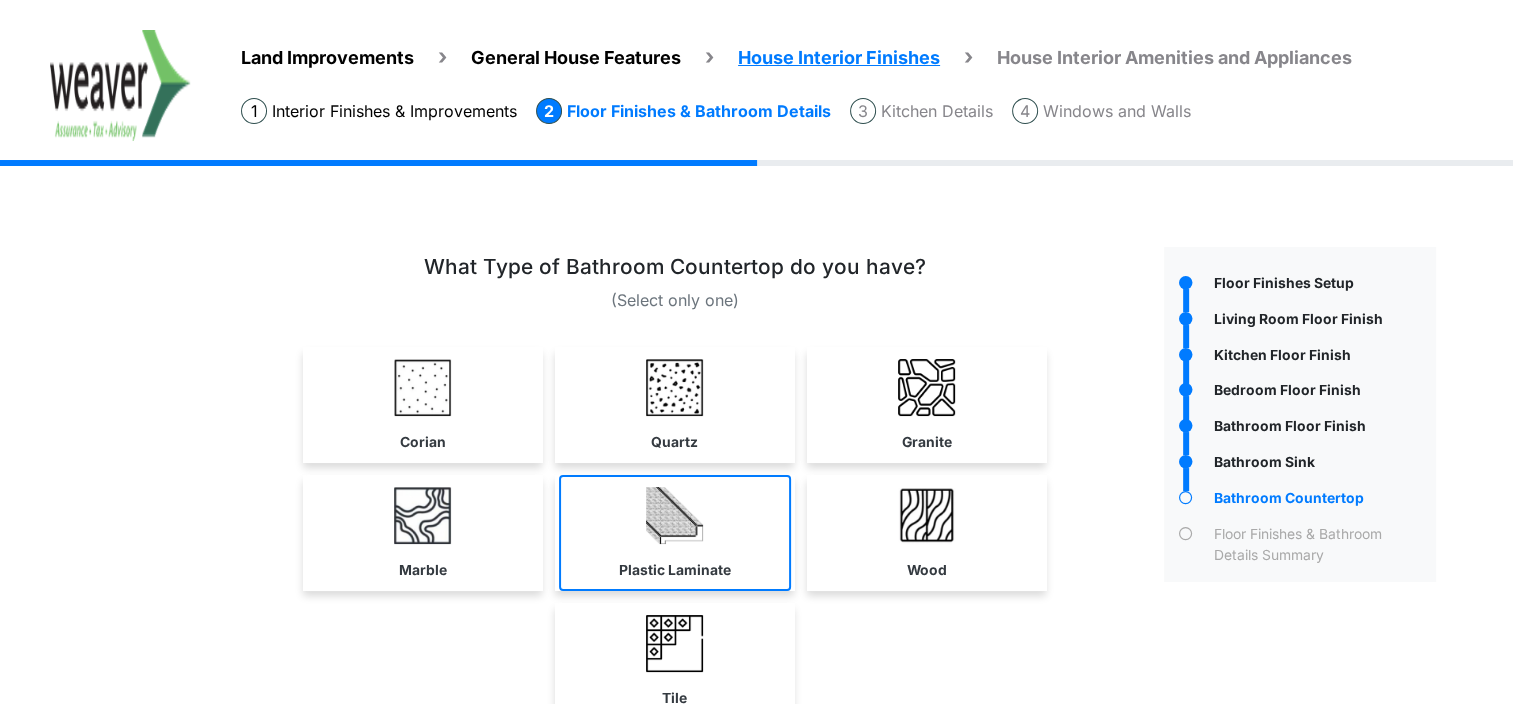 click on "Plastic Laminate" at bounding box center (675, 533) 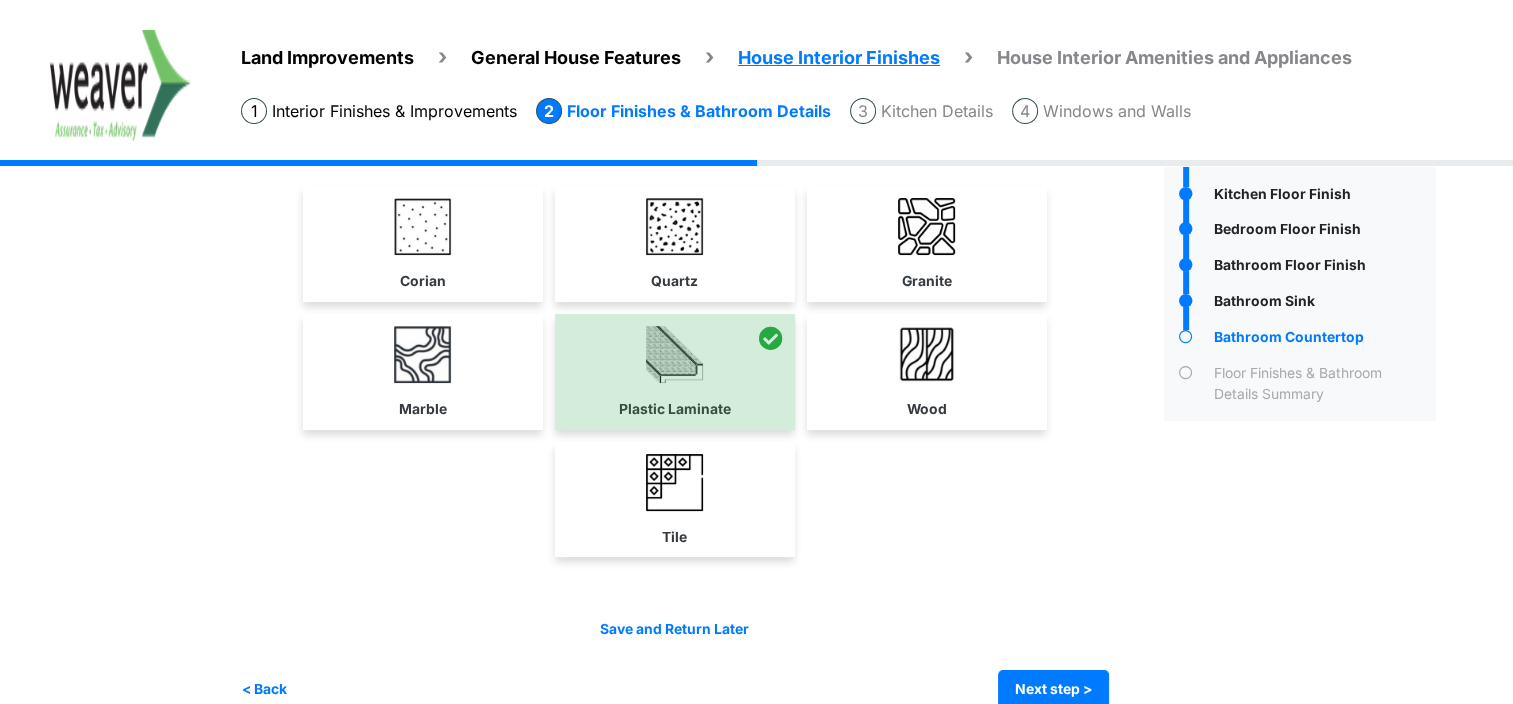 scroll, scrollTop: 192, scrollLeft: 0, axis: vertical 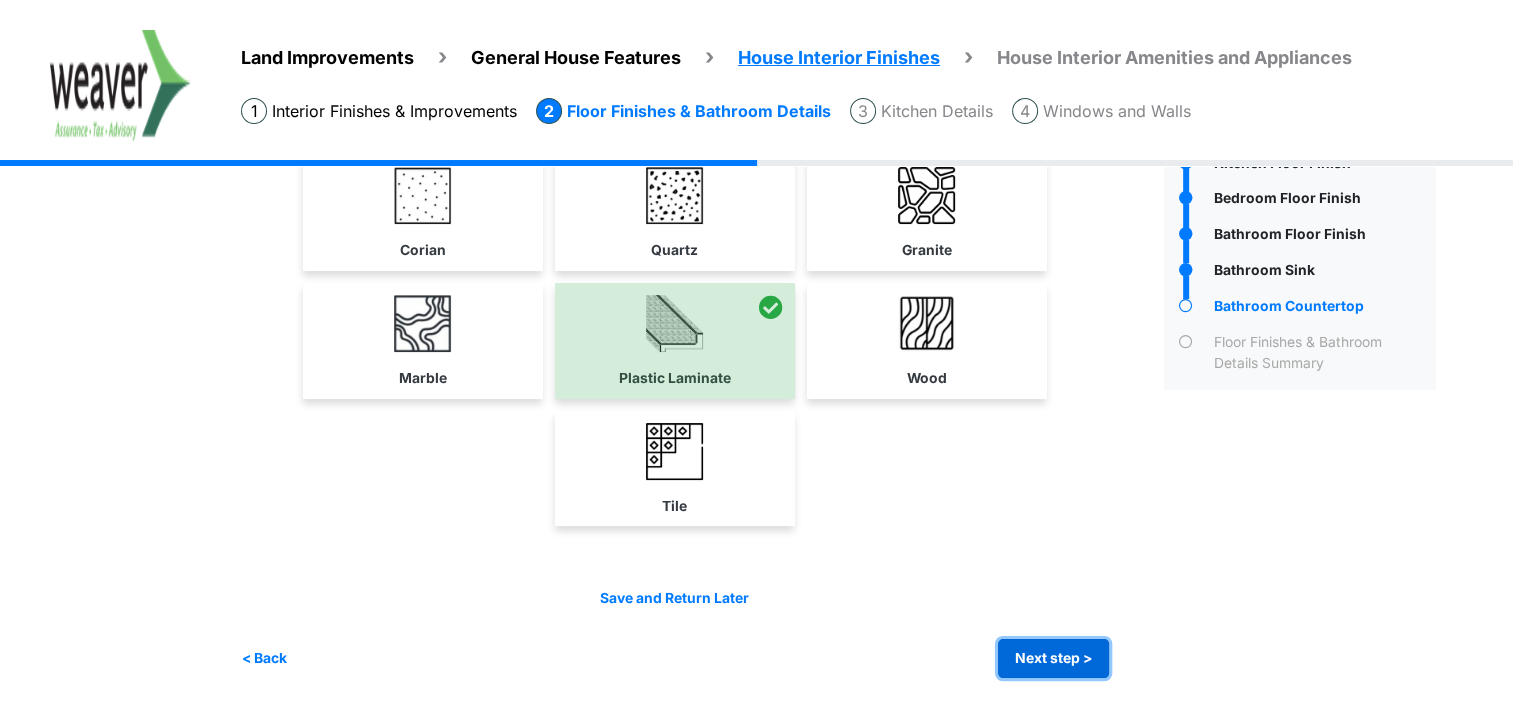 click on "Next step >" at bounding box center (1053, 658) 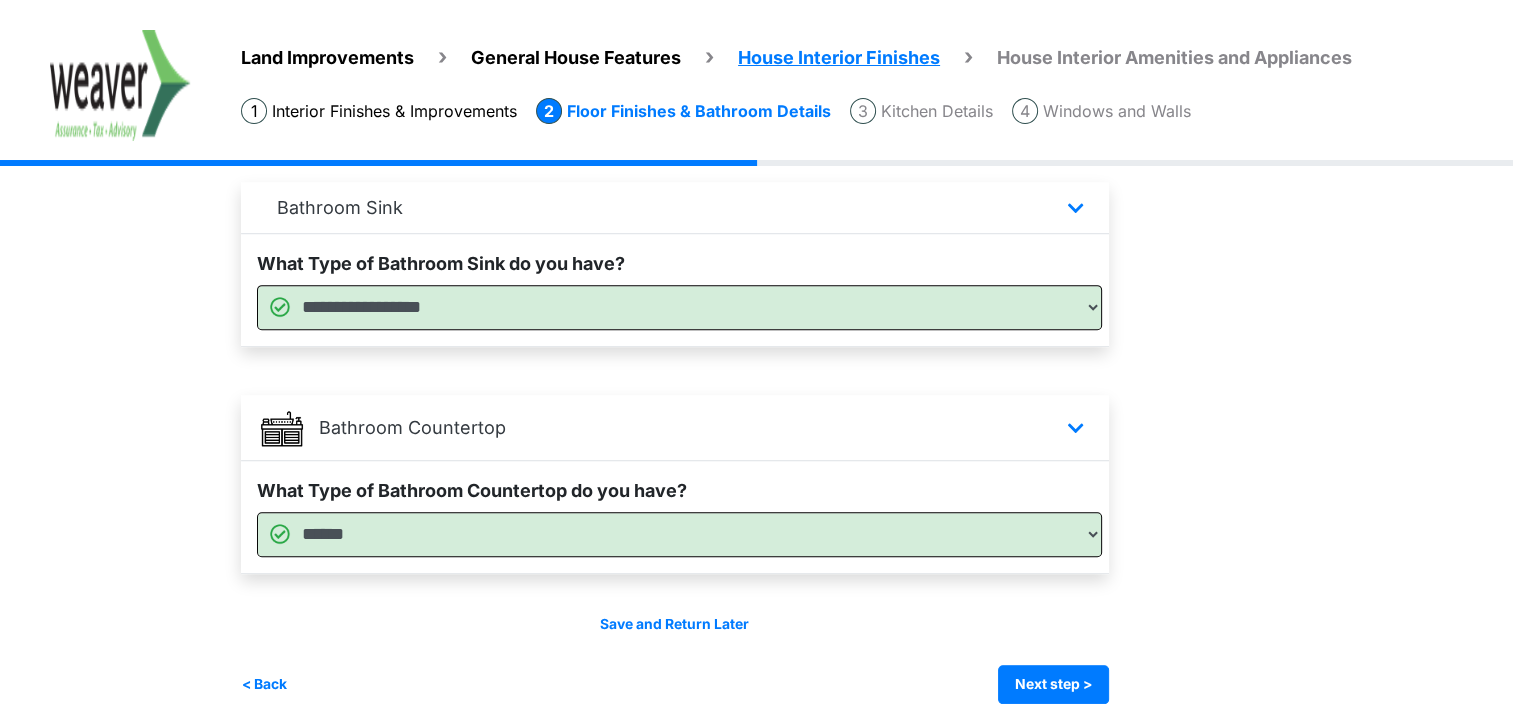 scroll, scrollTop: 1333, scrollLeft: 0, axis: vertical 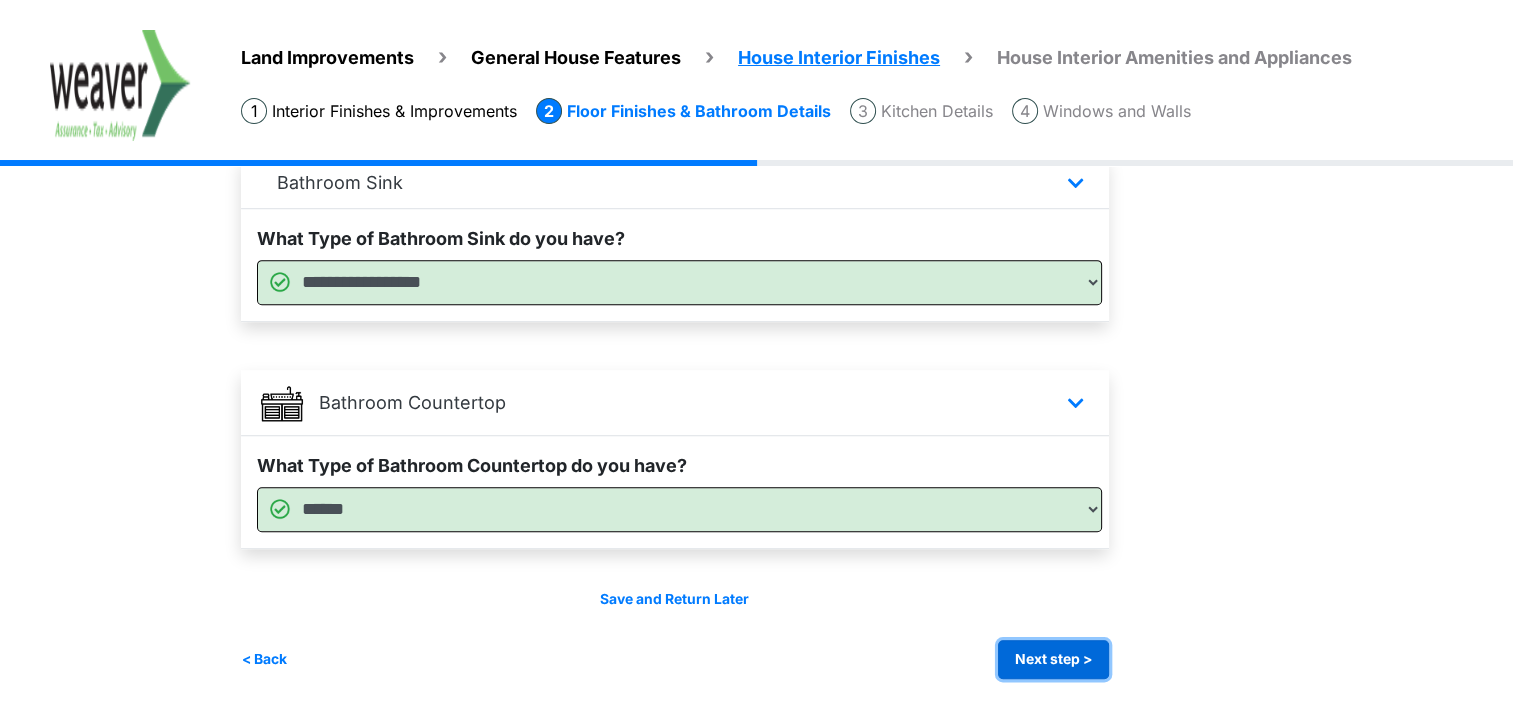 click on "Next step >" at bounding box center [1053, 659] 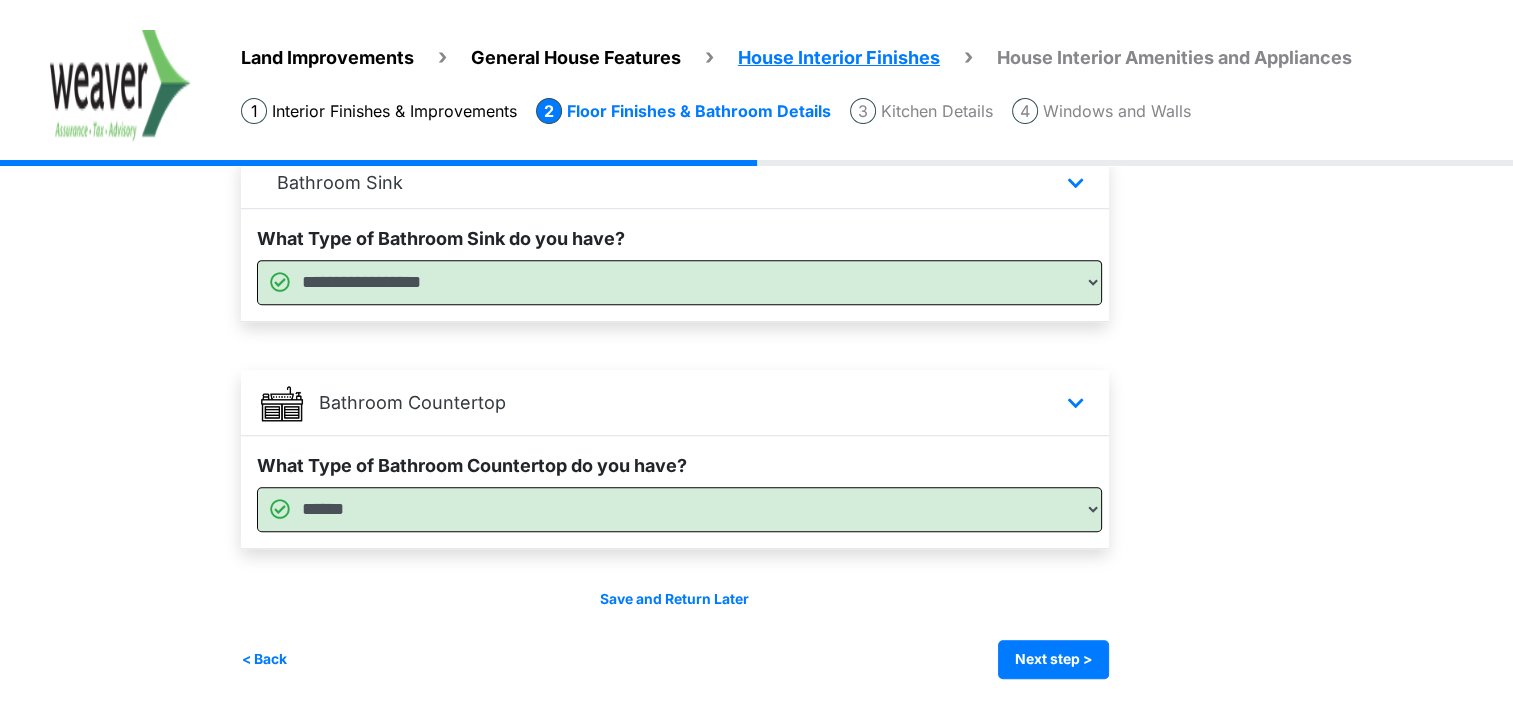 scroll, scrollTop: 0, scrollLeft: 0, axis: both 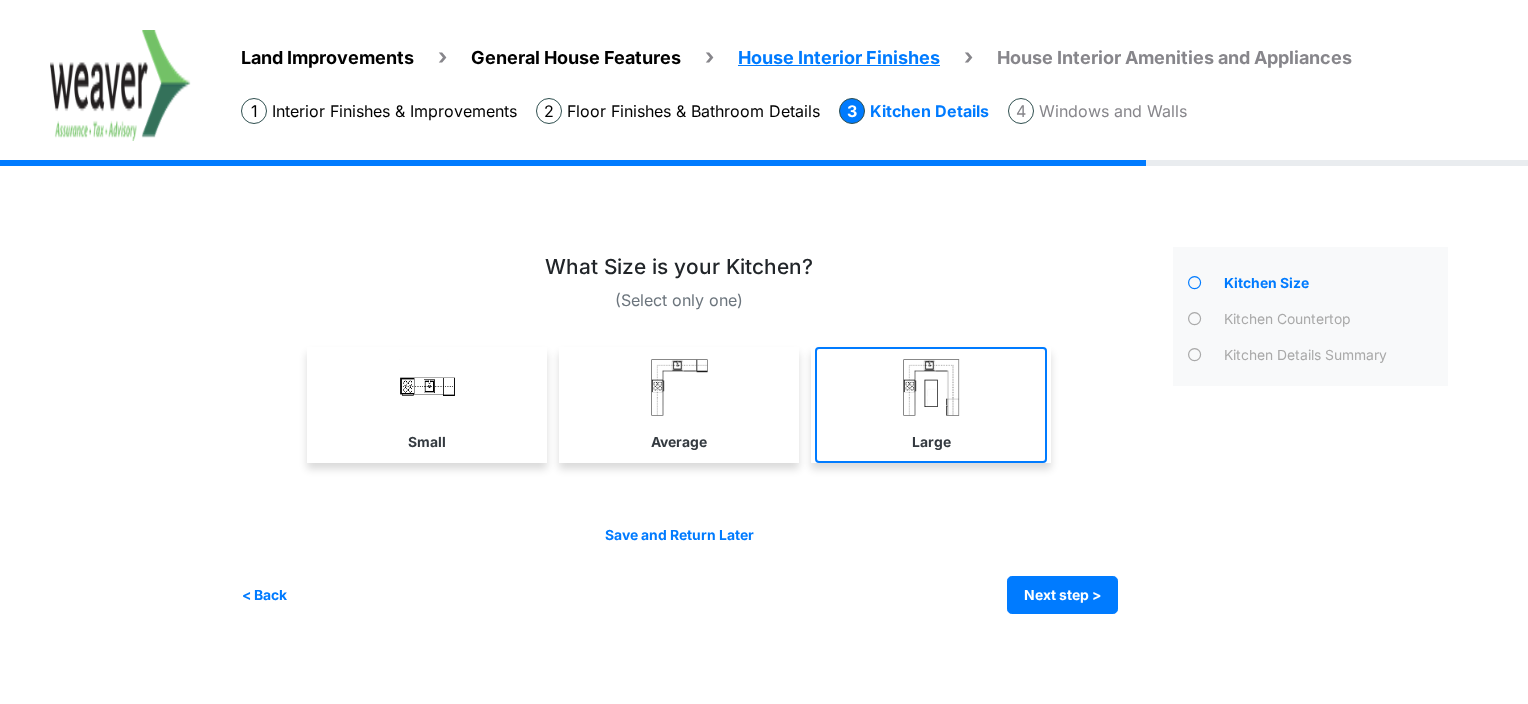 click at bounding box center [931, 387] 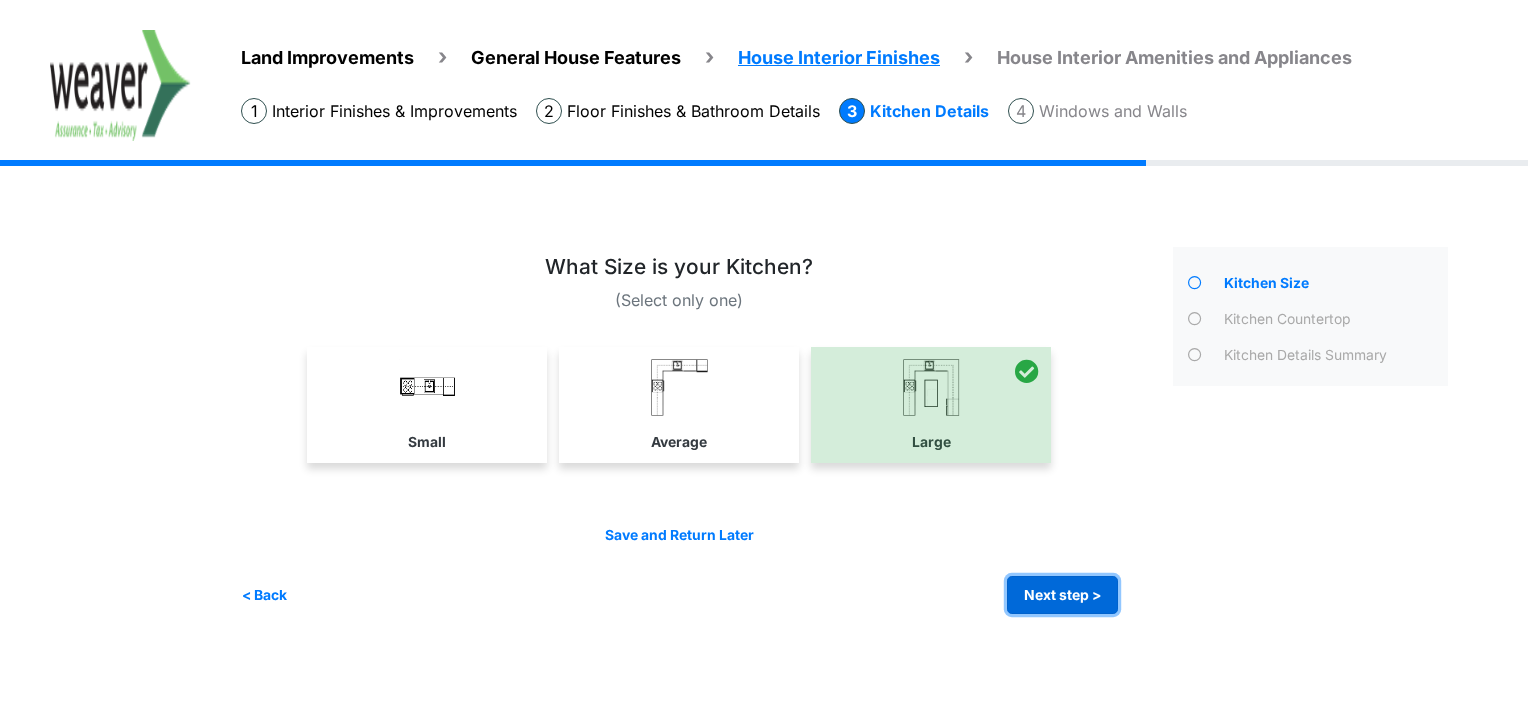 click on "Next step >" at bounding box center (1062, 595) 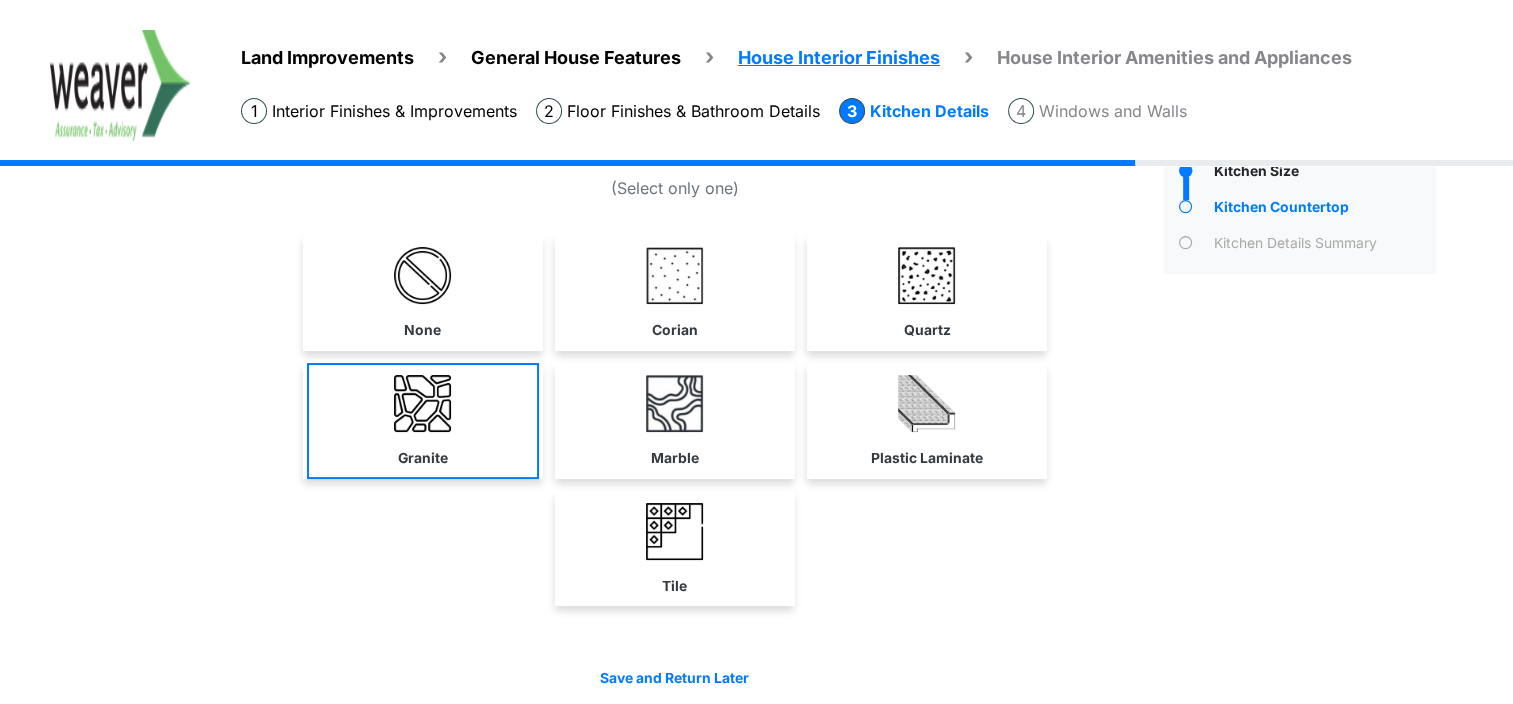 scroll, scrollTop: 192, scrollLeft: 0, axis: vertical 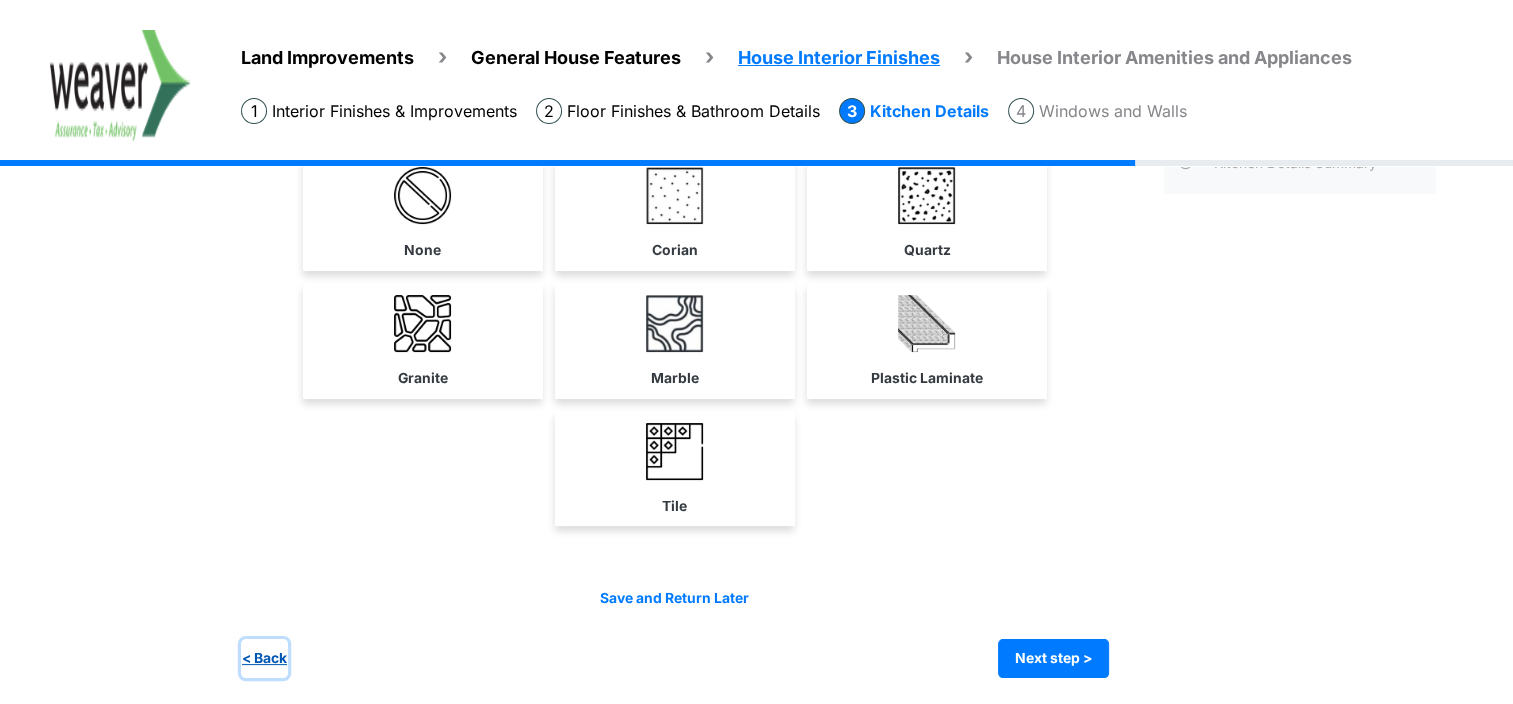 click on "< Back" at bounding box center [264, 658] 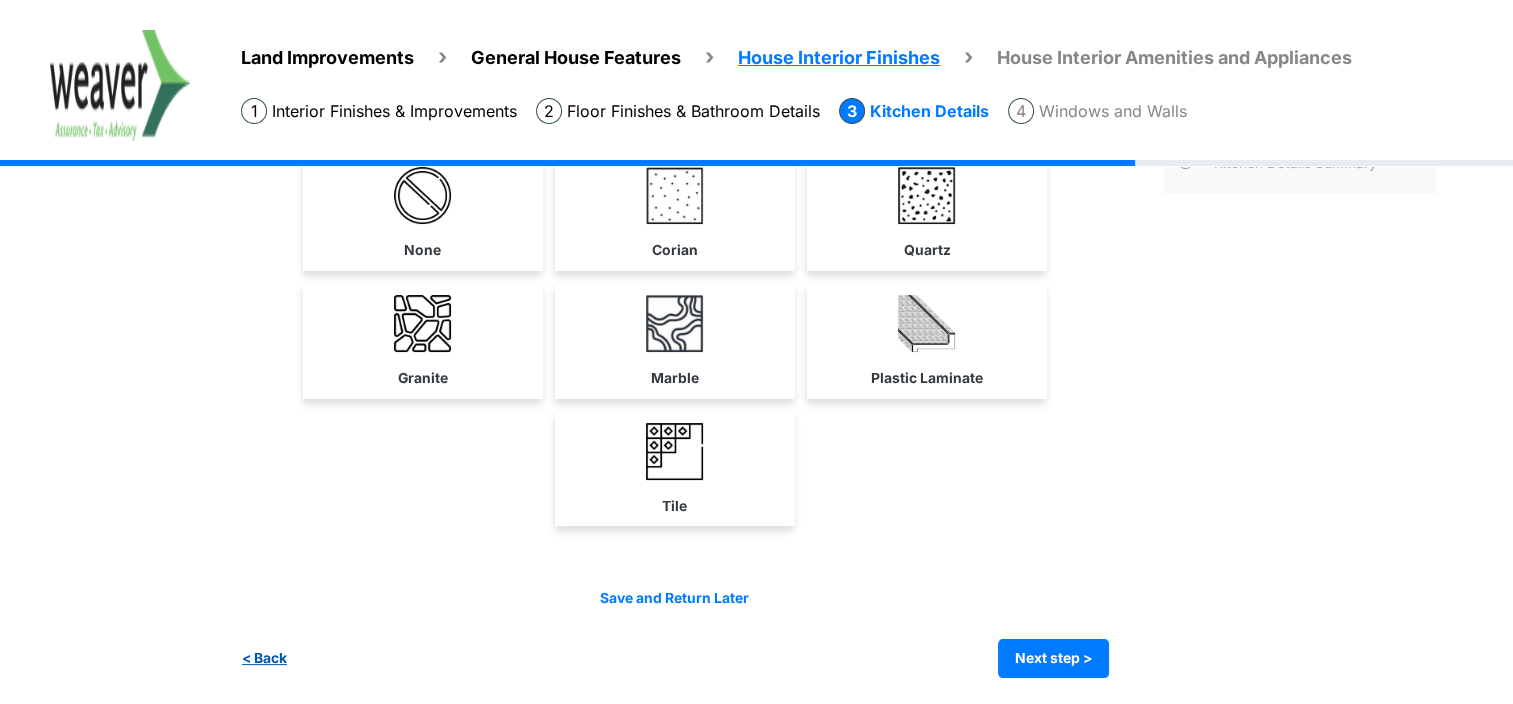 scroll, scrollTop: 0, scrollLeft: 0, axis: both 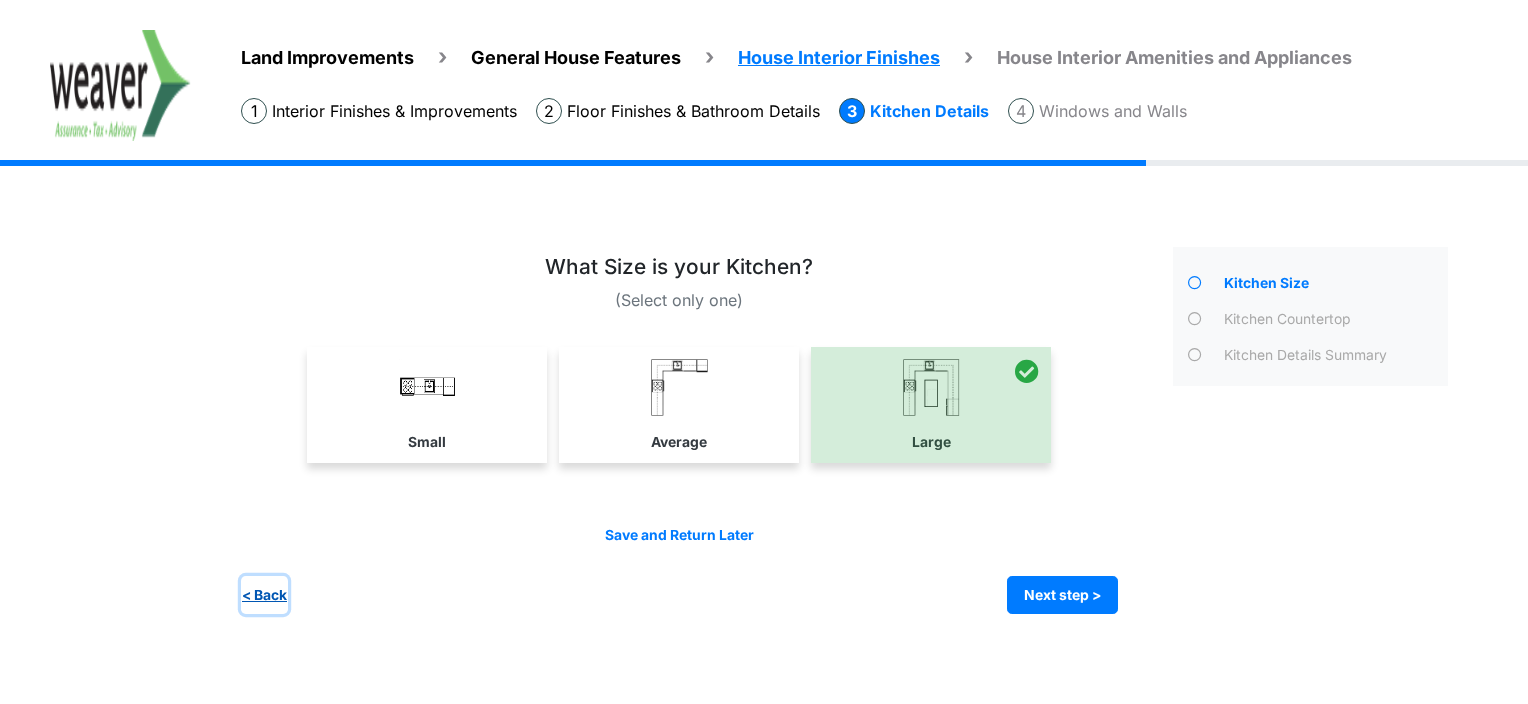 click on "< Back" at bounding box center (264, 595) 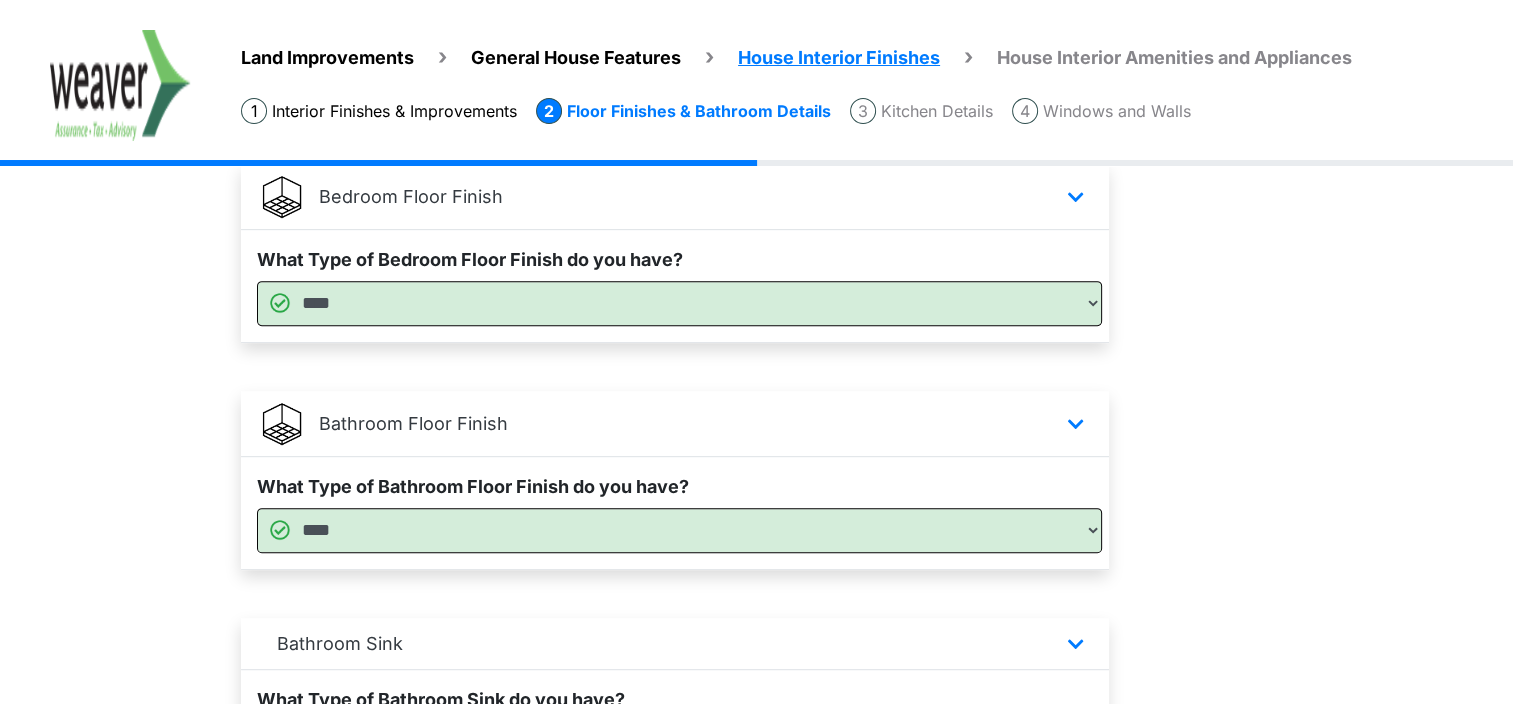 scroll, scrollTop: 900, scrollLeft: 0, axis: vertical 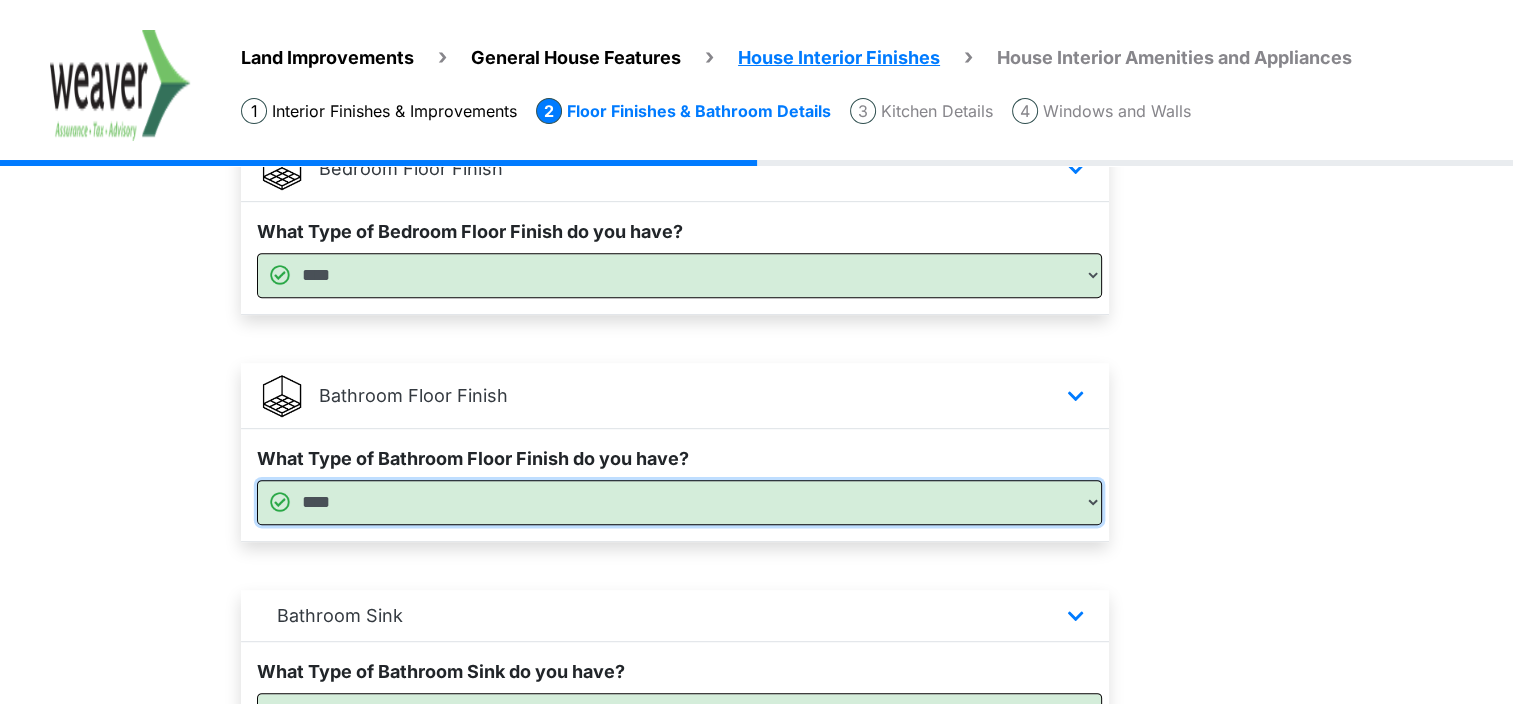 click on "****
********
********" at bounding box center (679, 502) 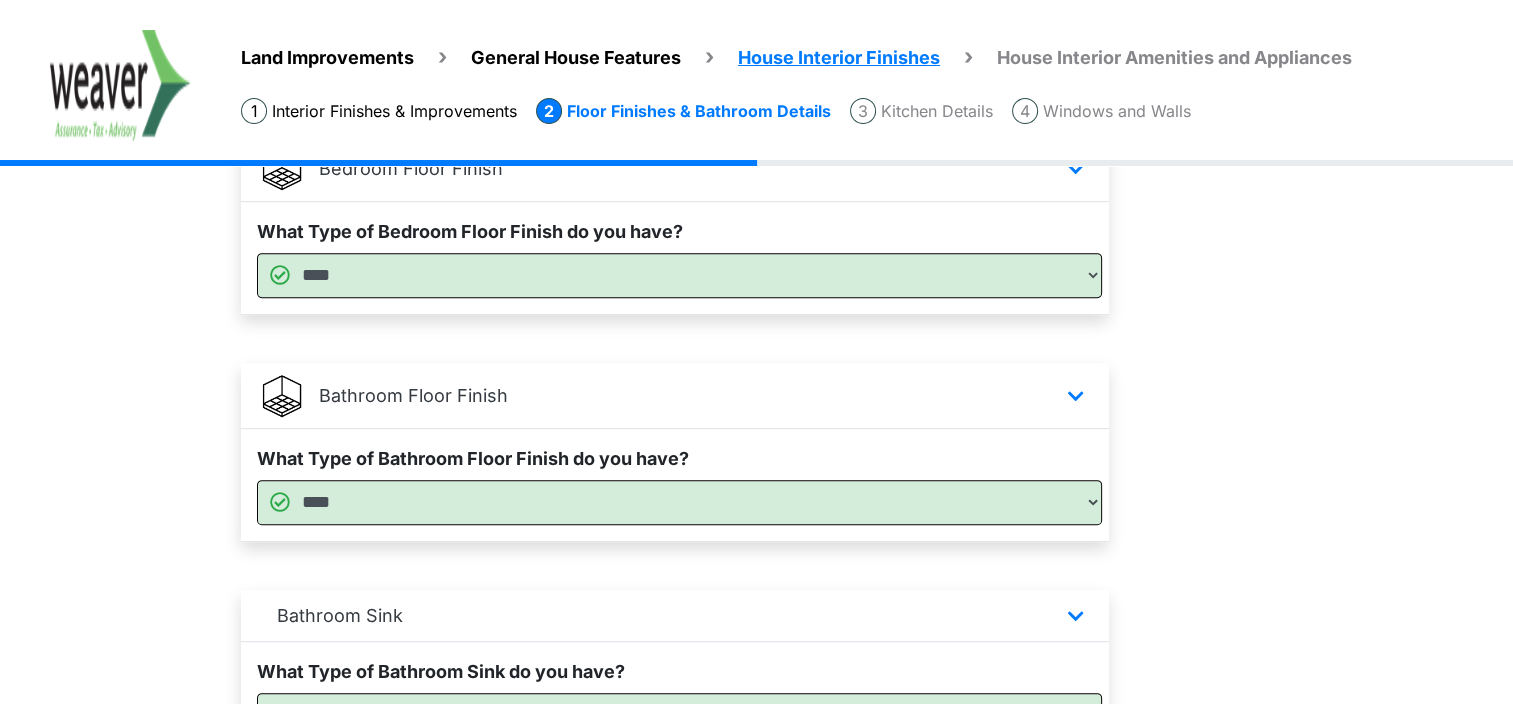 click on "Floor Finishes Setup" at bounding box center [1300, 229] 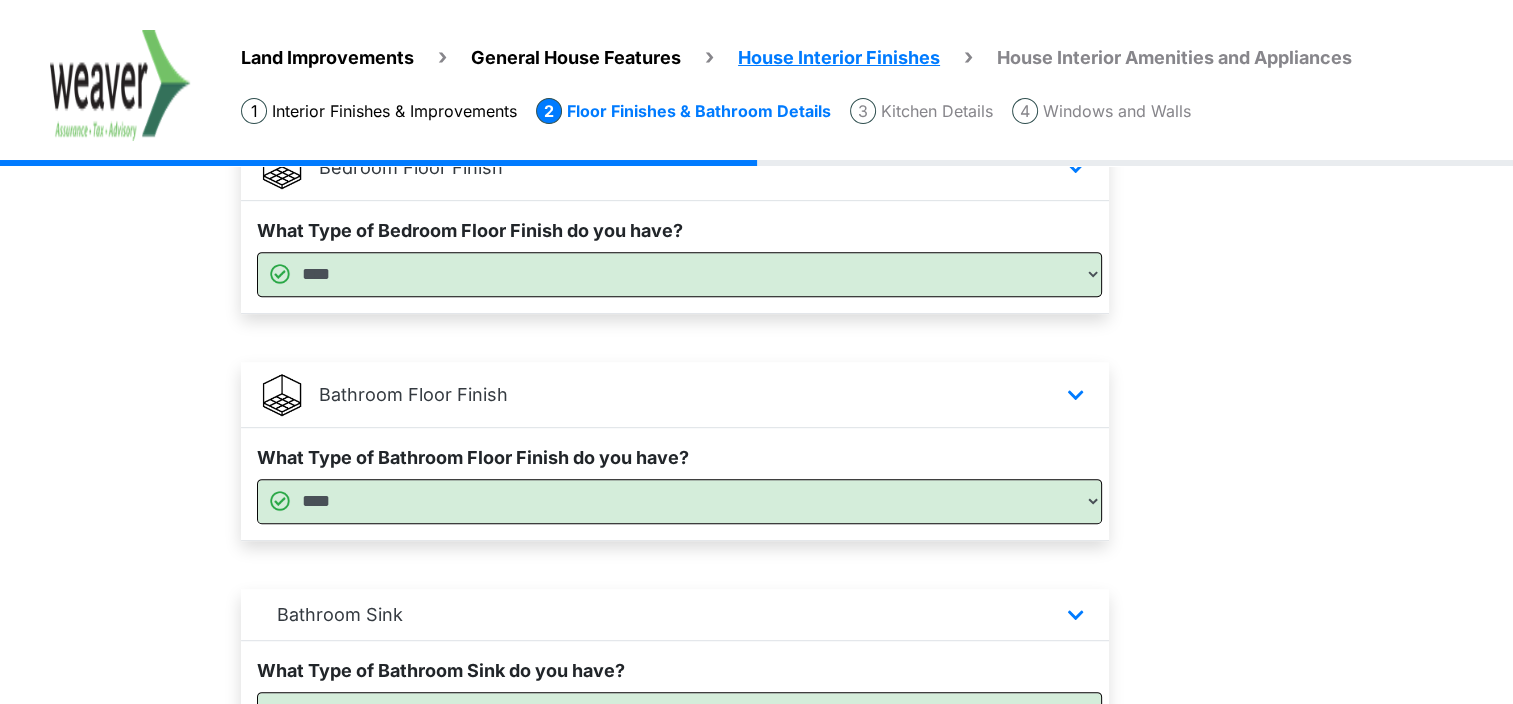 scroll, scrollTop: 1333, scrollLeft: 0, axis: vertical 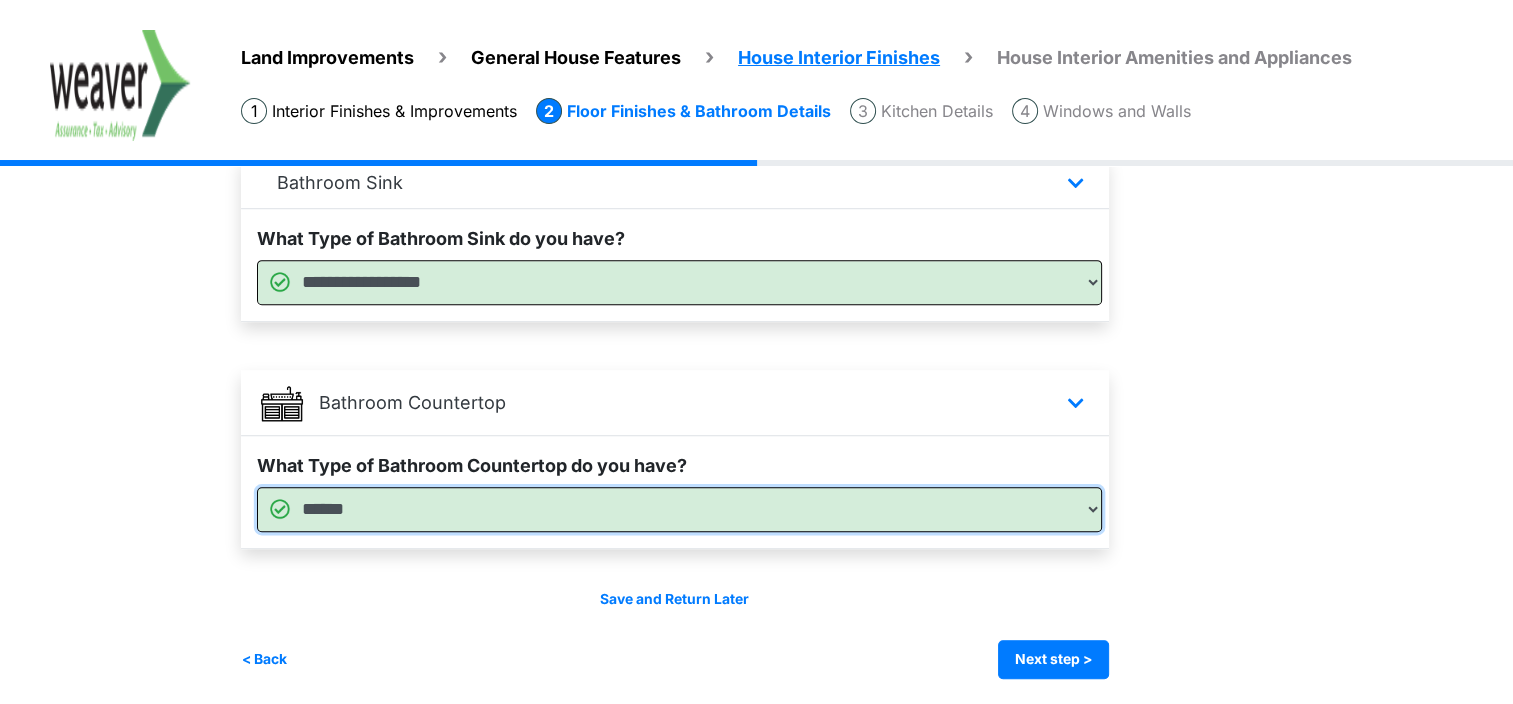 click on "**********" at bounding box center (679, 509) 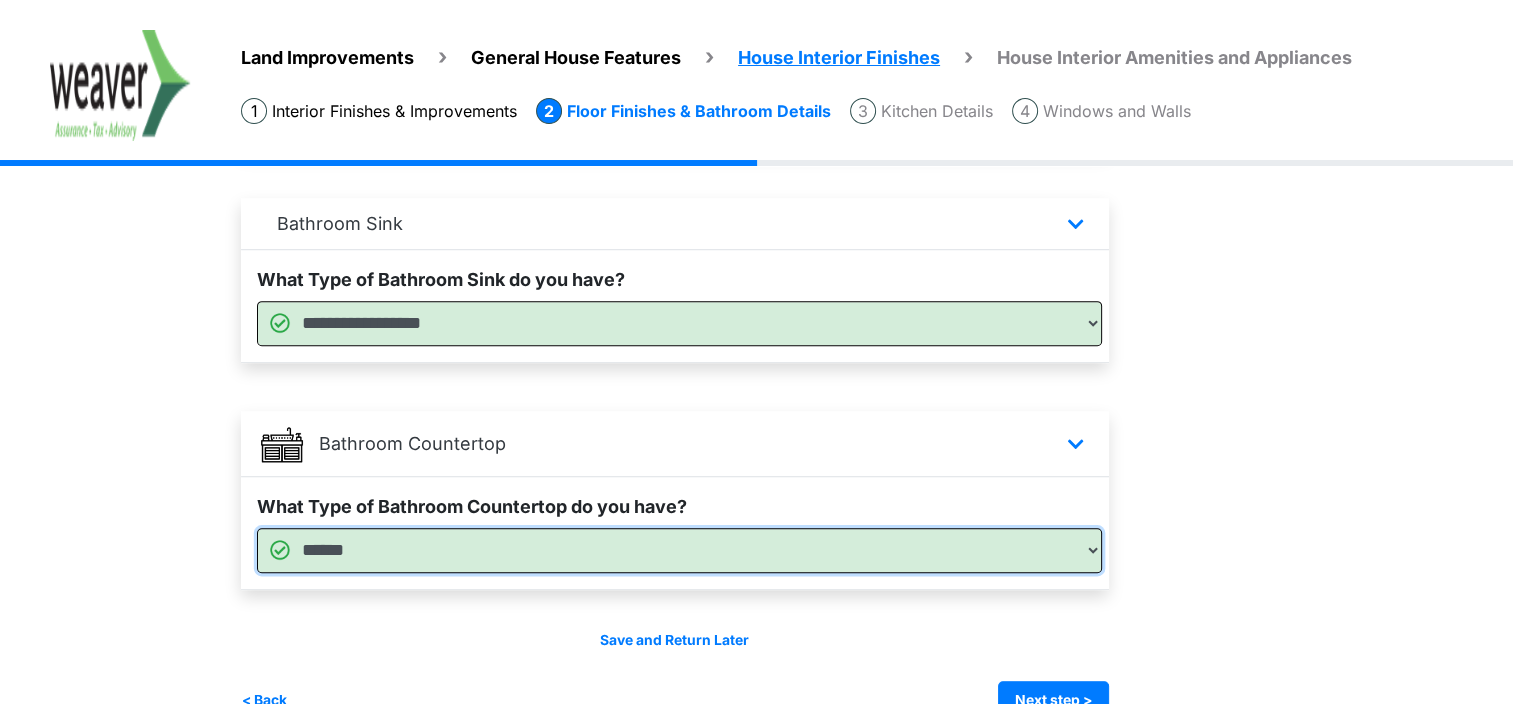 scroll, scrollTop: 1333, scrollLeft: 0, axis: vertical 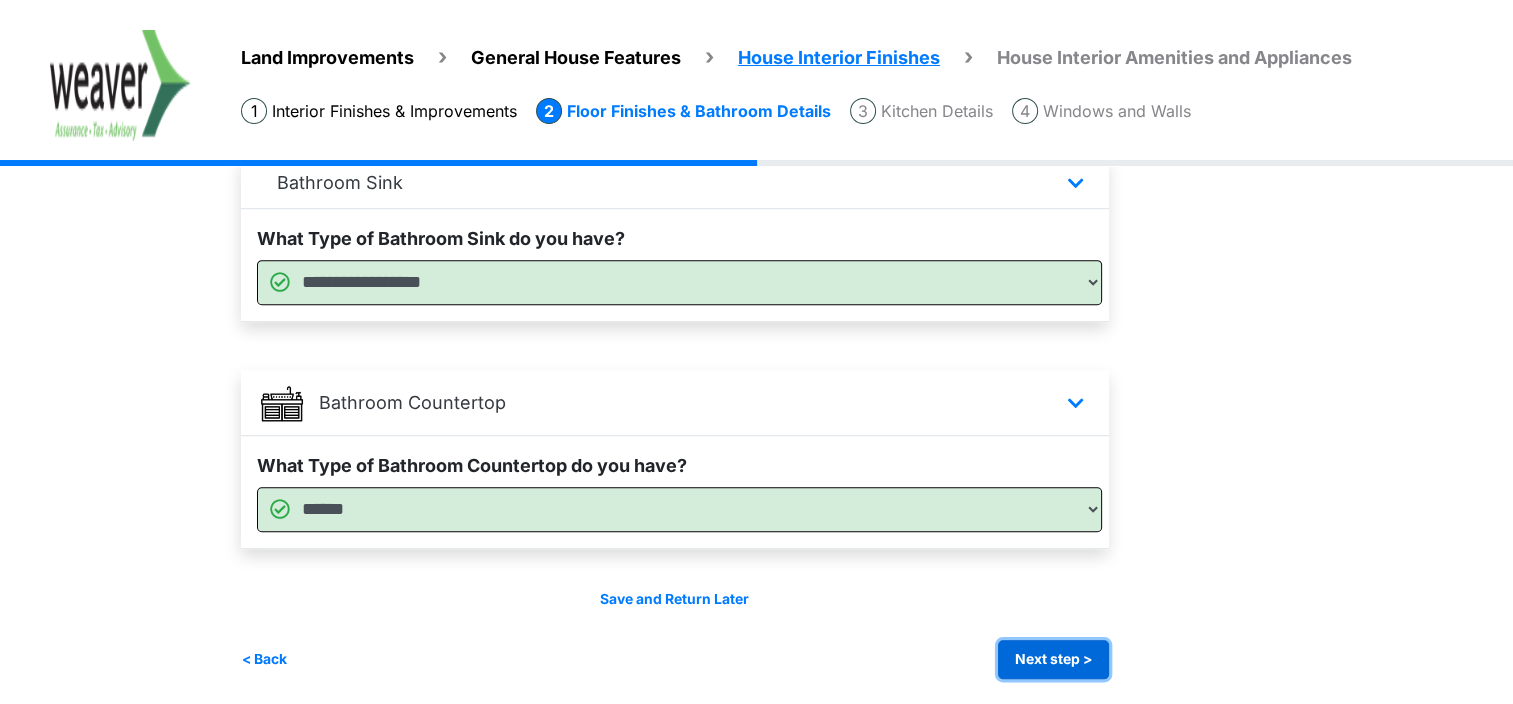 click on "Next step >" at bounding box center [1053, 659] 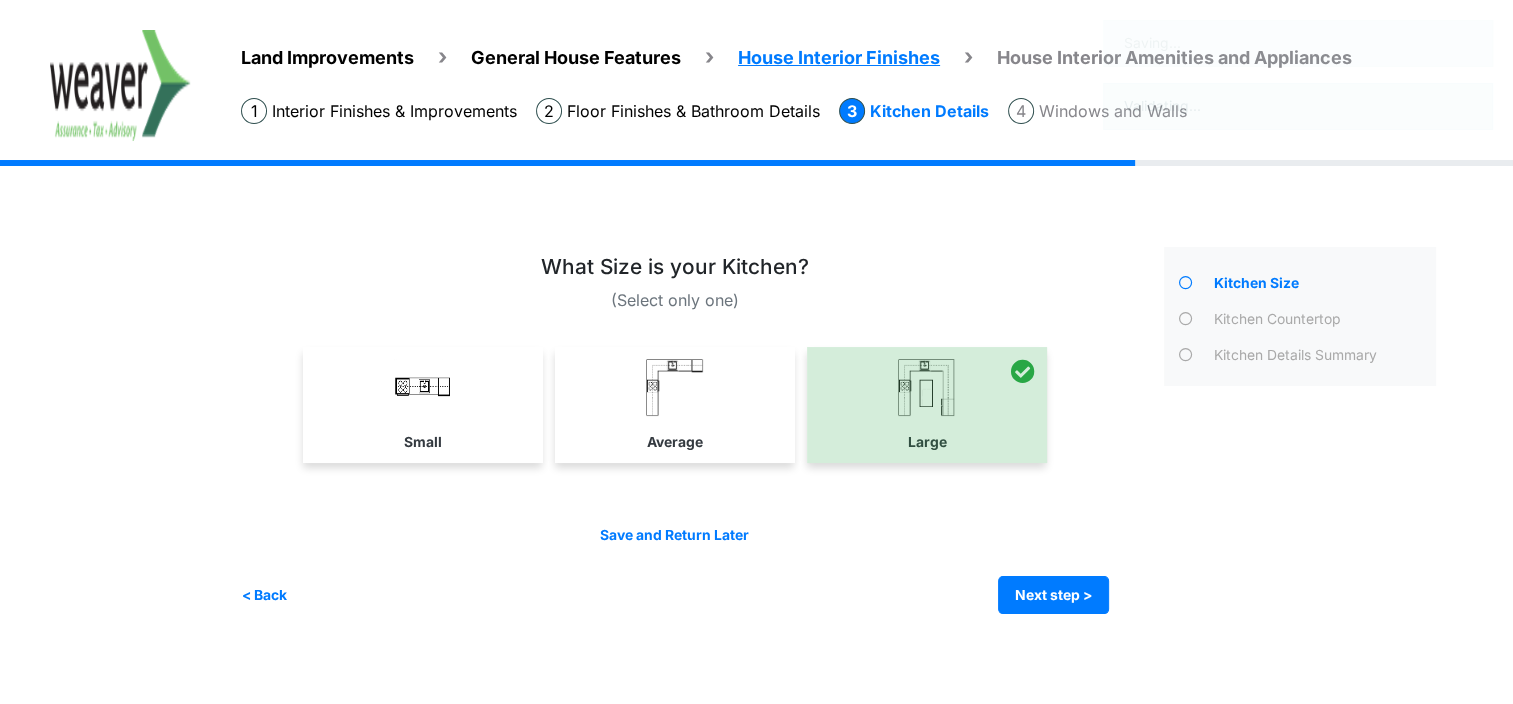 scroll, scrollTop: 0, scrollLeft: 0, axis: both 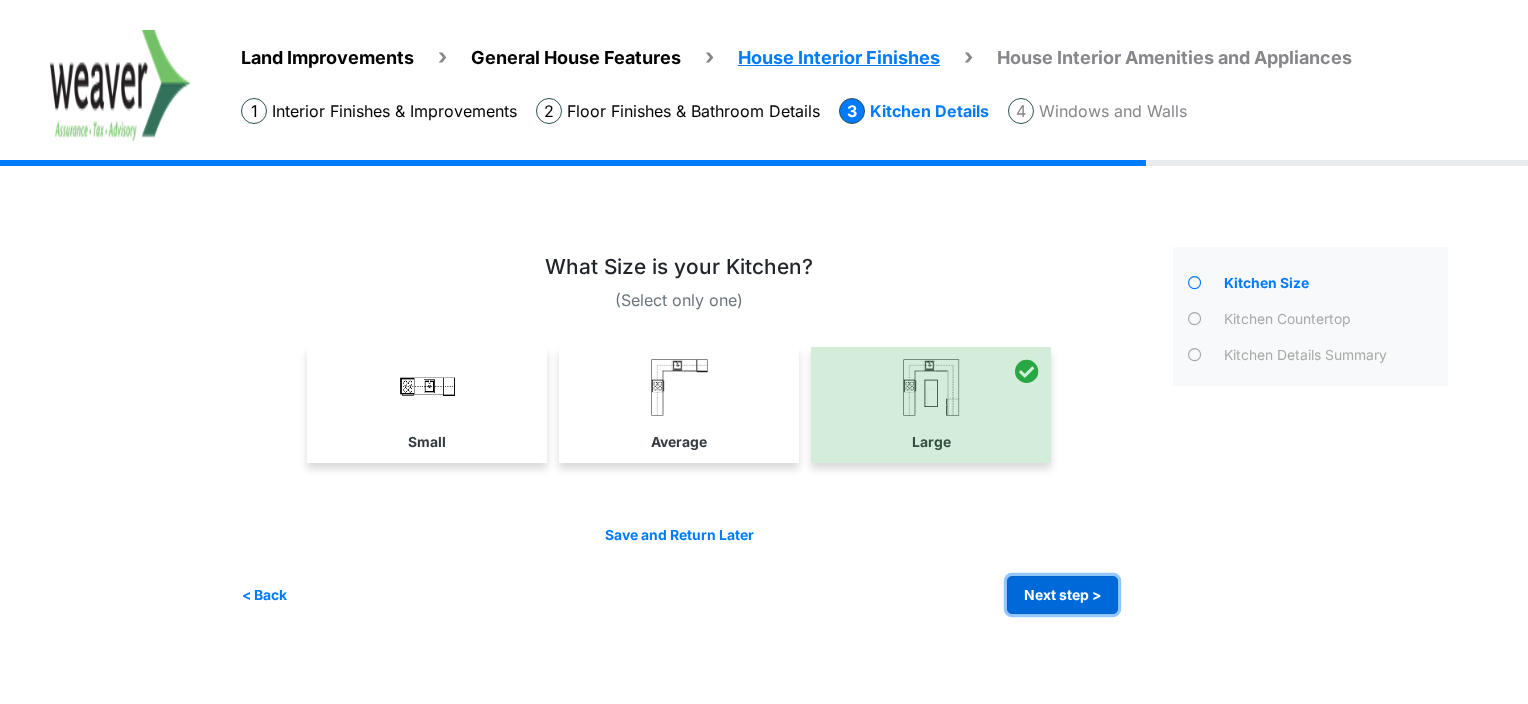 click on "Next step >" at bounding box center (1062, 595) 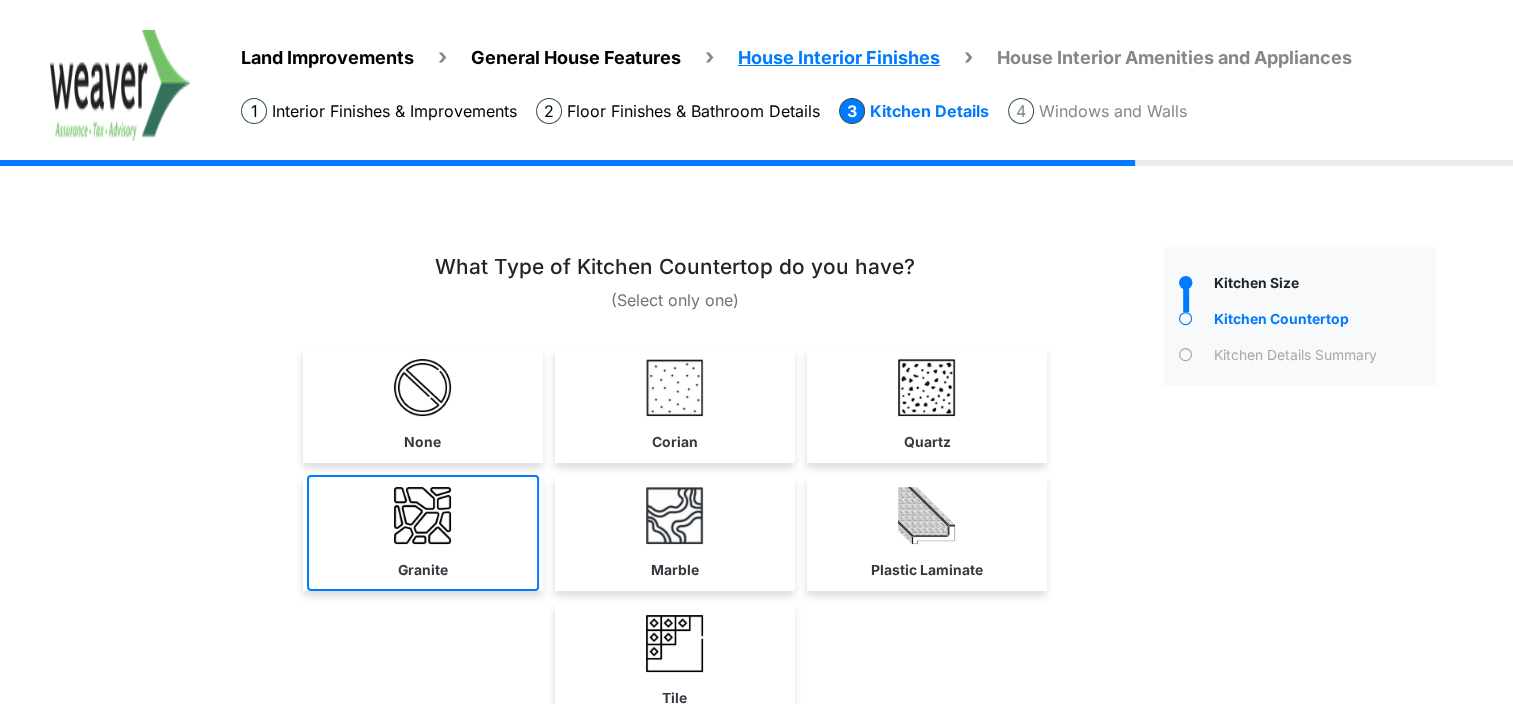 click on "Granite" at bounding box center [423, 533] 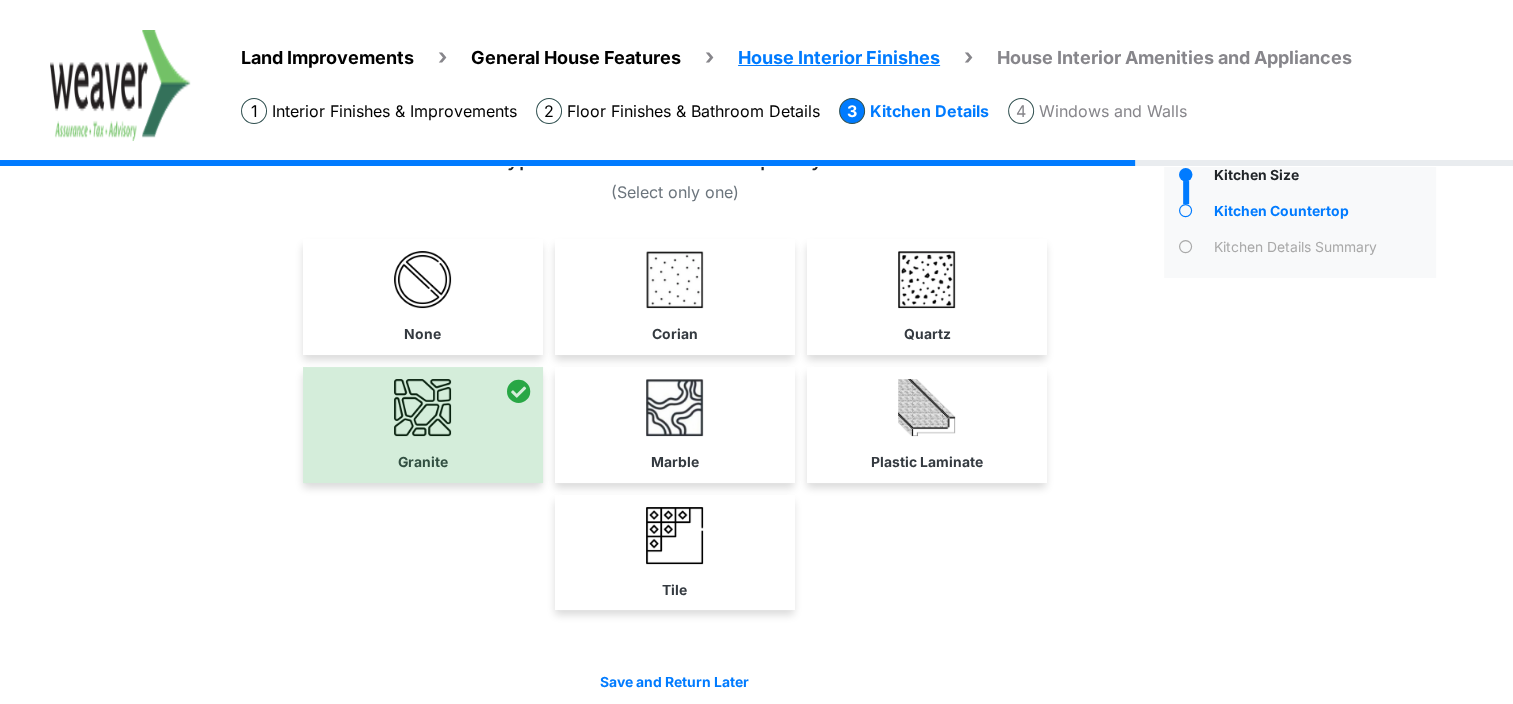 scroll, scrollTop: 192, scrollLeft: 0, axis: vertical 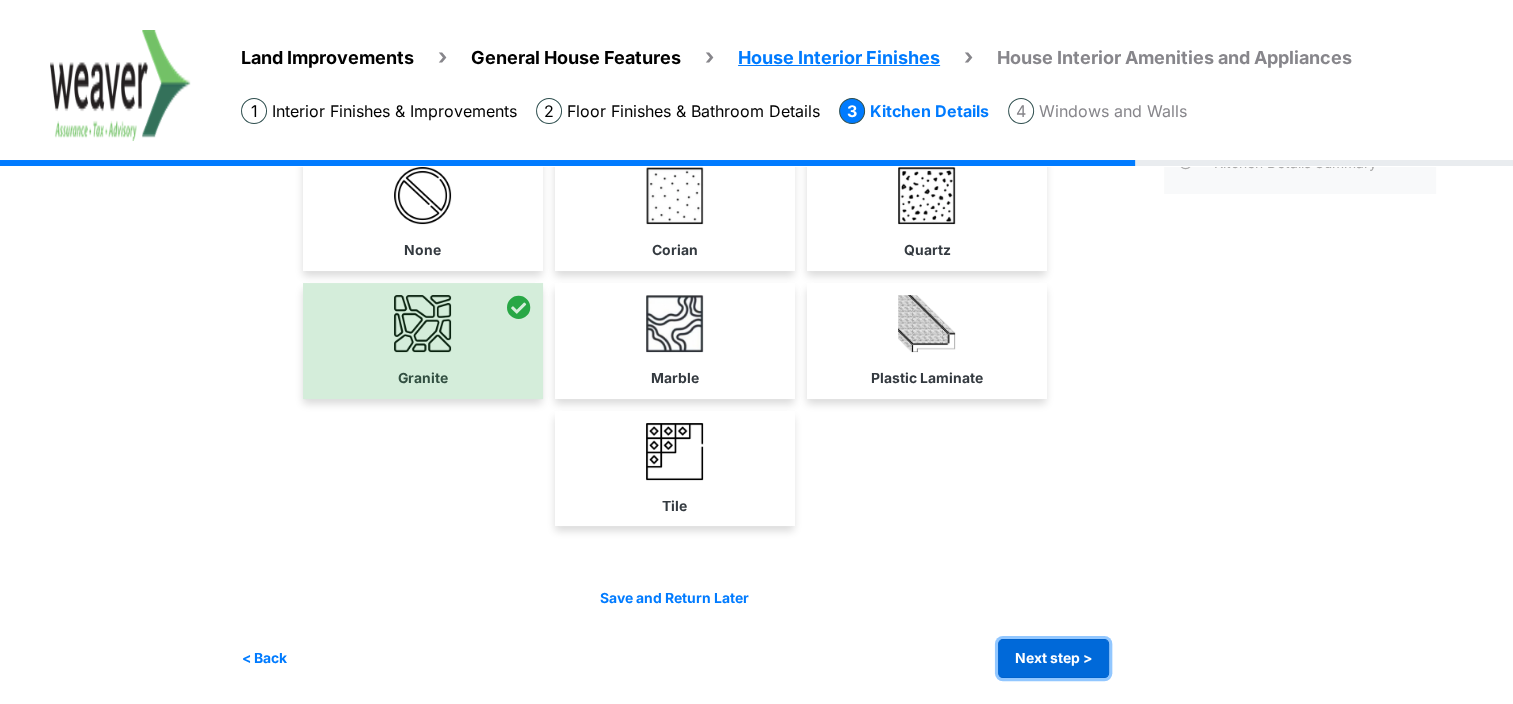 click on "Next step >" at bounding box center (1053, 658) 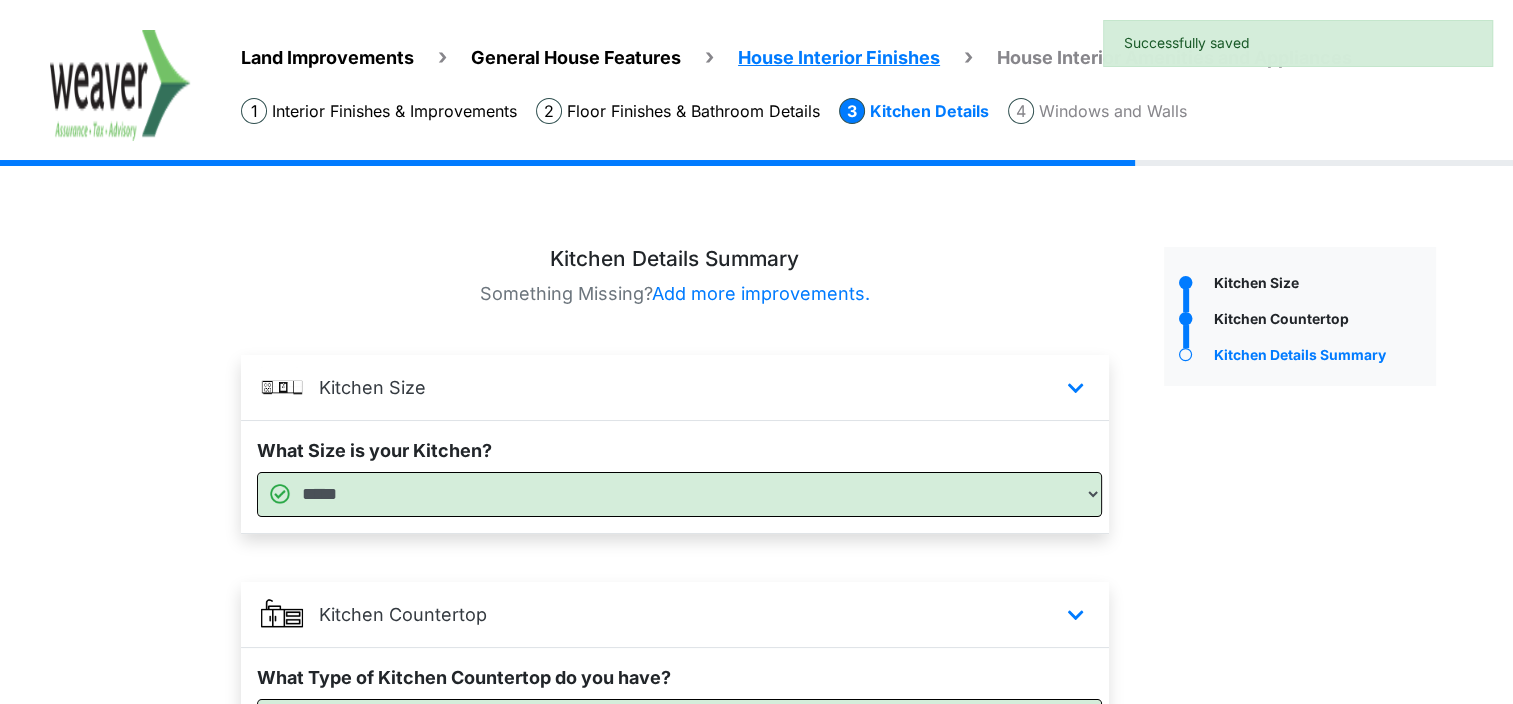 scroll, scrollTop: 215, scrollLeft: 0, axis: vertical 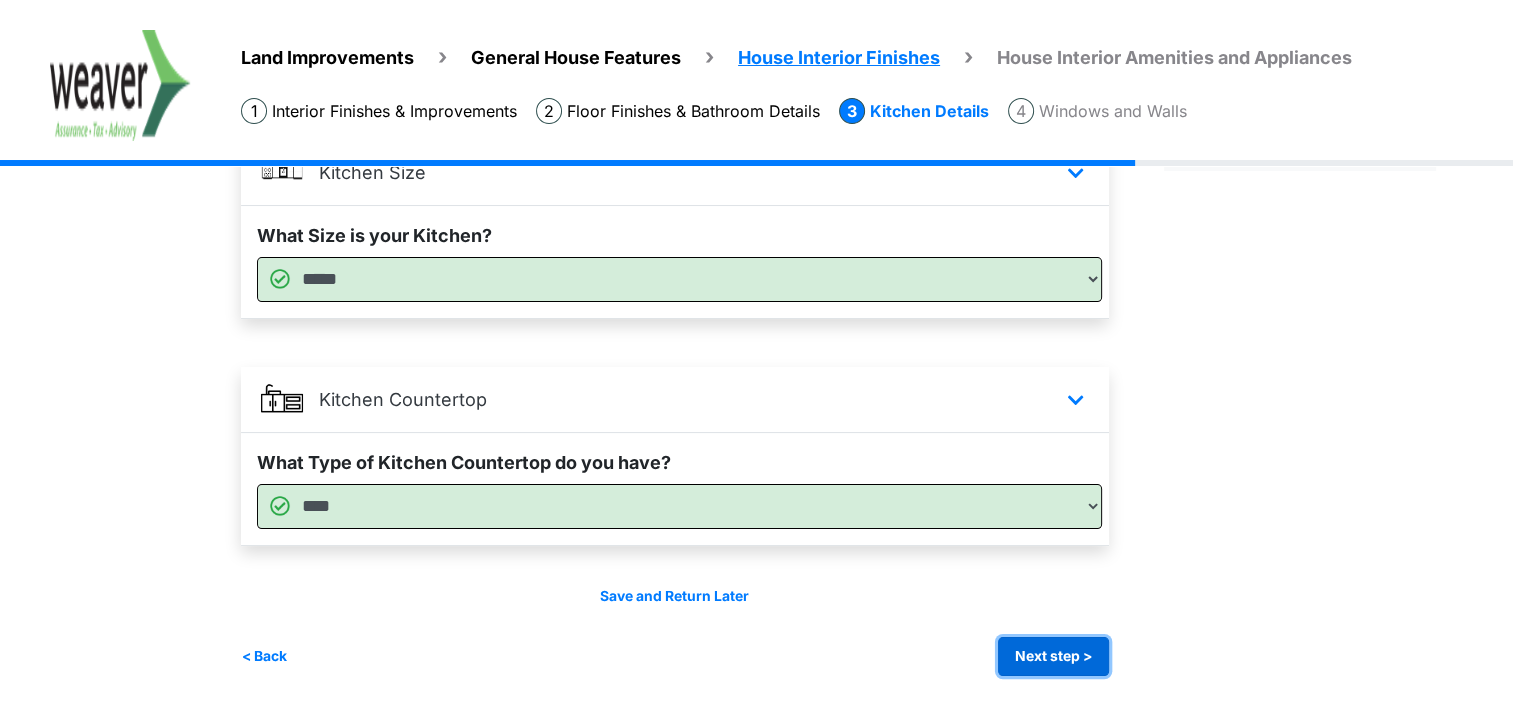 click on "Next step >" at bounding box center (1053, 656) 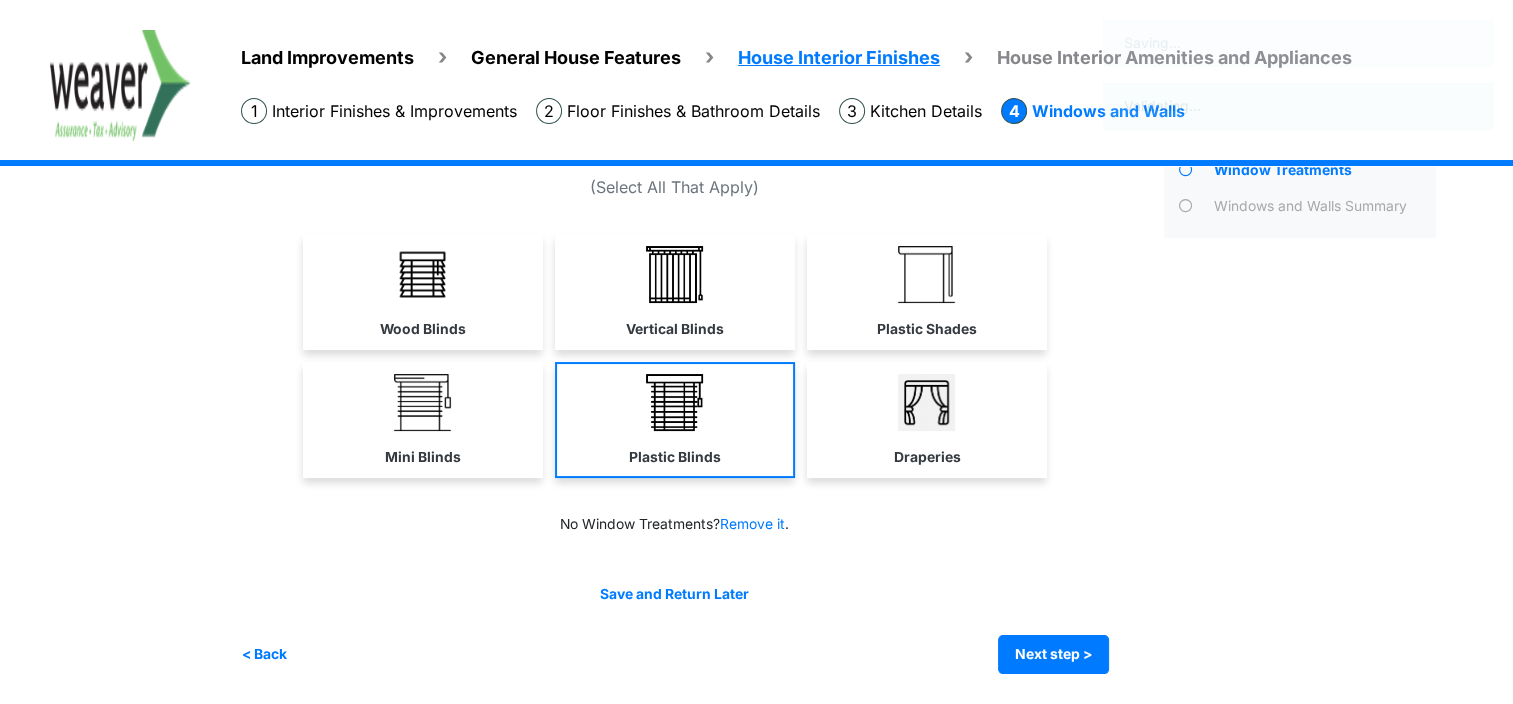 scroll, scrollTop: 0, scrollLeft: 0, axis: both 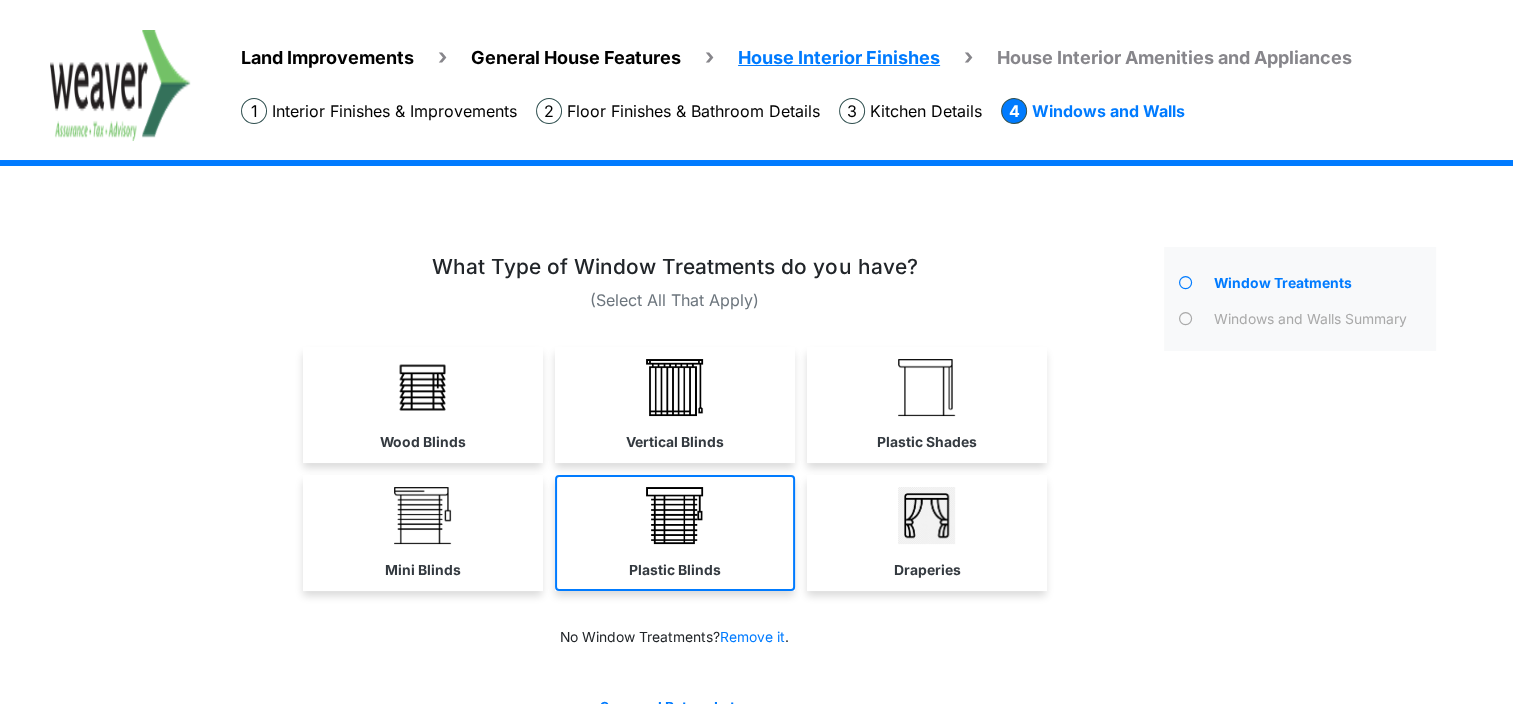 click on "Plastic Blinds" at bounding box center [675, 533] 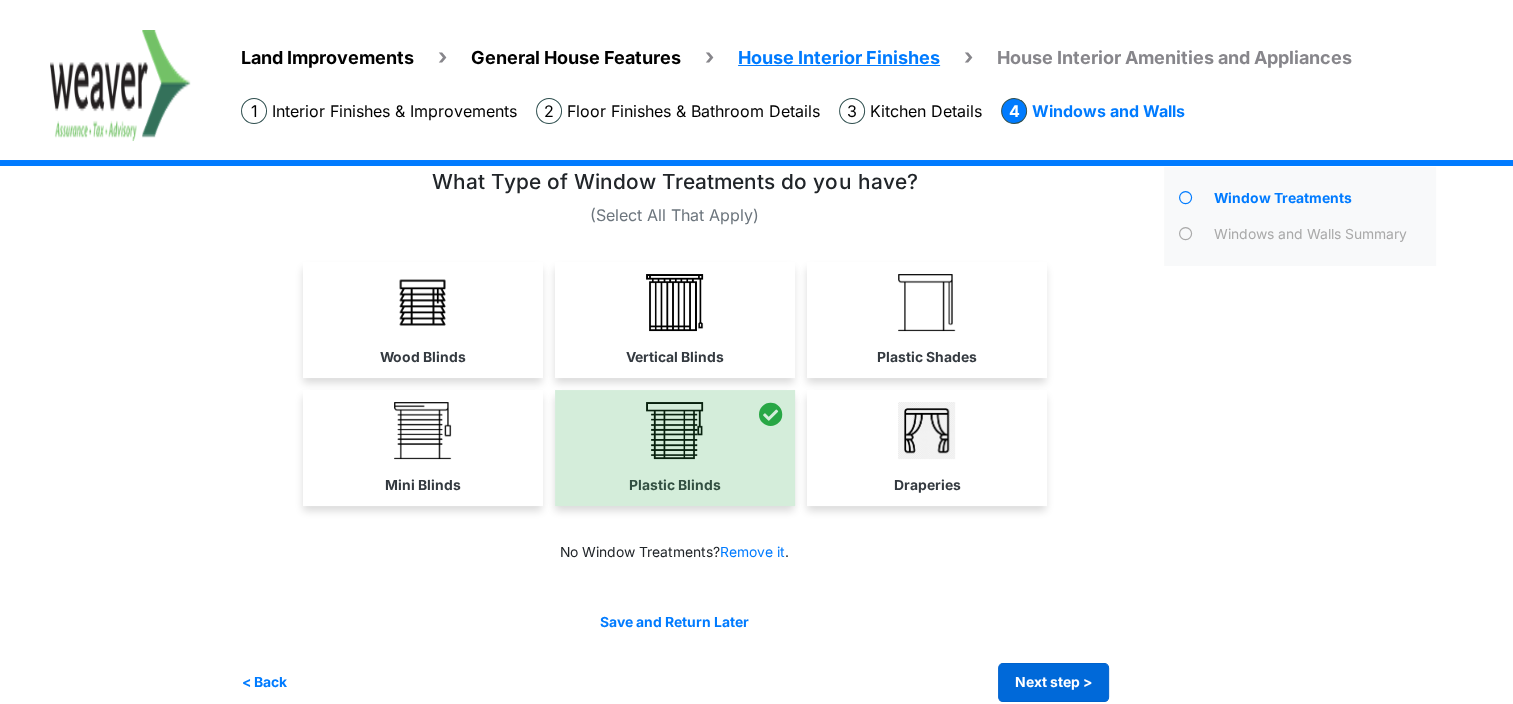 scroll, scrollTop: 110, scrollLeft: 0, axis: vertical 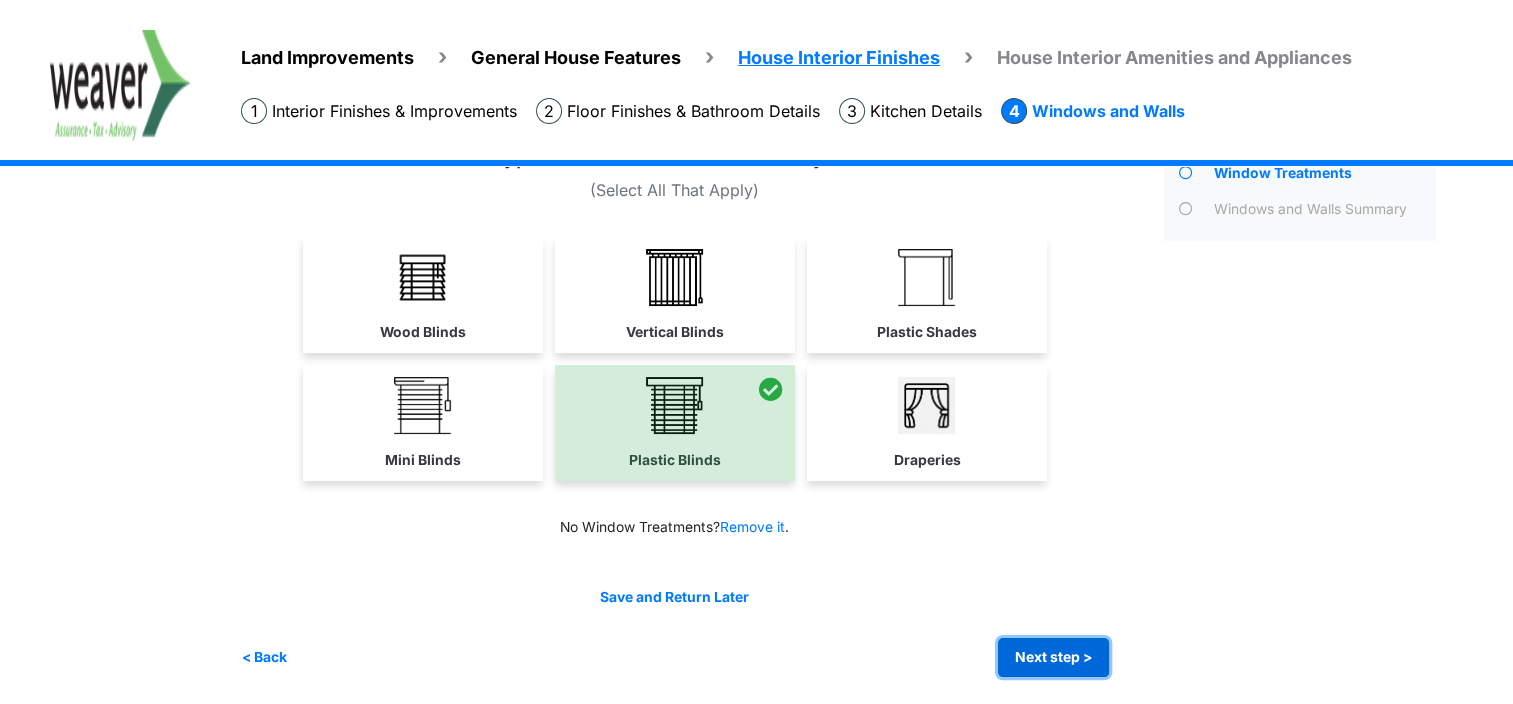 click on "Next step >" at bounding box center [1053, 657] 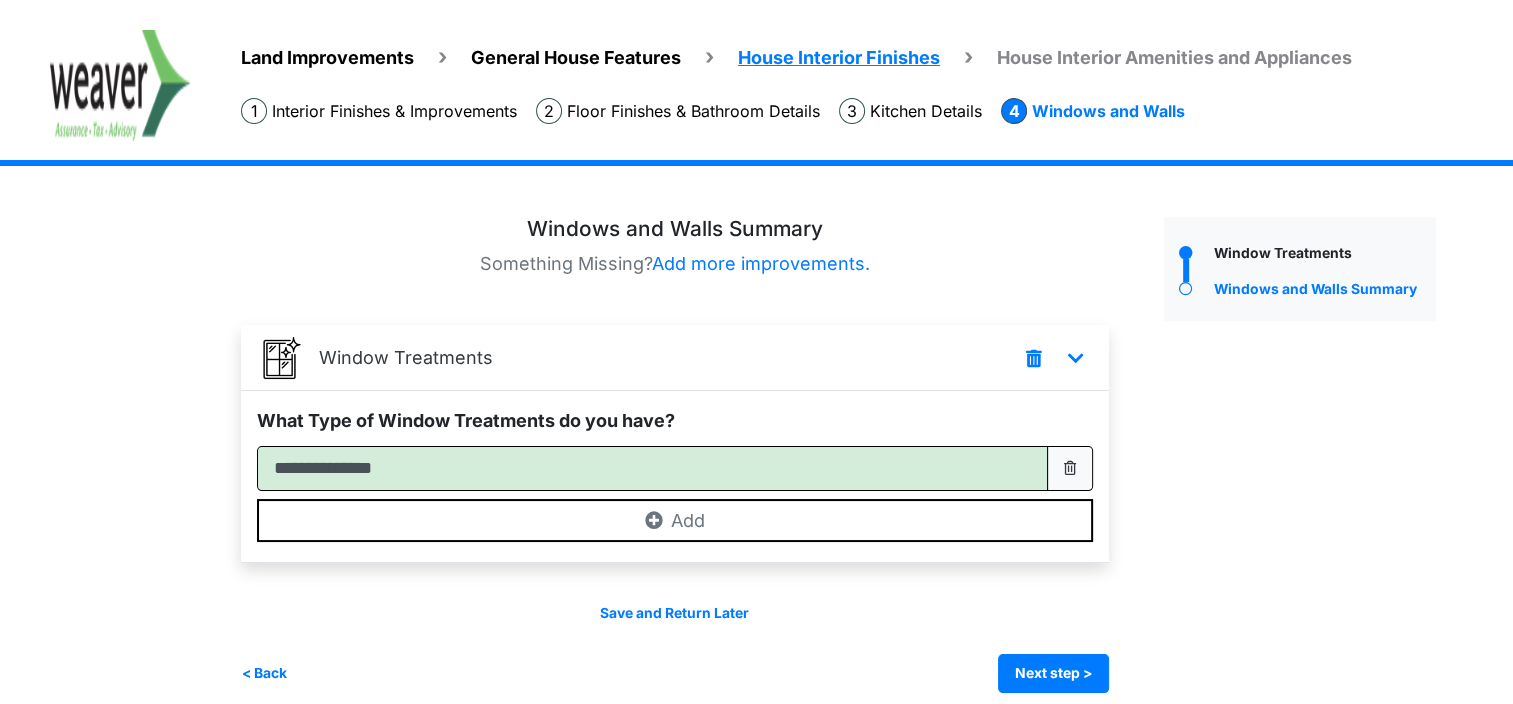 scroll, scrollTop: 46, scrollLeft: 0, axis: vertical 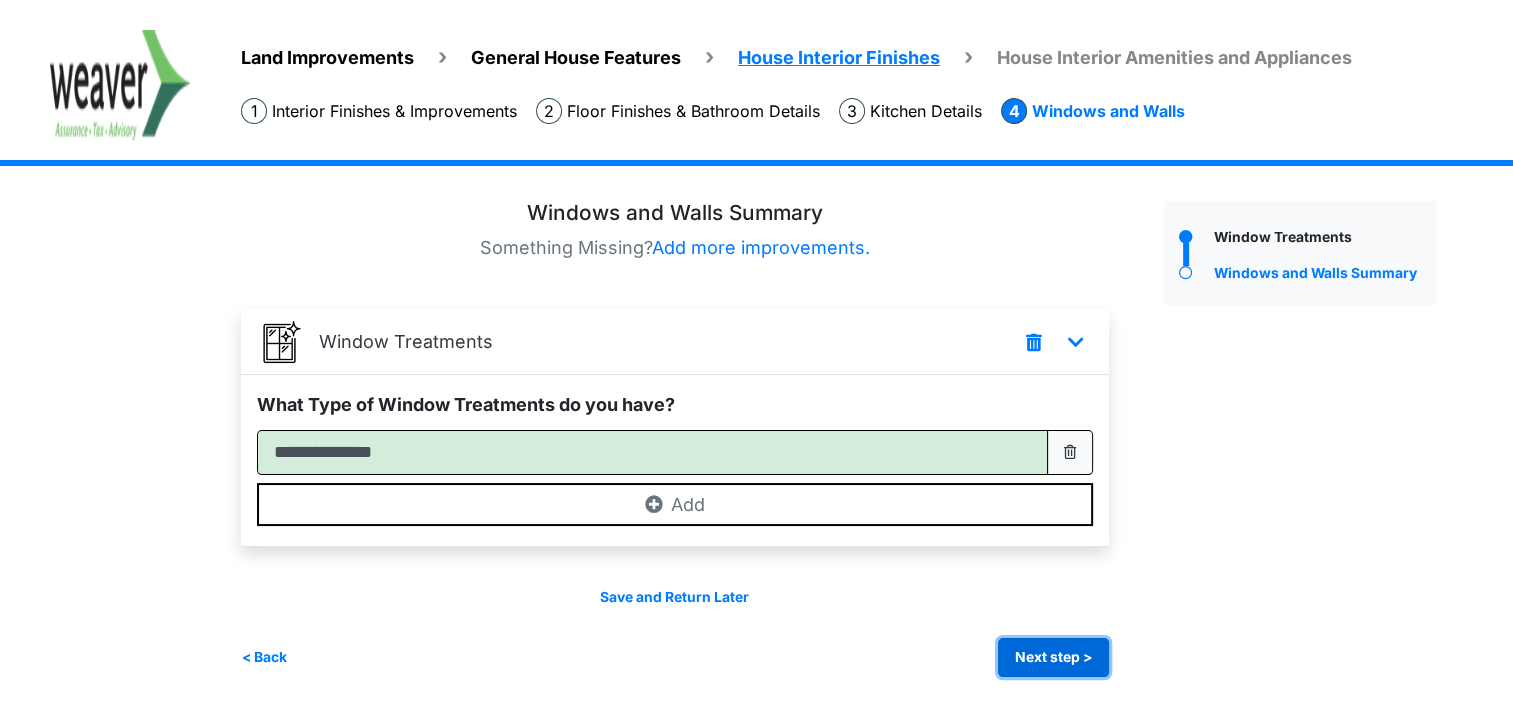 click on "Next step >" at bounding box center (1053, 657) 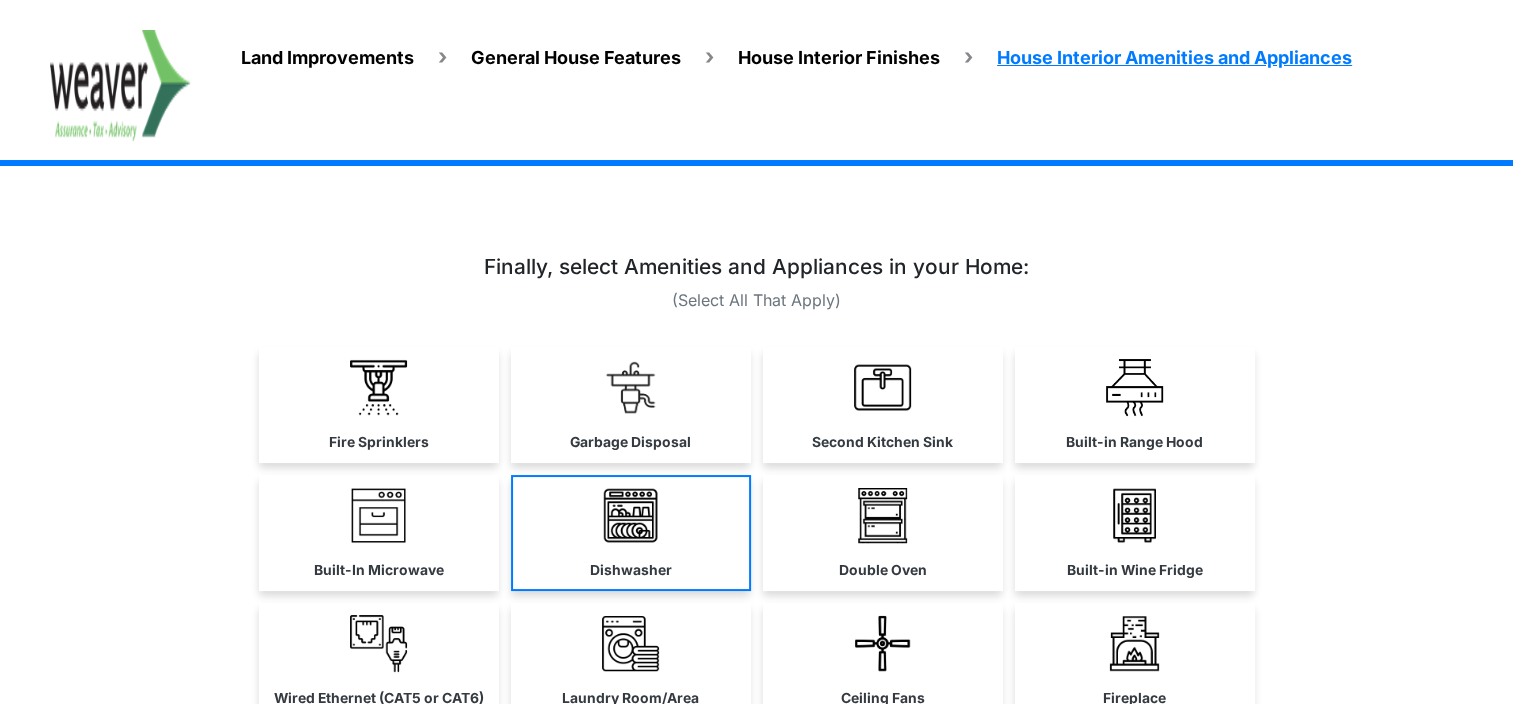 scroll, scrollTop: 100, scrollLeft: 0, axis: vertical 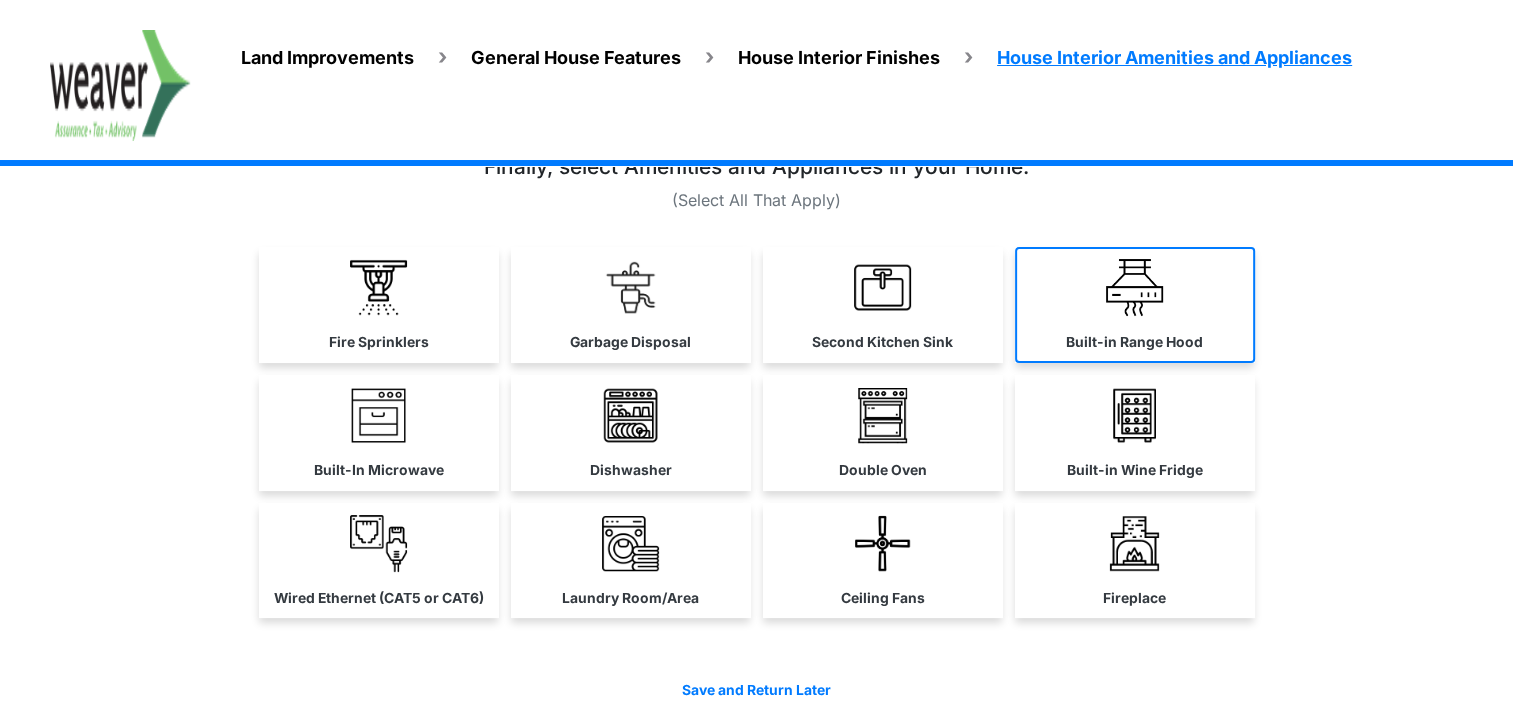 click on "Built-in Range Hood" at bounding box center [1135, 305] 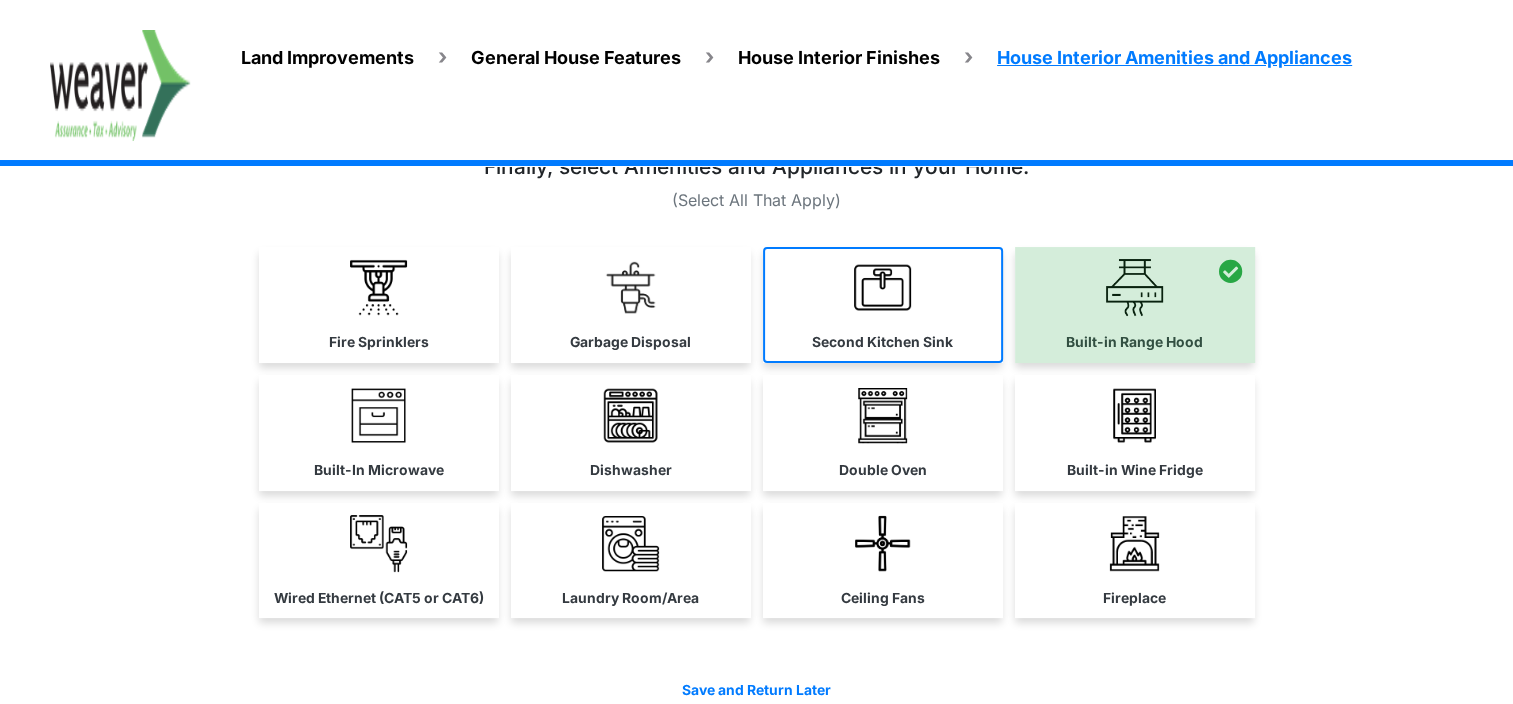 click on "Second Kitchen Sink" at bounding box center (883, 305) 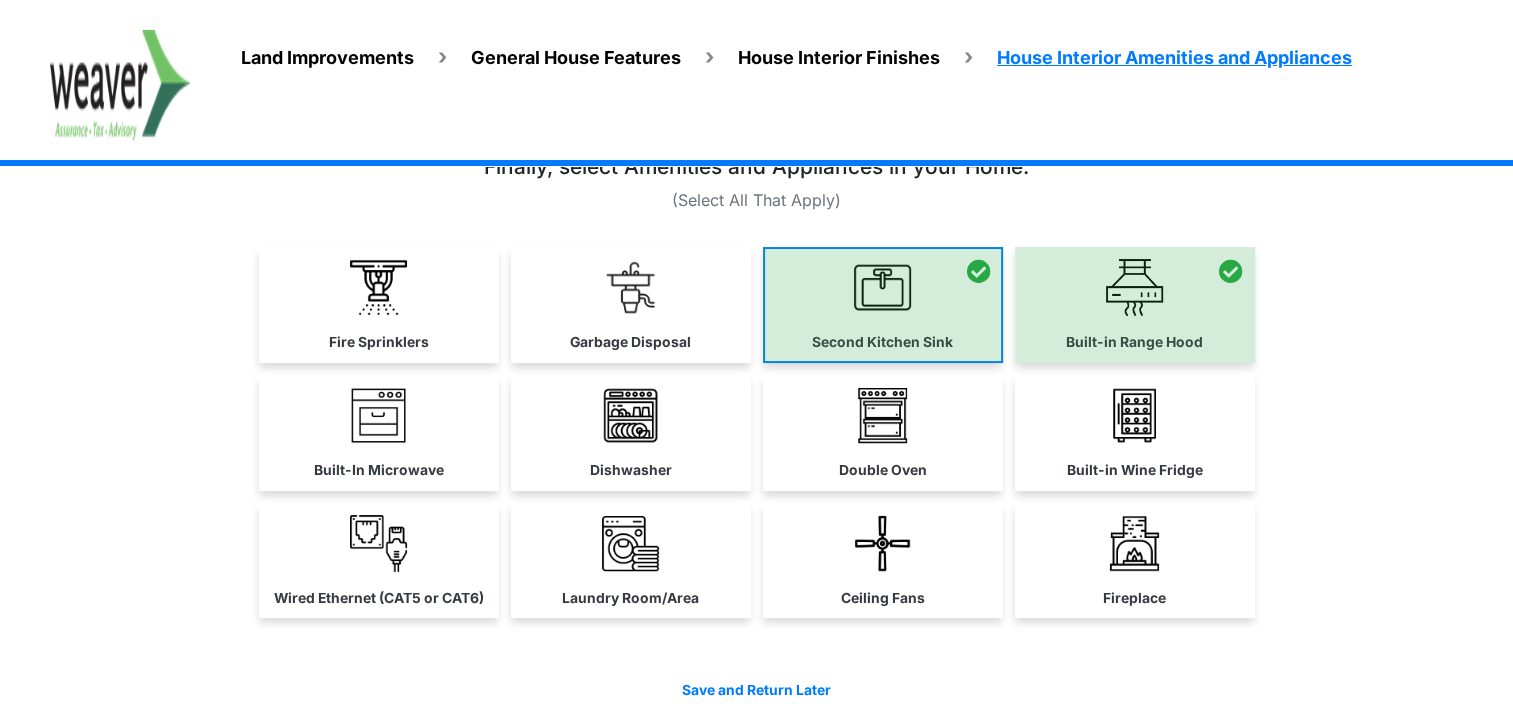 click at bounding box center [883, 305] 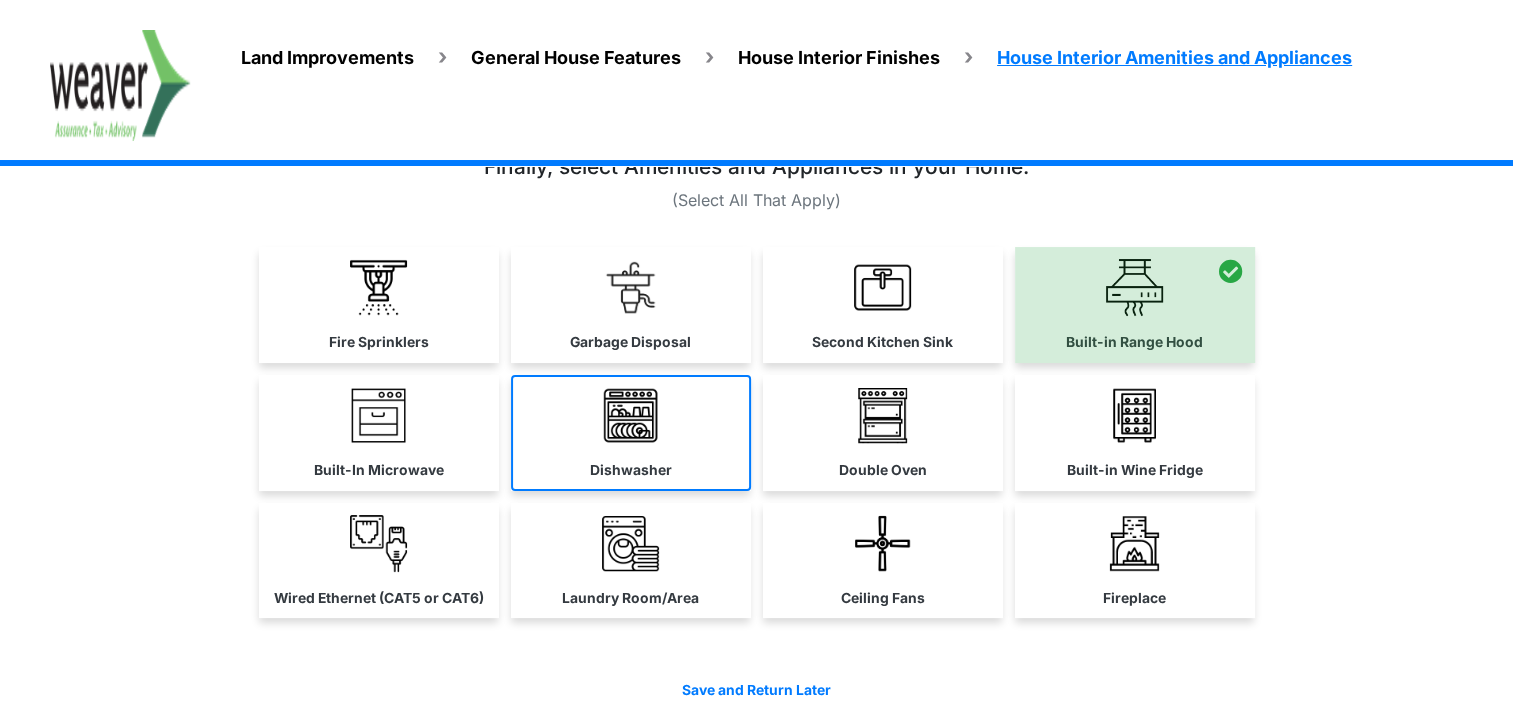 click on "Dishwasher" at bounding box center [631, 470] 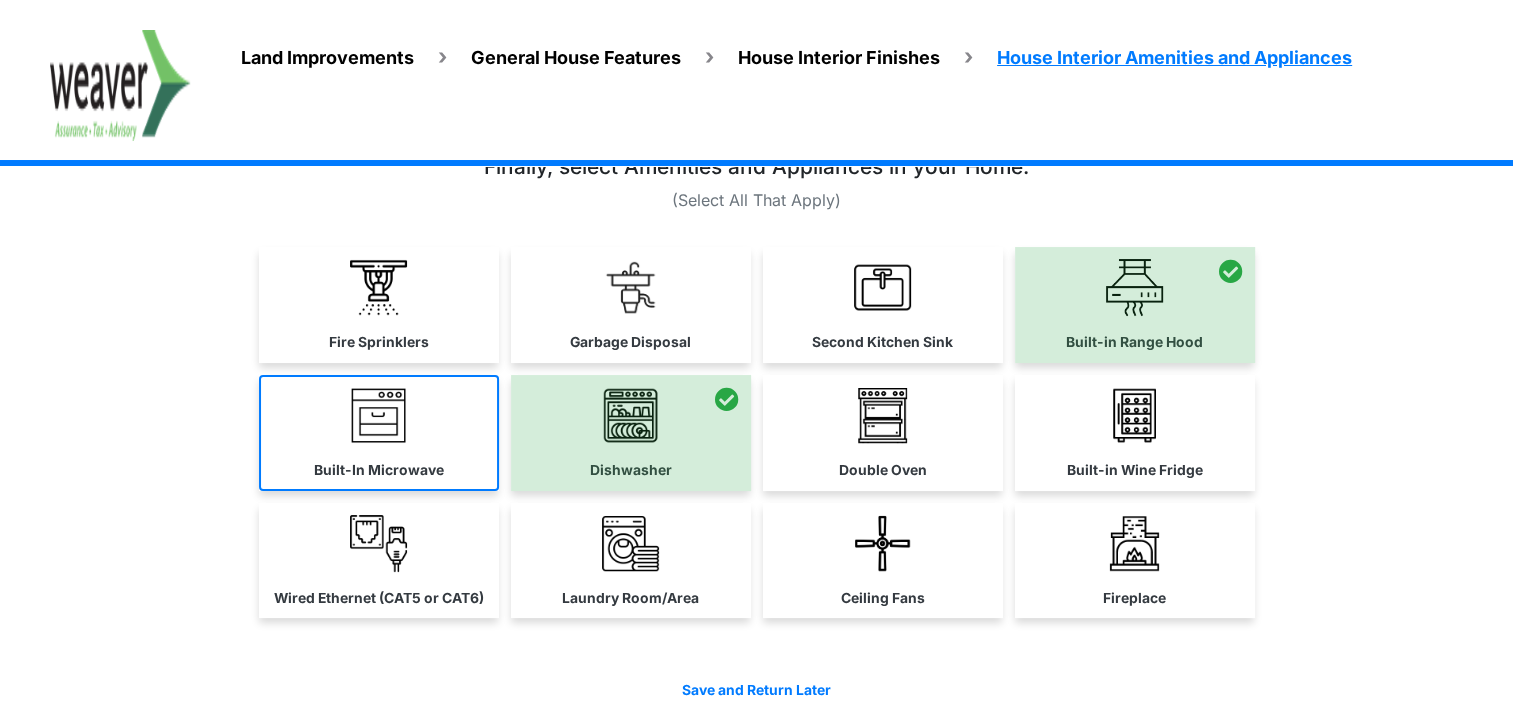 click at bounding box center [378, 415] 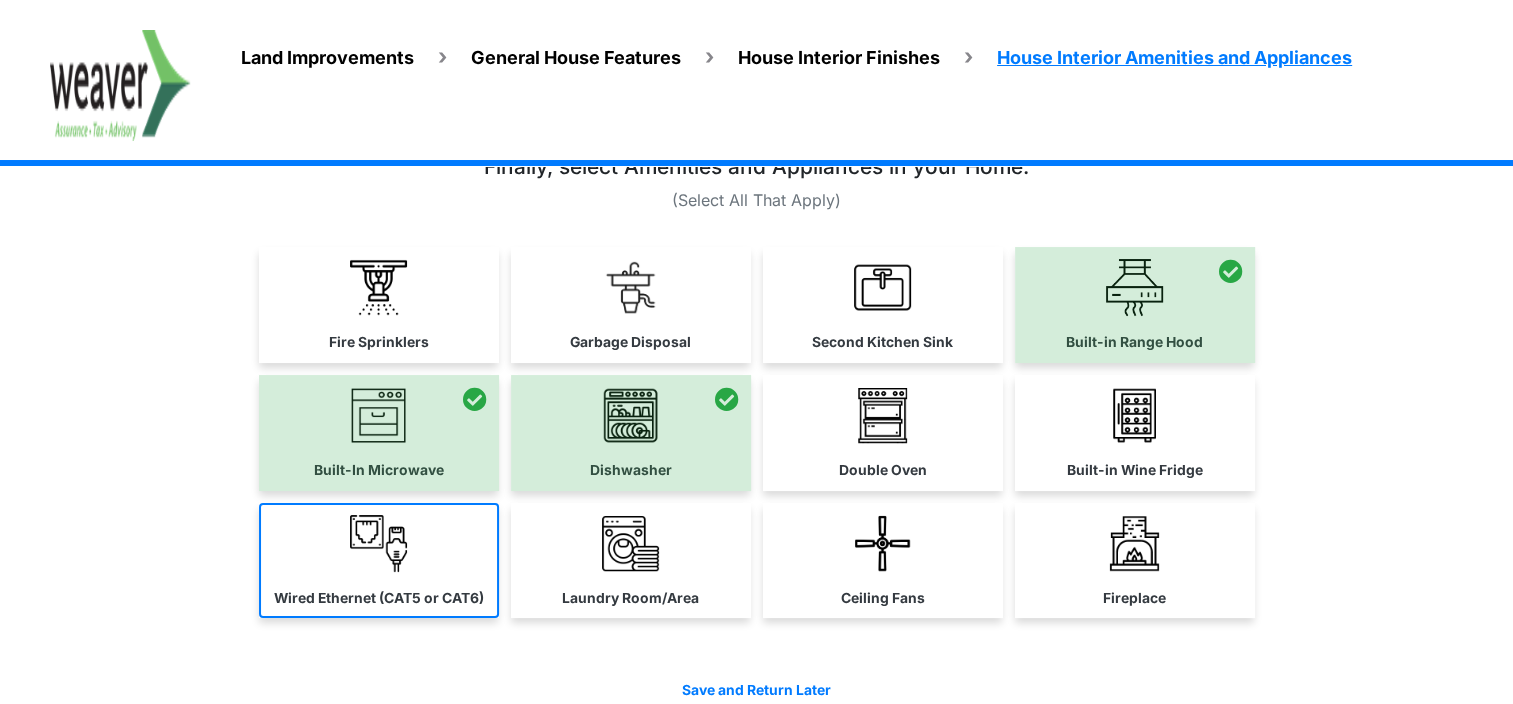 click at bounding box center (378, 543) 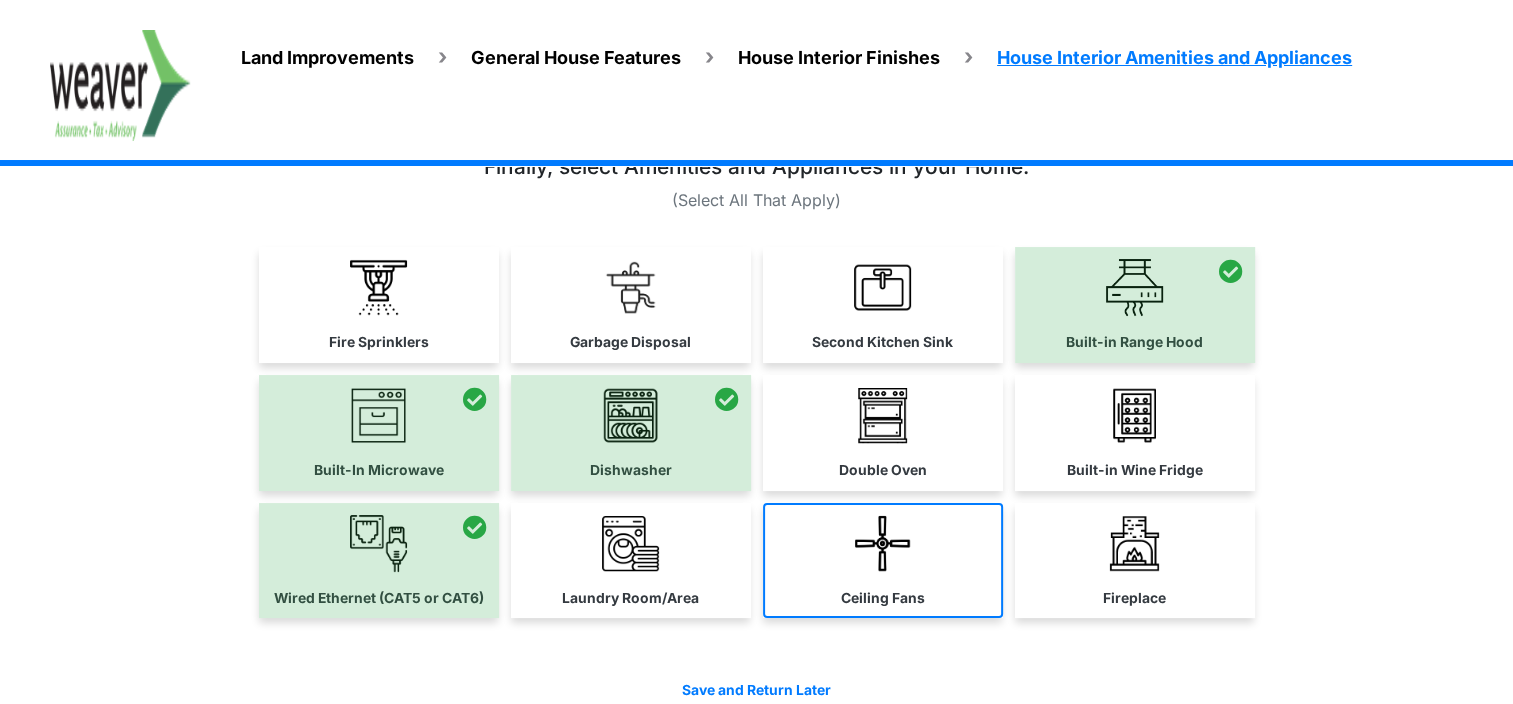 click at bounding box center (882, 543) 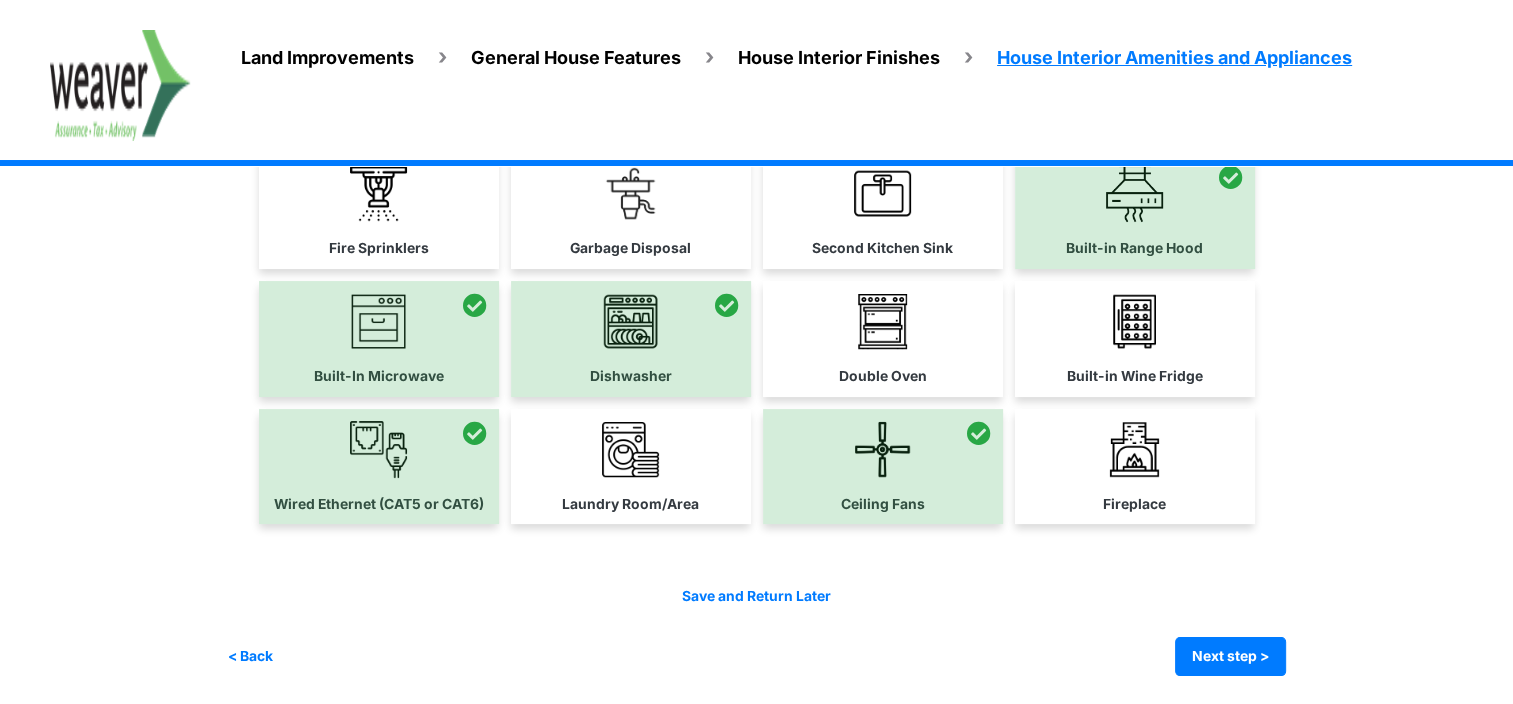 scroll, scrollTop: 192, scrollLeft: 0, axis: vertical 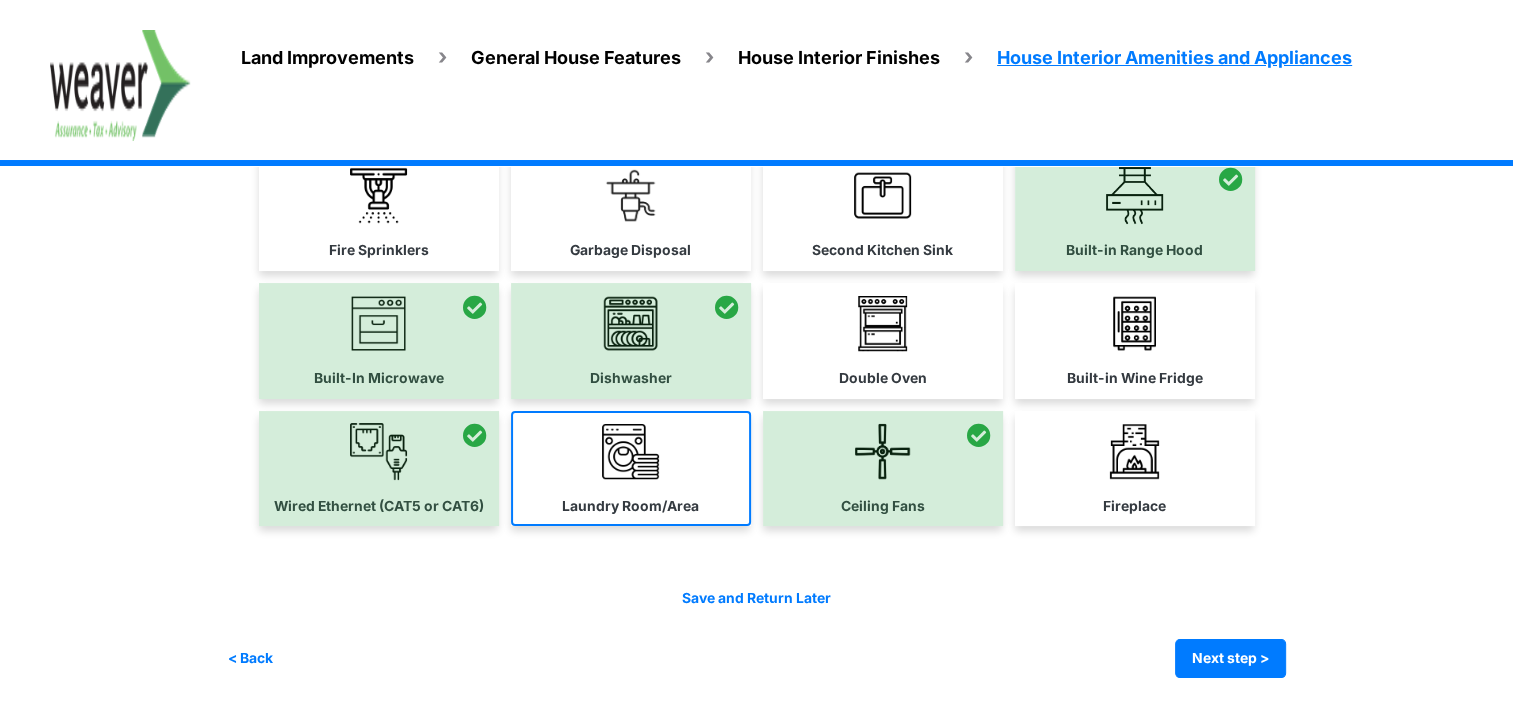 click on "Laundry Room/Area" at bounding box center (631, 469) 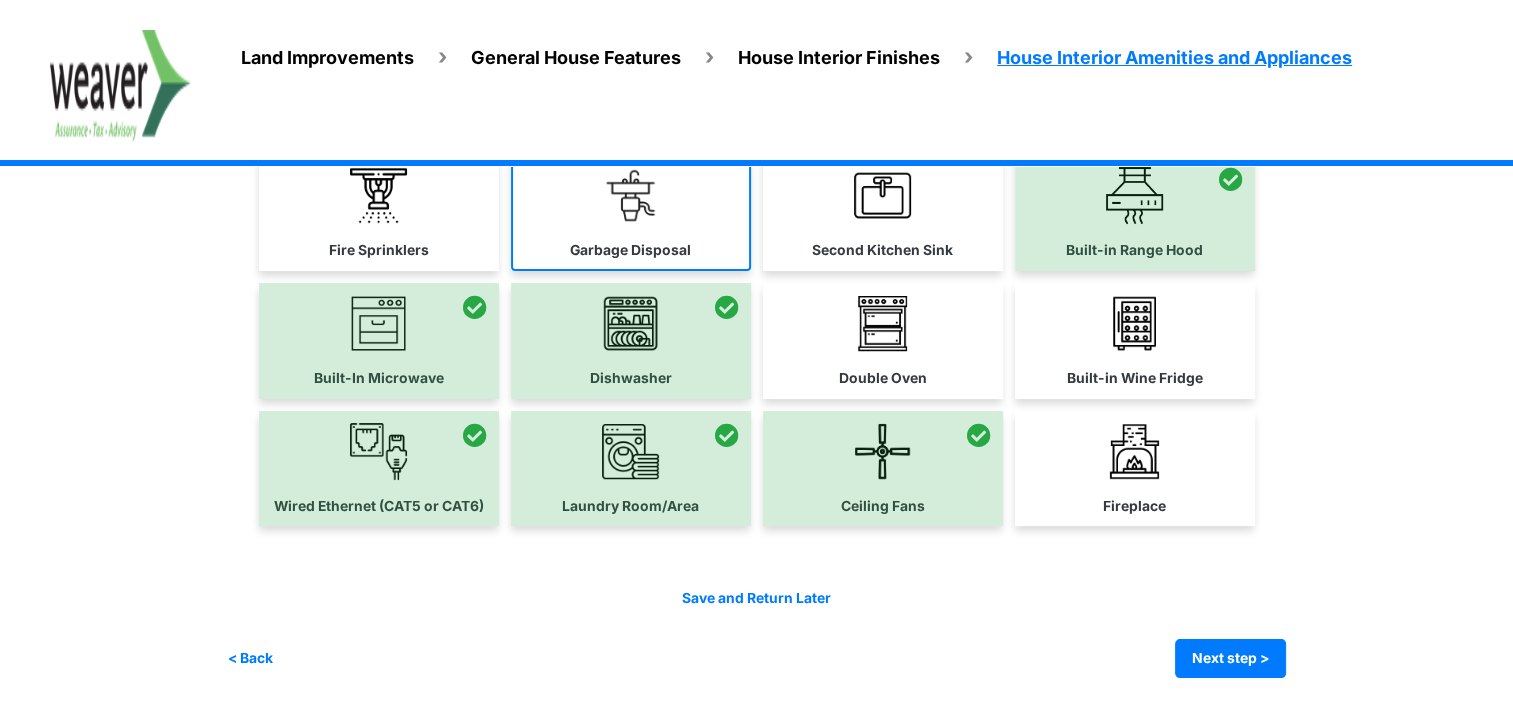 click on "Garbage Disposal" at bounding box center (631, 213) 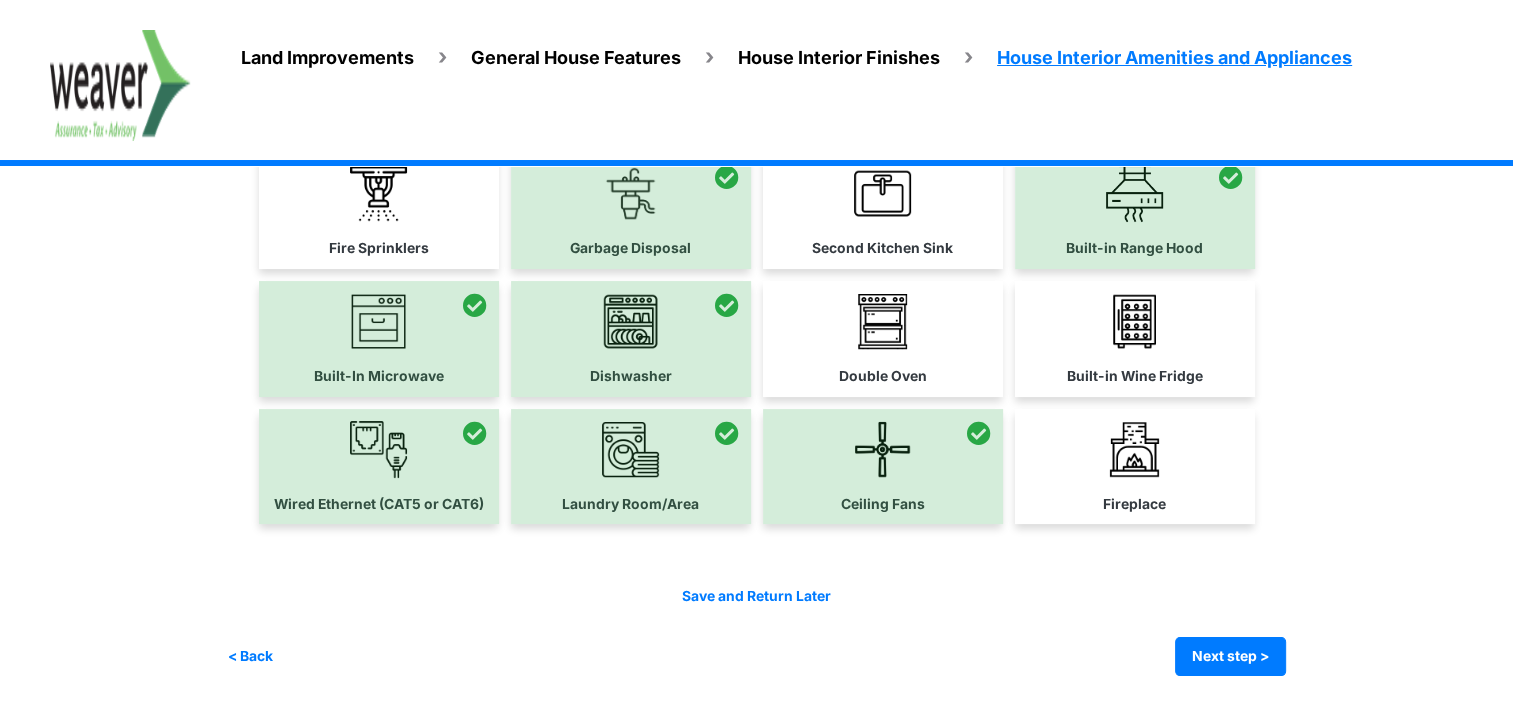scroll, scrollTop: 192, scrollLeft: 0, axis: vertical 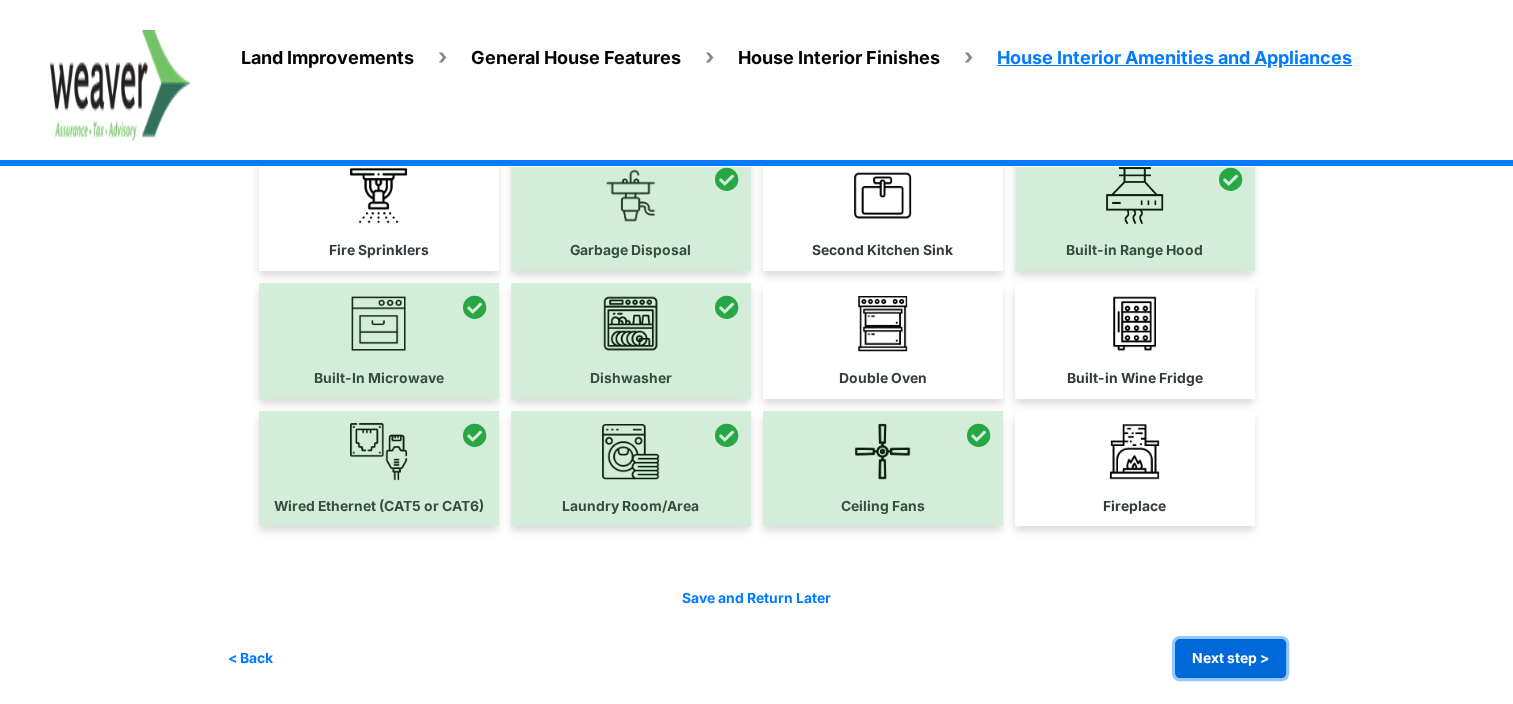 click on "Next step >" at bounding box center (1230, 658) 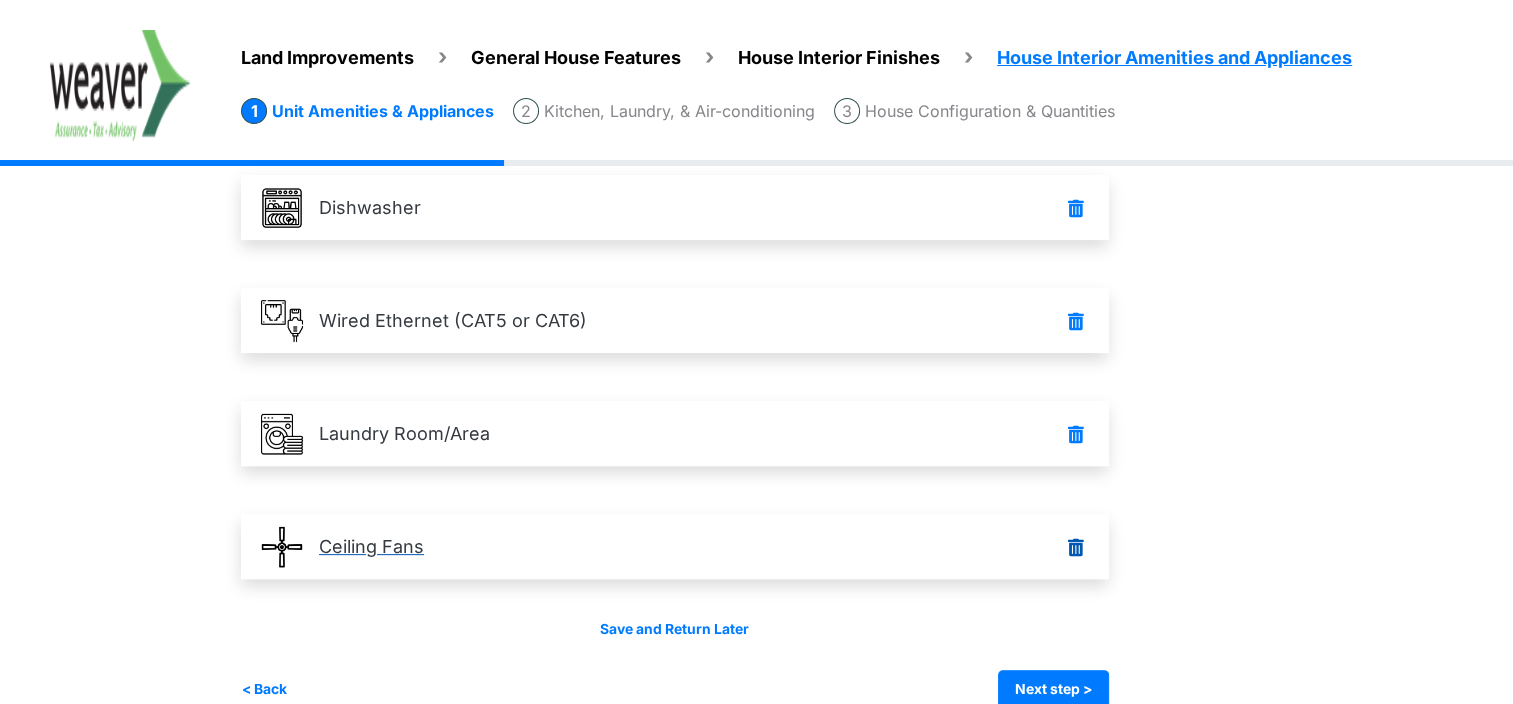 scroll, scrollTop: 552, scrollLeft: 0, axis: vertical 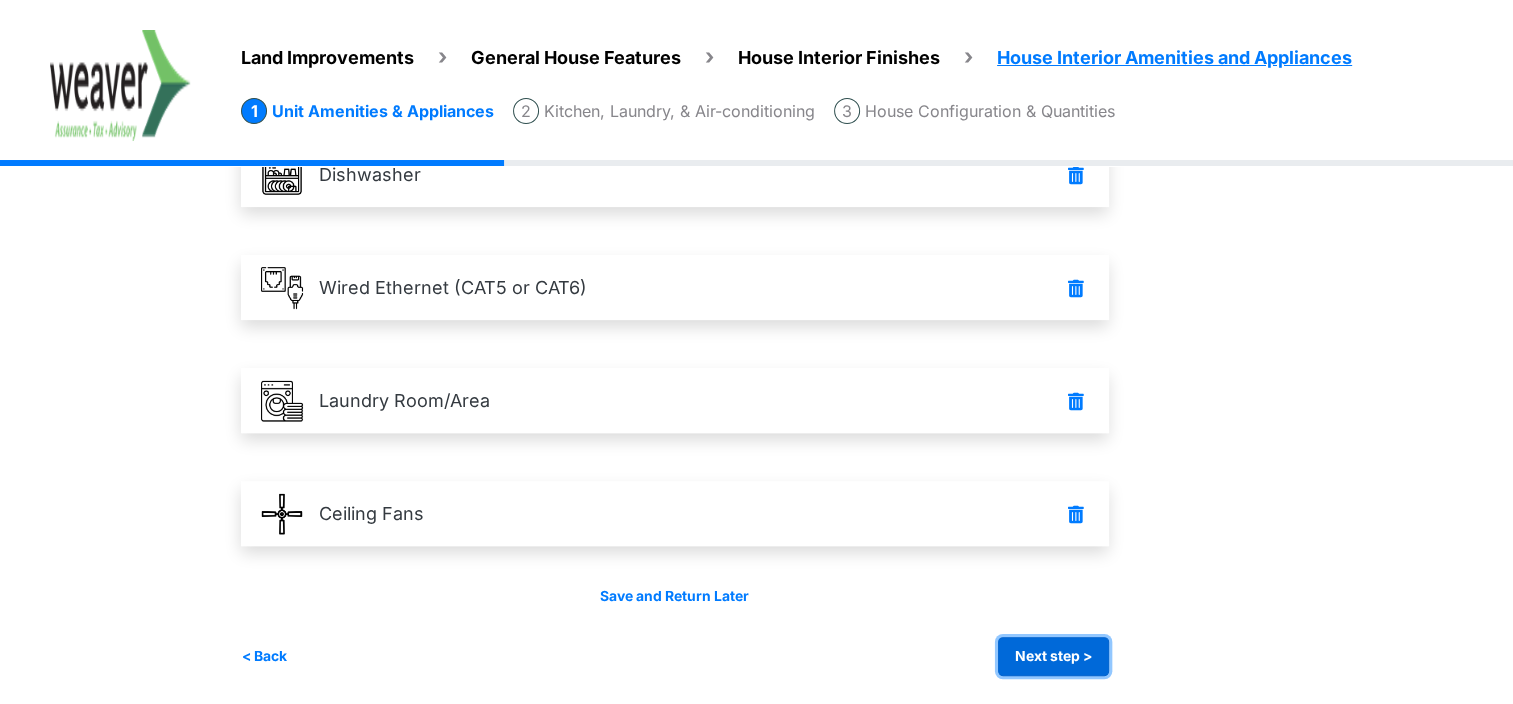 click on "Next step >" at bounding box center (1053, 656) 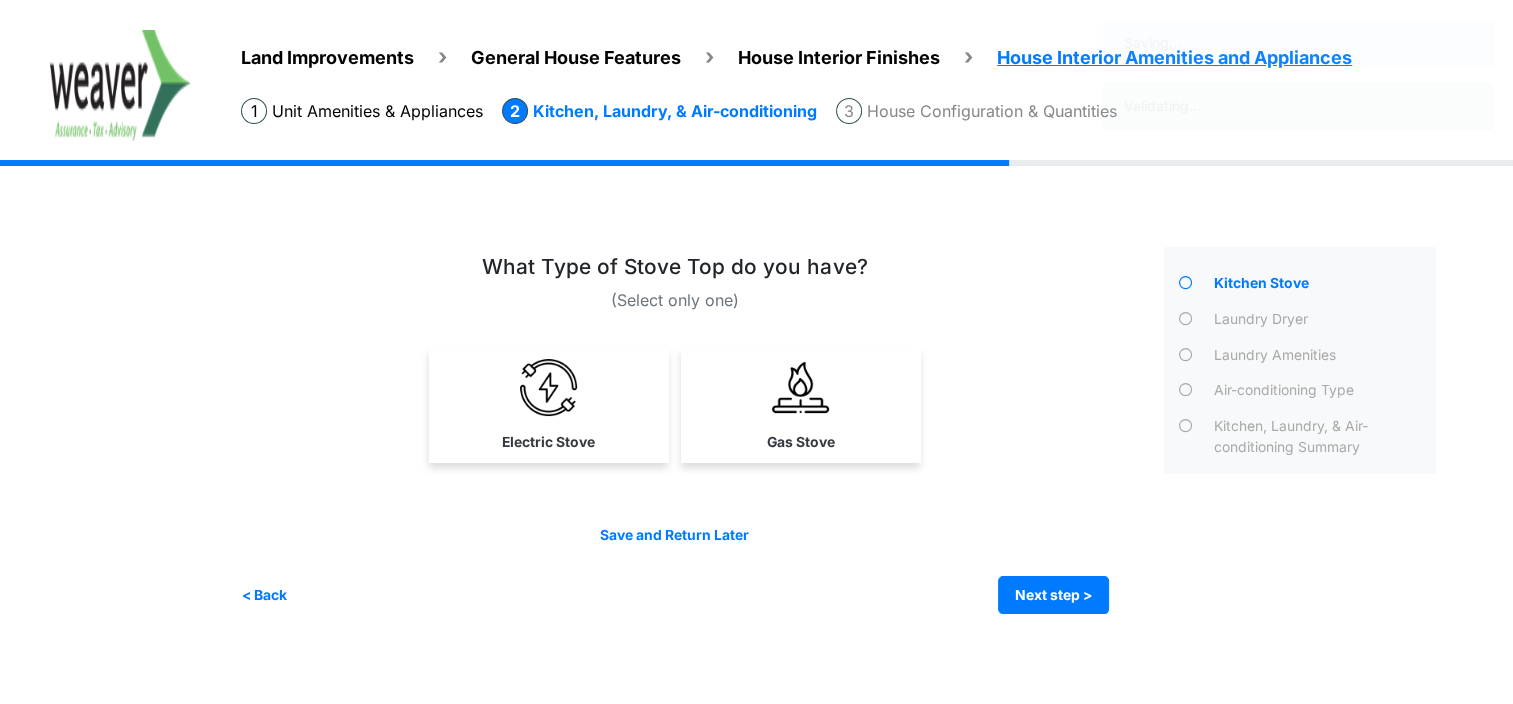 scroll, scrollTop: 0, scrollLeft: 0, axis: both 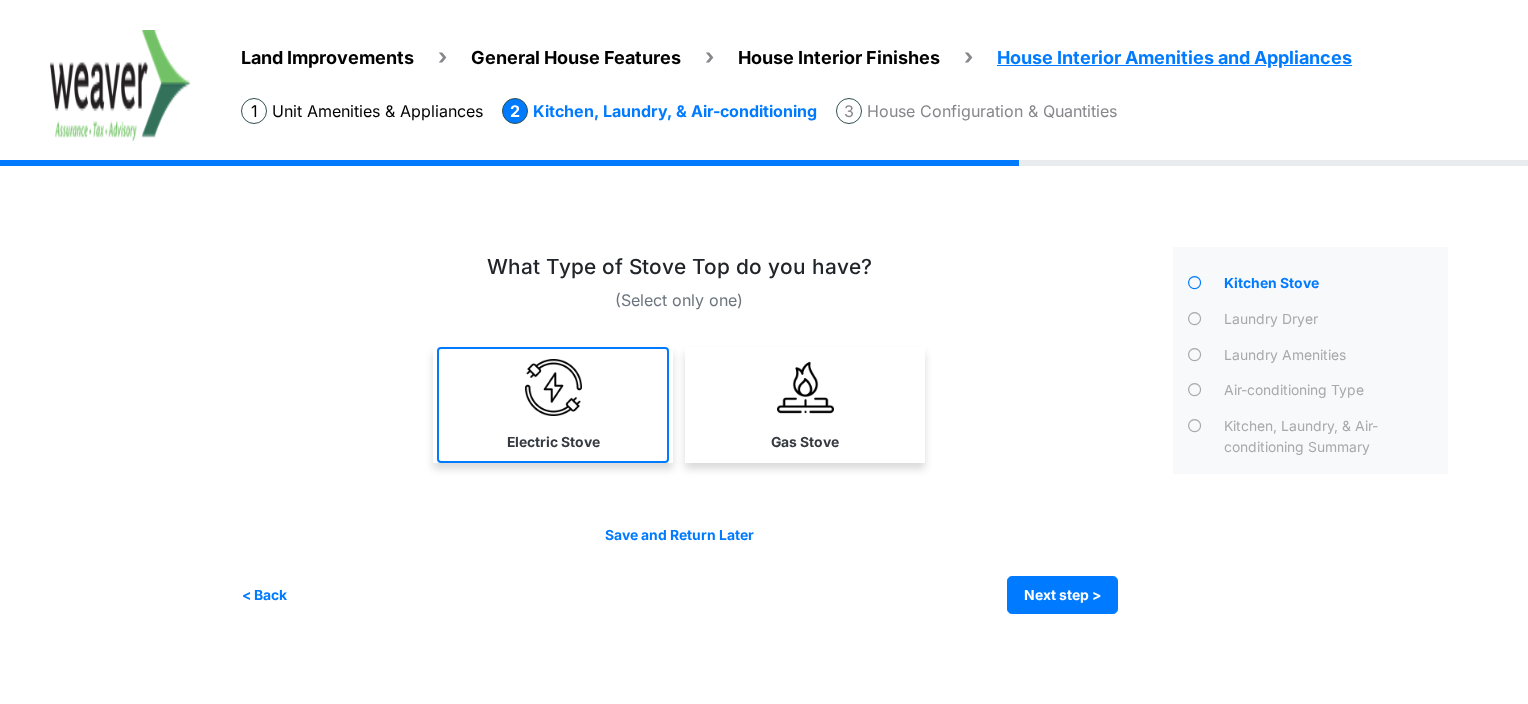 click on "Electric Stove" at bounding box center [553, 442] 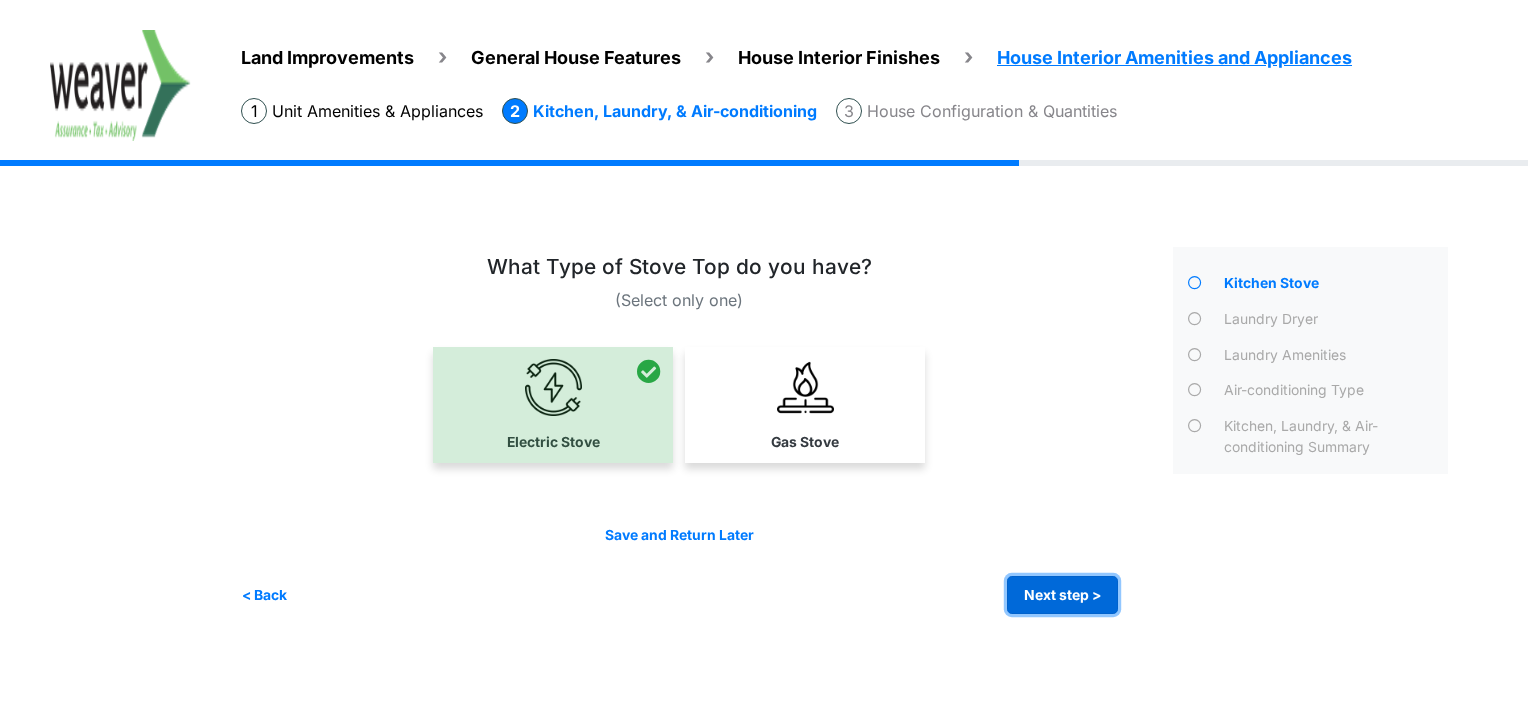 click on "Next step >" at bounding box center (1062, 595) 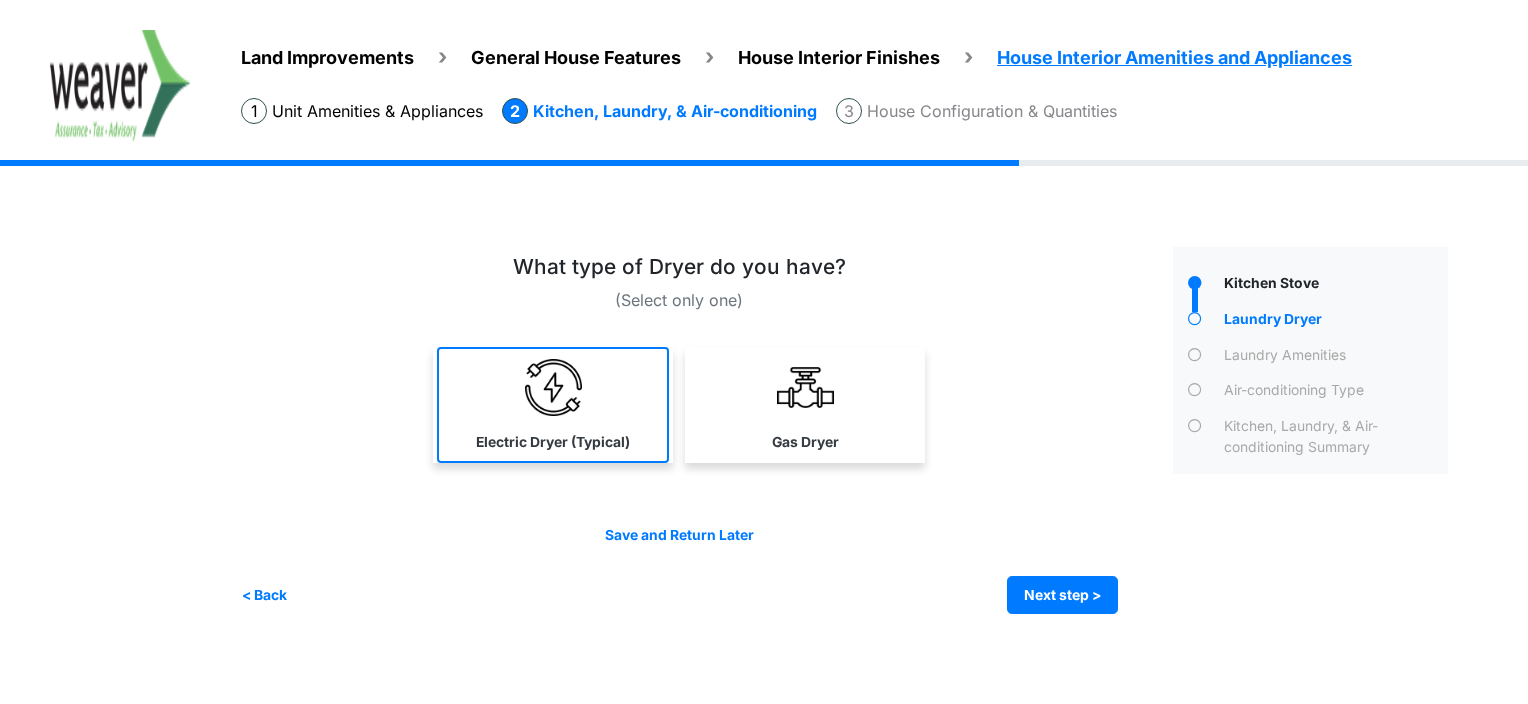 click at bounding box center (553, 387) 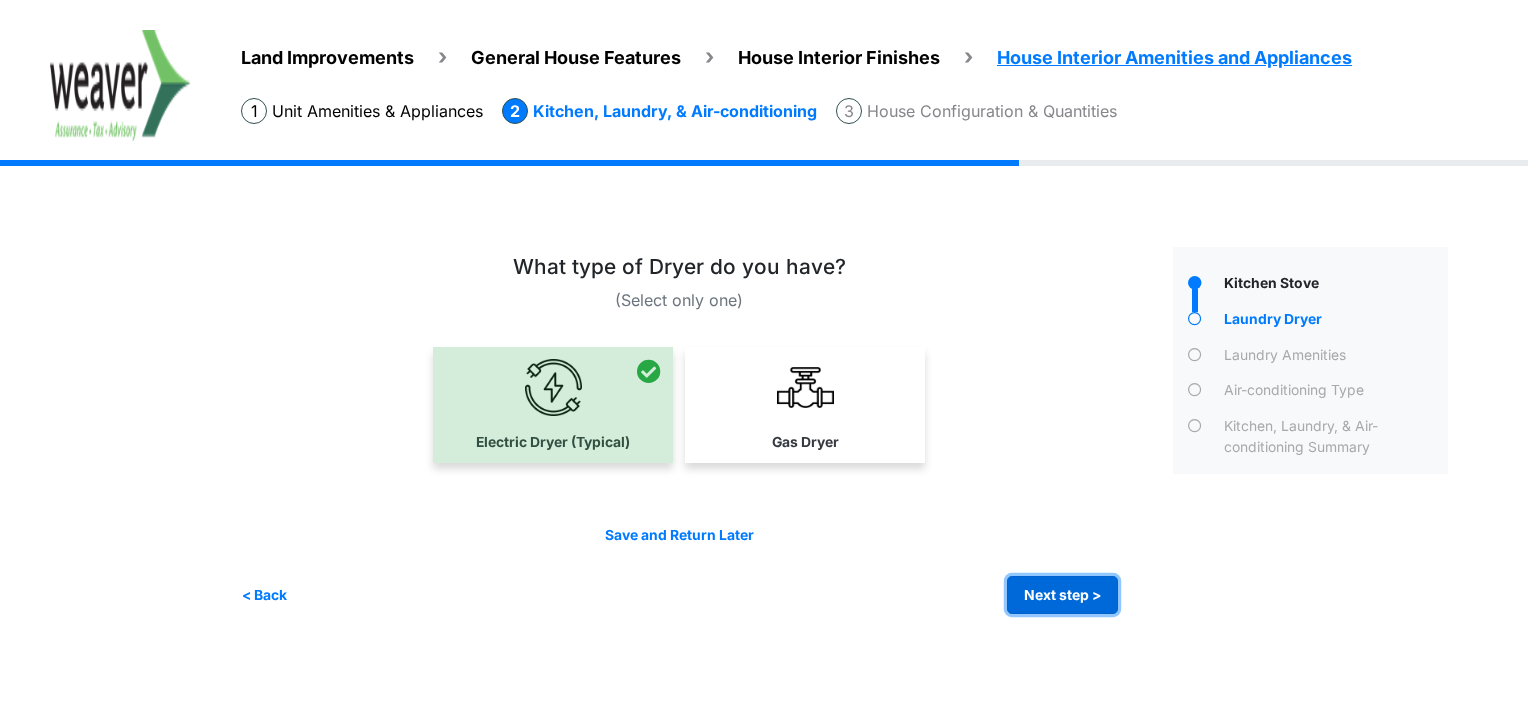 click on "Next step >" at bounding box center [1062, 595] 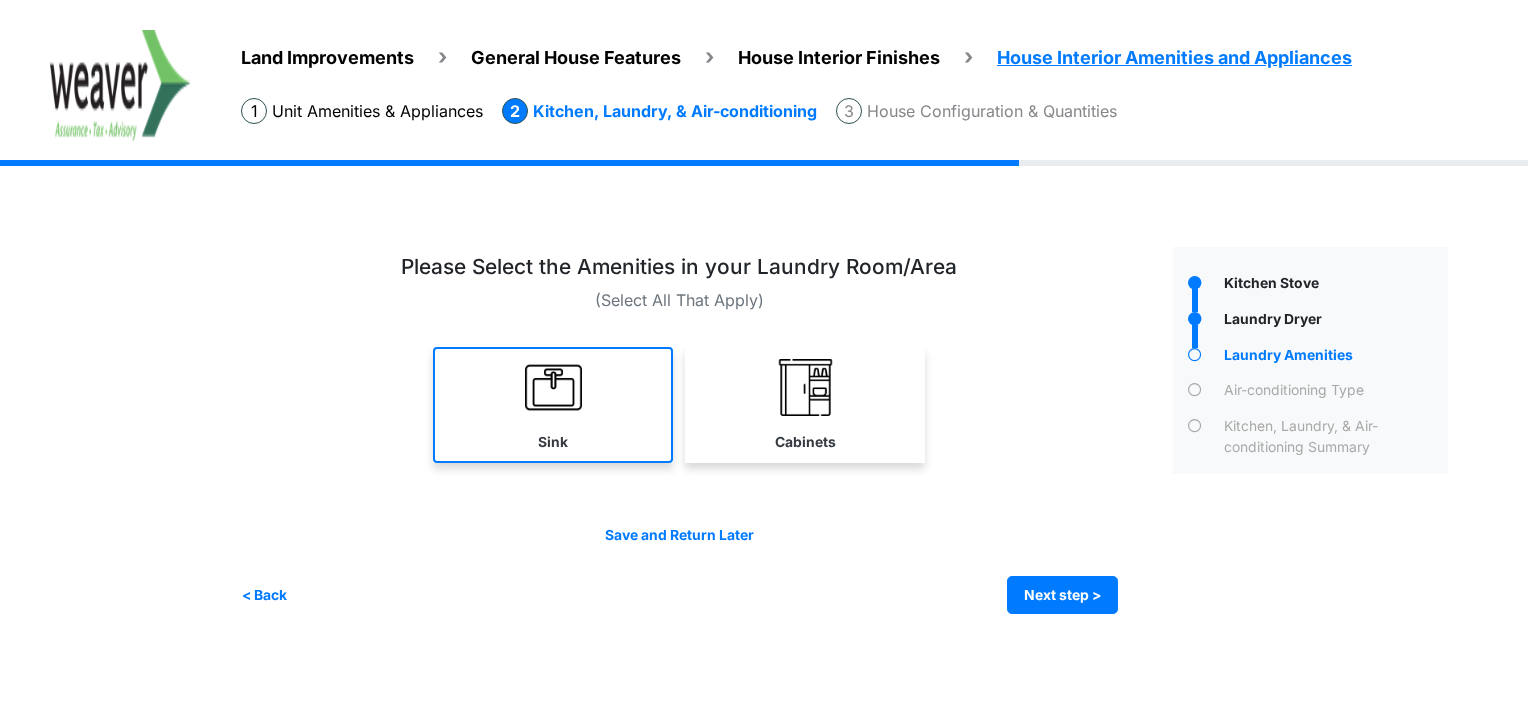 click on "Sink" at bounding box center (553, 405) 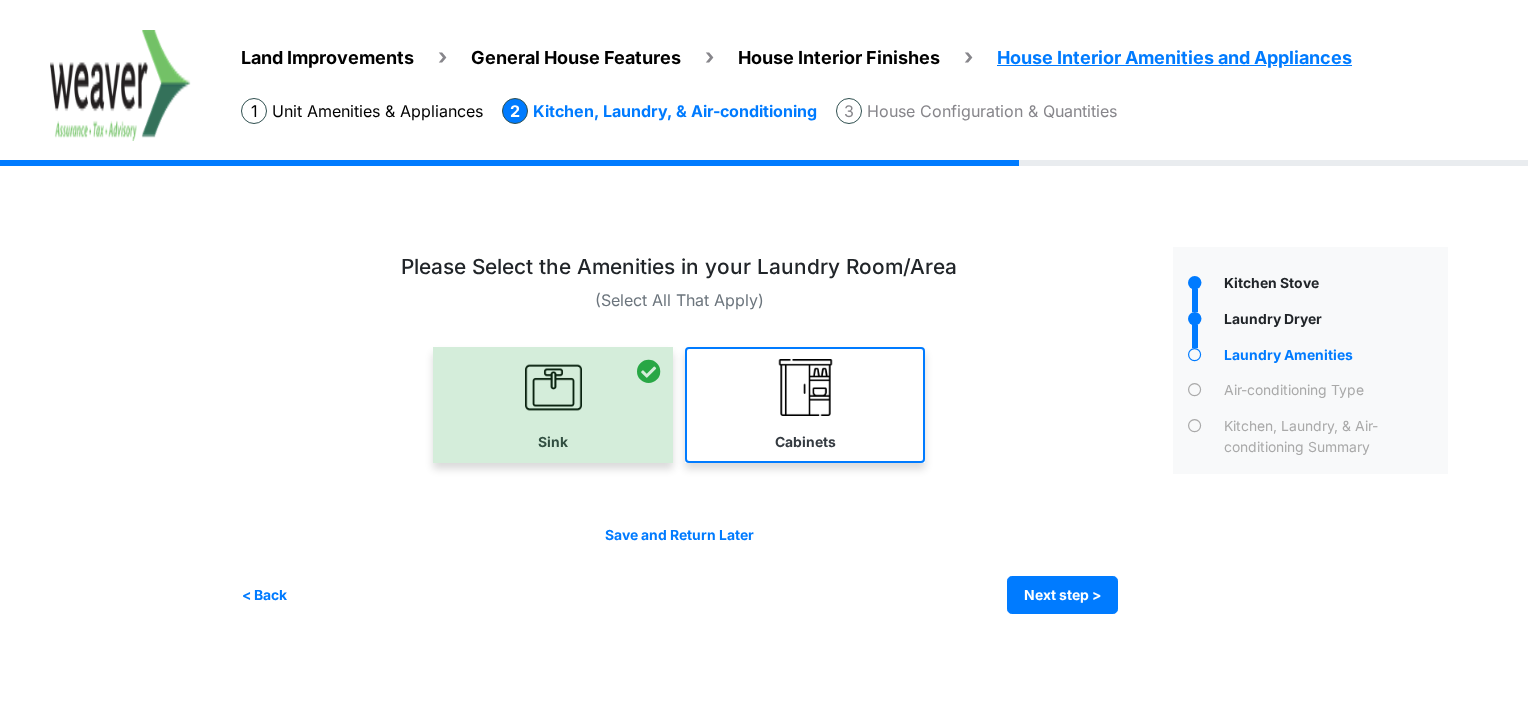 click on "Cabinets" at bounding box center (805, 405) 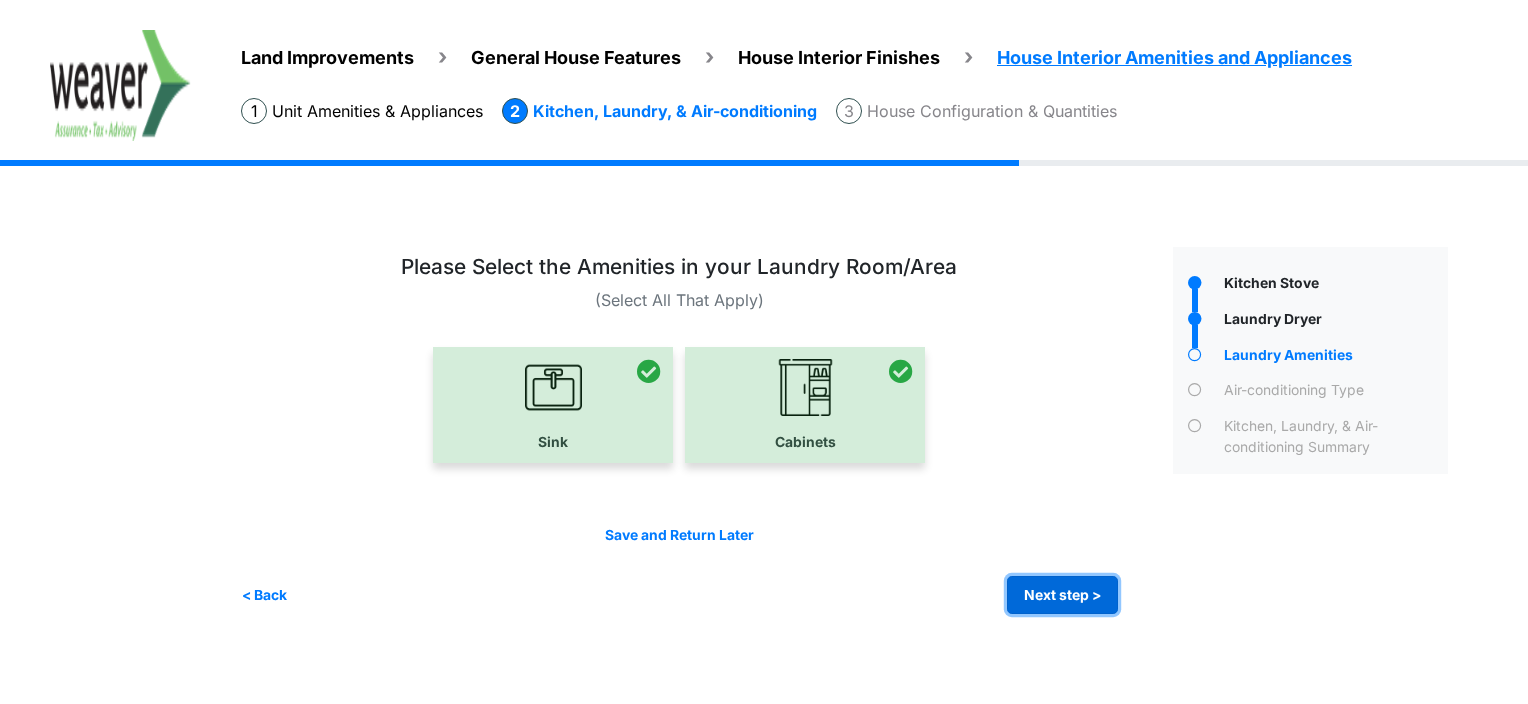 click on "Next step >" at bounding box center [1062, 595] 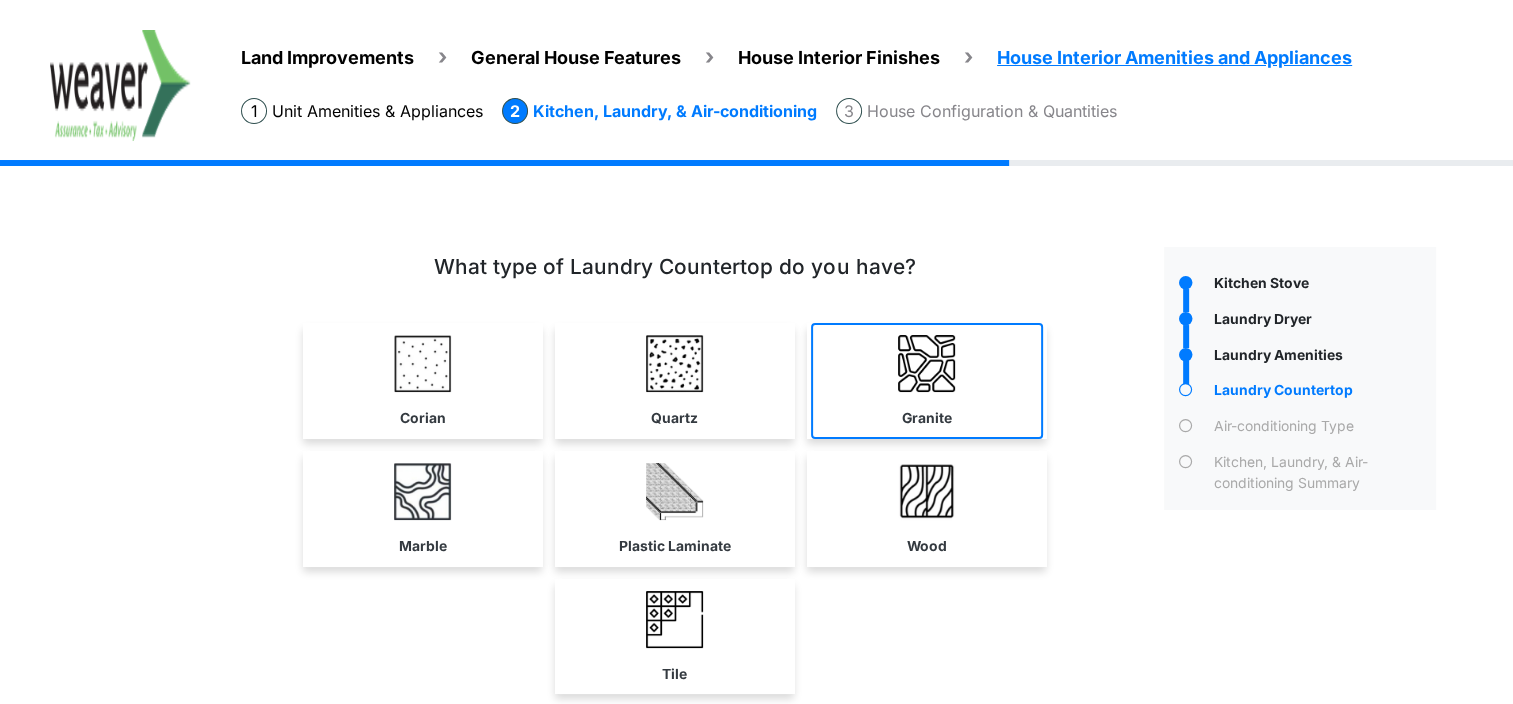 click at bounding box center (926, 363) 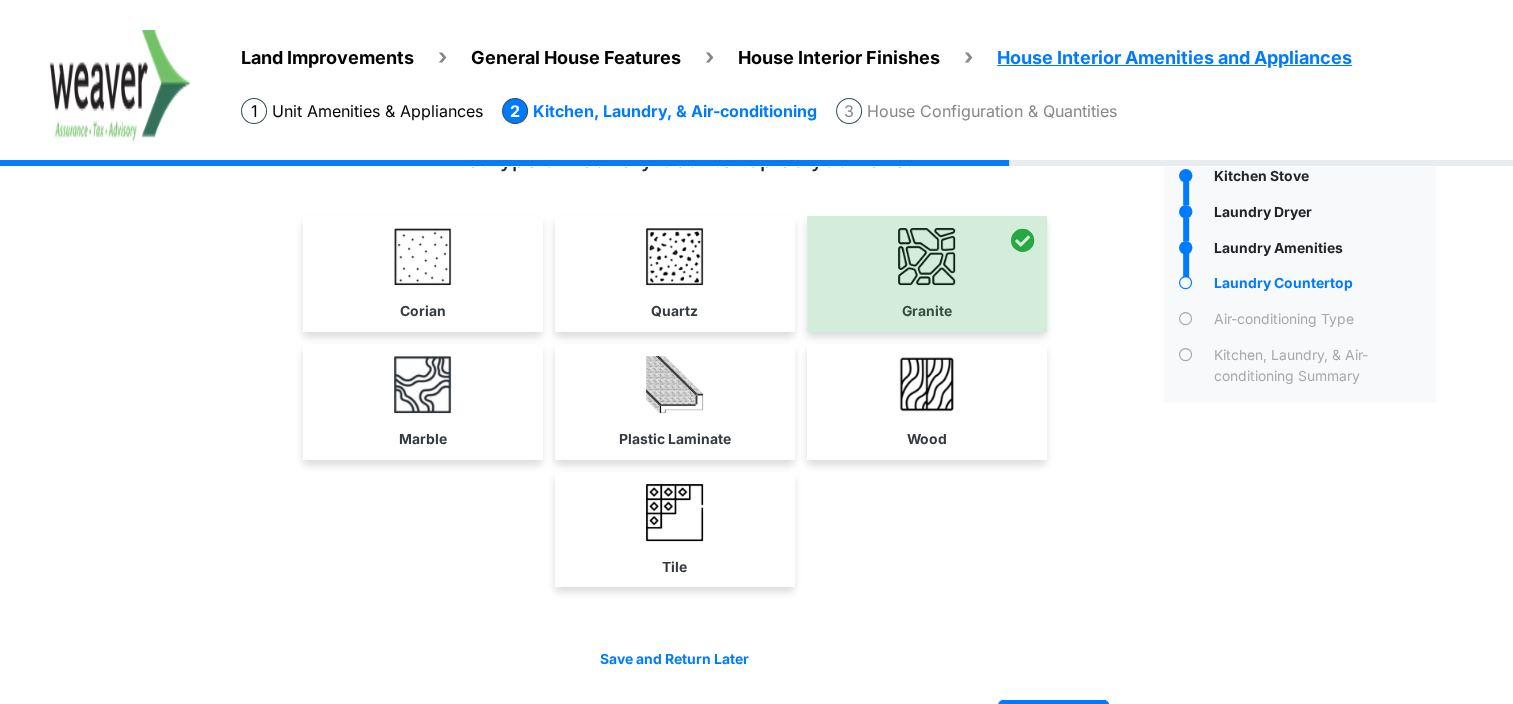 scroll, scrollTop: 168, scrollLeft: 0, axis: vertical 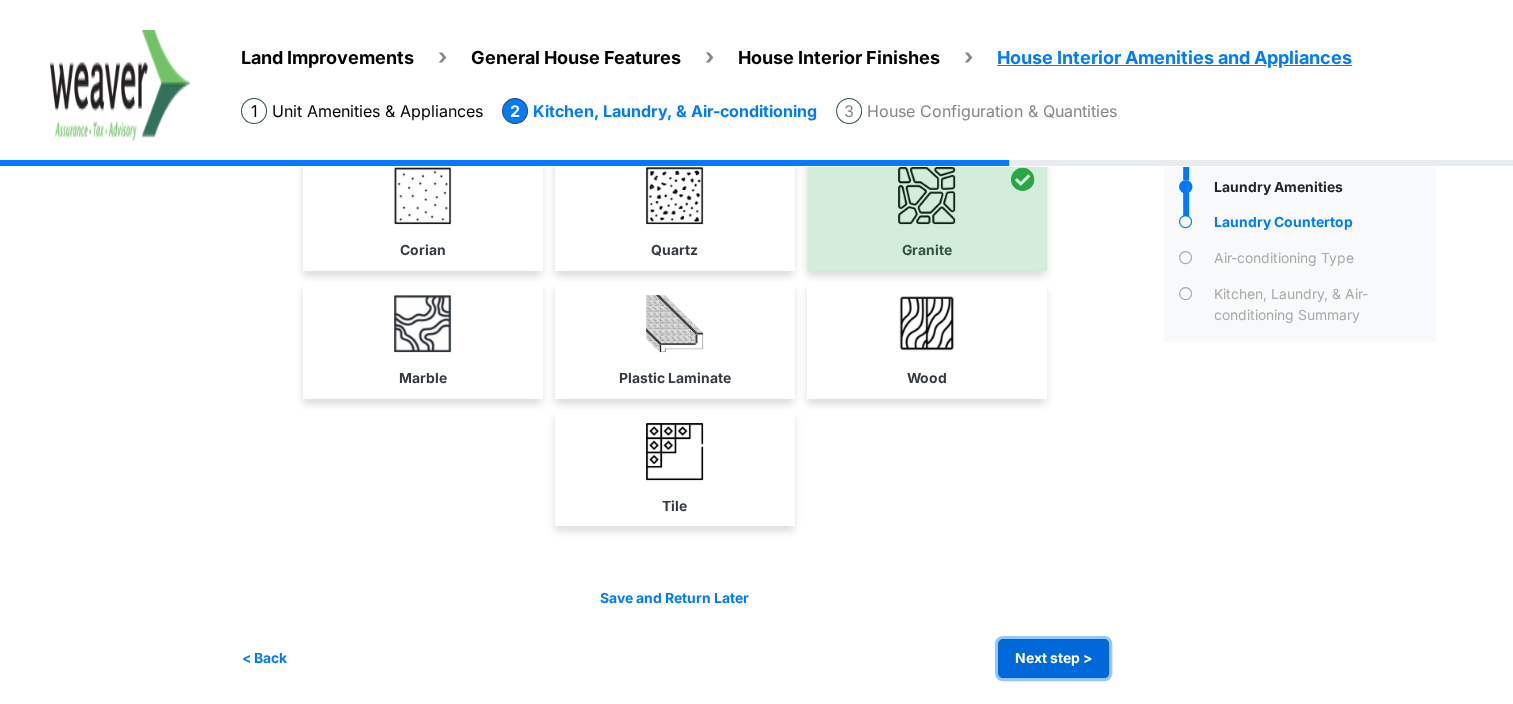 click on "Next step >" at bounding box center [1053, 658] 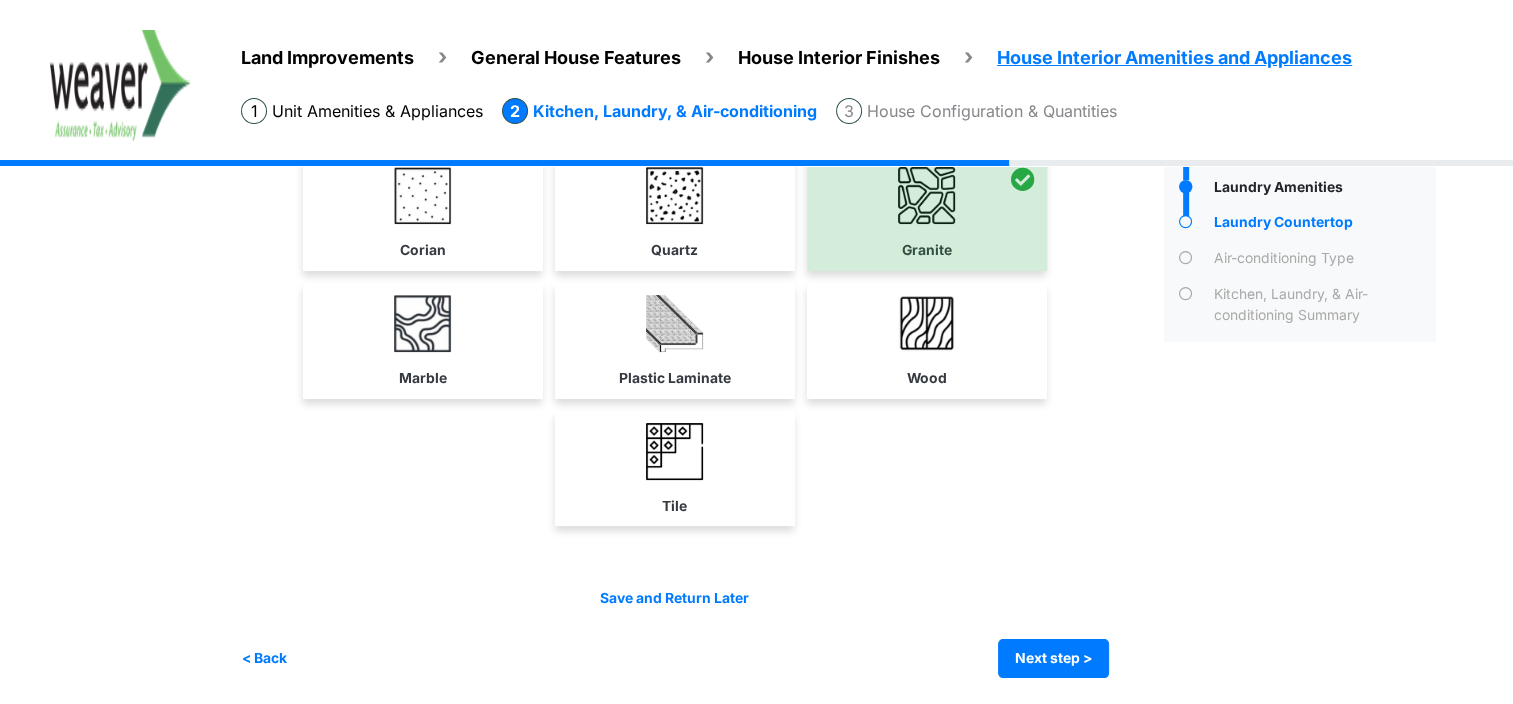 scroll, scrollTop: 0, scrollLeft: 0, axis: both 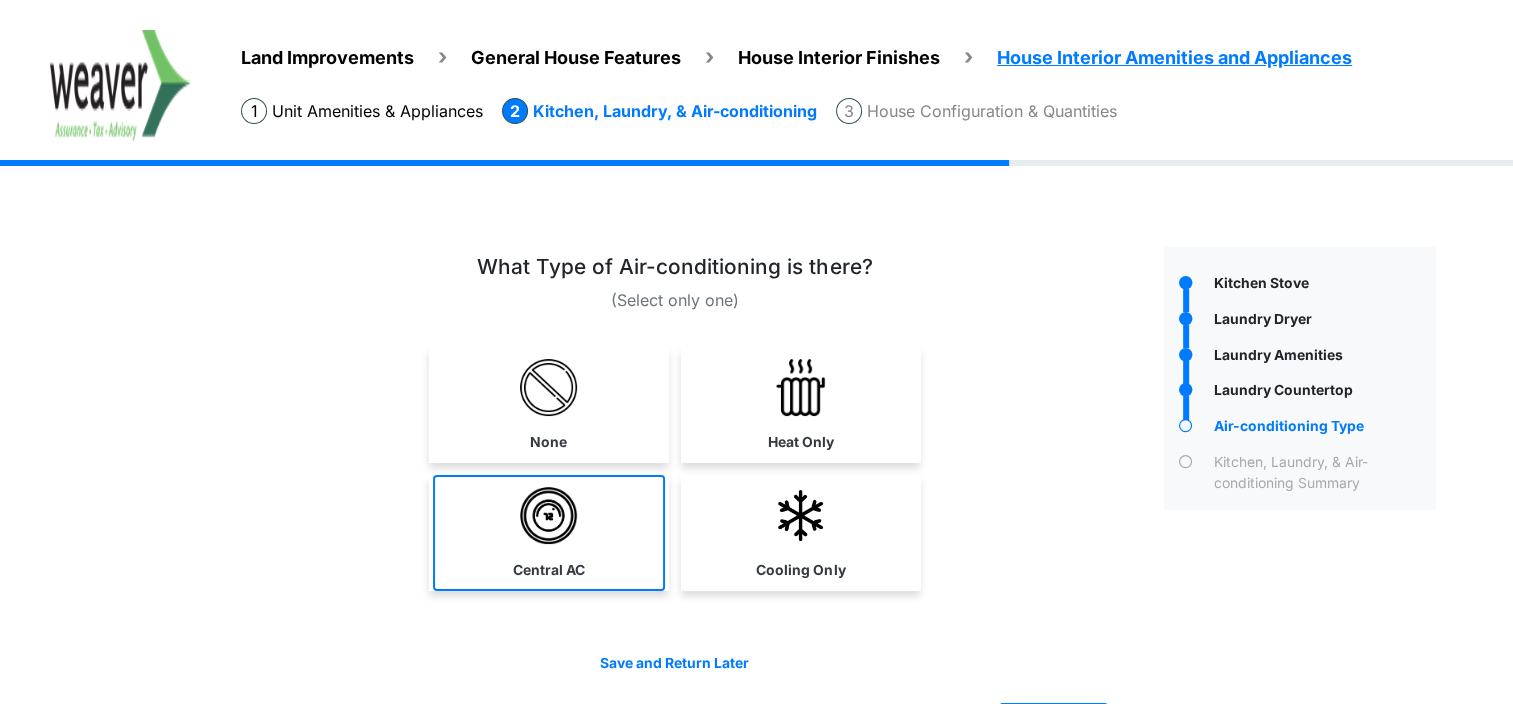 click at bounding box center [548, 515] 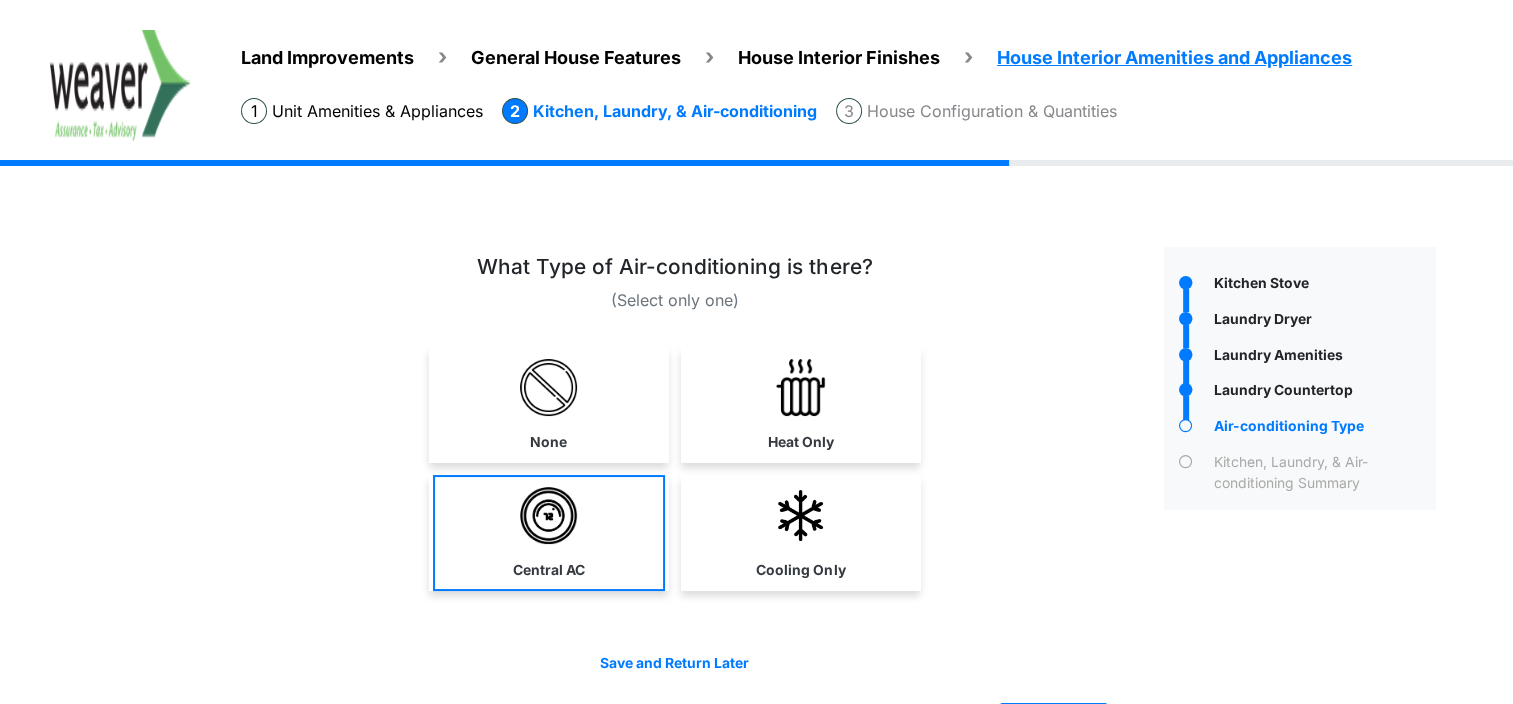select on "*" 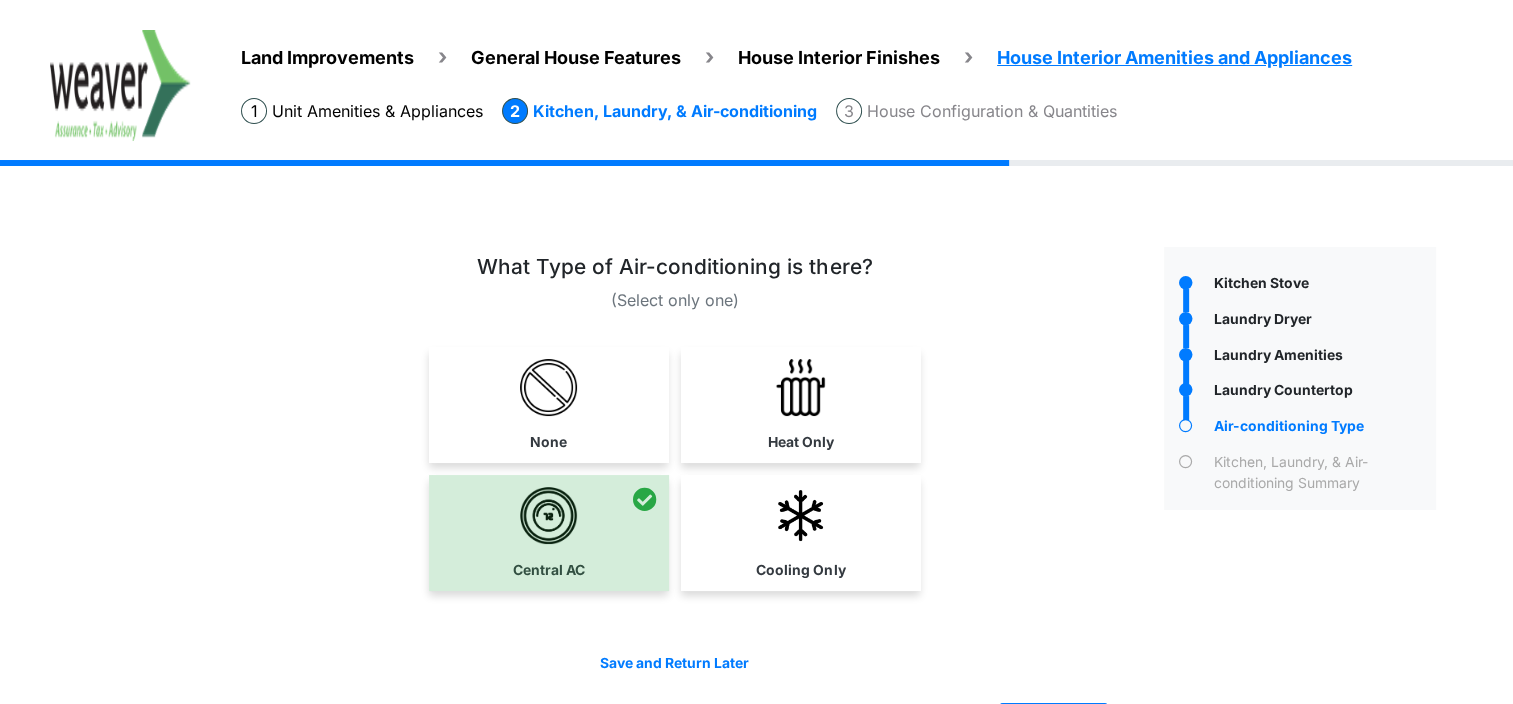 scroll, scrollTop: 65, scrollLeft: 0, axis: vertical 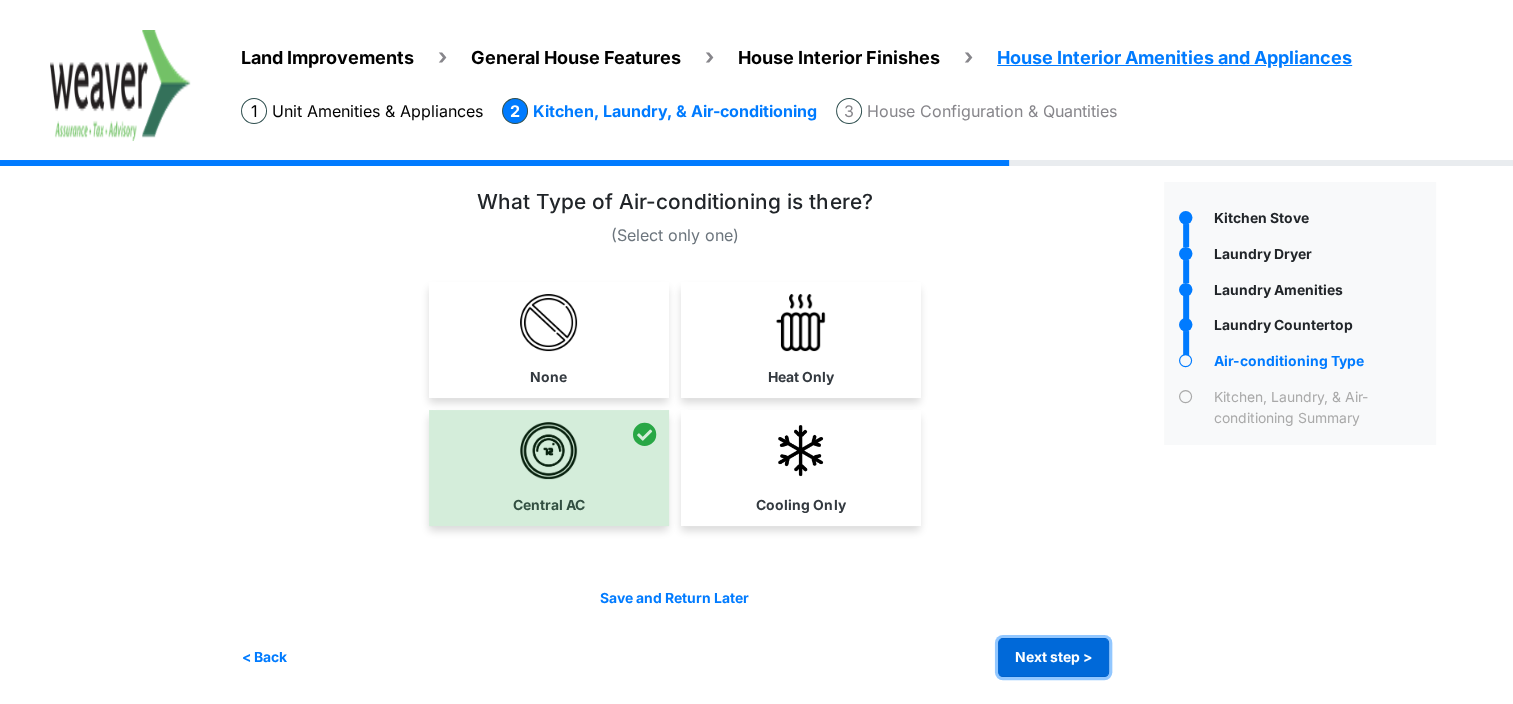 click on "Next step >" at bounding box center [1053, 657] 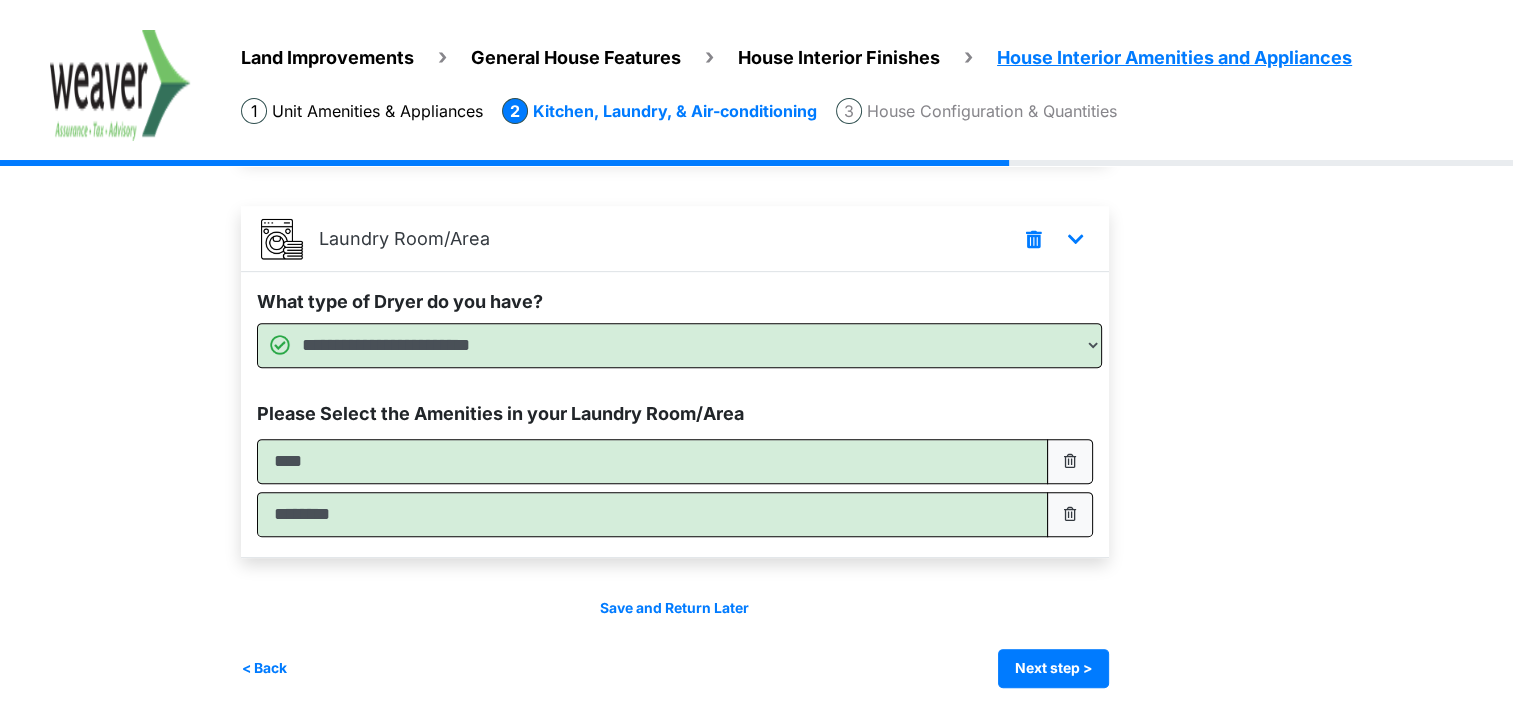 scroll, scrollTop: 827, scrollLeft: 0, axis: vertical 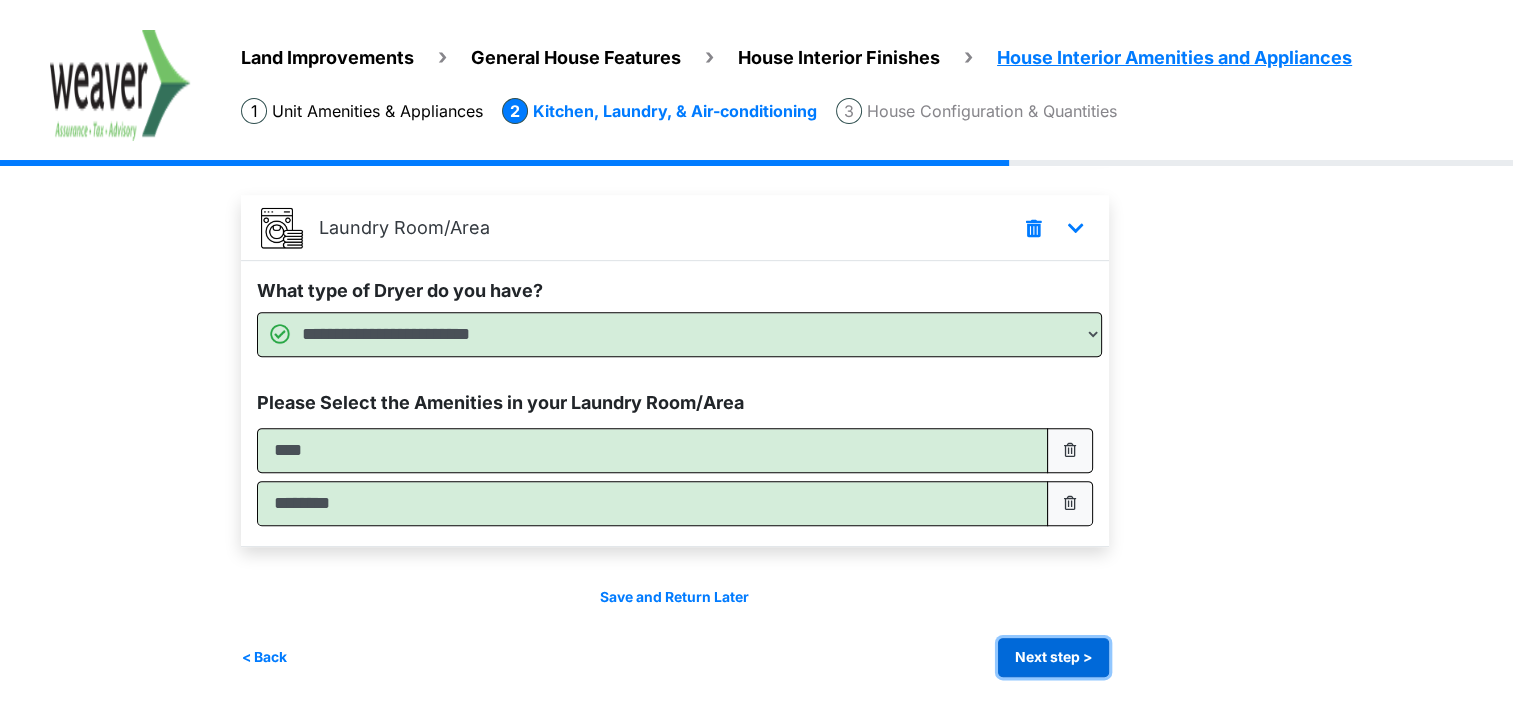 click on "Next step >" at bounding box center [1053, 657] 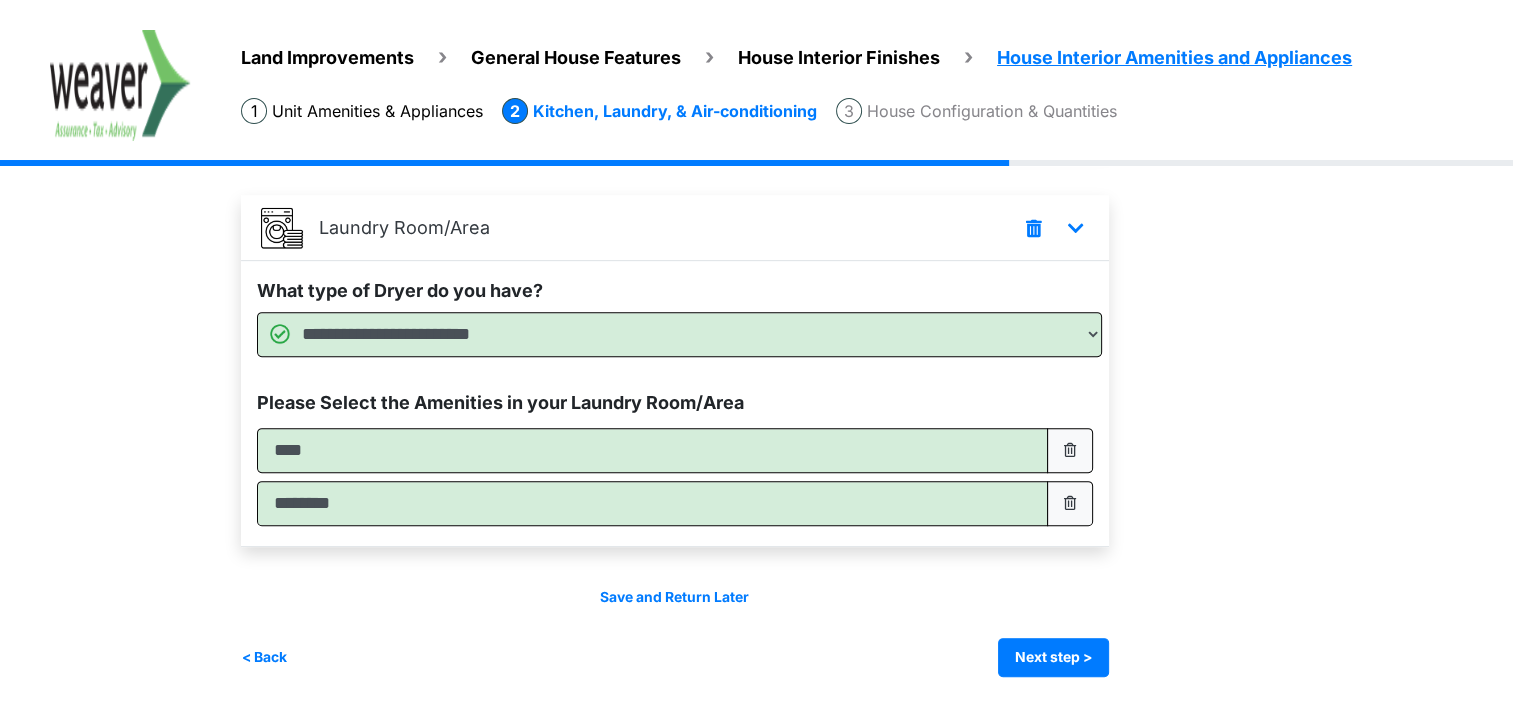 scroll, scrollTop: 0, scrollLeft: 0, axis: both 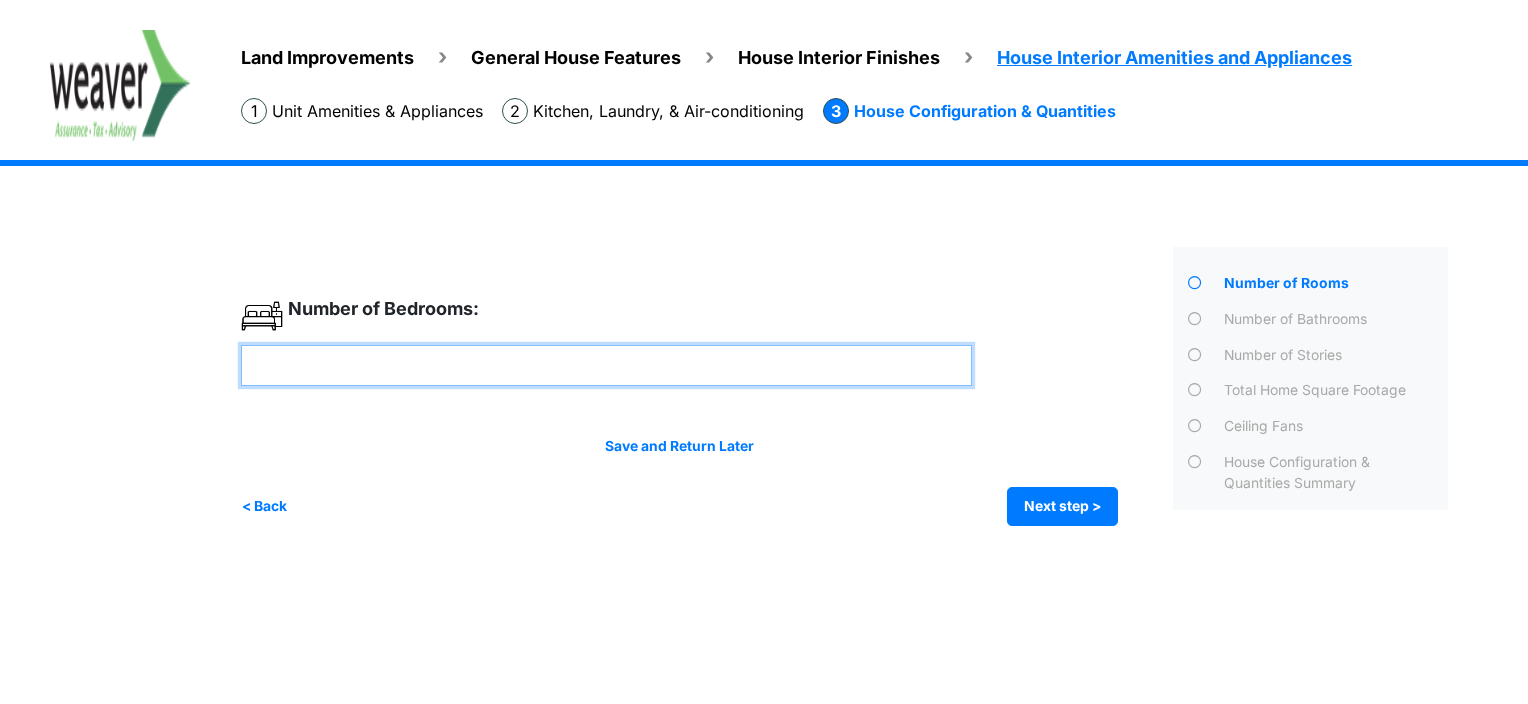 click at bounding box center [606, 365] 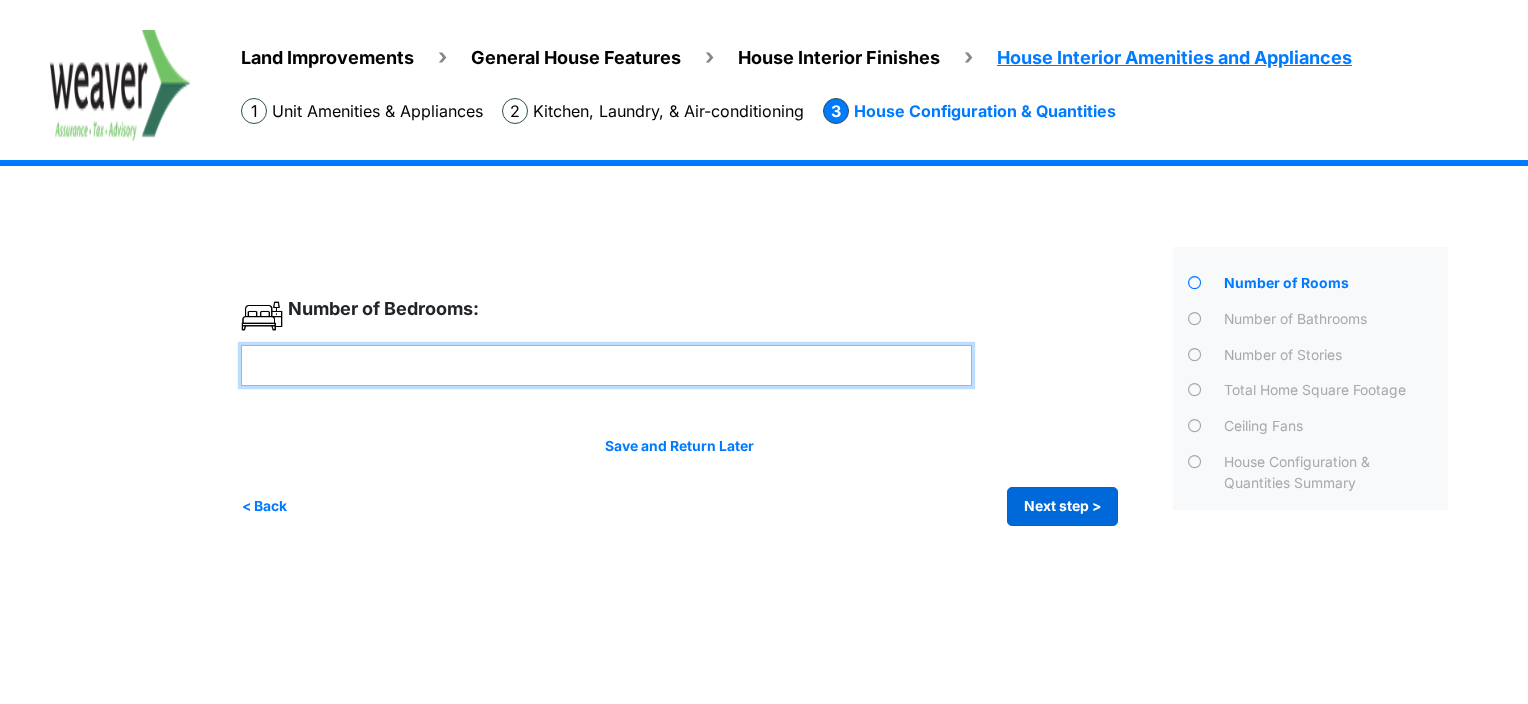type on "*" 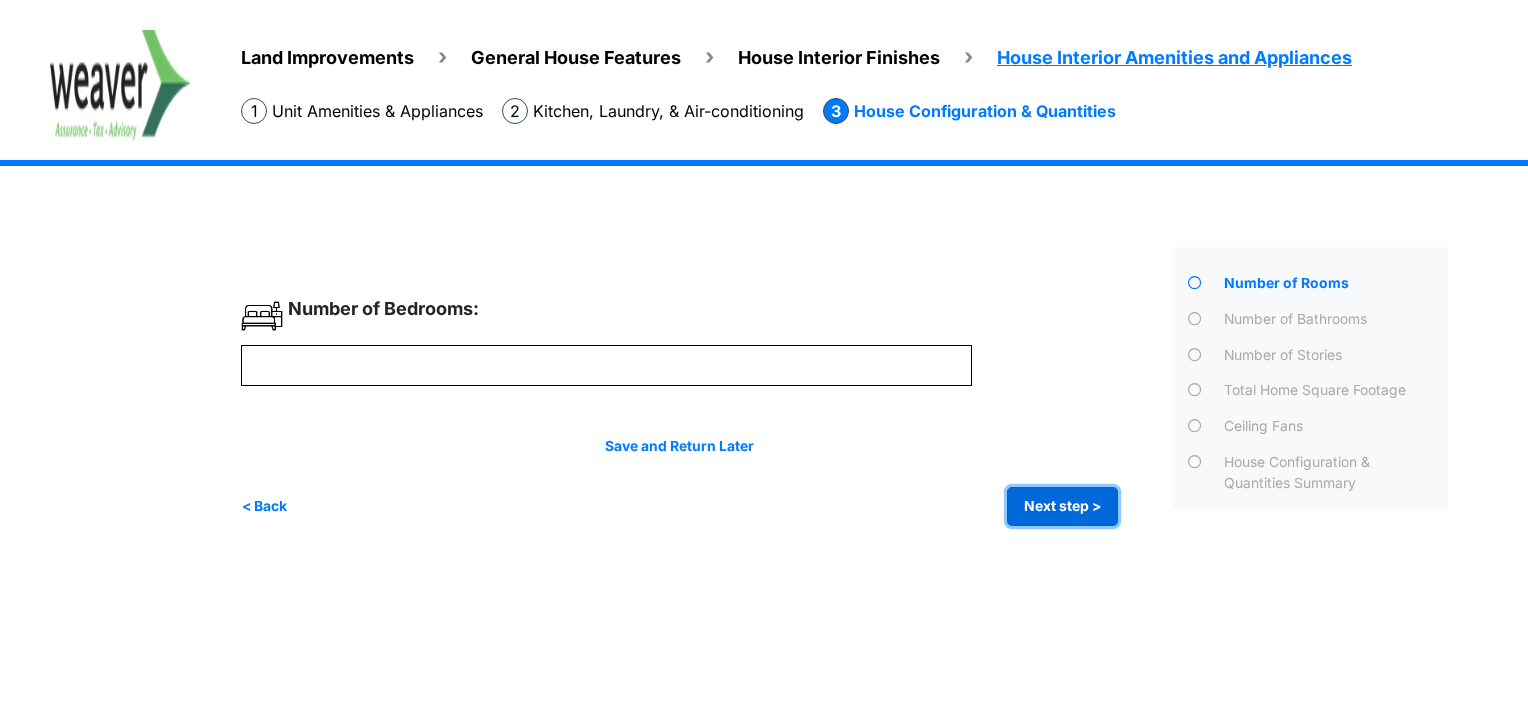 click on "Next step >" at bounding box center [1062, 506] 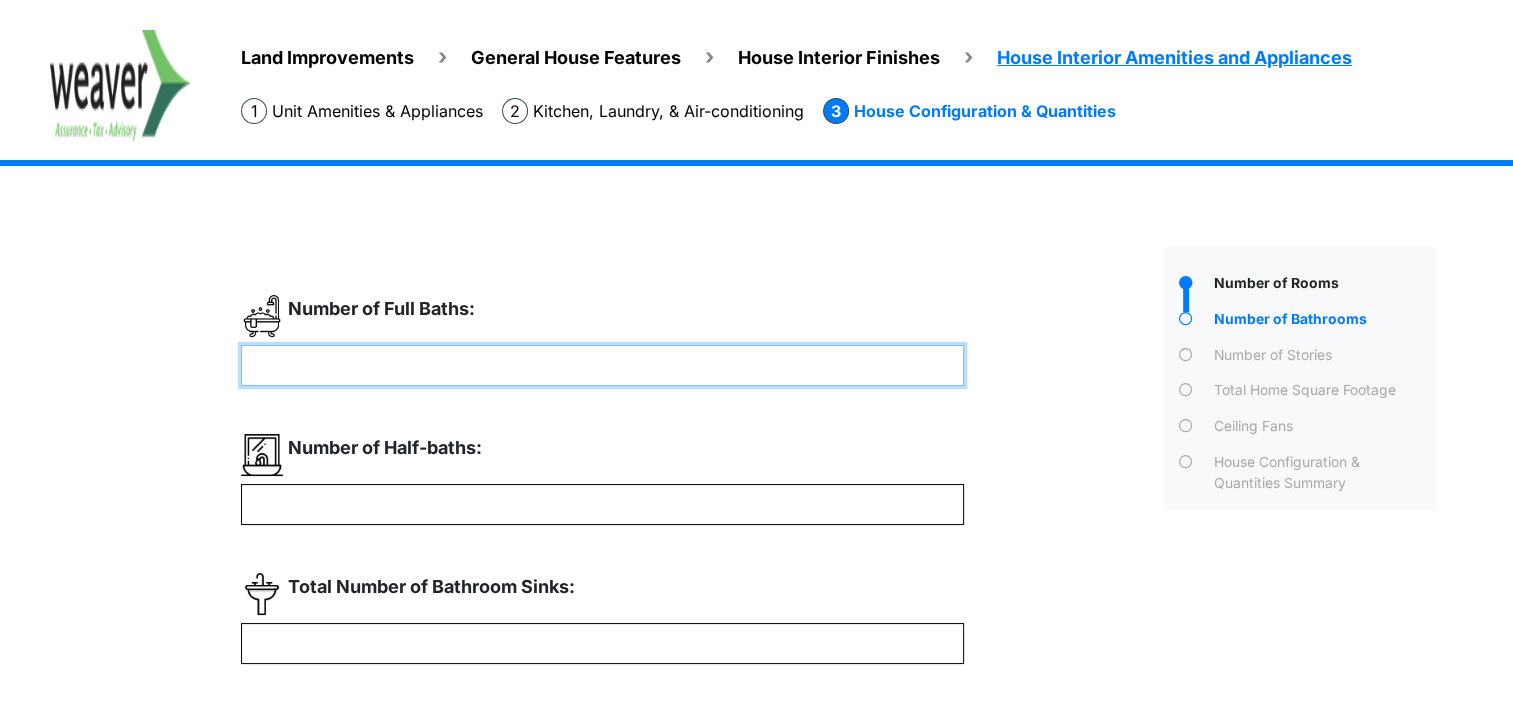 click at bounding box center [602, 365] 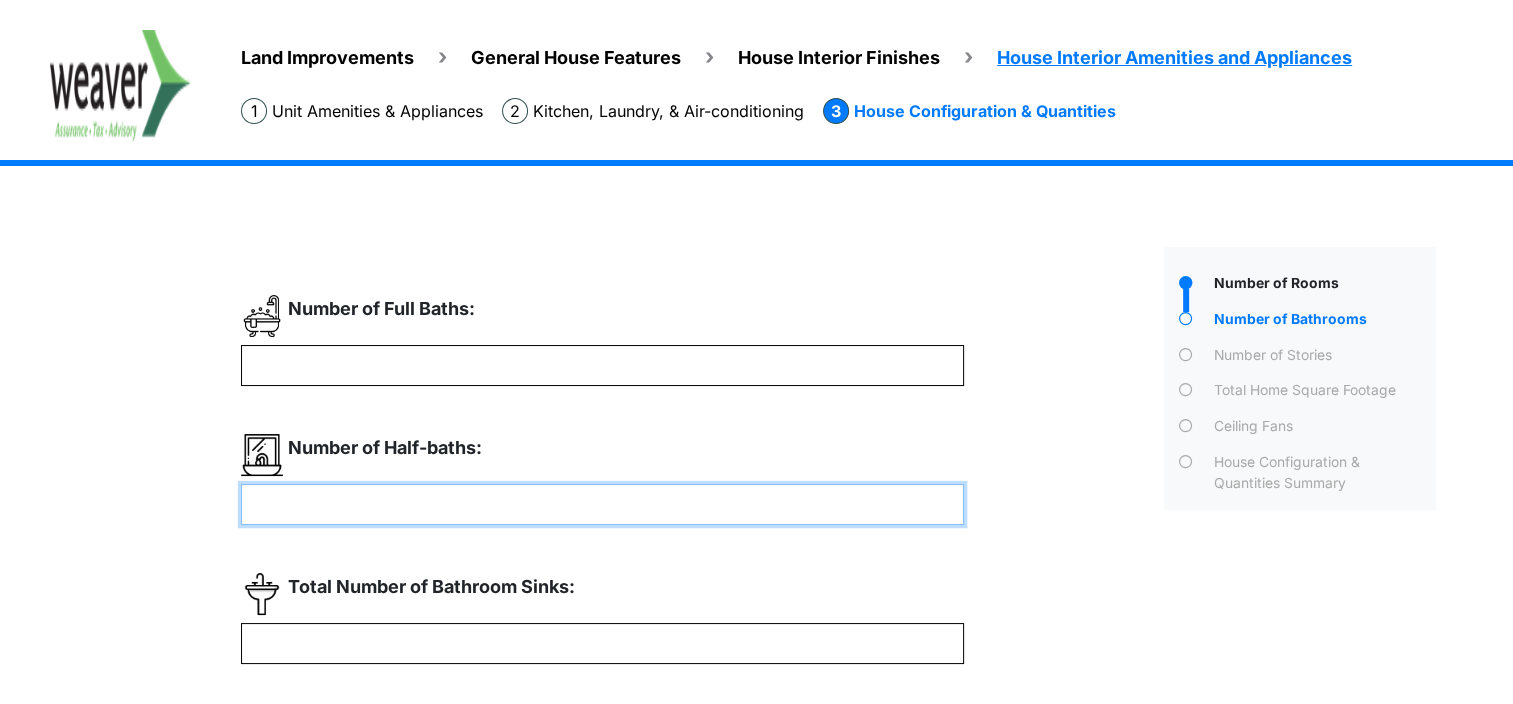 click at bounding box center (602, 504) 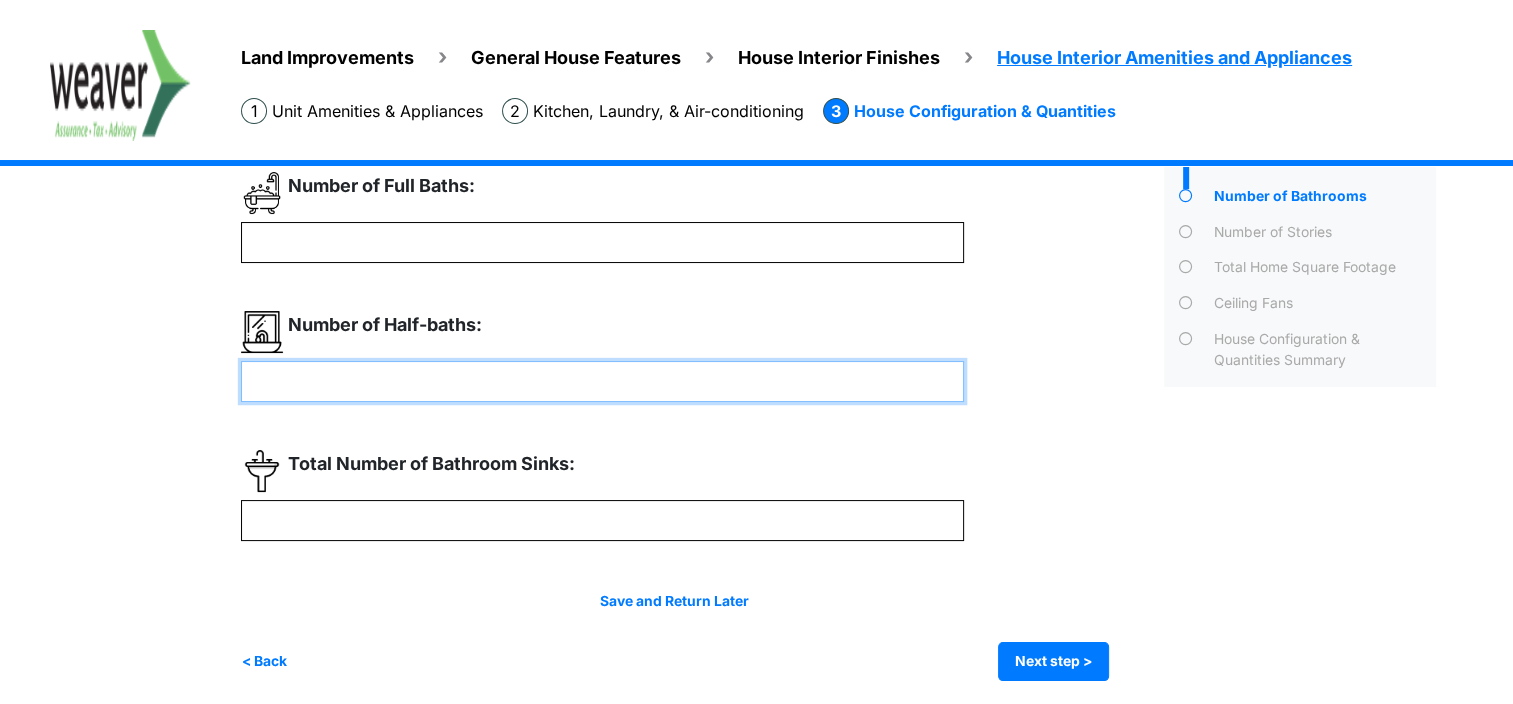 scroll, scrollTop: 128, scrollLeft: 0, axis: vertical 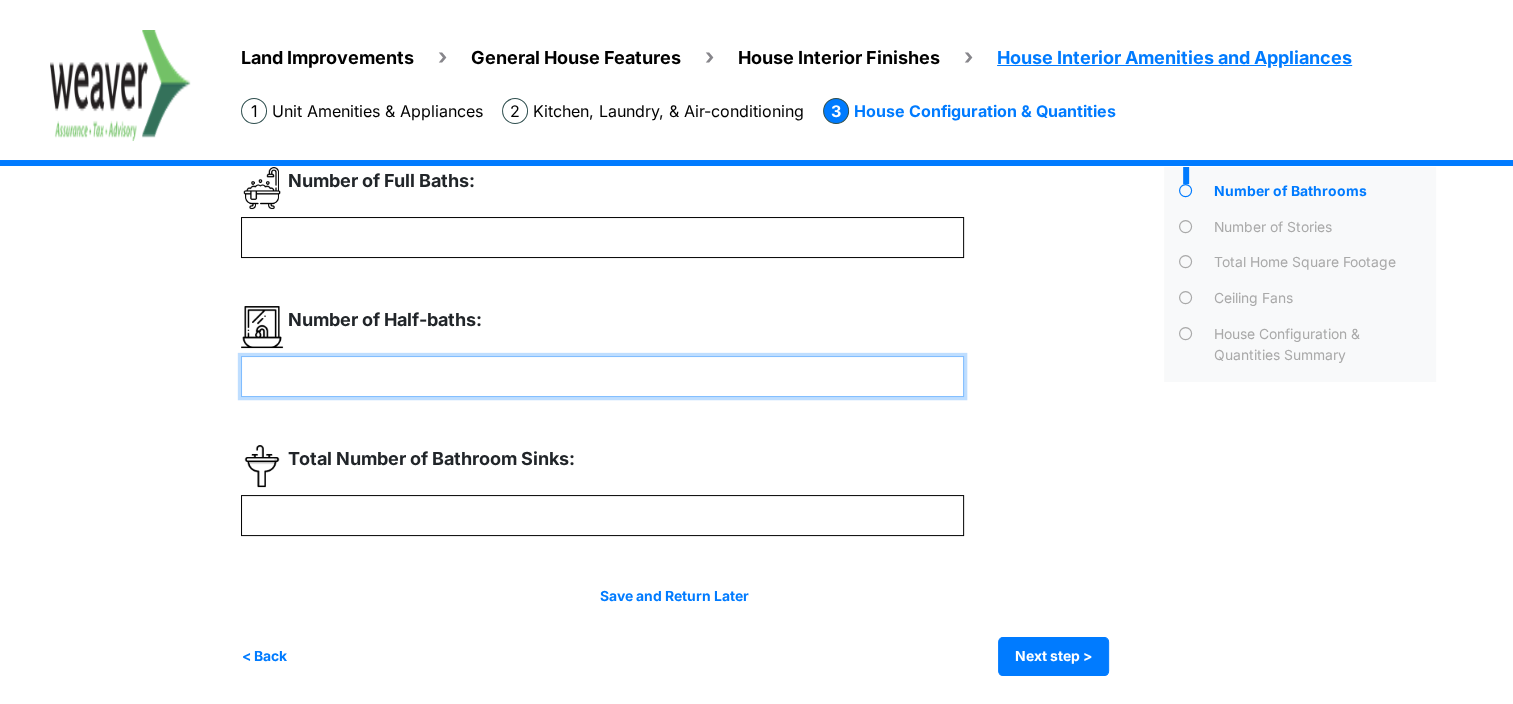 type on "*" 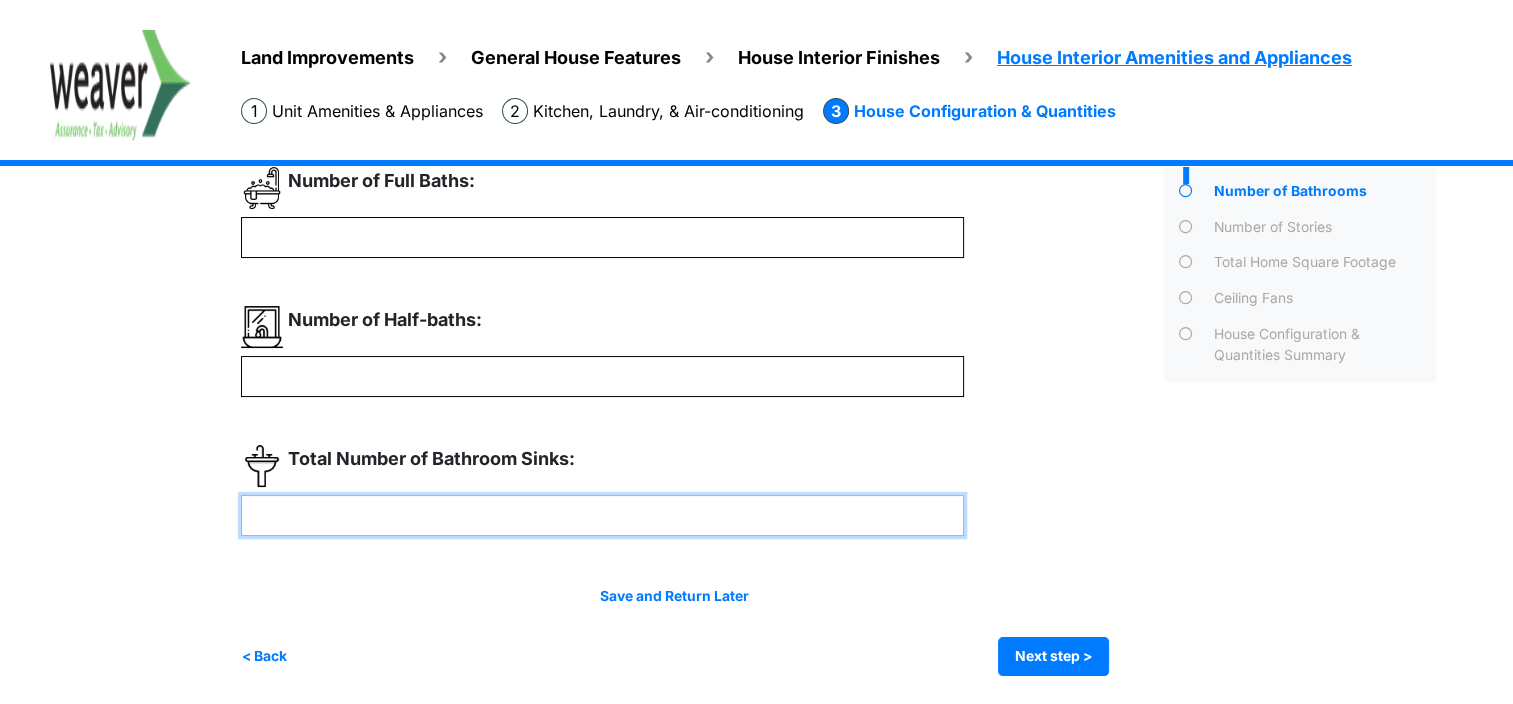 click at bounding box center [602, 515] 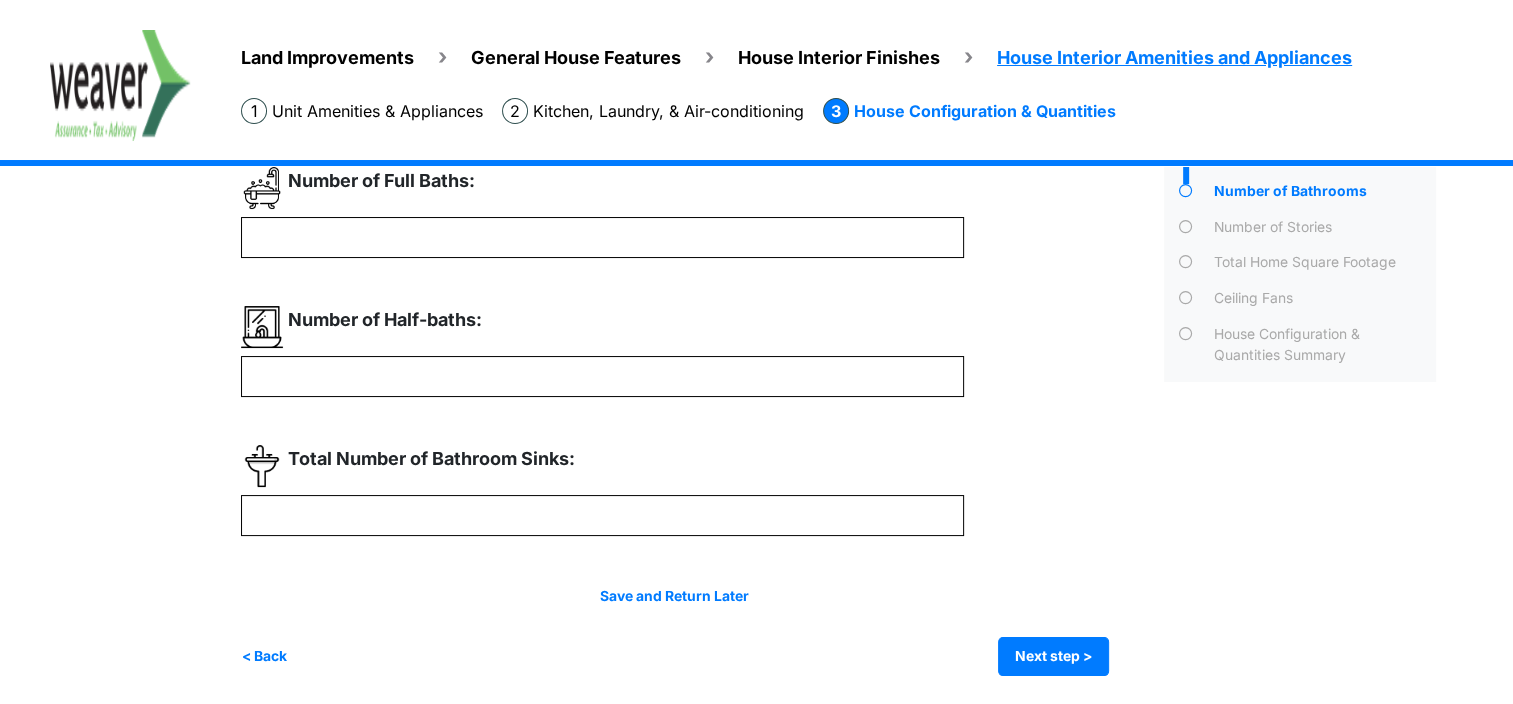 click on "Land Improvements
General House Features
House Interior Finishes
House Interior Amenities and Appliances
Wood" at bounding box center (756, 392) 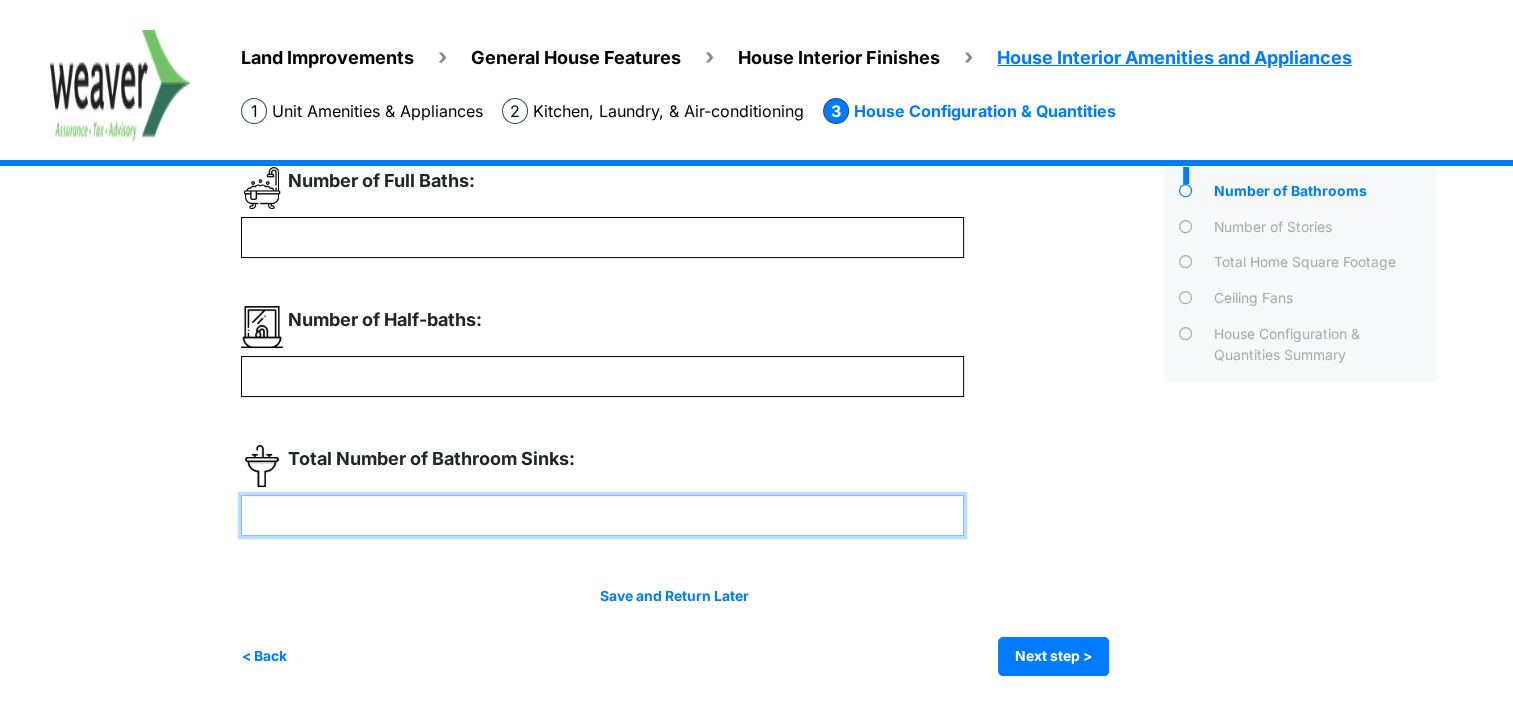 drag, startPoint x: 320, startPoint y: 512, endPoint x: 174, endPoint y: 514, distance: 146.0137 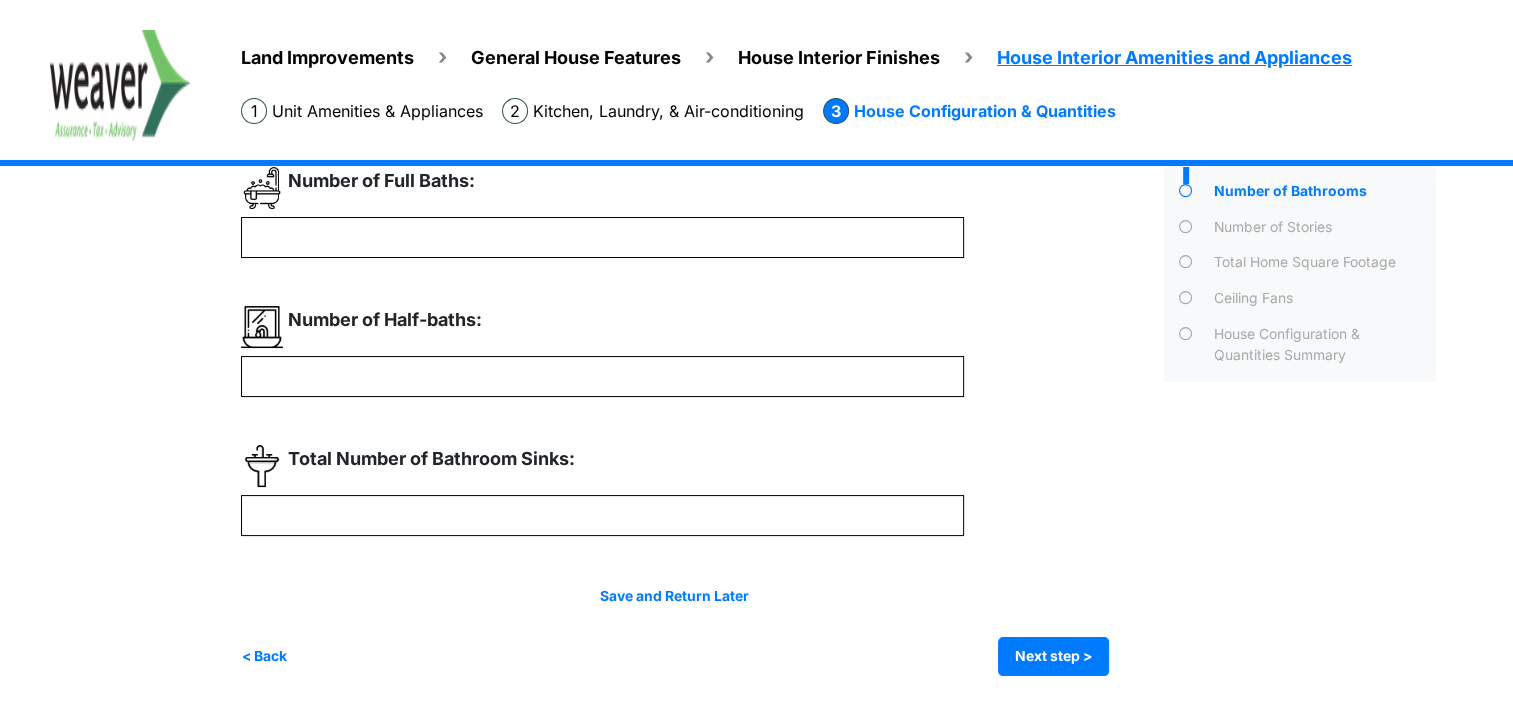 click on "Land Improvements
General House Features
House Interior Finishes
House Interior Amenities and Appliances
Wood" at bounding box center [756, 392] 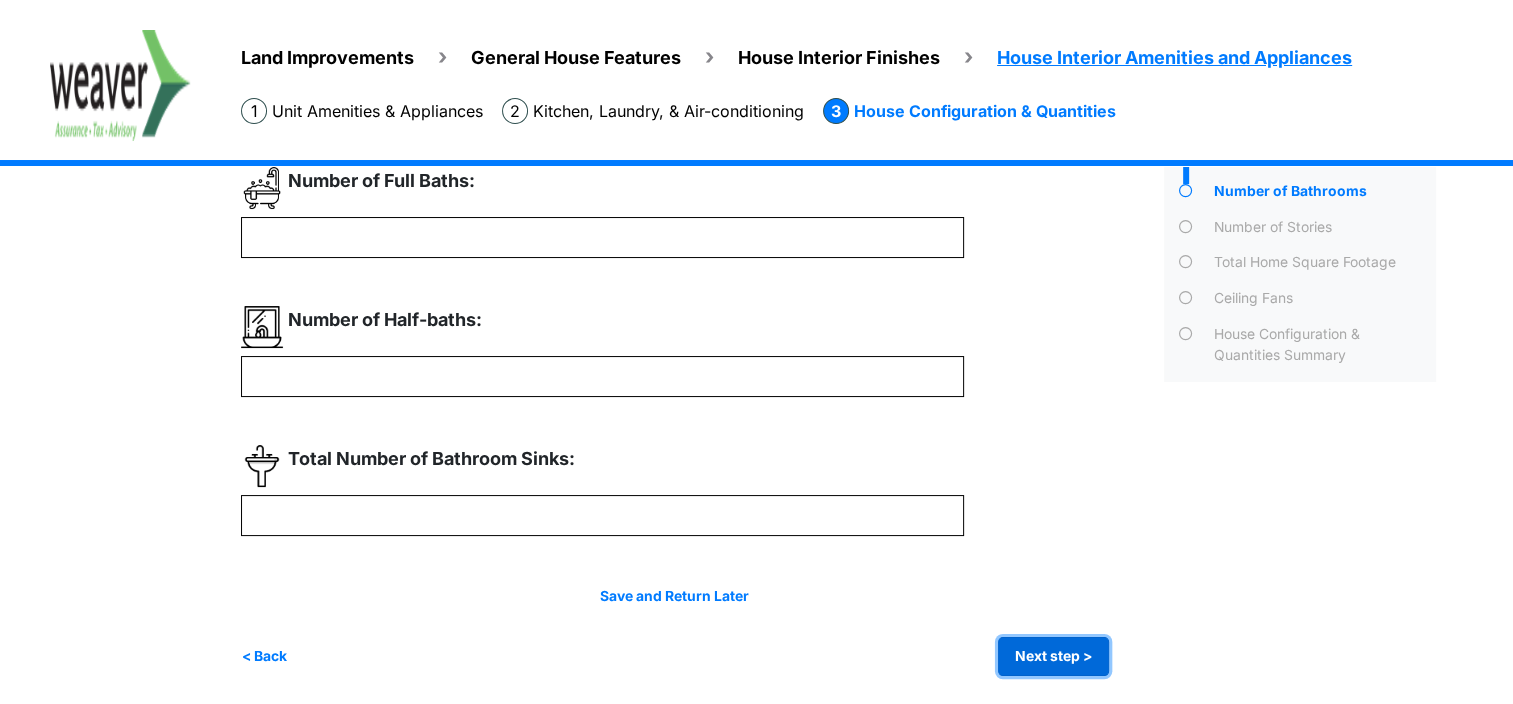 click on "Next step >" at bounding box center [1053, 656] 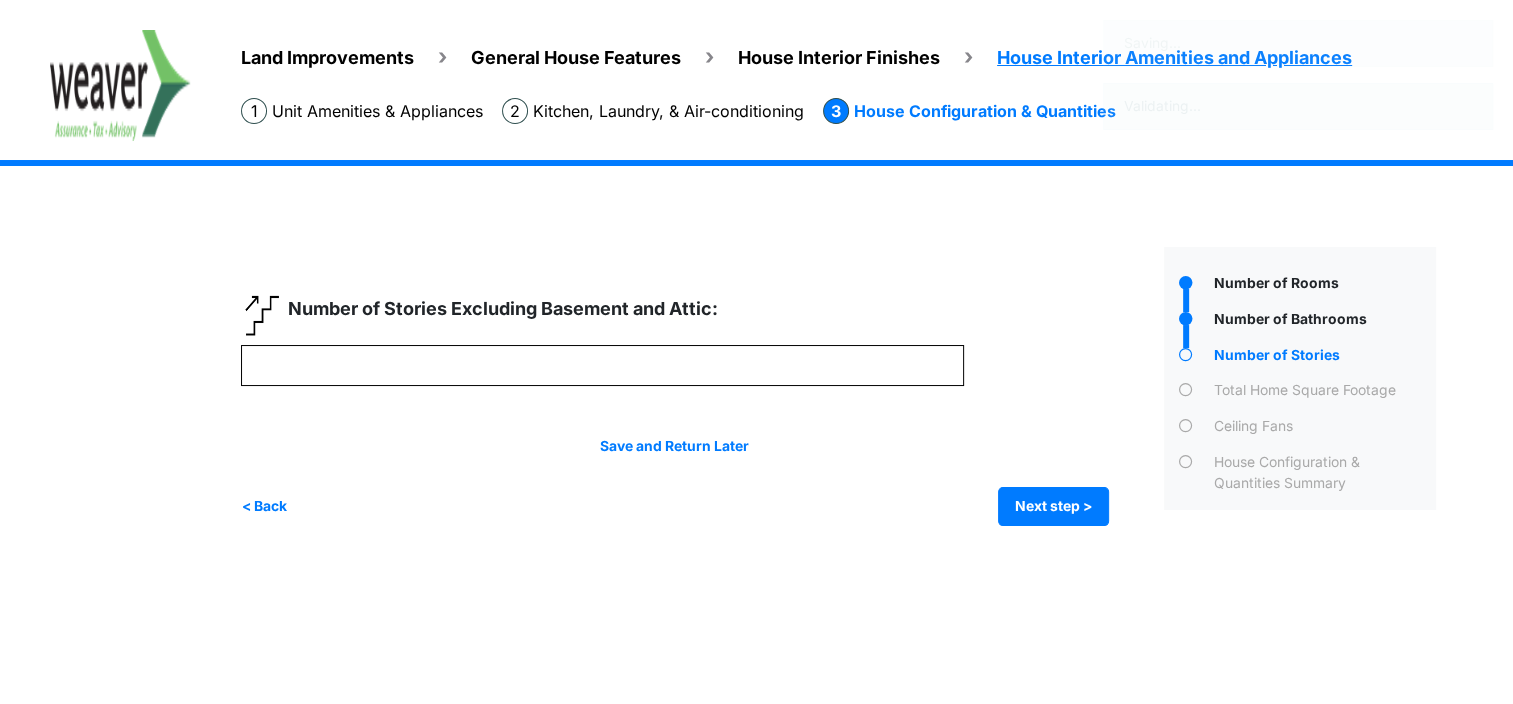 scroll, scrollTop: 0, scrollLeft: 0, axis: both 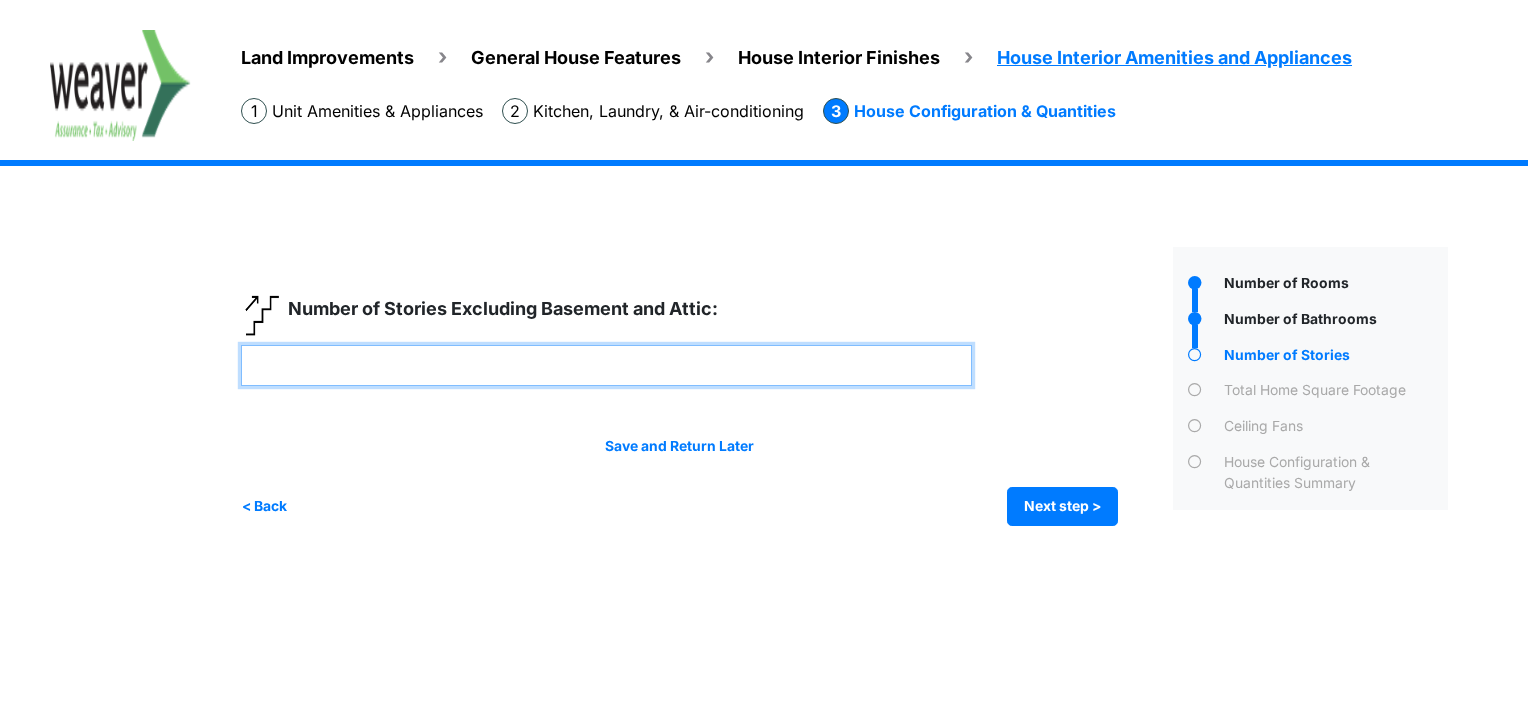 click at bounding box center [606, 365] 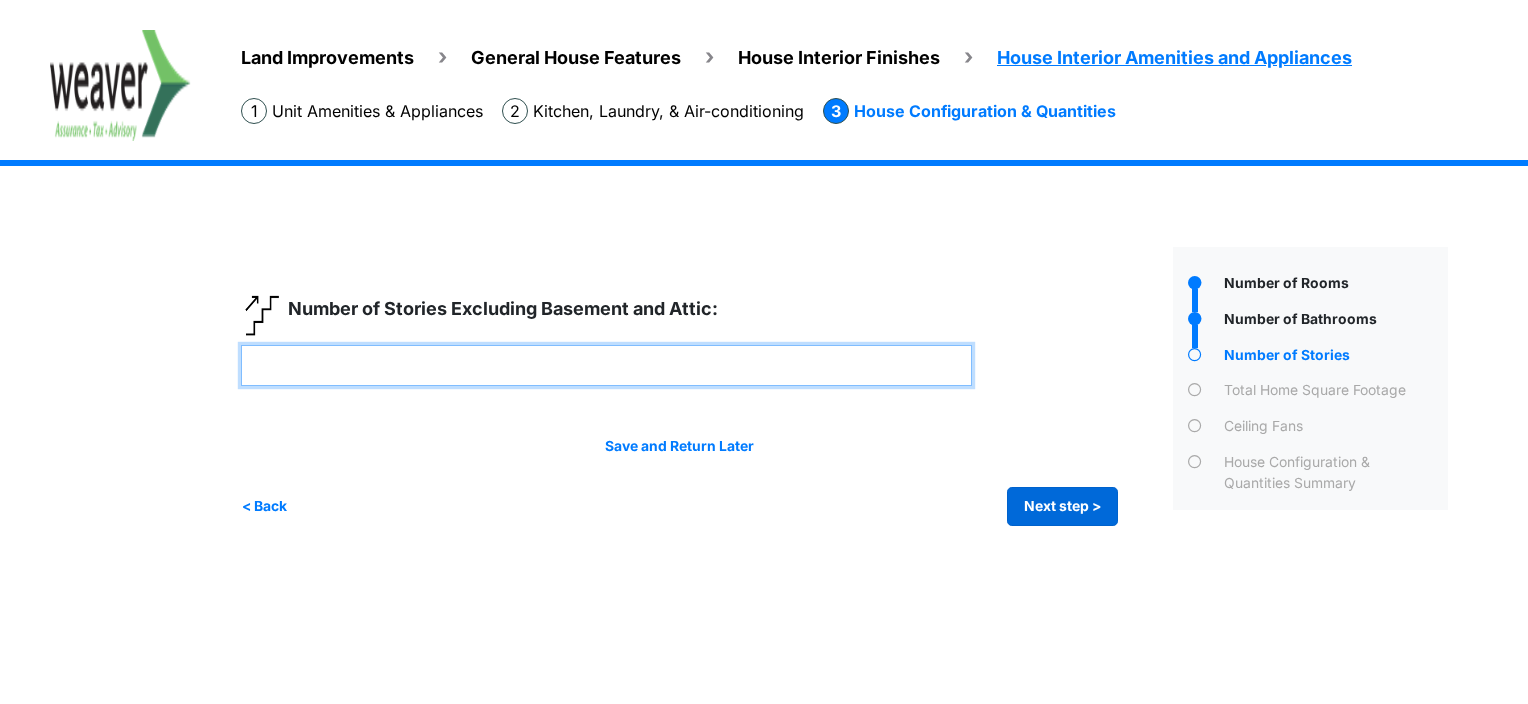 type on "*" 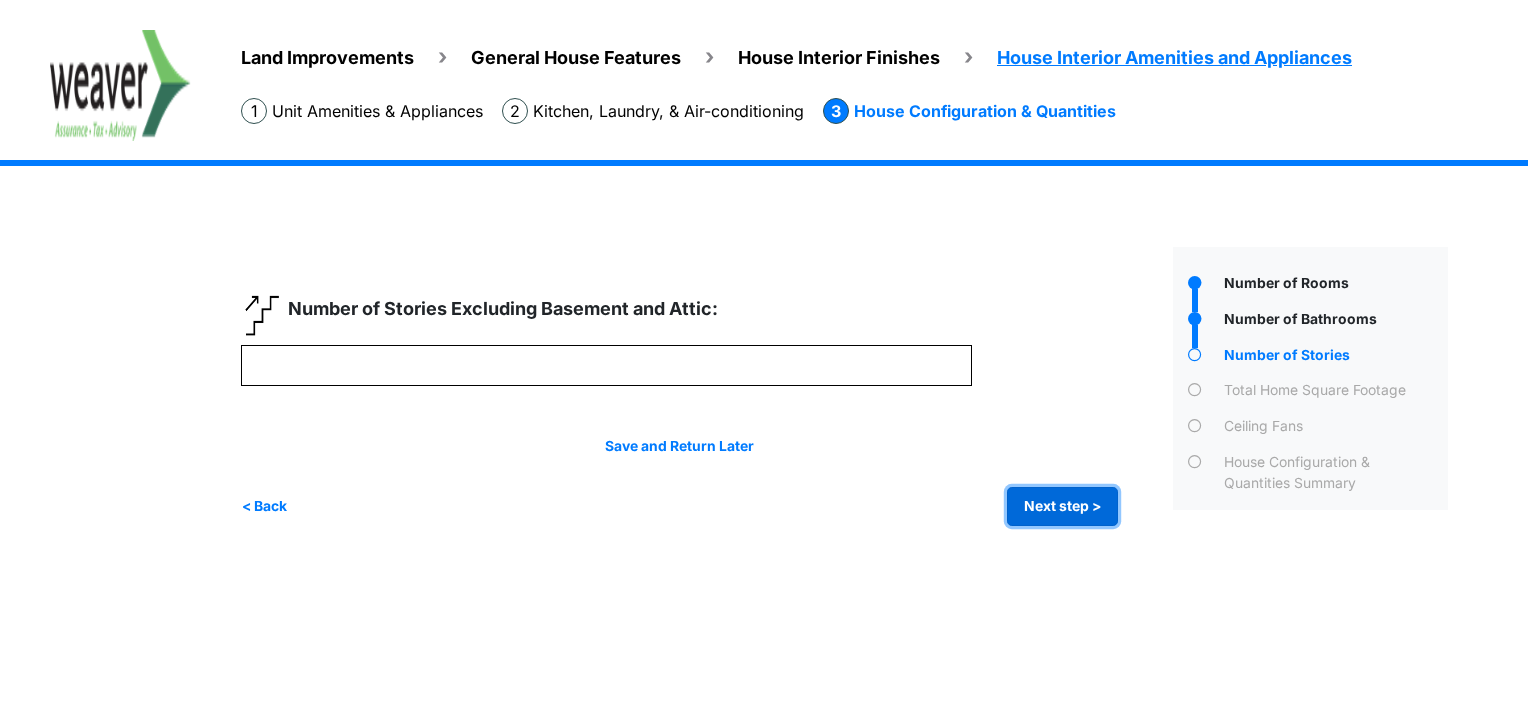 click on "Next step >" at bounding box center (1062, 506) 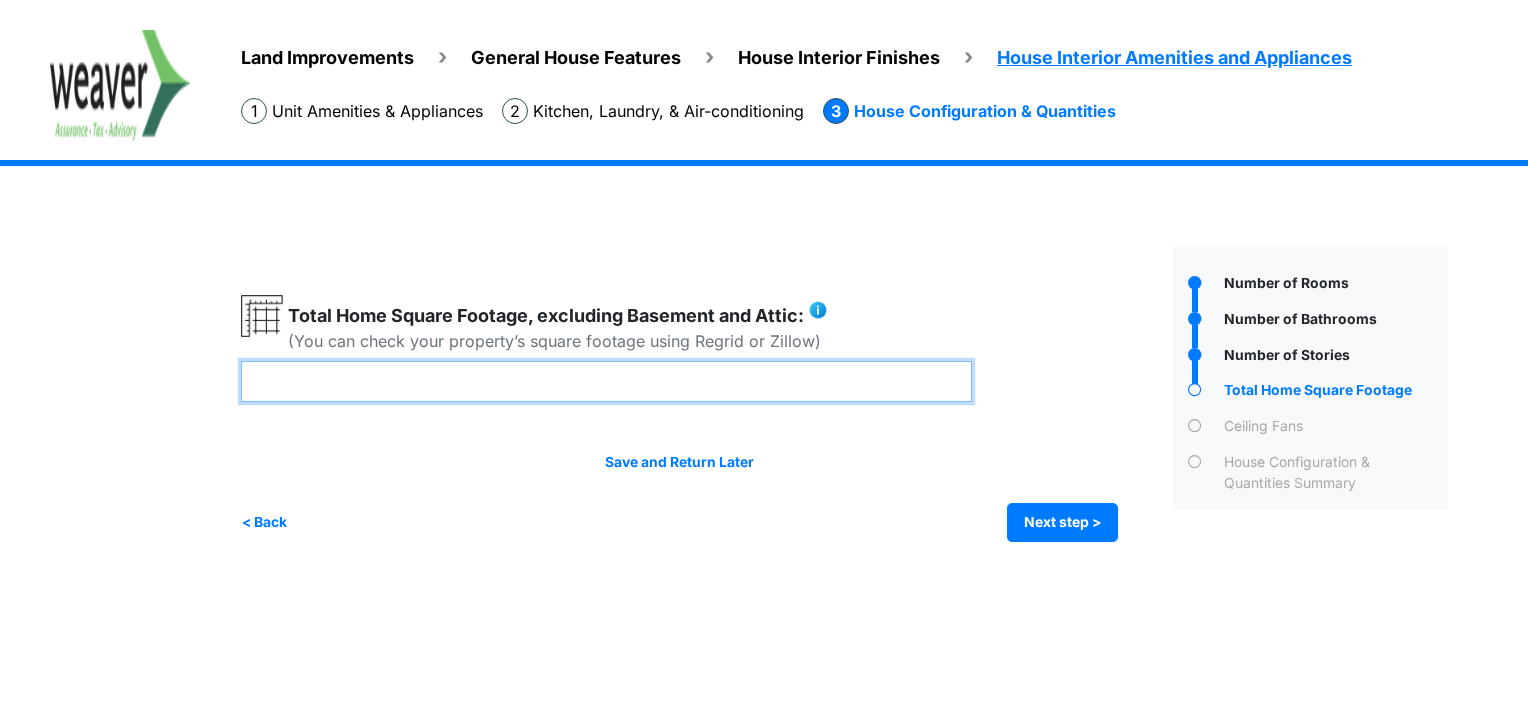 click at bounding box center [606, 381] 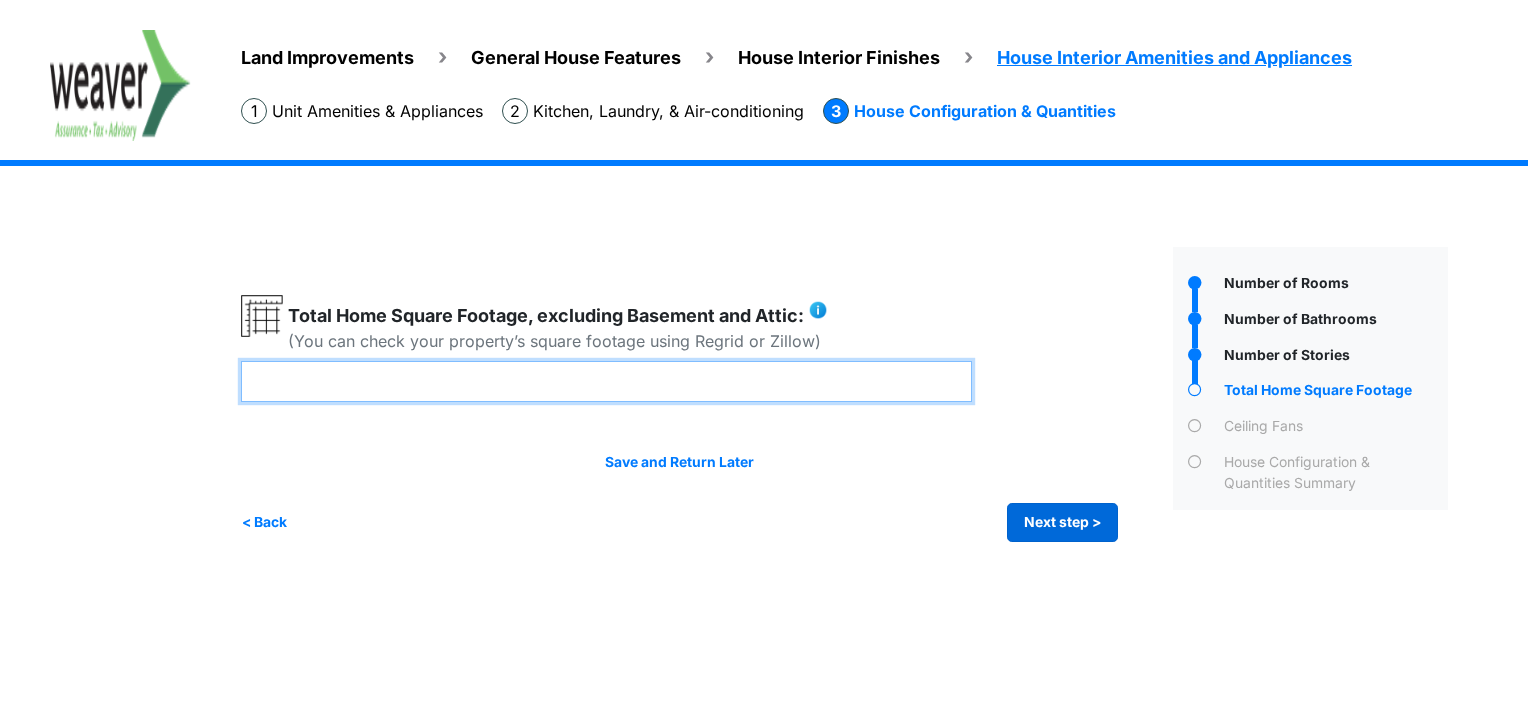 type on "****" 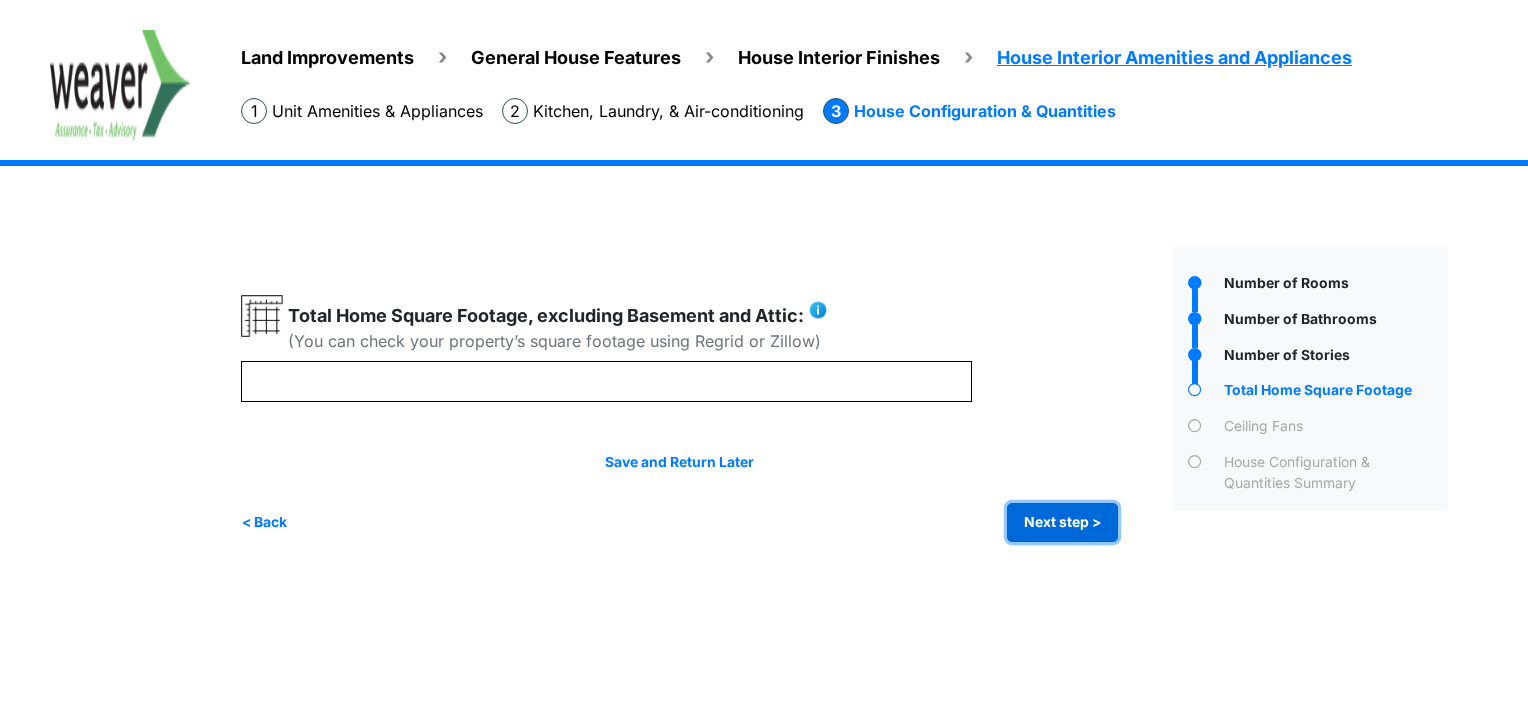 click on "Next step >" at bounding box center (1062, 522) 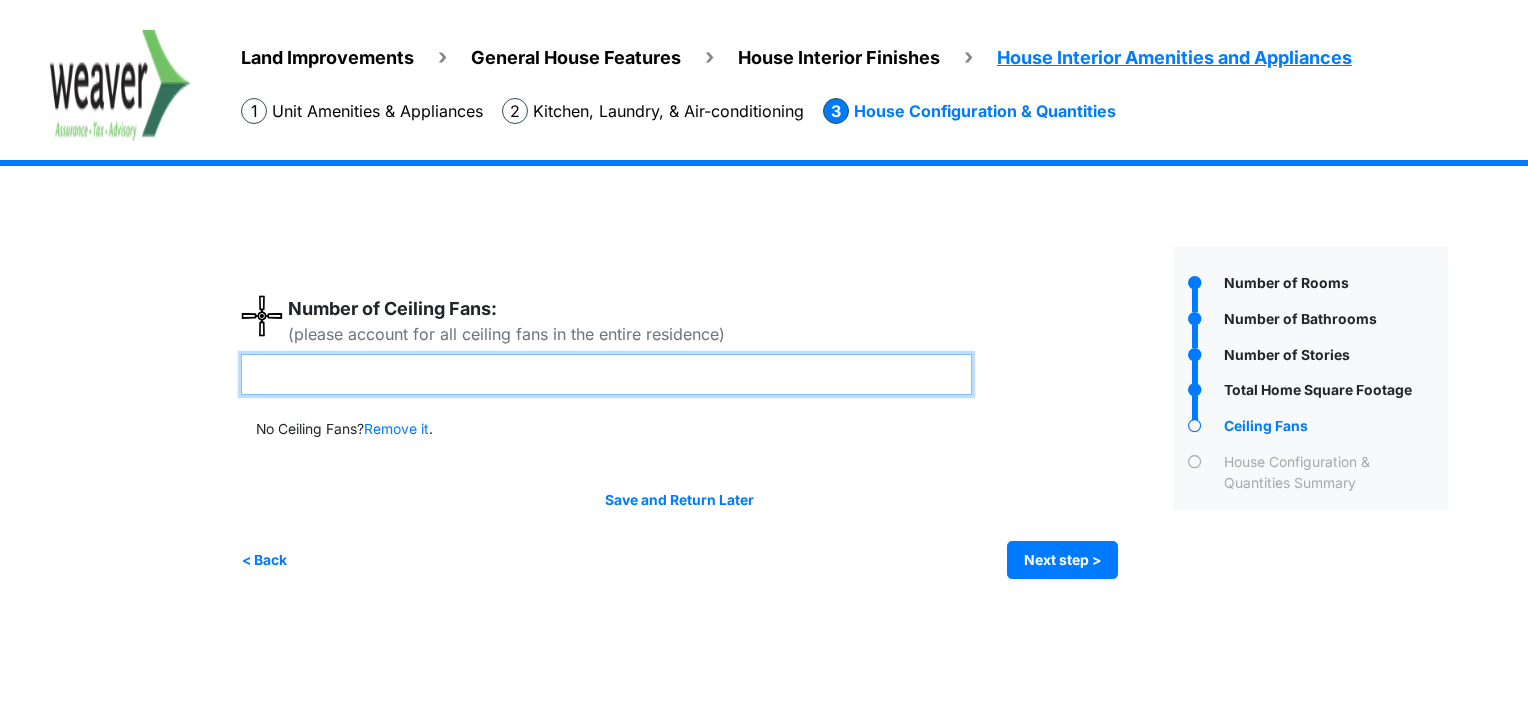 click at bounding box center (606, 374) 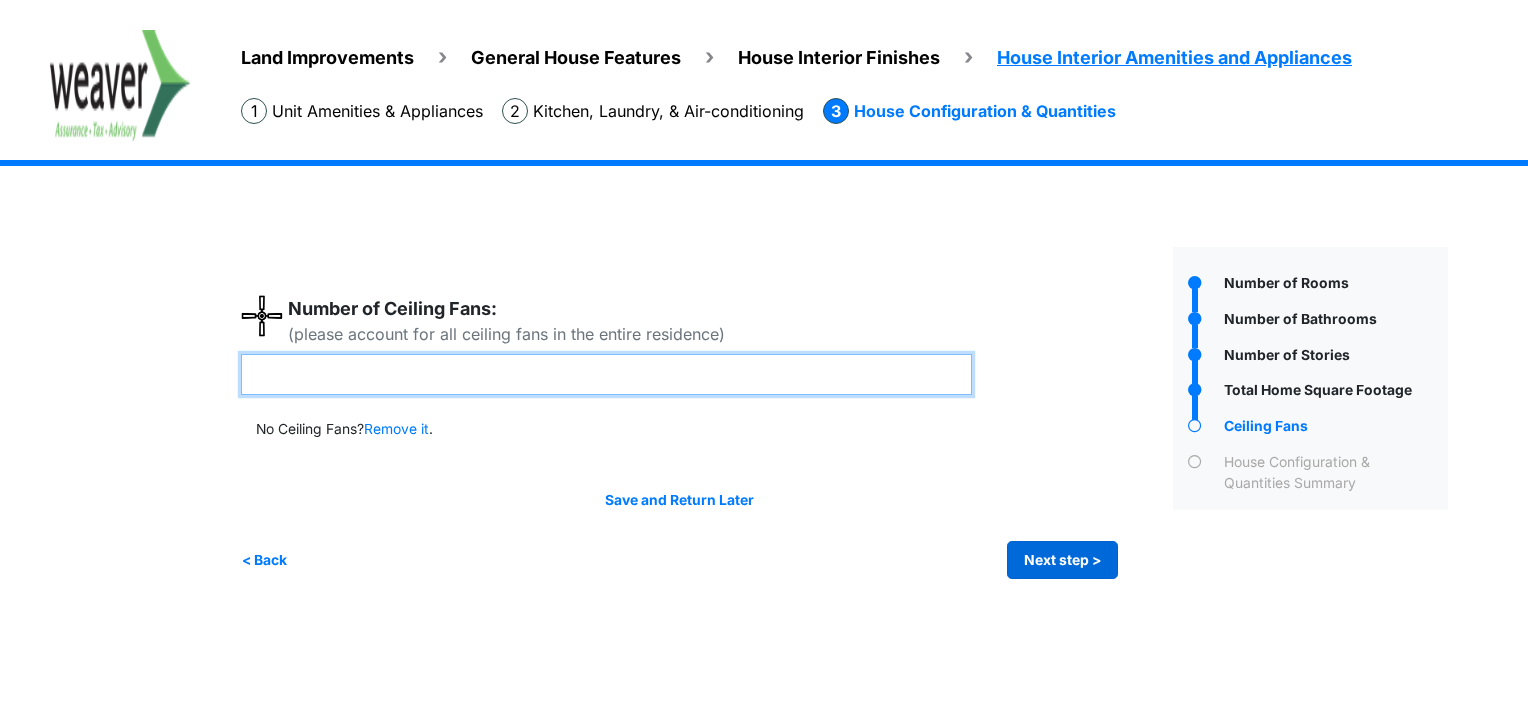 type on "*" 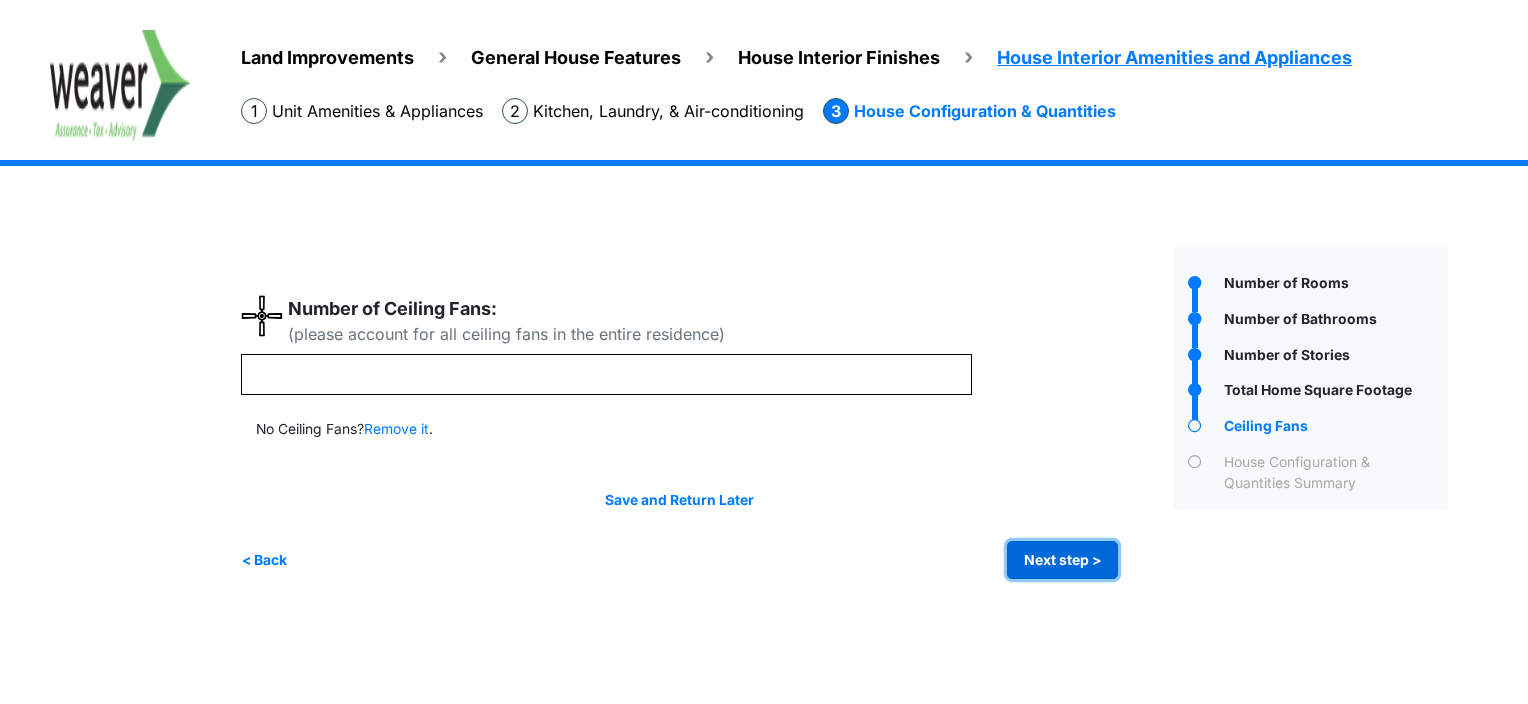click on "Next step >" at bounding box center (1062, 560) 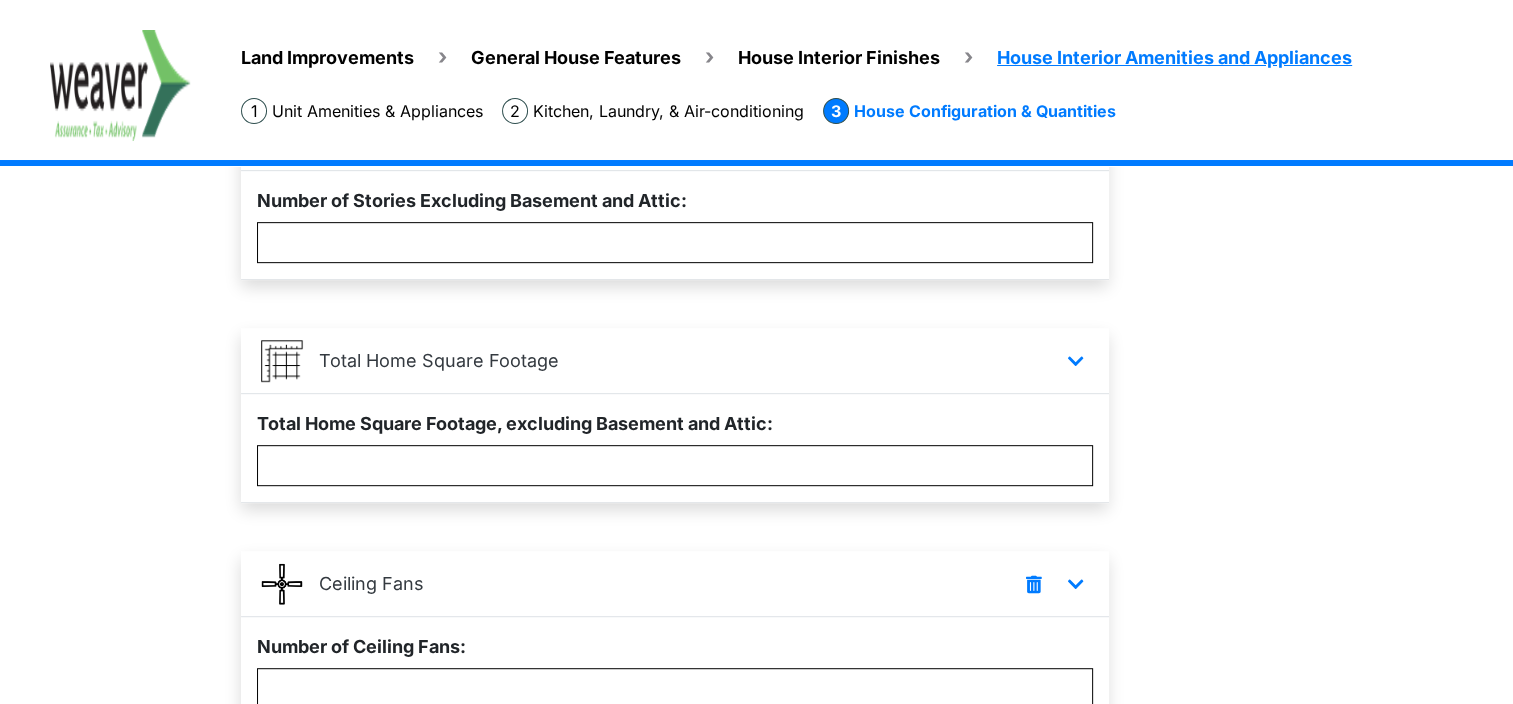scroll, scrollTop: 1090, scrollLeft: 0, axis: vertical 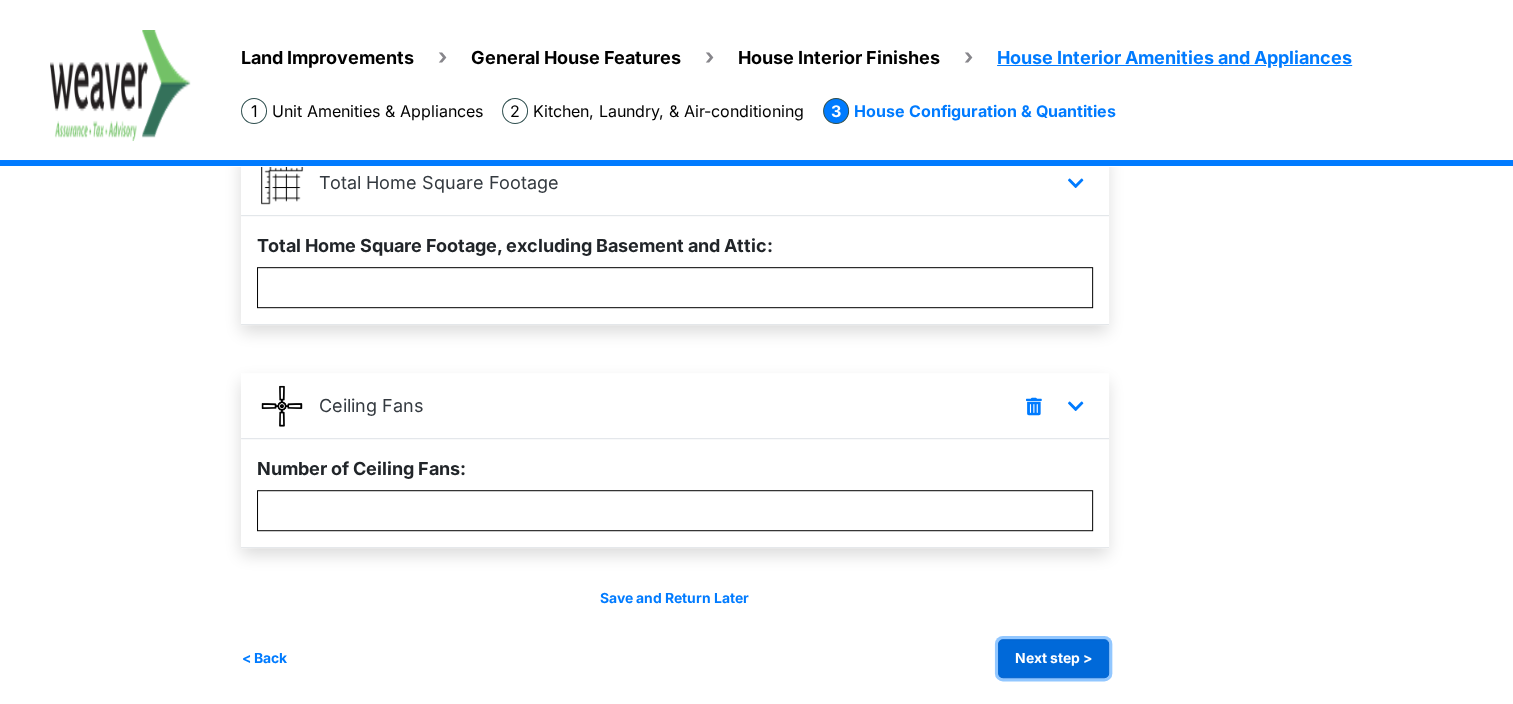 click on "Next step >" at bounding box center (1053, 658) 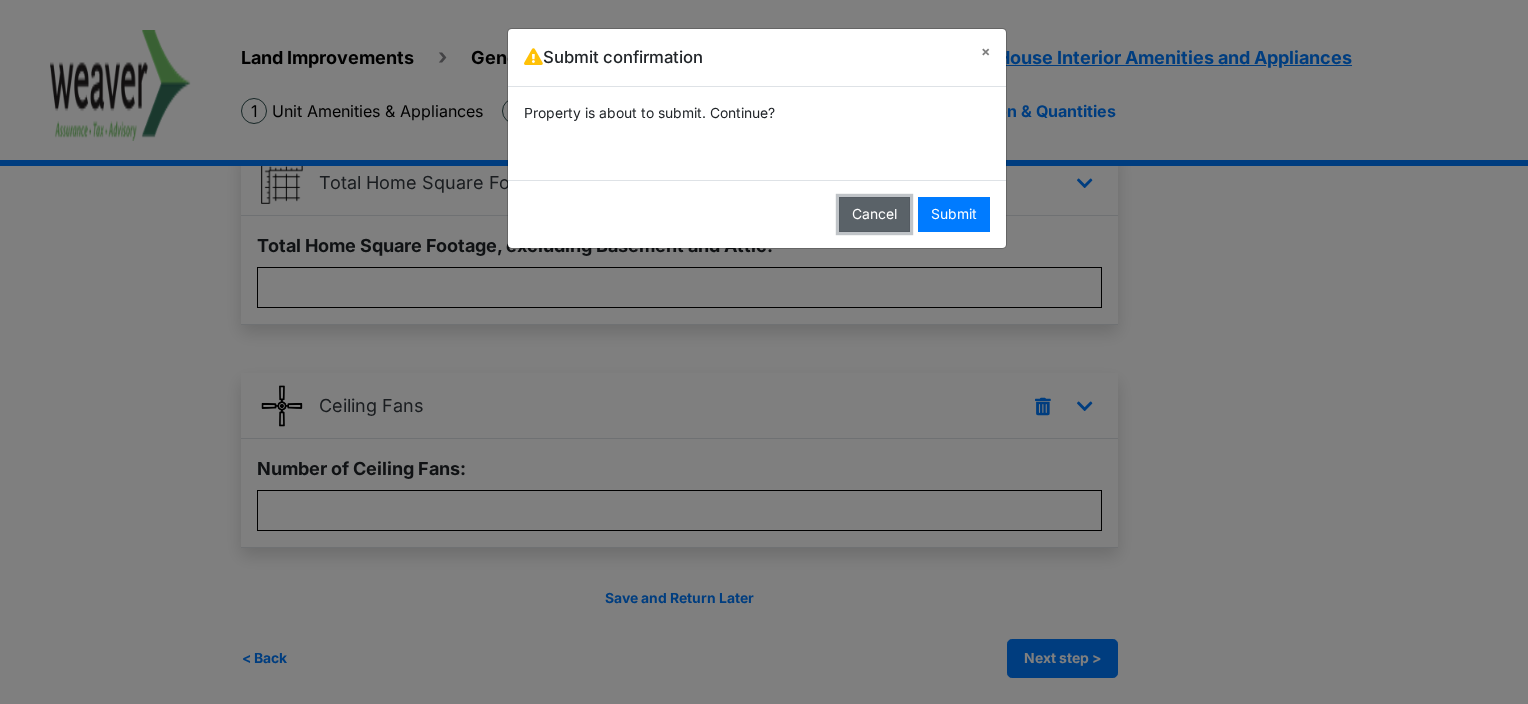 click on "Cancel" at bounding box center (874, 214) 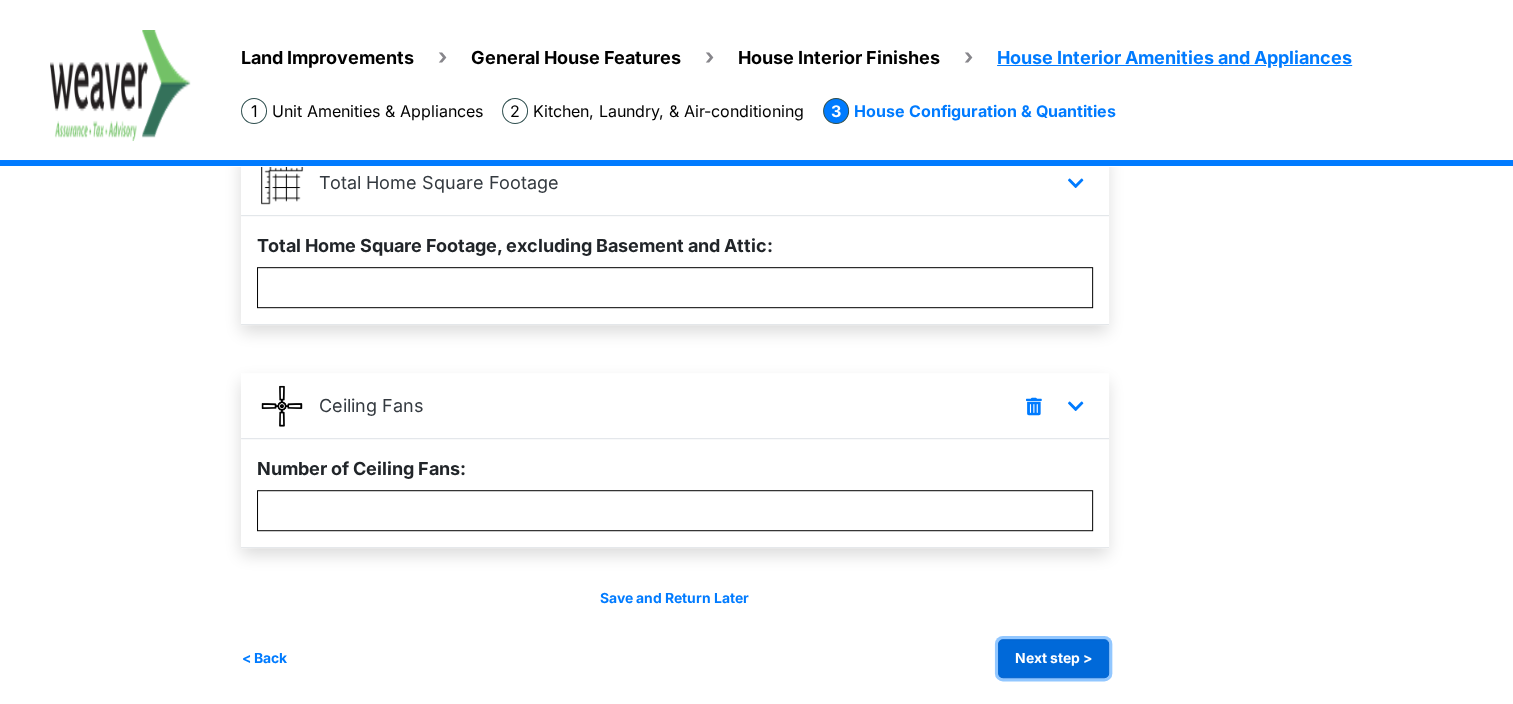 click on "Next step >" at bounding box center [1053, 658] 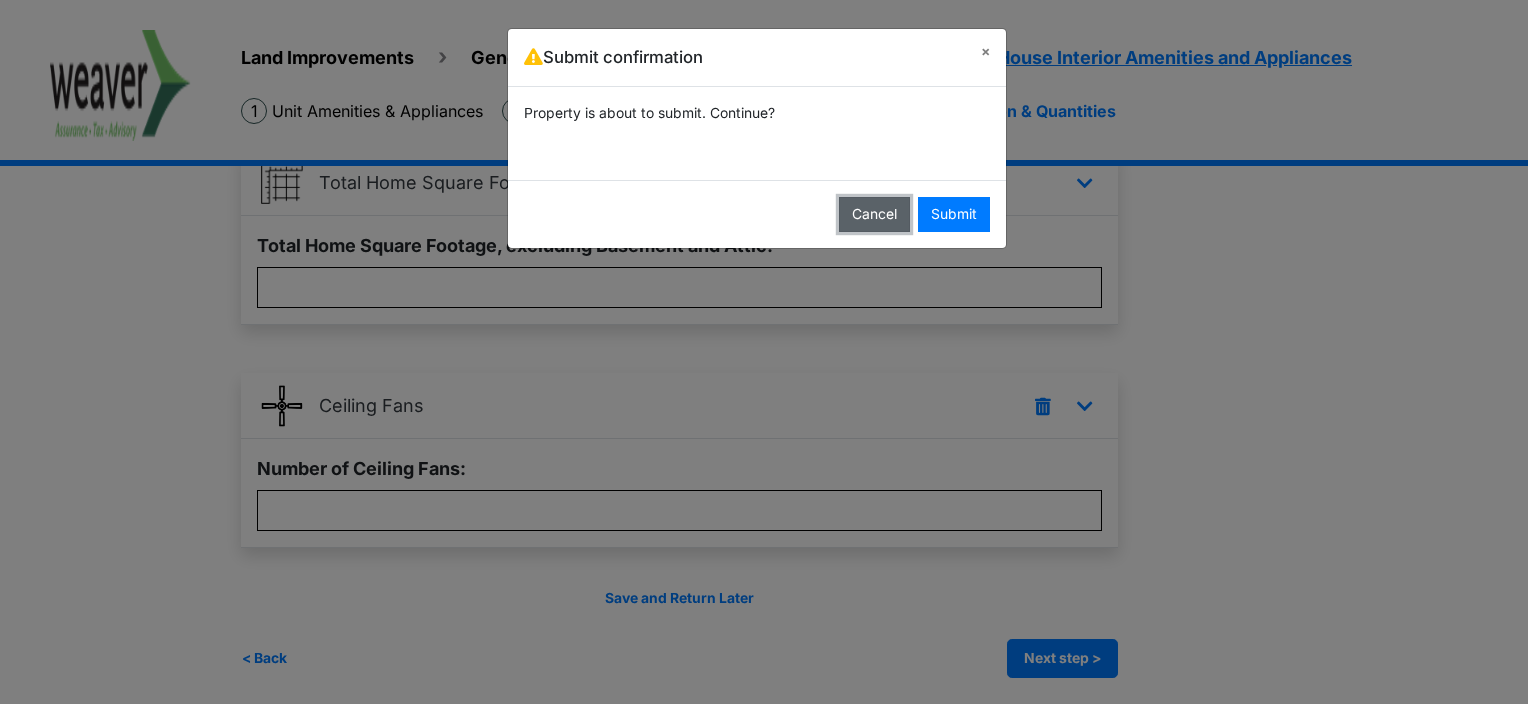 click on "Cancel" at bounding box center (874, 214) 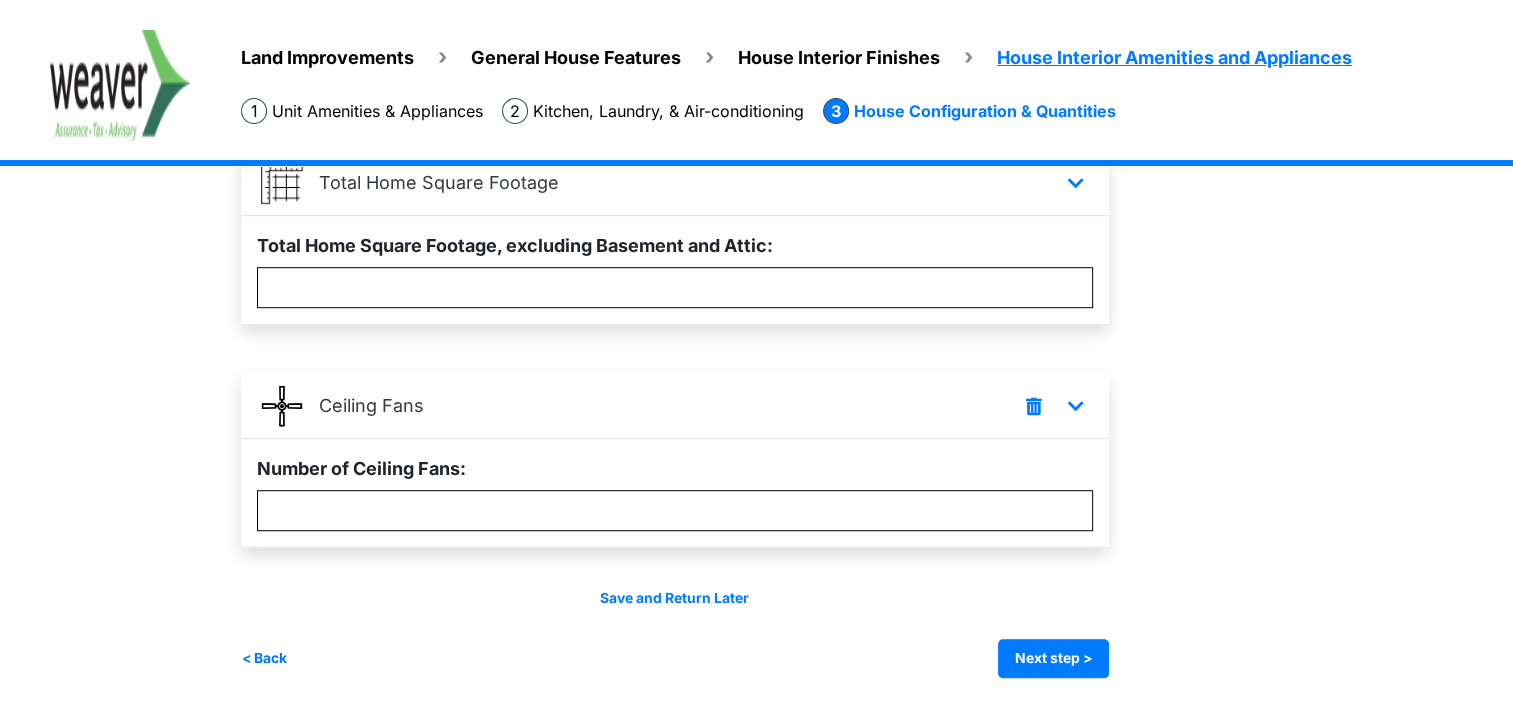 click on "Number of Rooms" at bounding box center (1300, -83) 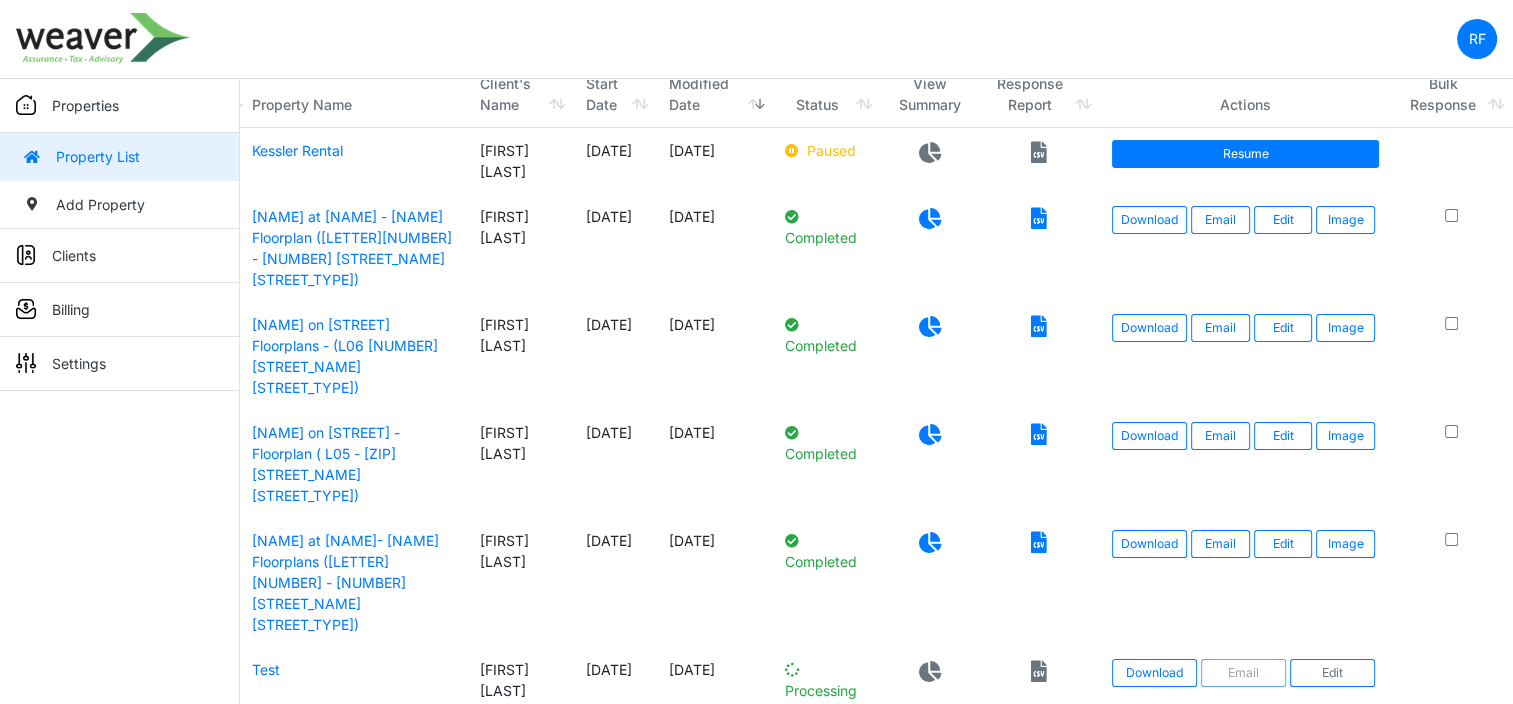 scroll, scrollTop: 0, scrollLeft: 0, axis: both 